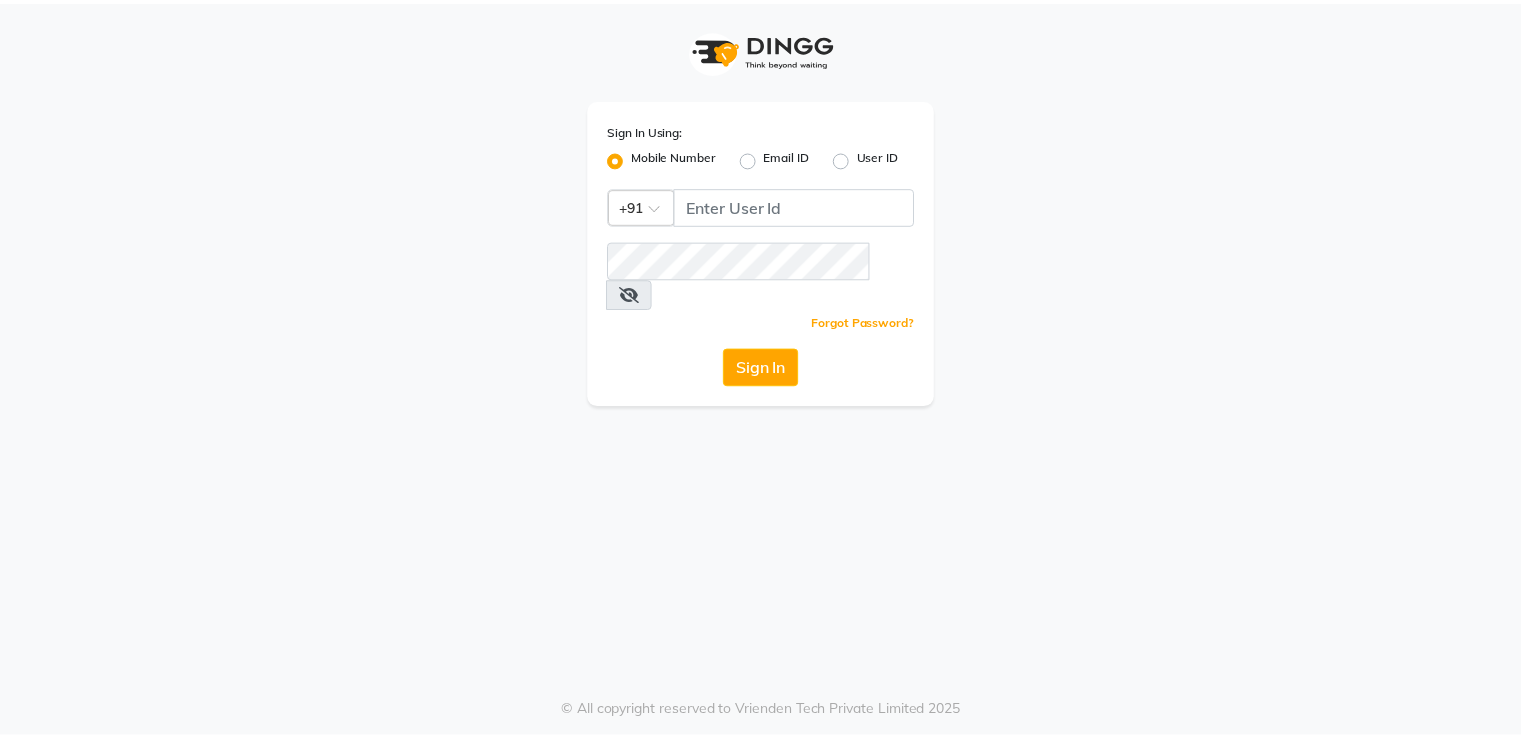 scroll, scrollTop: 0, scrollLeft: 0, axis: both 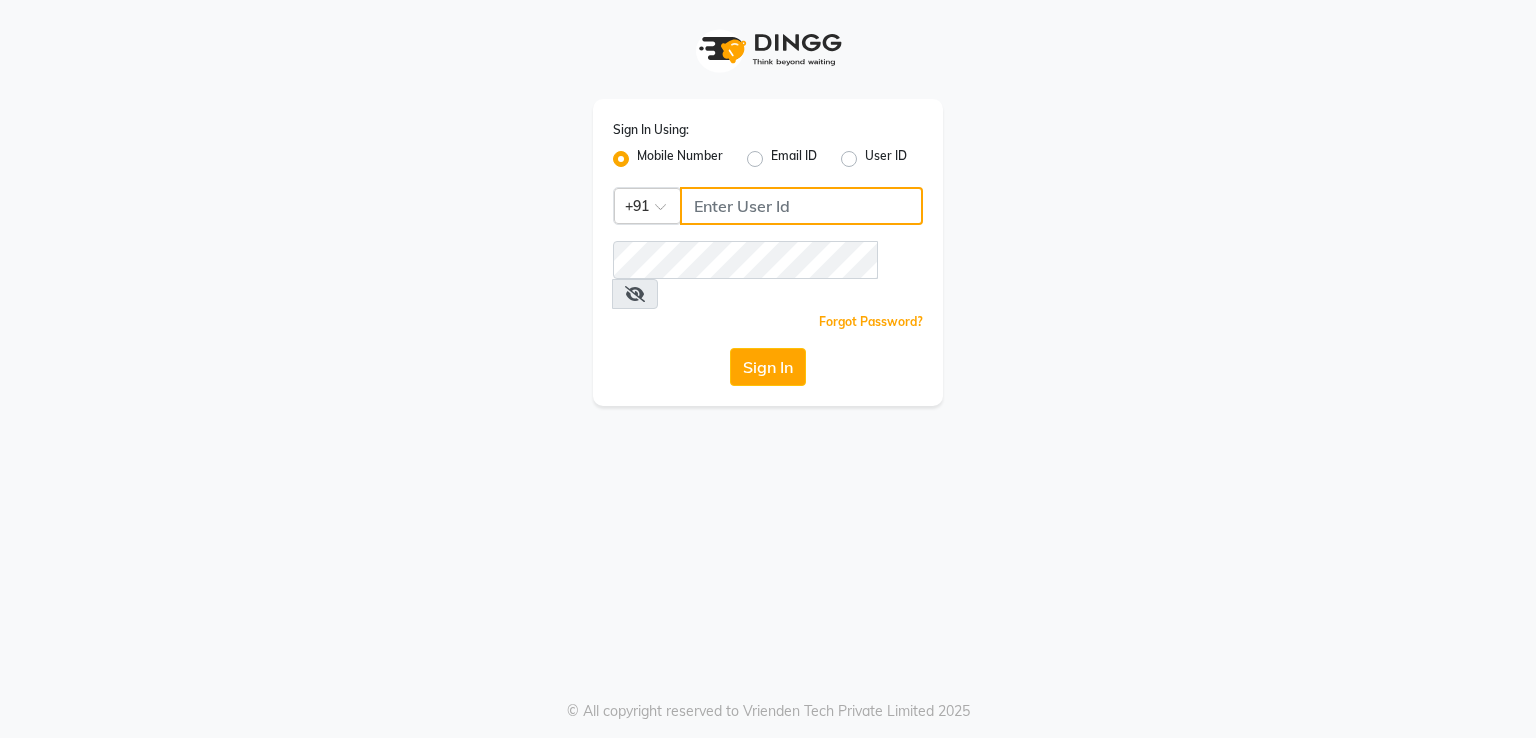 type on "8080071147" 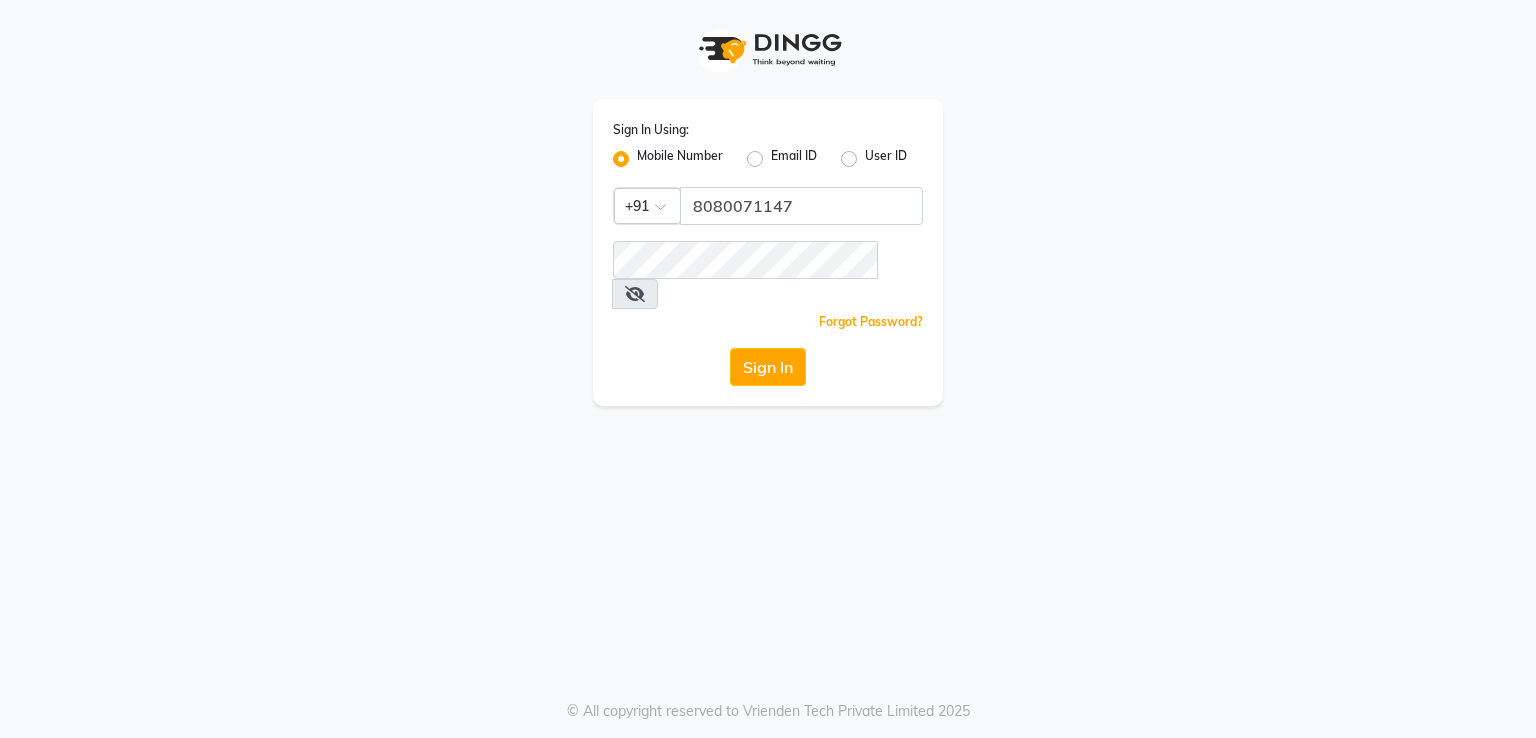 click at bounding box center [635, 294] 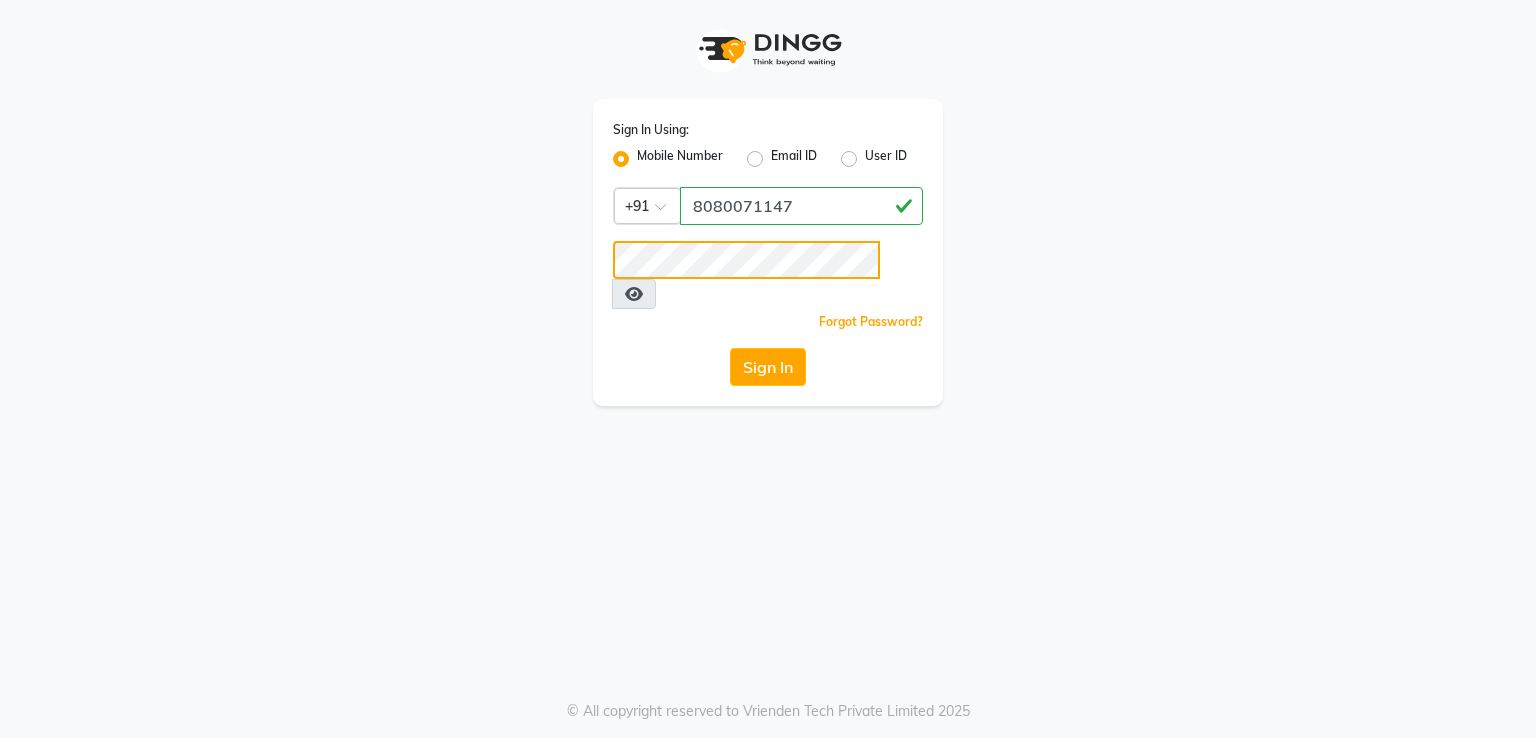 click on "Sign In Using: Mobile Number Email ID User ID Country Code × +91 8080071147  Remember me Forgot Password?  Sign In" 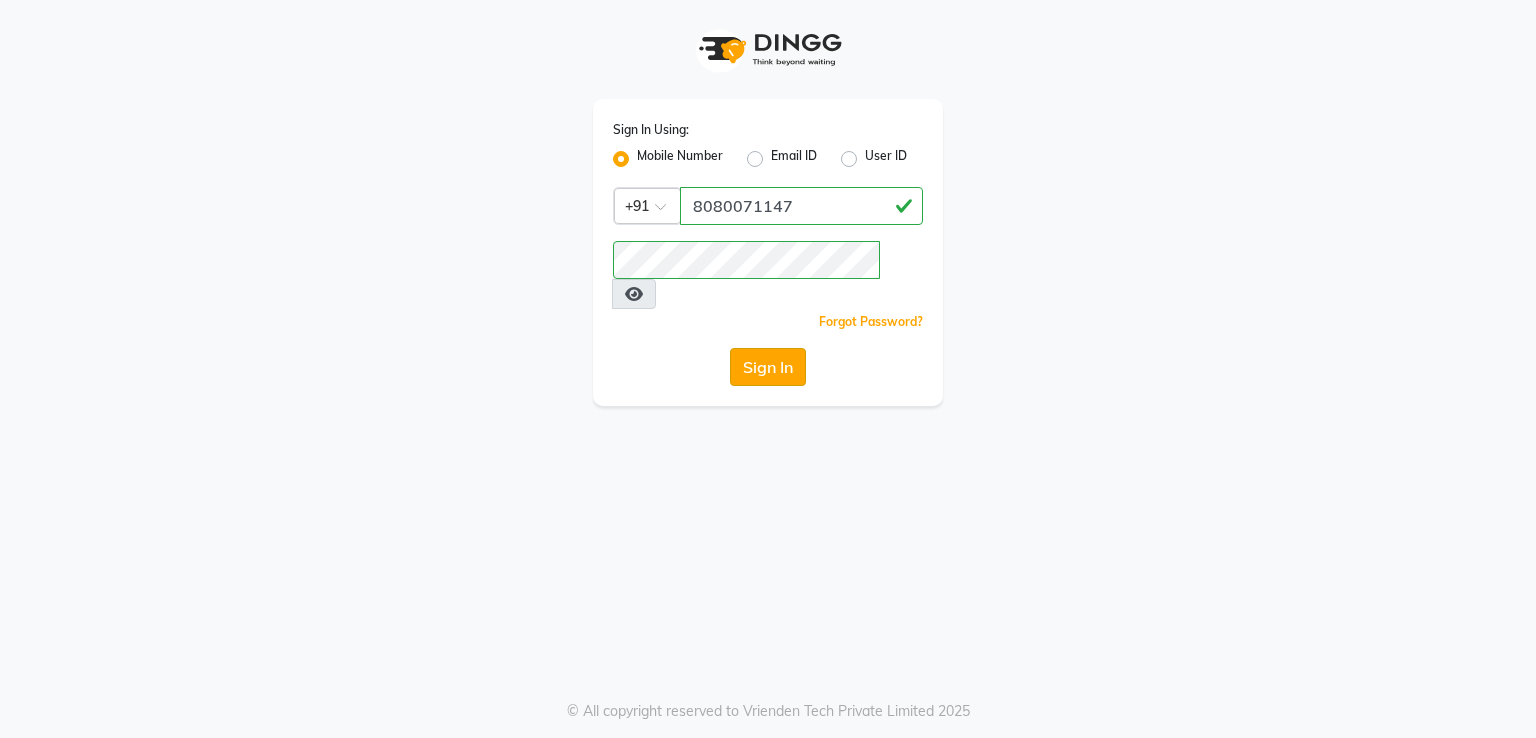 click on "Sign In" 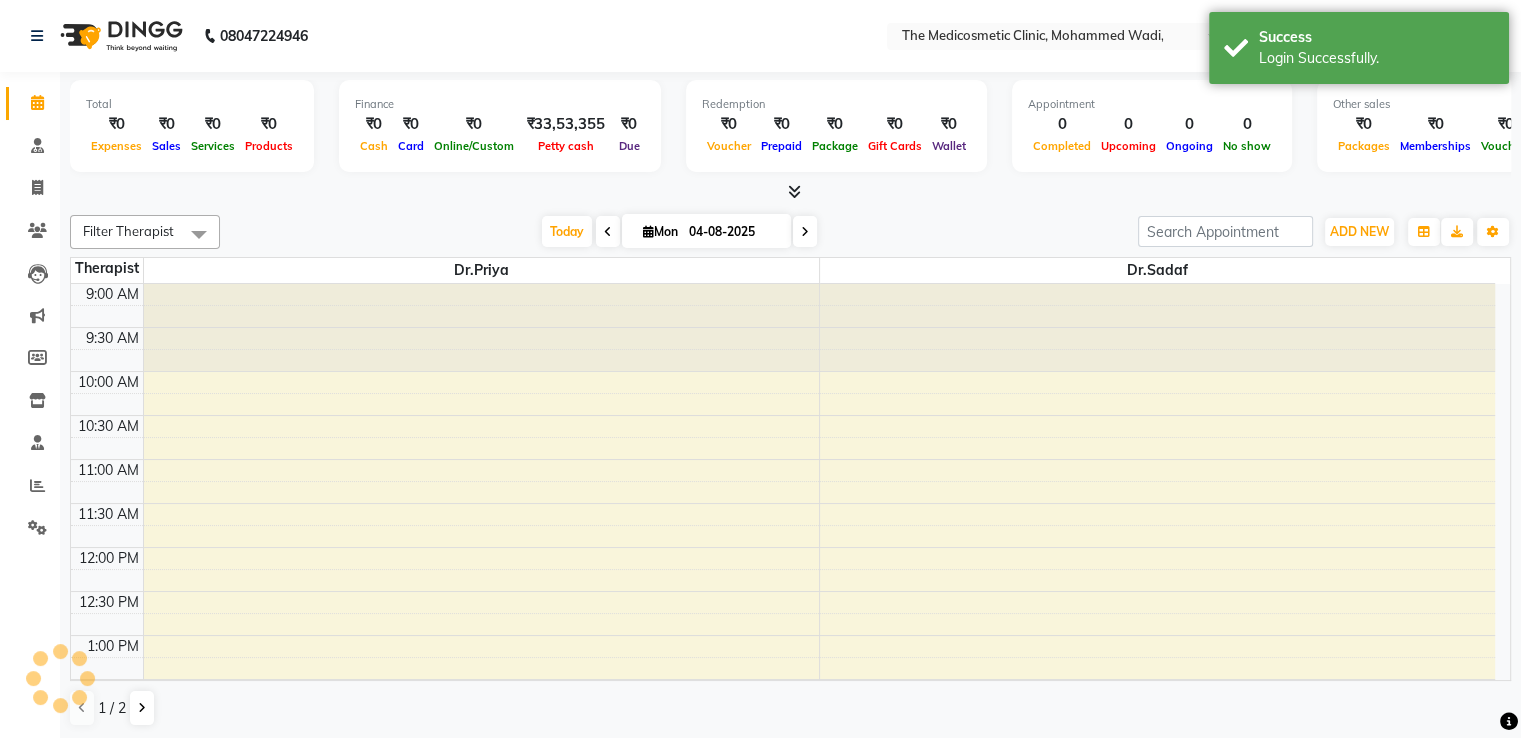 scroll, scrollTop: 0, scrollLeft: 0, axis: both 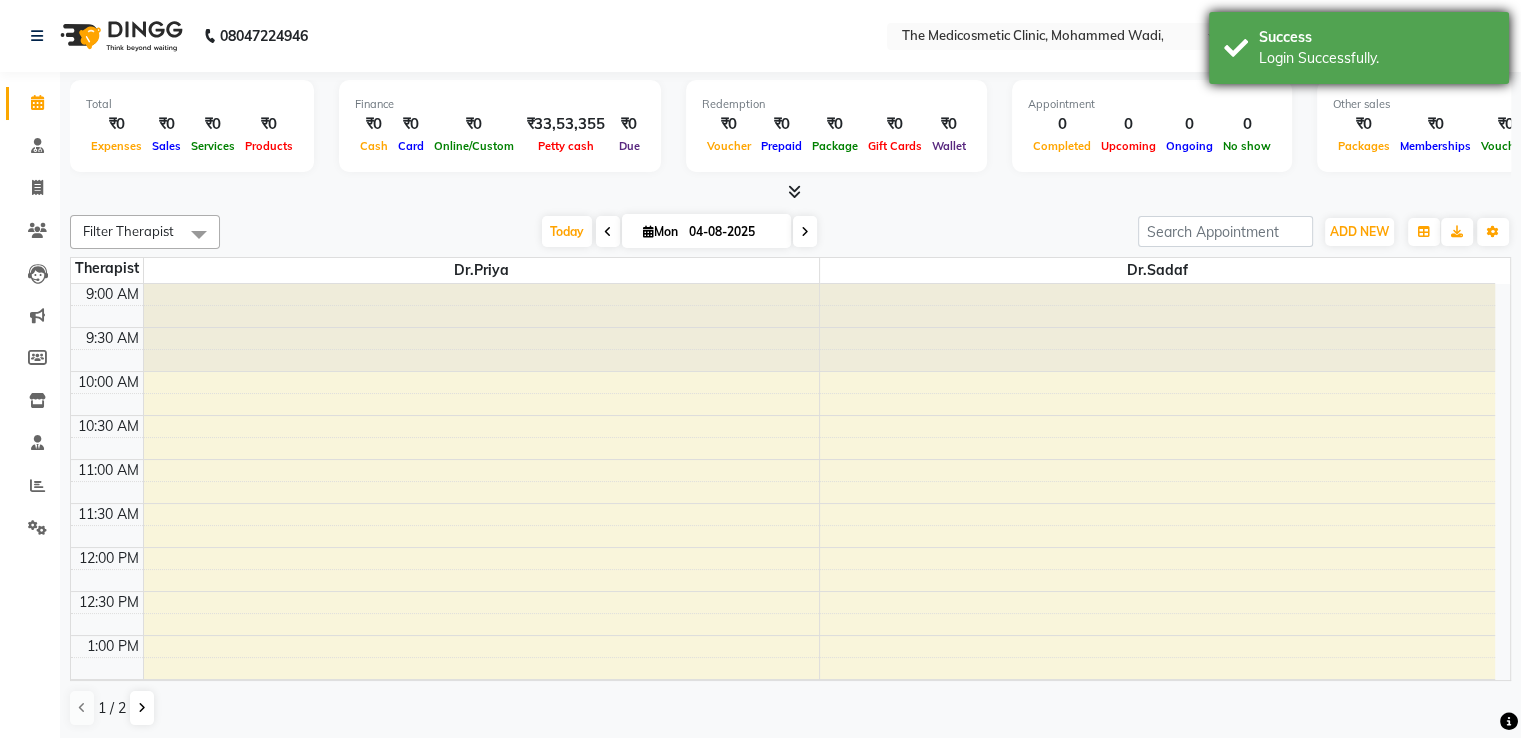 click on "Login Successfully." at bounding box center [1376, 58] 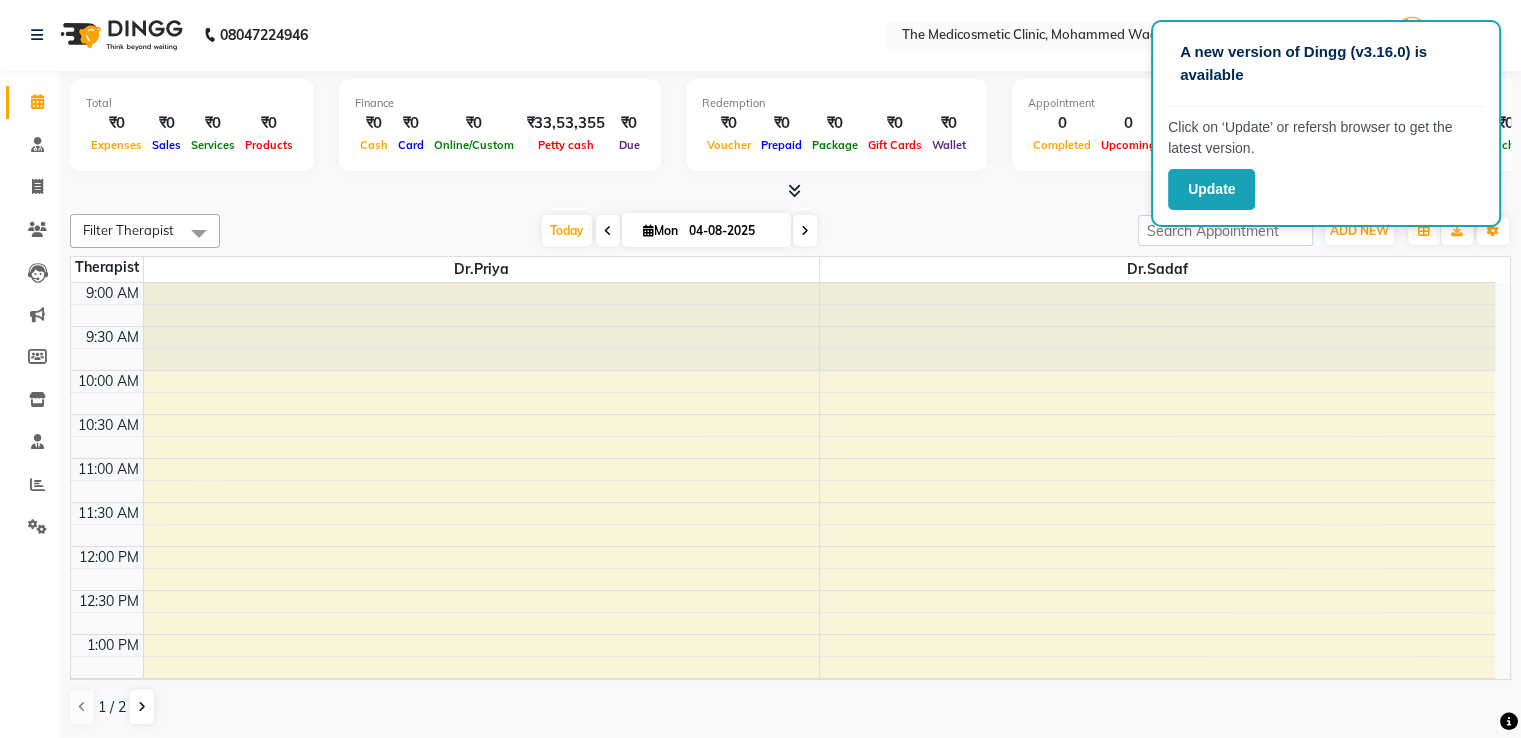 scroll, scrollTop: 0, scrollLeft: 0, axis: both 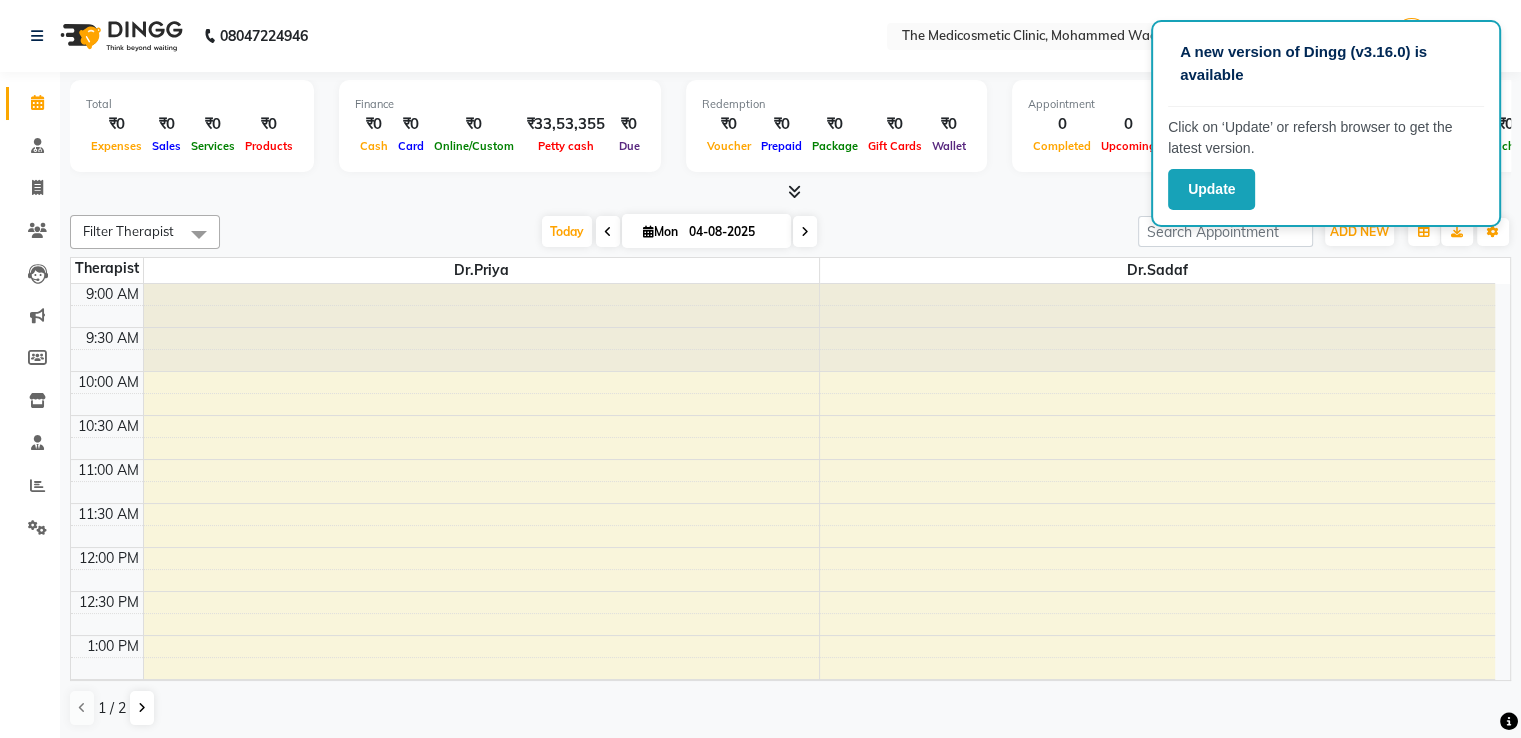 click on "08047224946 Select Location × The Medicosmetic Clinic, Mohammed Wadi, English ENGLISH Español العربية मराठी हिंदी ગુજરાતી தமிழ் 中文 Notifications nothing to show Admin Manage Profile Change Password Sign out  Version:3.15.11" 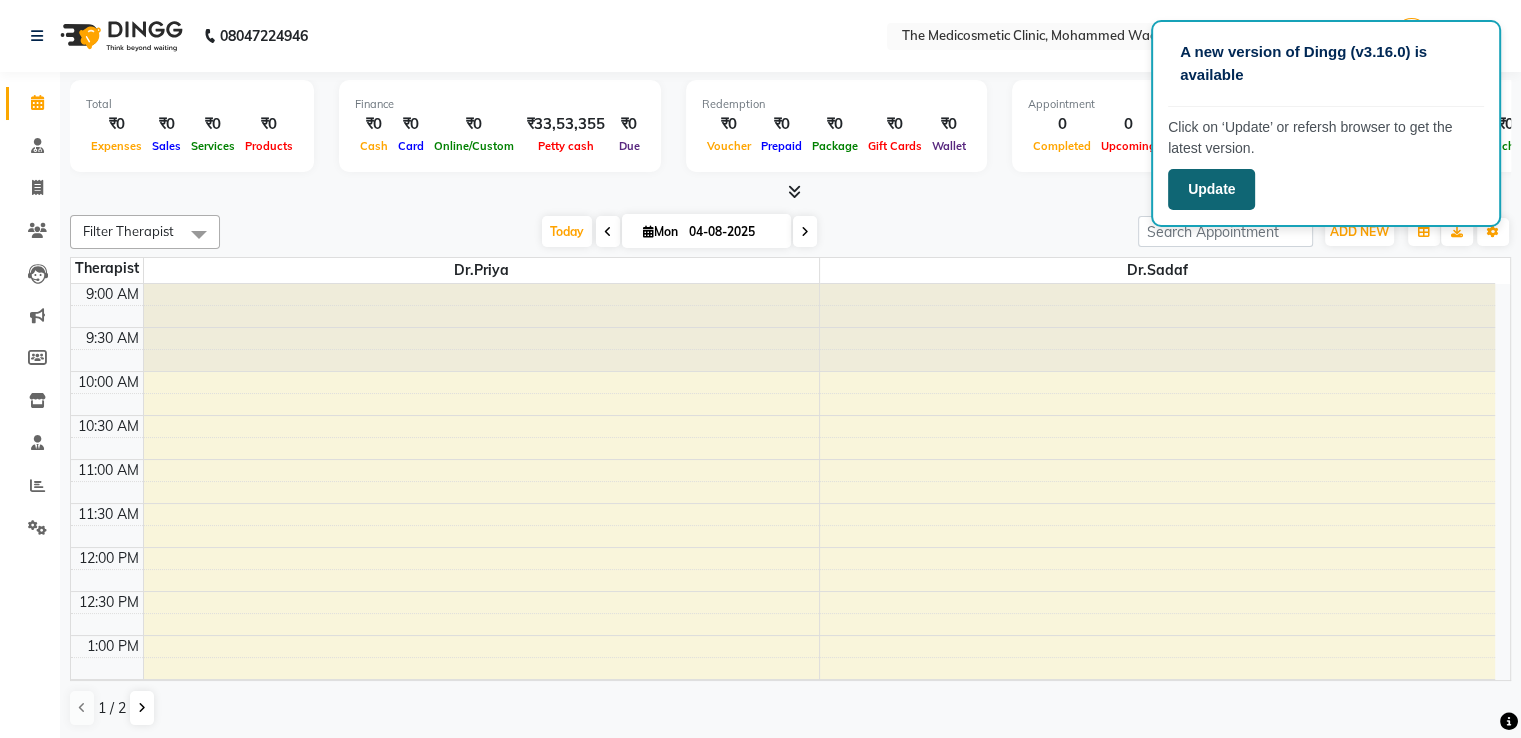 click on "Update" 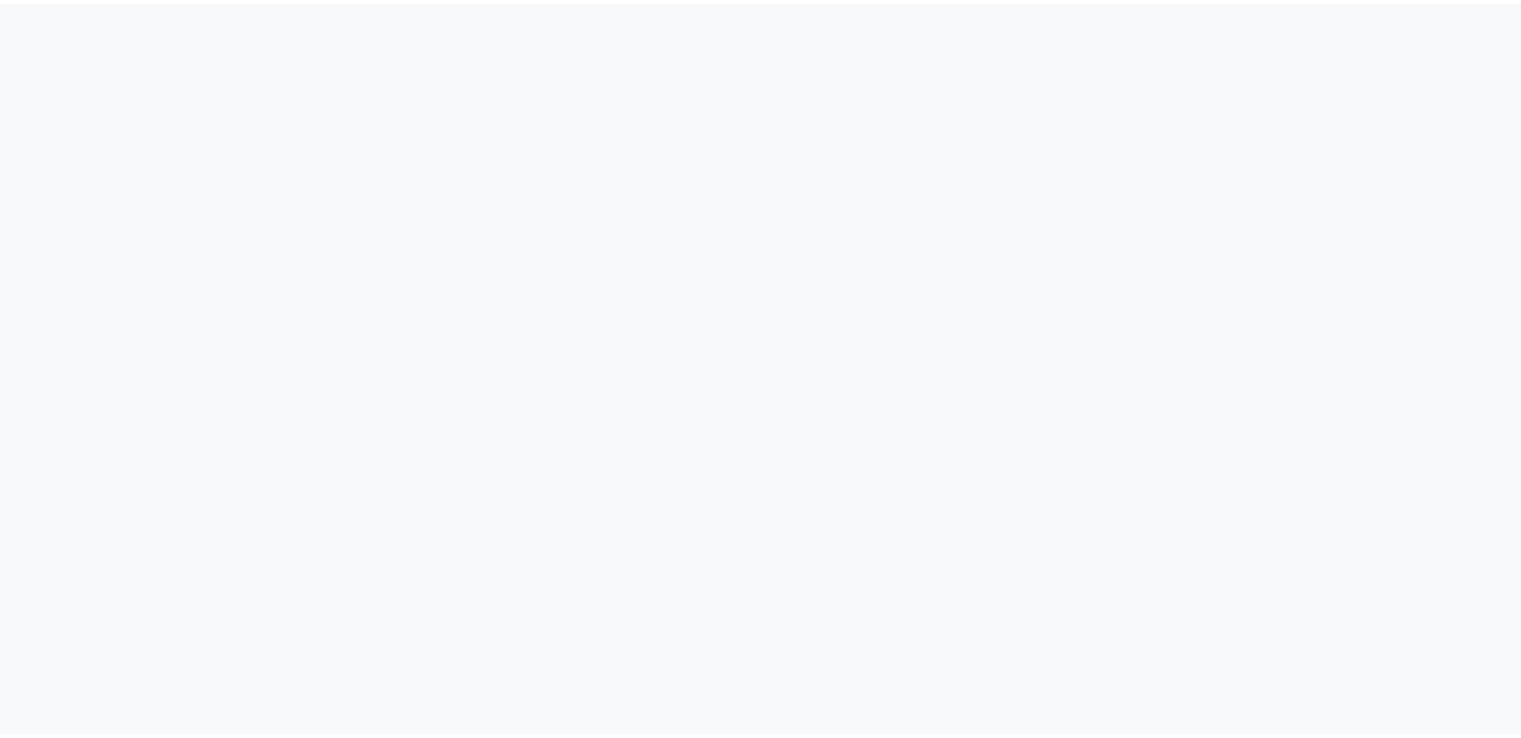 scroll, scrollTop: 0, scrollLeft: 0, axis: both 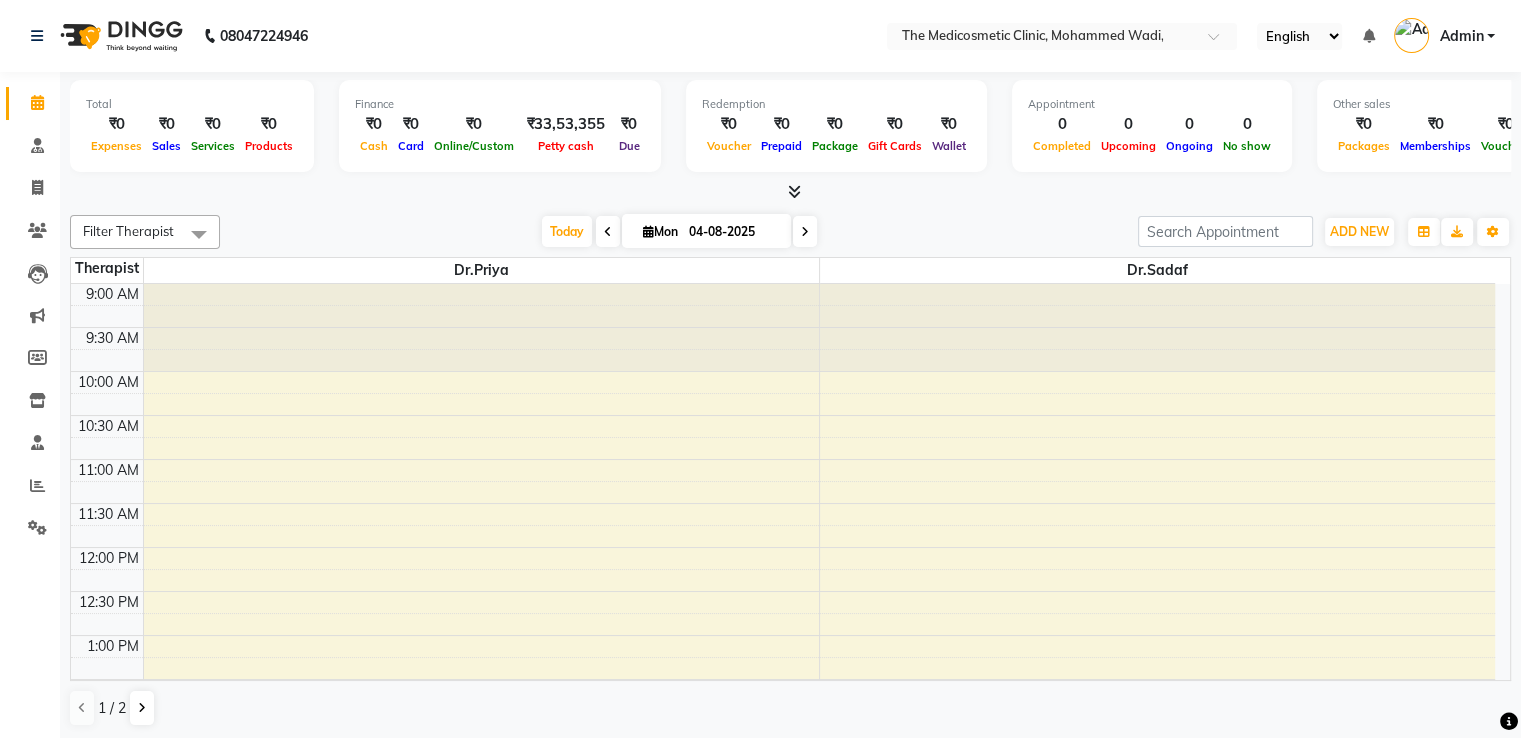 click on "Admin" at bounding box center (1461, 36) 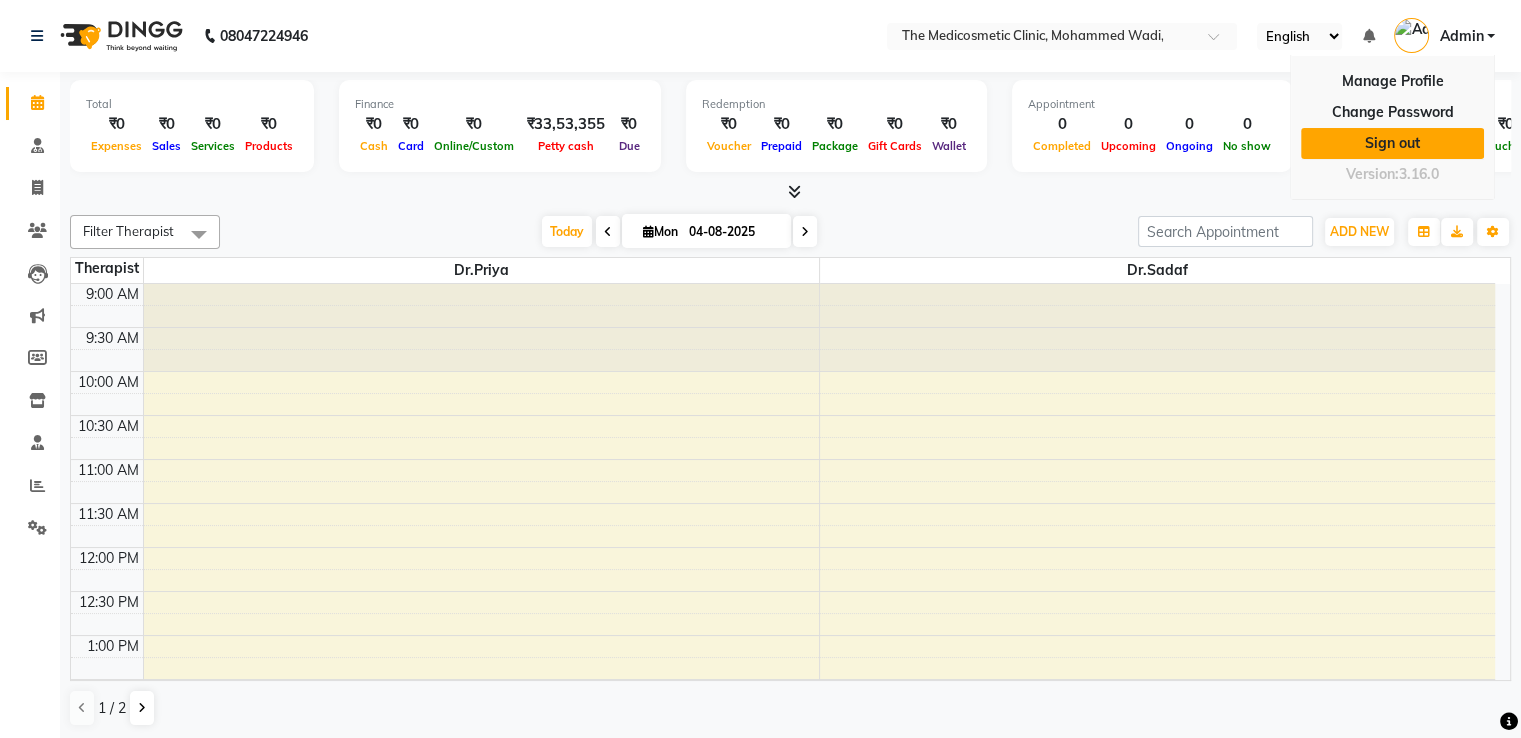 click on "Sign out" at bounding box center (1392, 143) 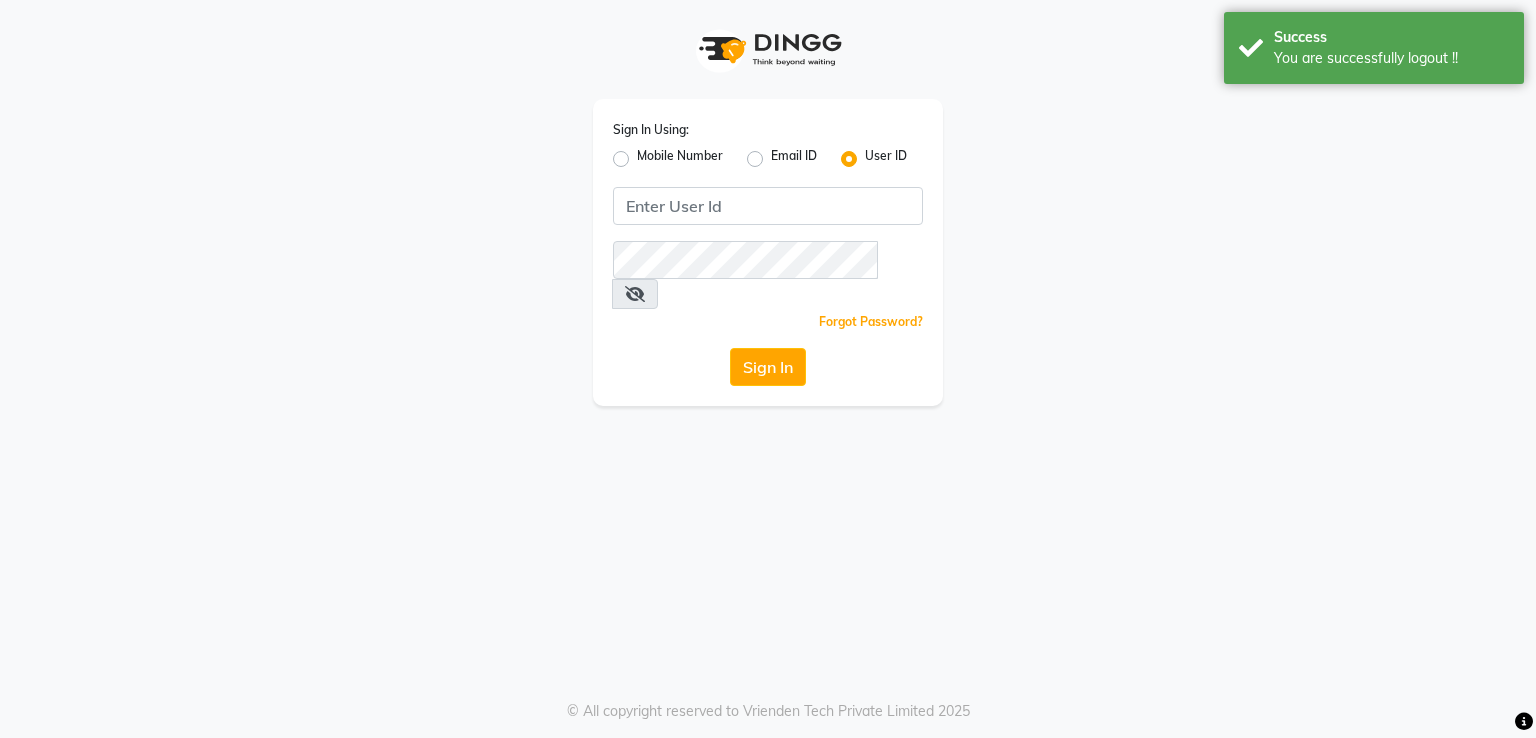 click on "Sign In Using: Mobile Number Email ID User ID  Remember me Forgot Password?  Sign In   © All copyright reserved to Vrienden Tech Private Limited 2025" 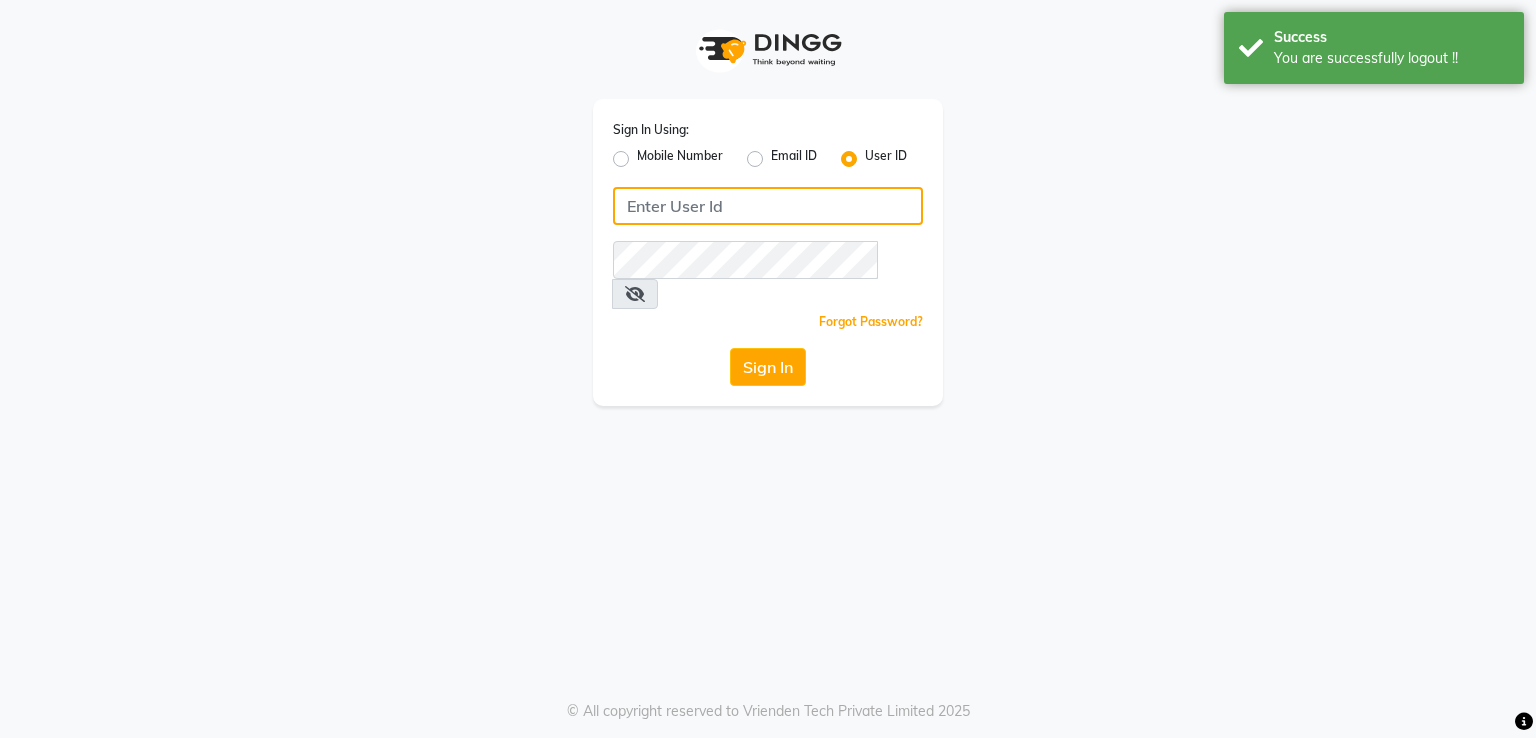 type on "8080071147" 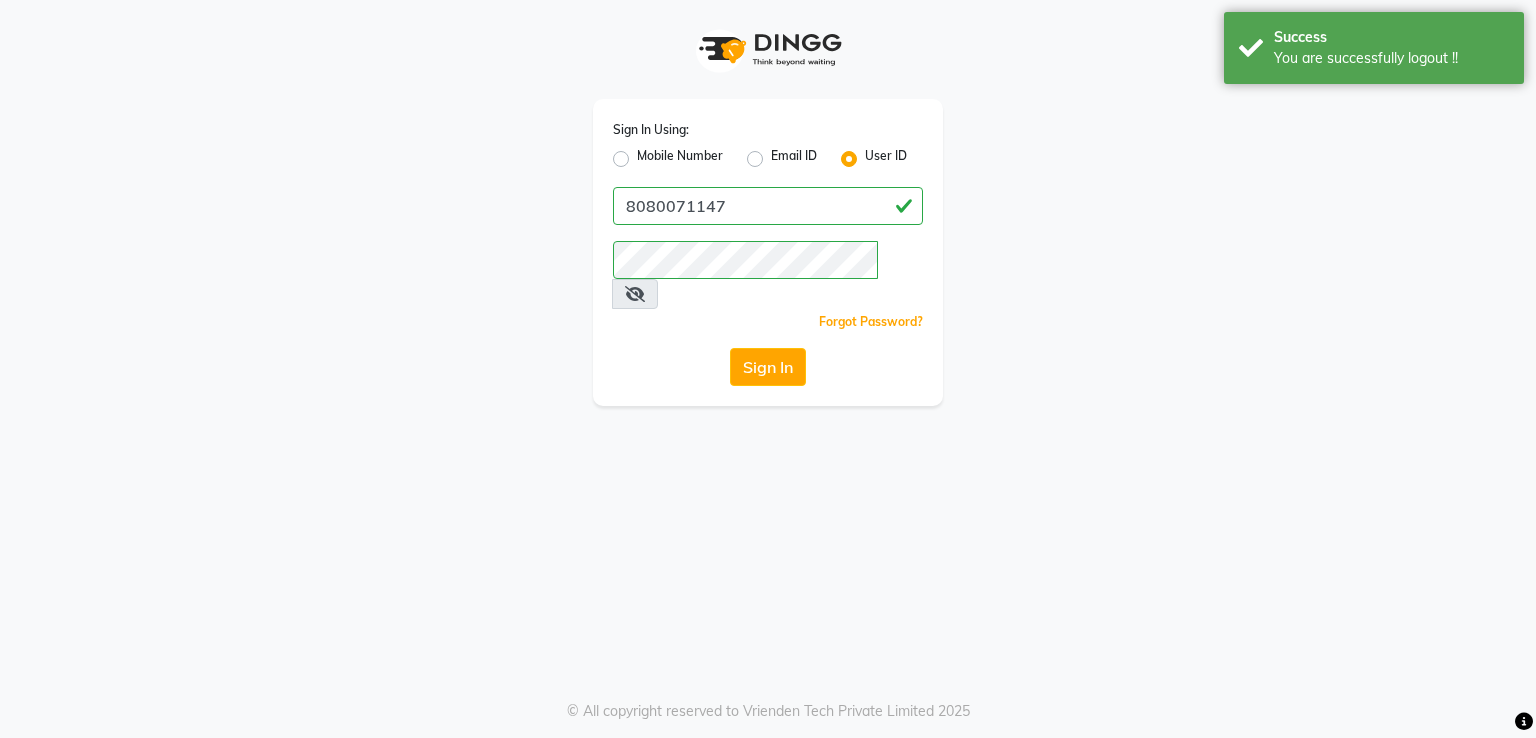 click on "Sign In Using: Mobile Number Email ID User ID [PHONE] Remember me Forgot Password? Sign In" 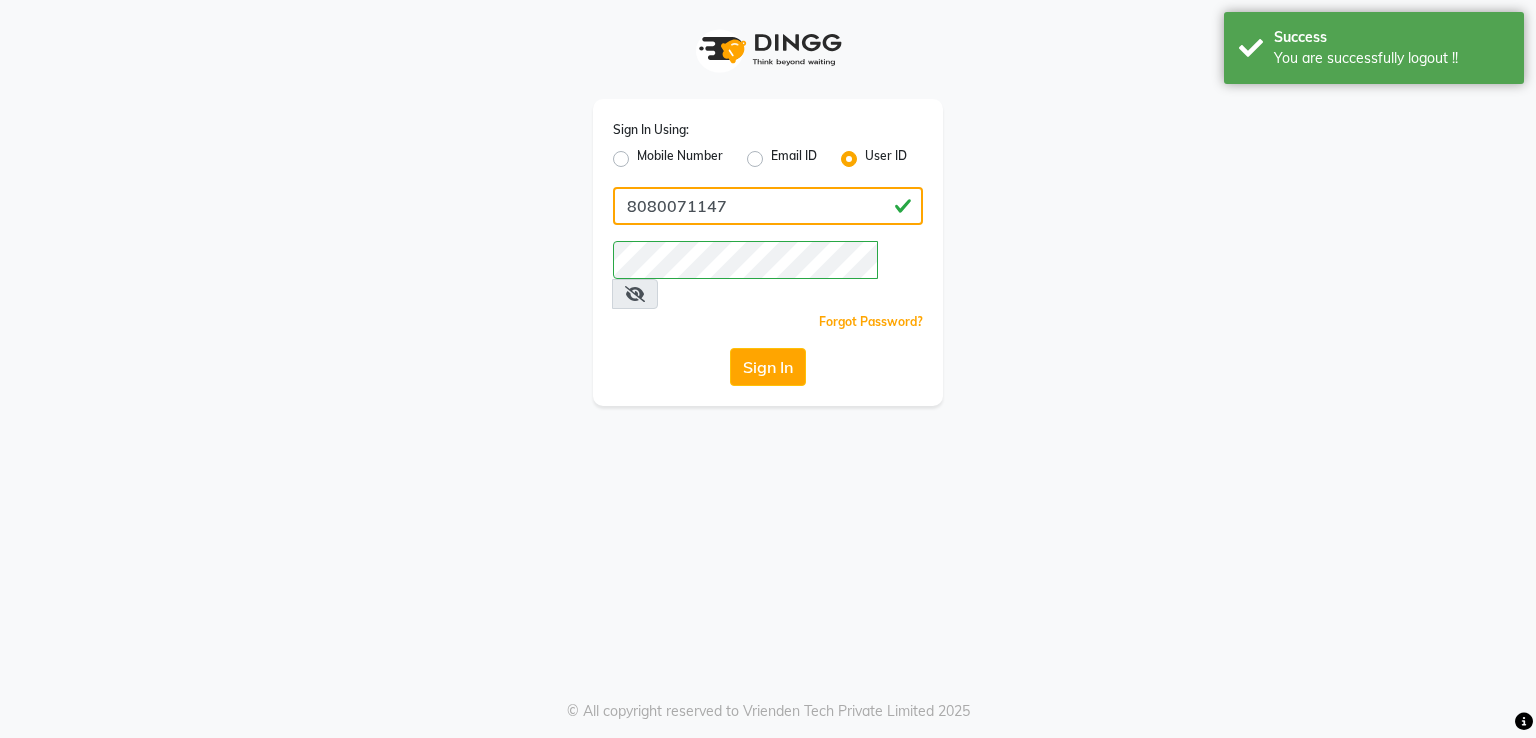 click on "8080071147" 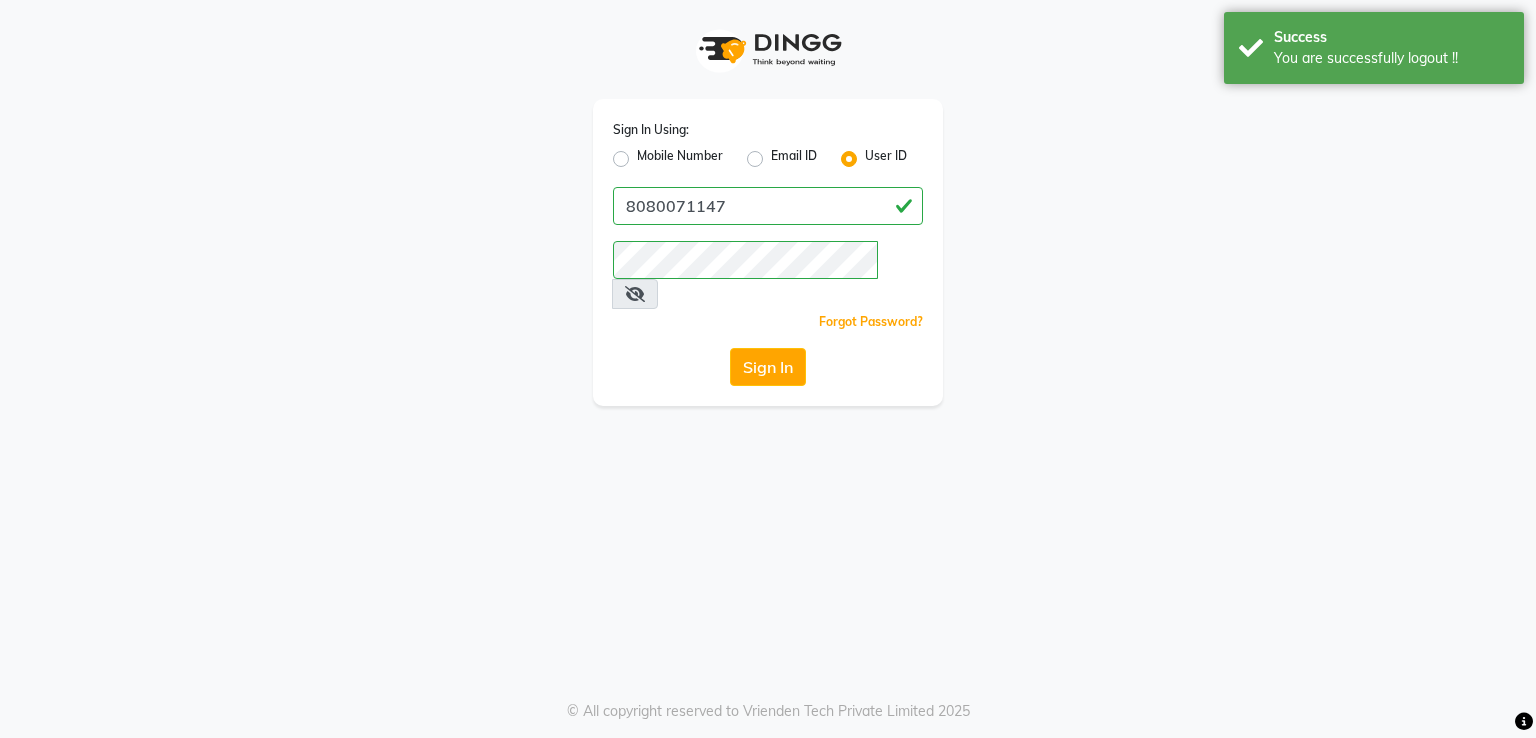 drag, startPoint x: 1061, startPoint y: 271, endPoint x: 1045, endPoint y: 264, distance: 17.464249 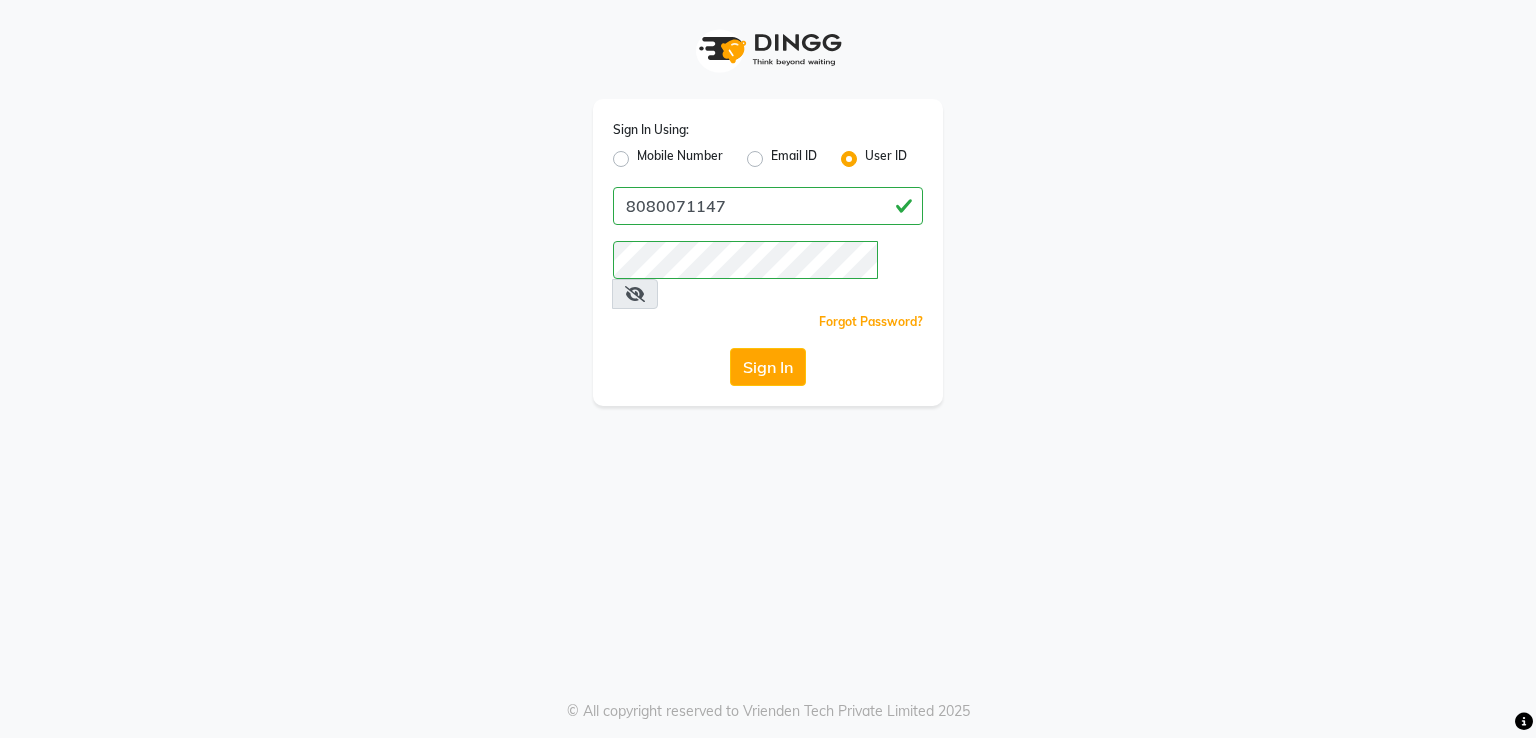 click at bounding box center (635, 294) 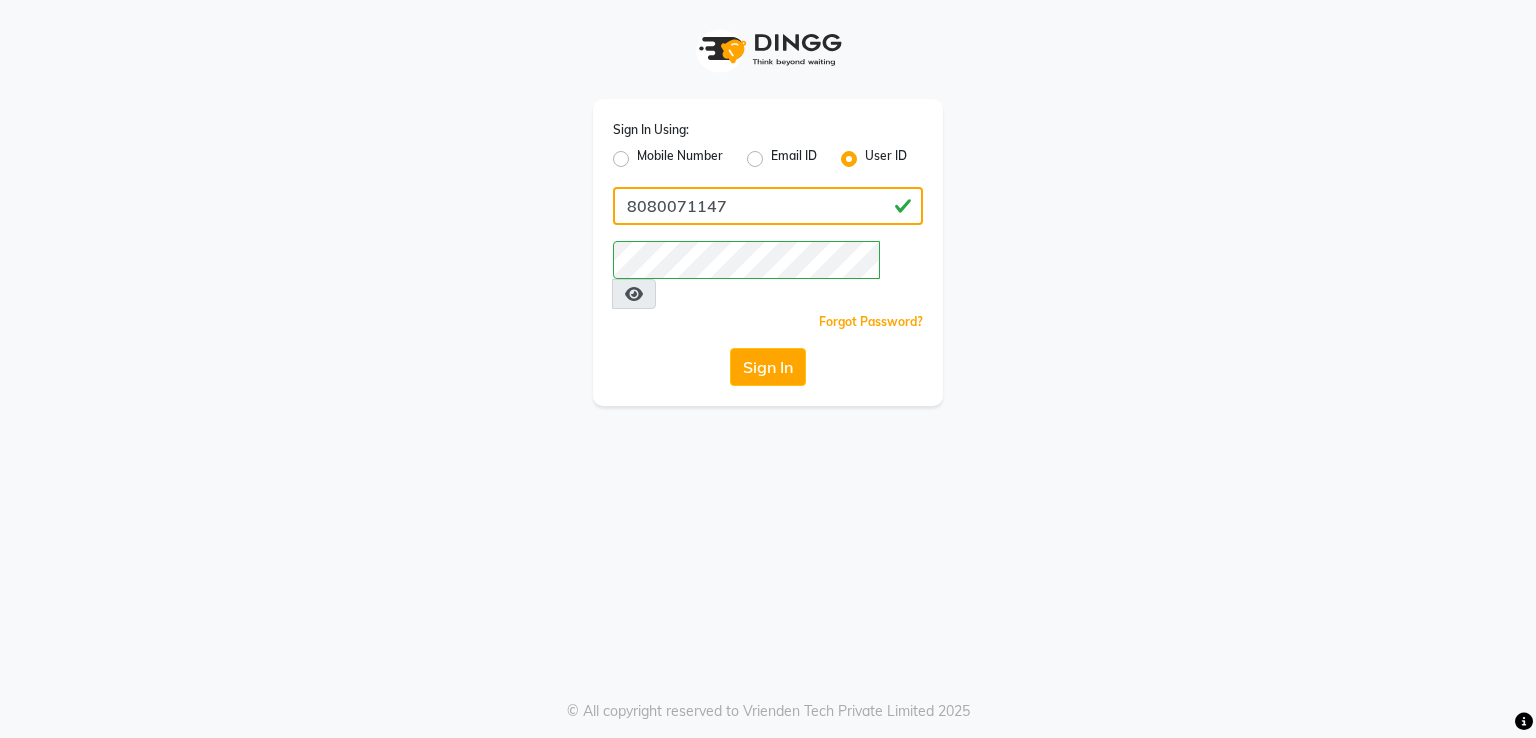 click on "8080071147" 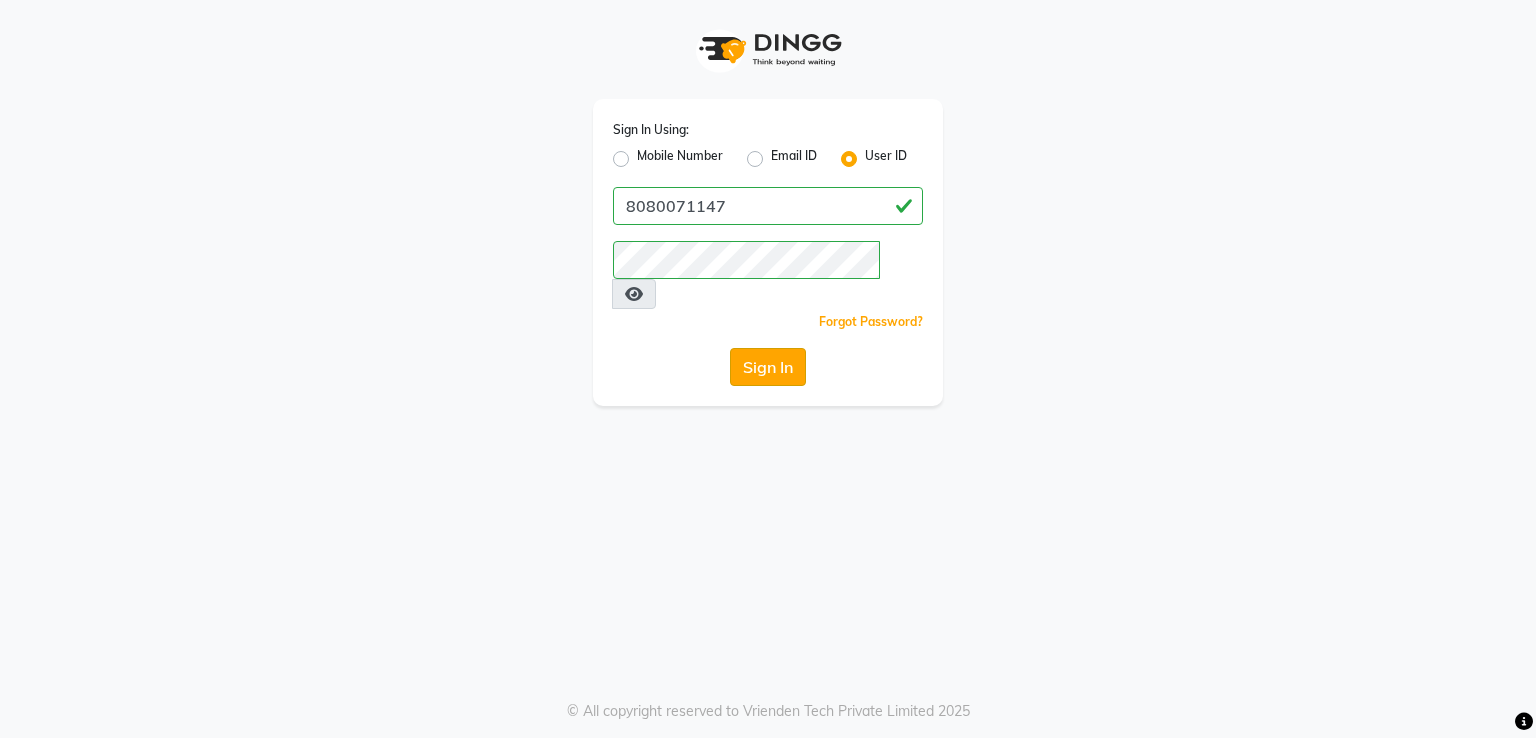 click on "Sign In" 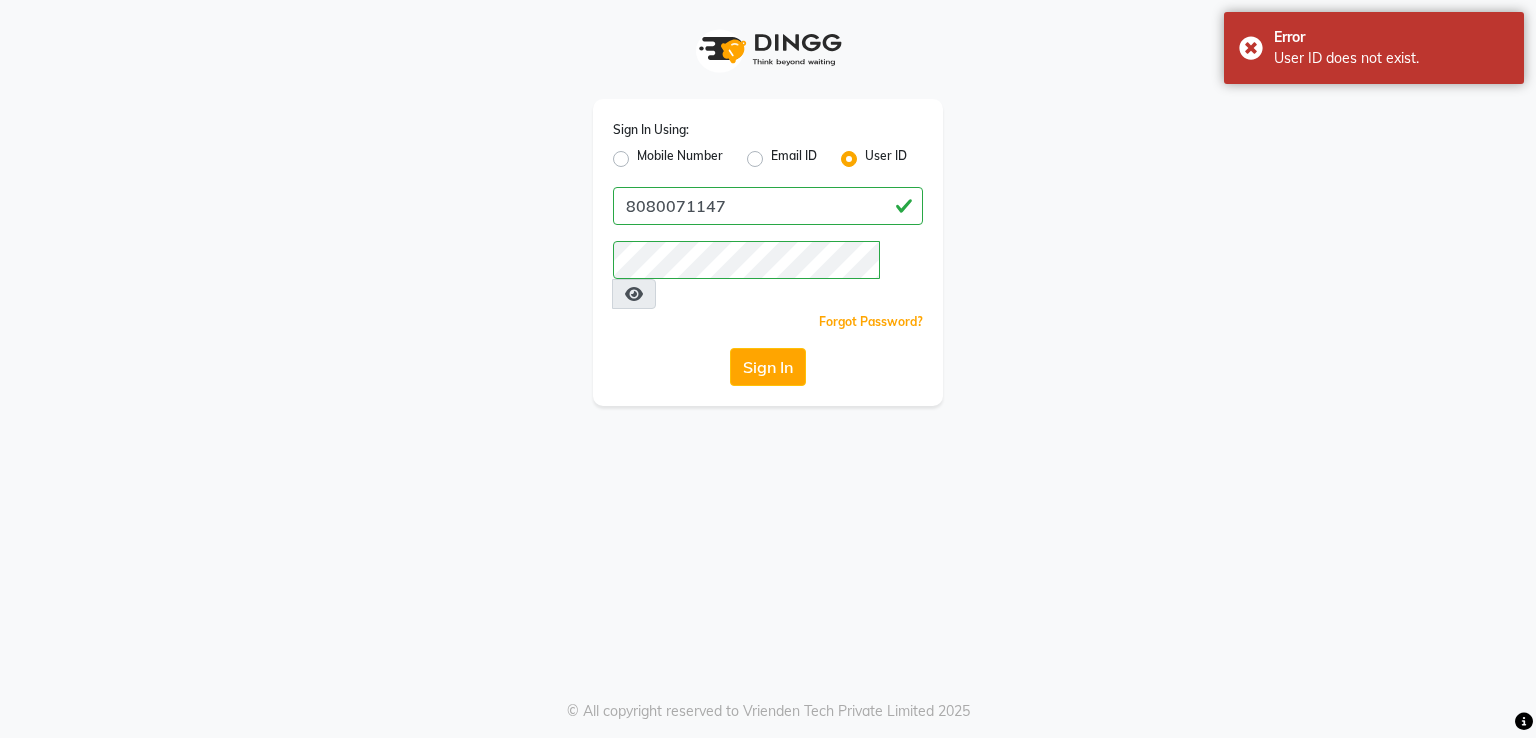 click on "Mobile Number" 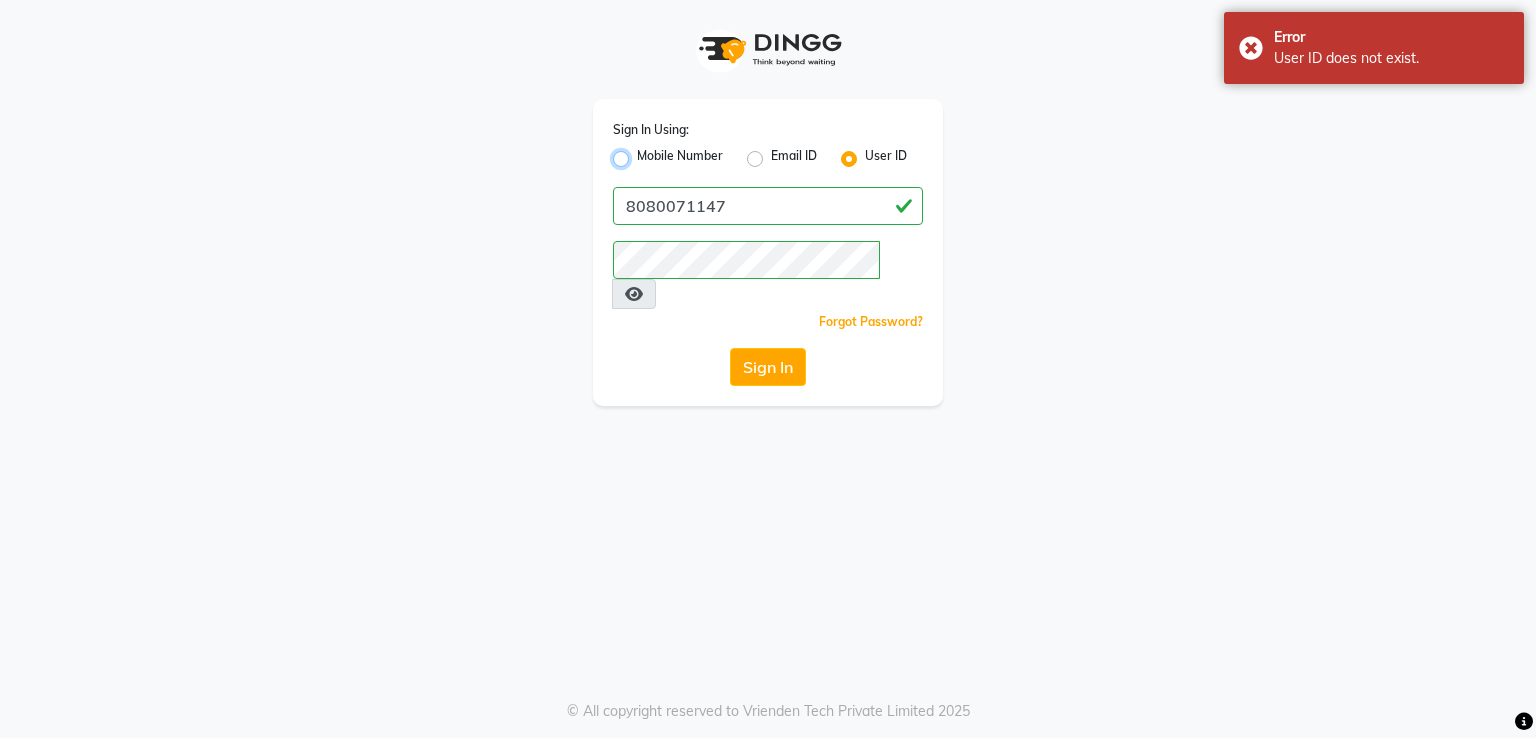 click on "Mobile Number" at bounding box center [643, 153] 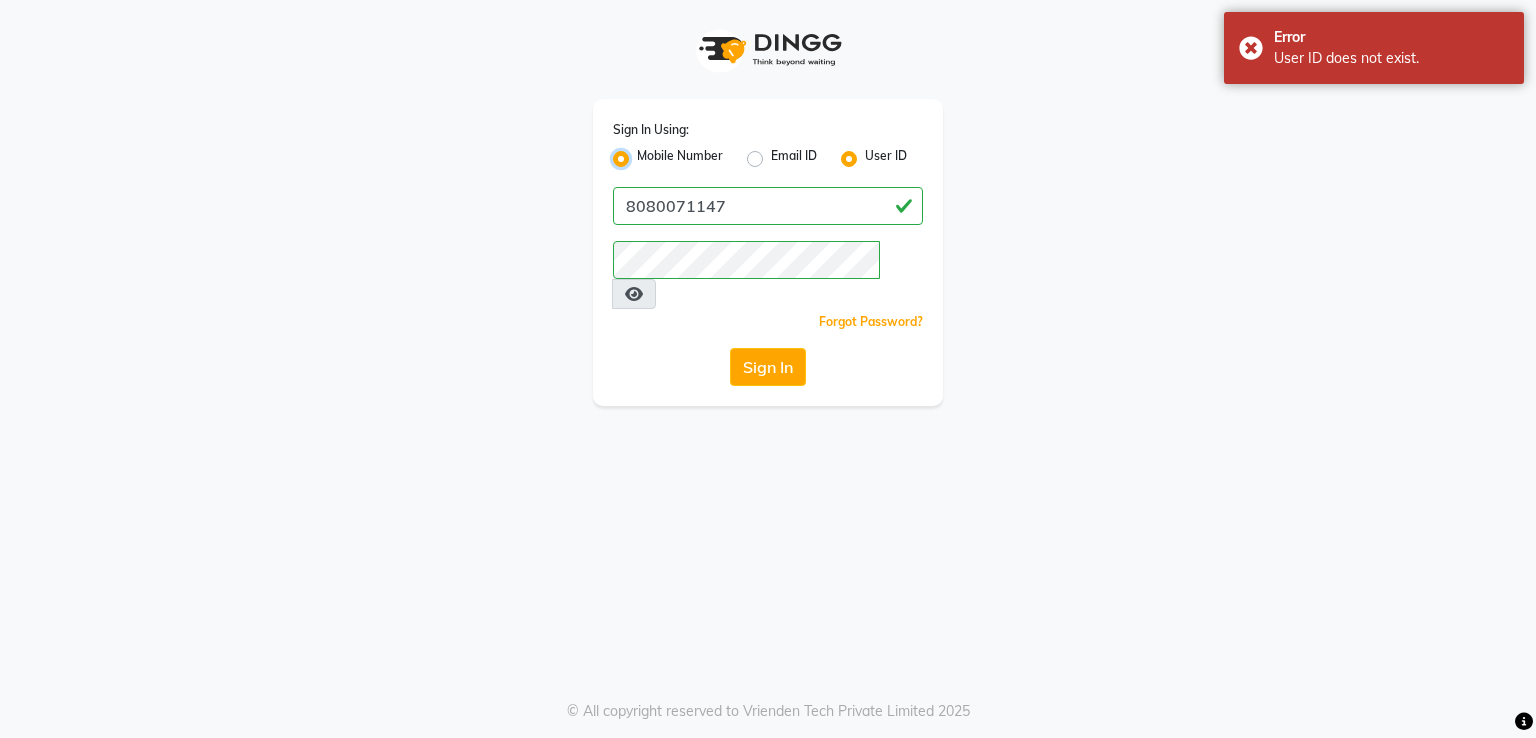 radio on "false" 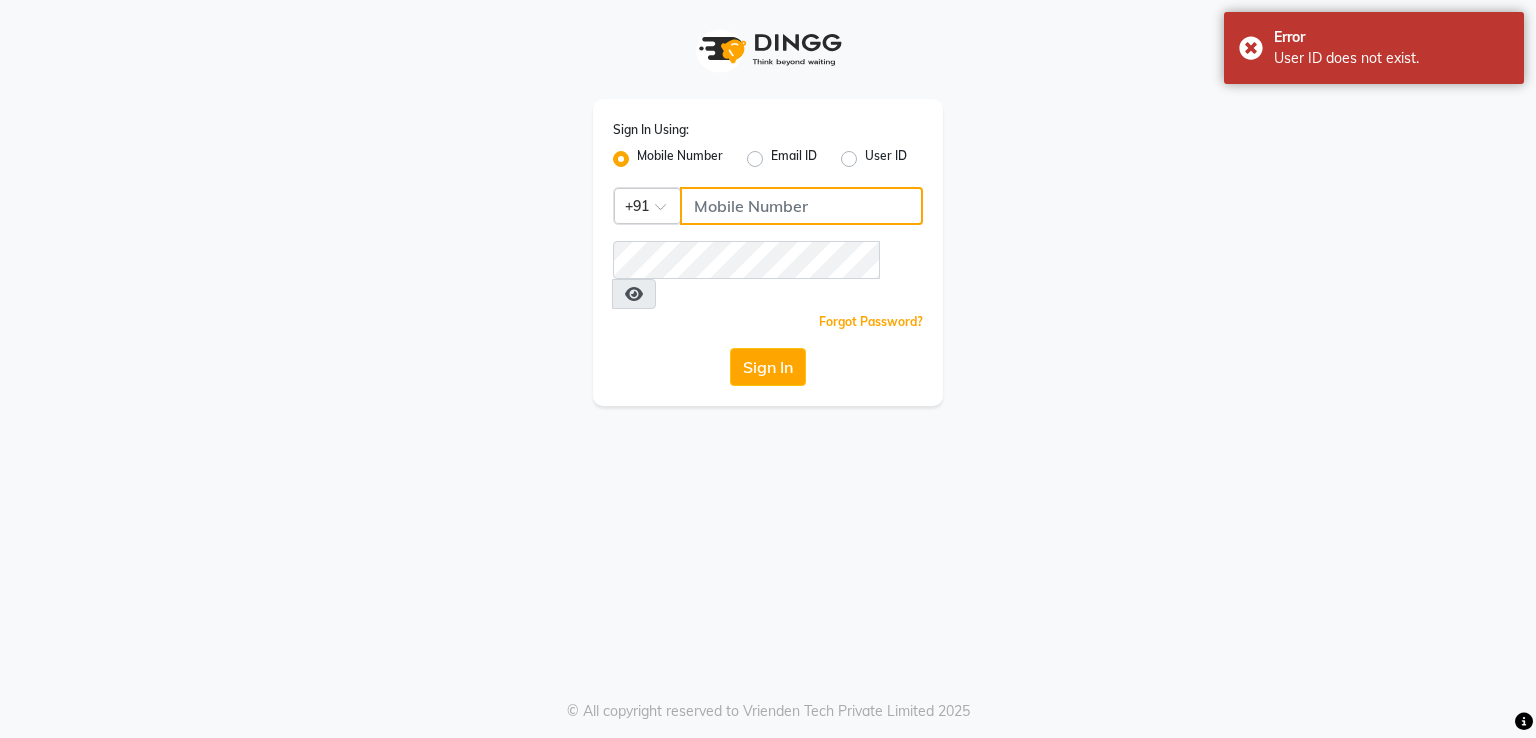 click 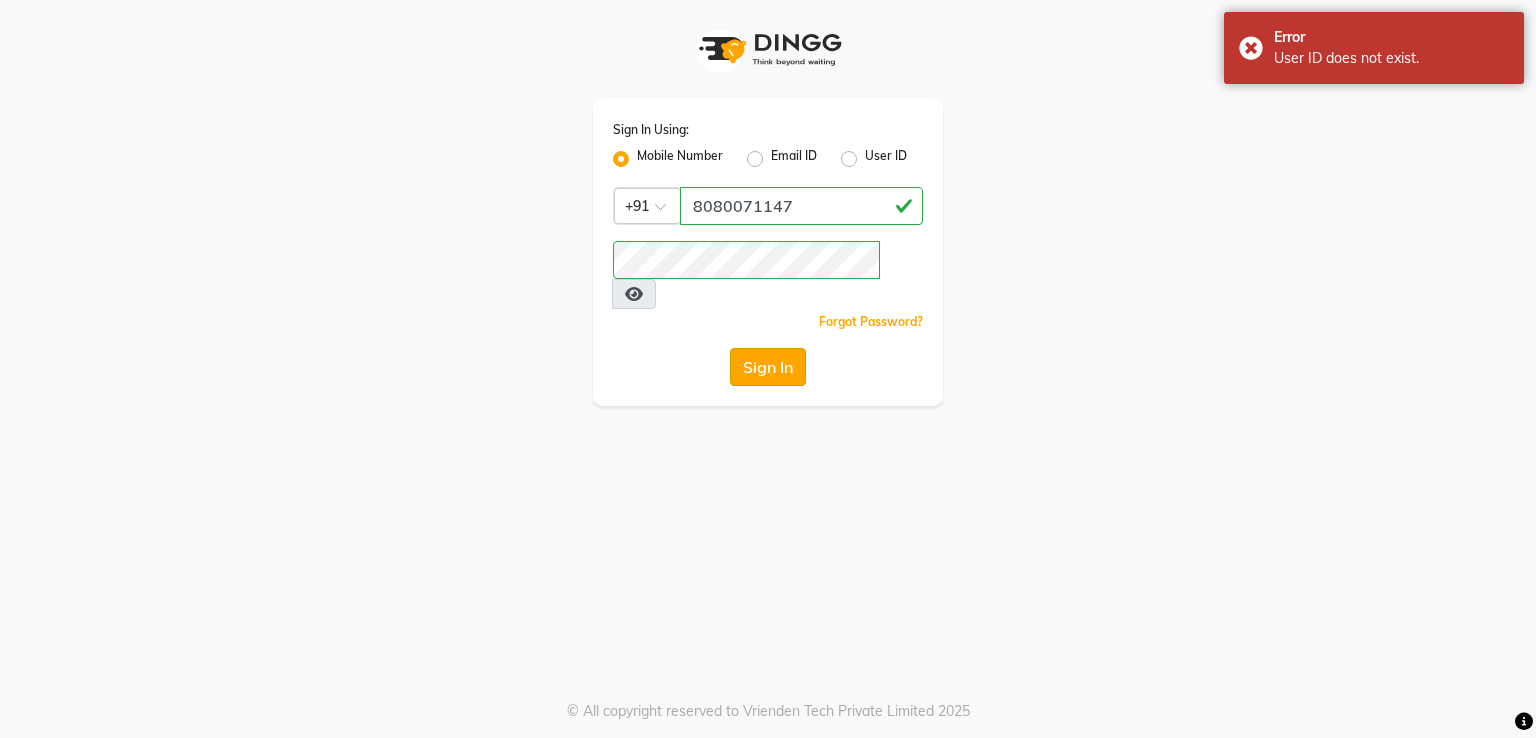 click on "Sign In" 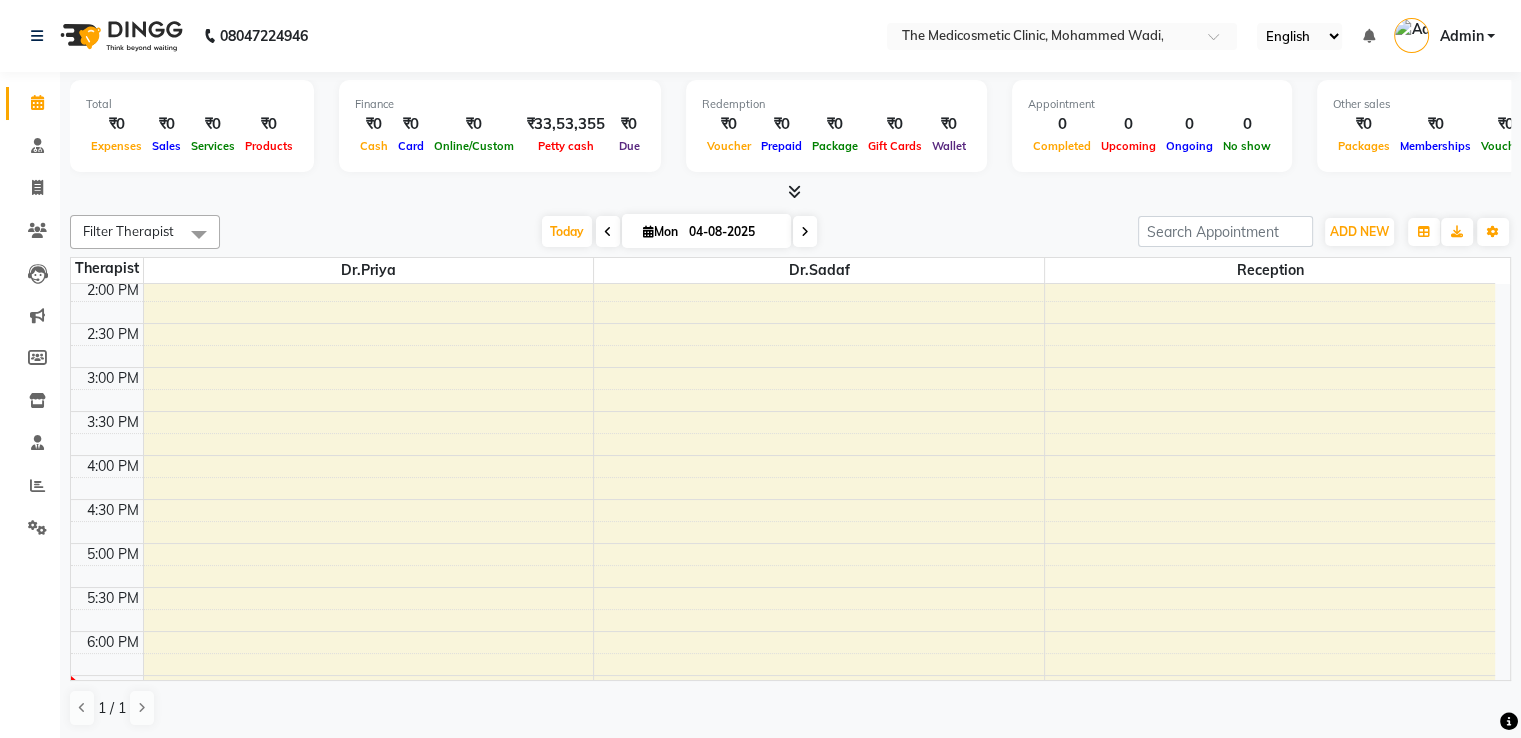 scroll, scrollTop: 397, scrollLeft: 0, axis: vertical 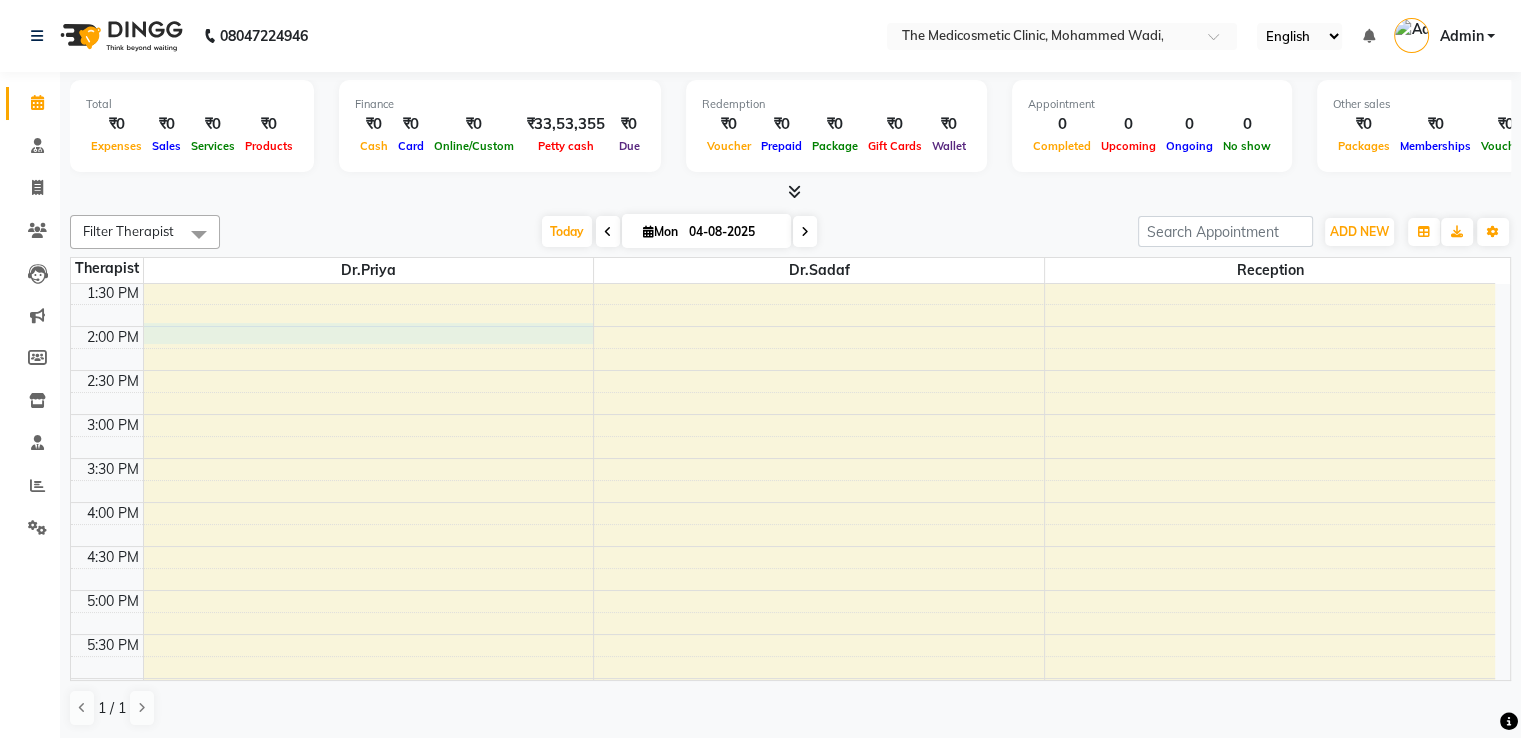 click on "9:00 AM 9:30 AM 10:00 AM 10:30 AM 11:00 AM 11:30 AM 12:00 PM 12:30 PM 1:00 PM 1:30 PM 2:00 PM 2:30 PM 3:00 PM 3:30 PM 4:00 PM 4:30 PM 5:00 PM 5:30 PM 6:00 PM 6:30 PM 7:00 PM 7:30 PM 8:00 PM 8:30 PM 9:00 PM 9:30 PM" at bounding box center [783, 458] 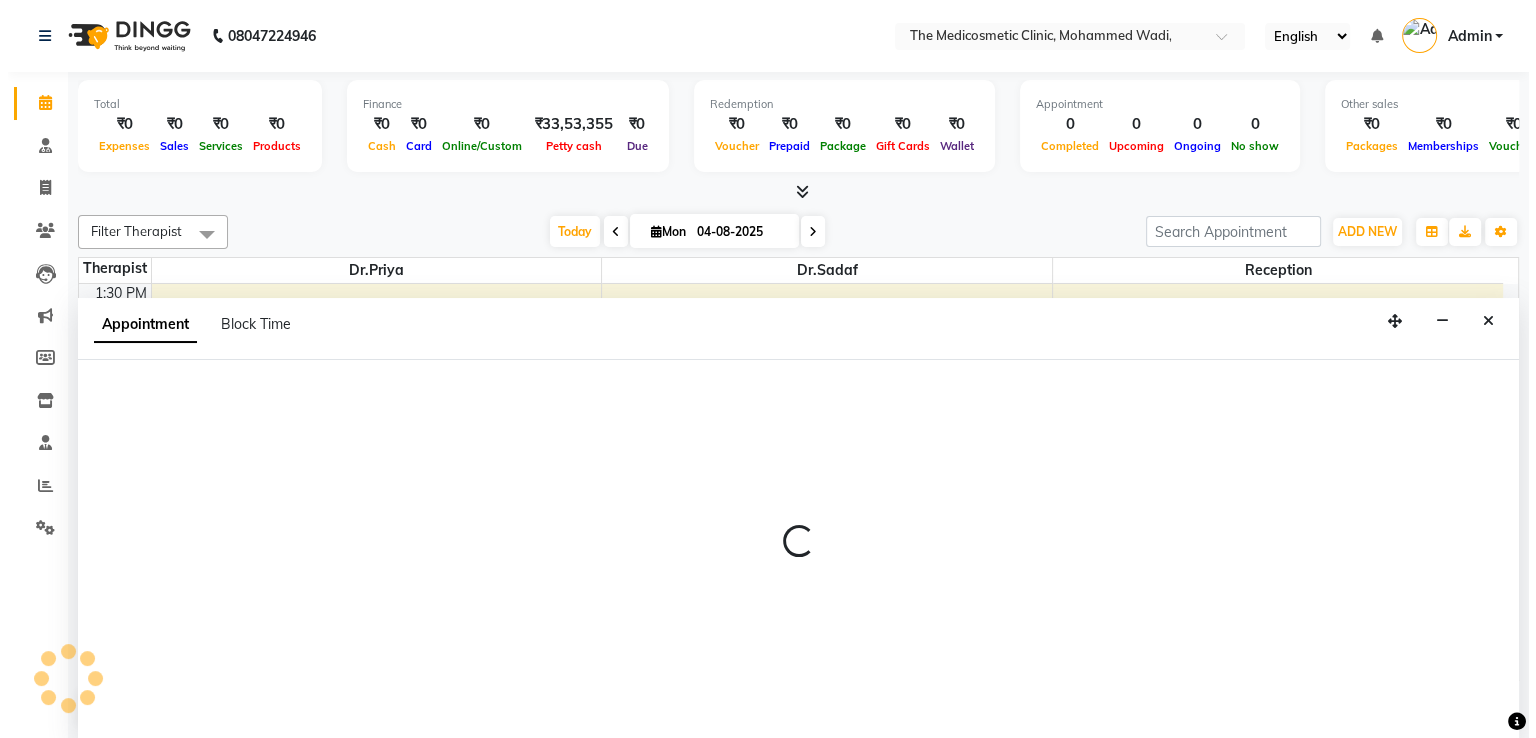 scroll, scrollTop: 1, scrollLeft: 0, axis: vertical 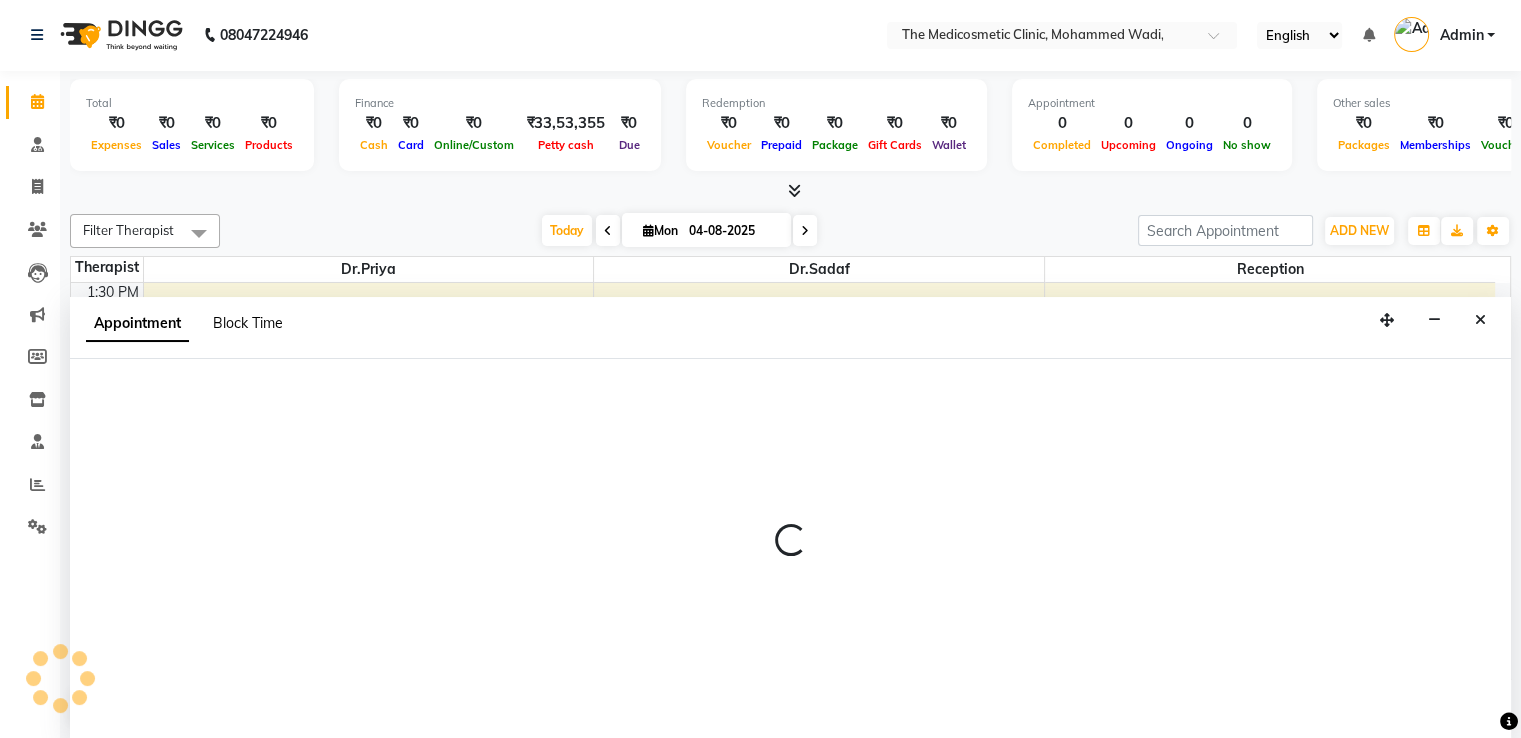 select on "28876" 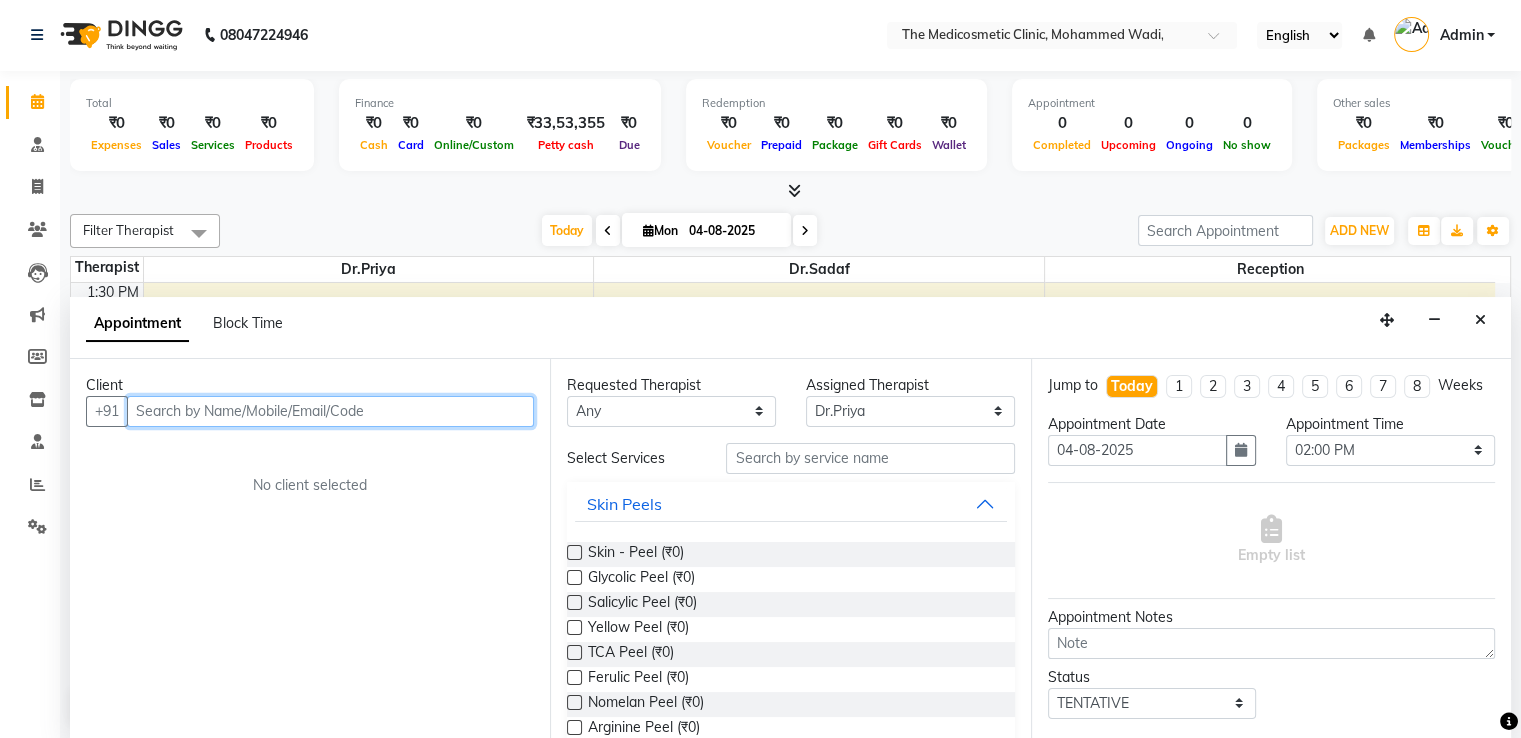 click at bounding box center [330, 411] 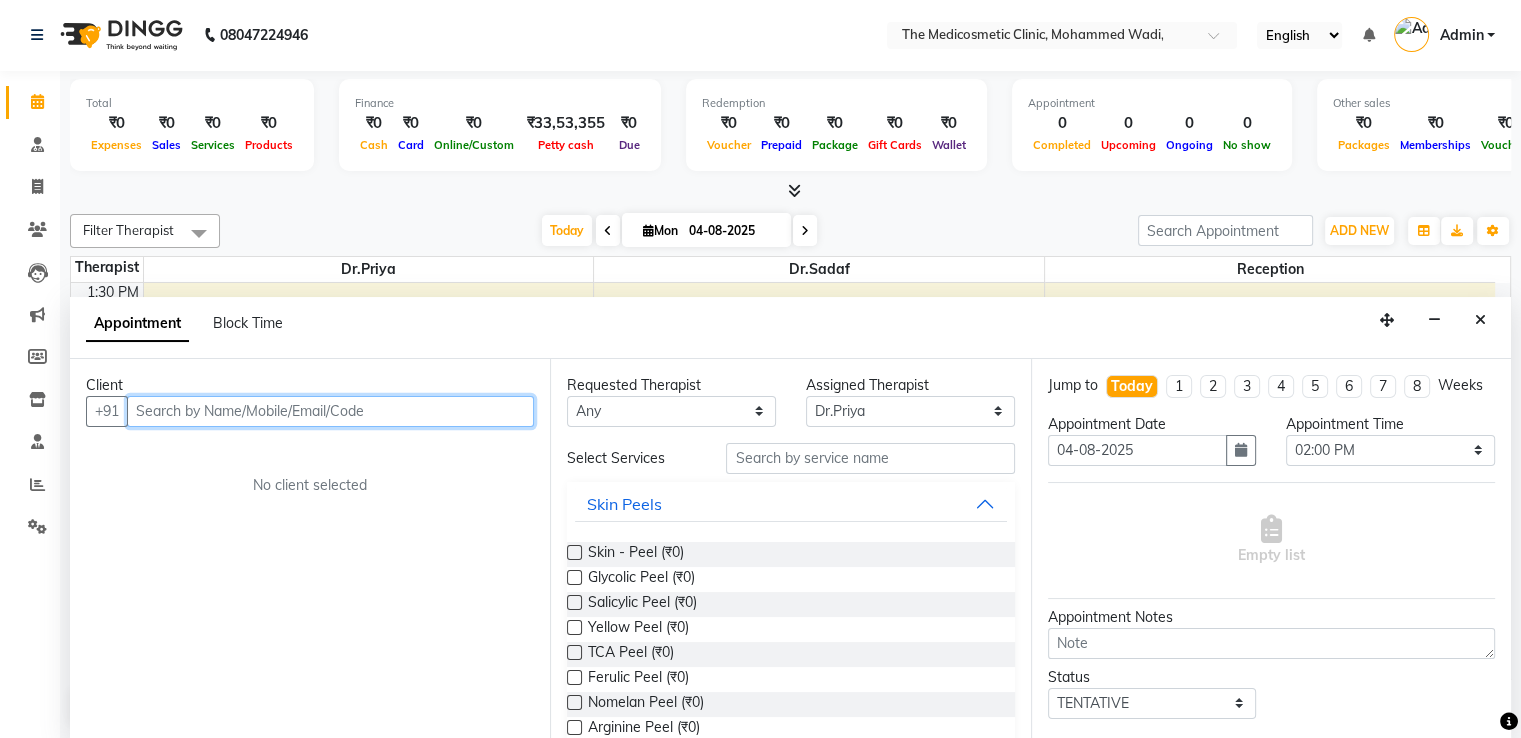 paste on "Contact : [PHONE]" 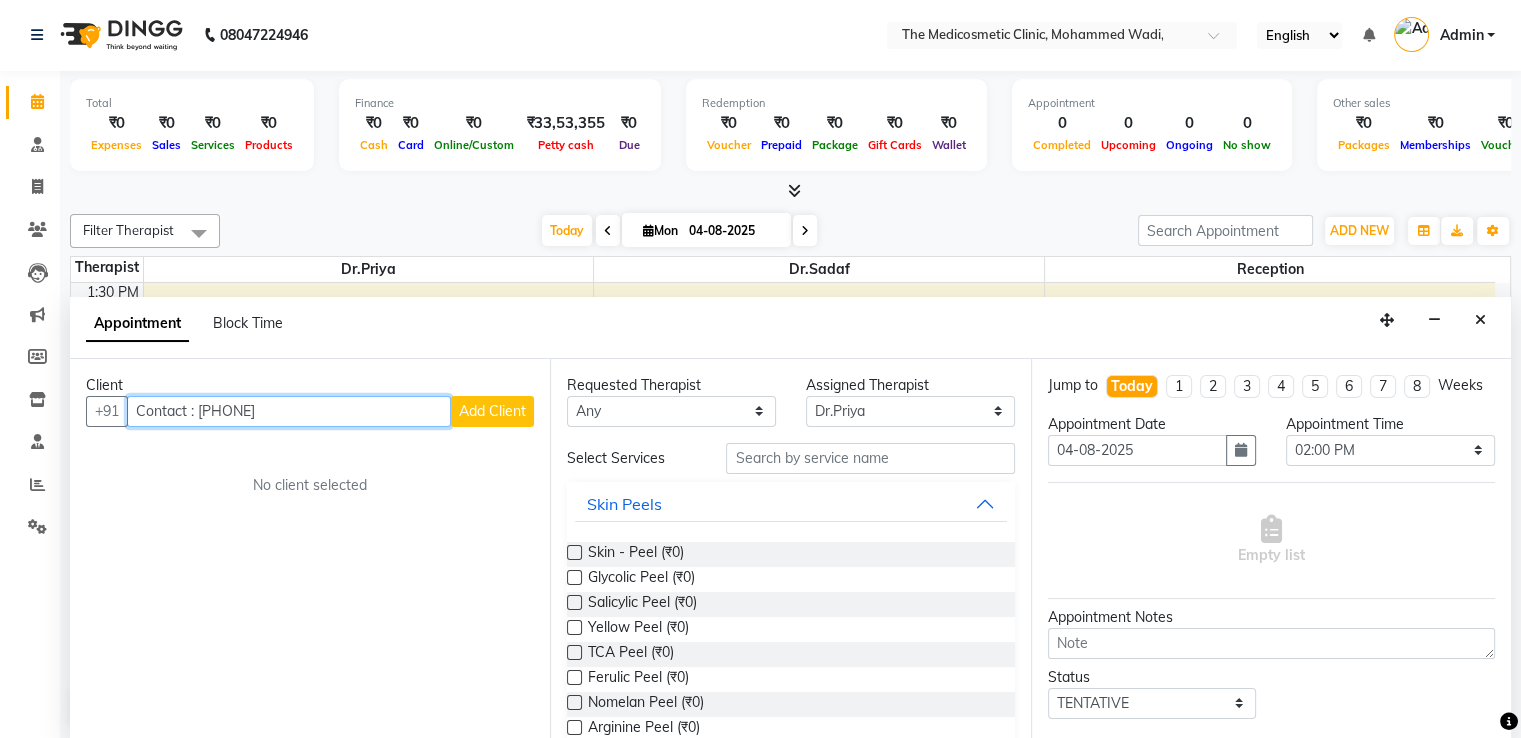 type on "Contact : [PHONE]" 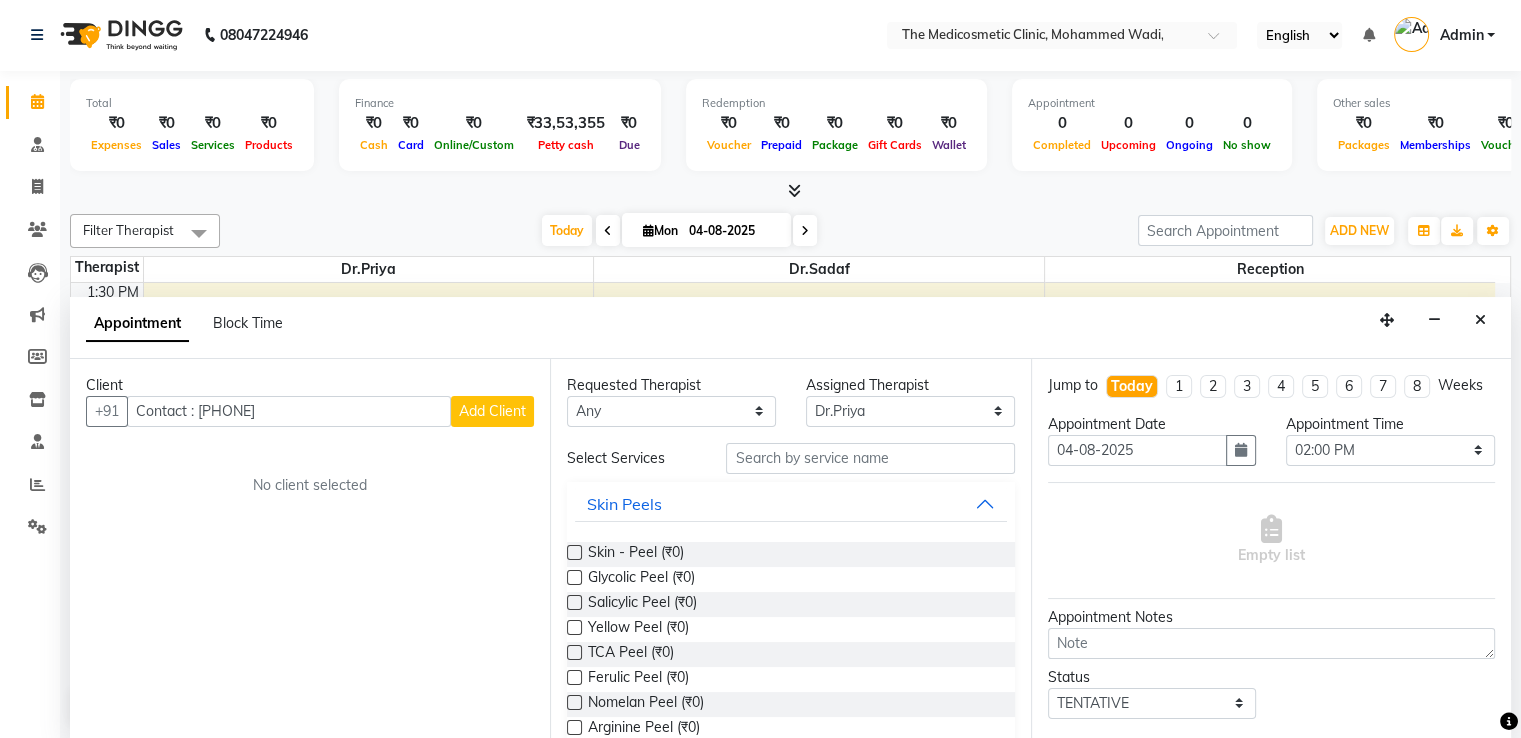 click on "Add Client" at bounding box center [492, 411] 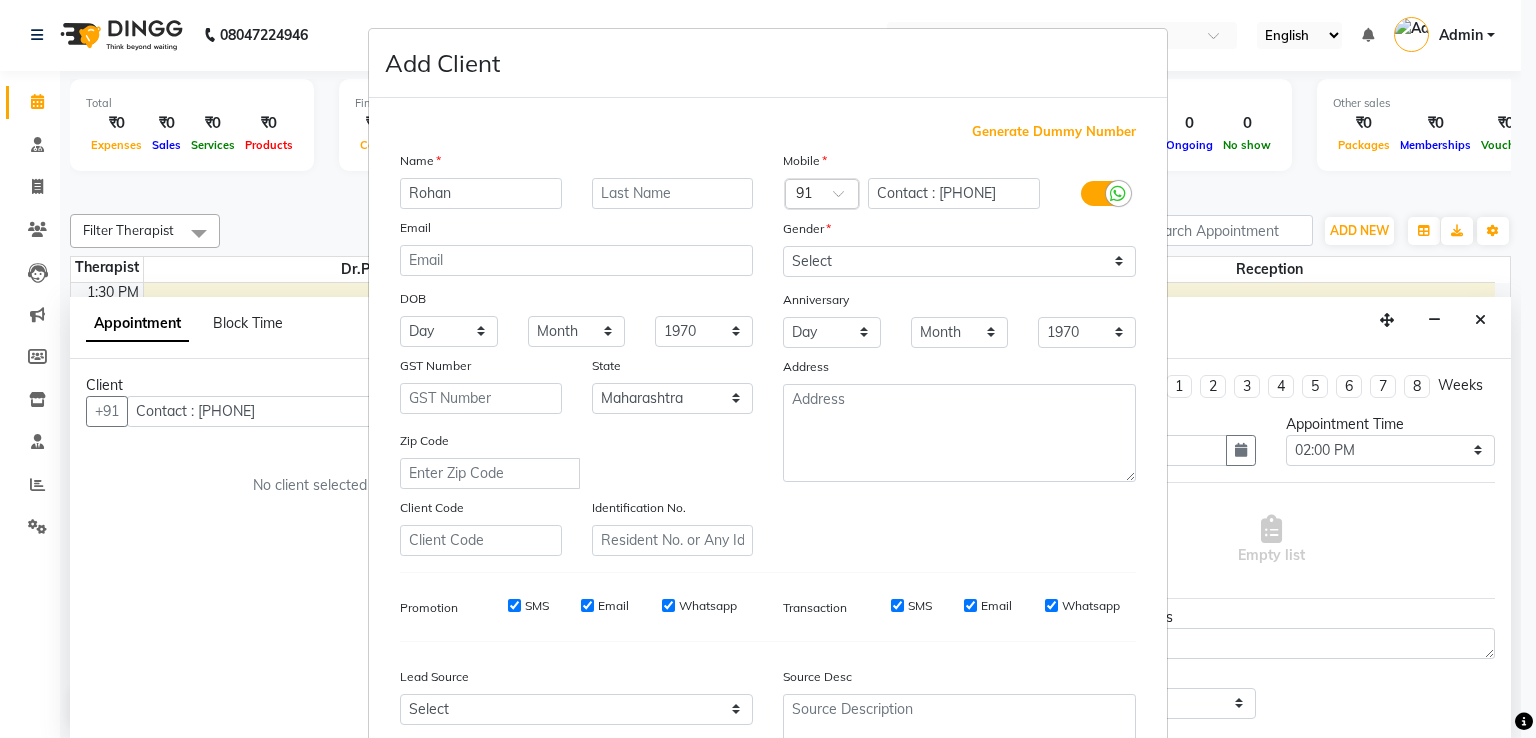 type on "Rohan" 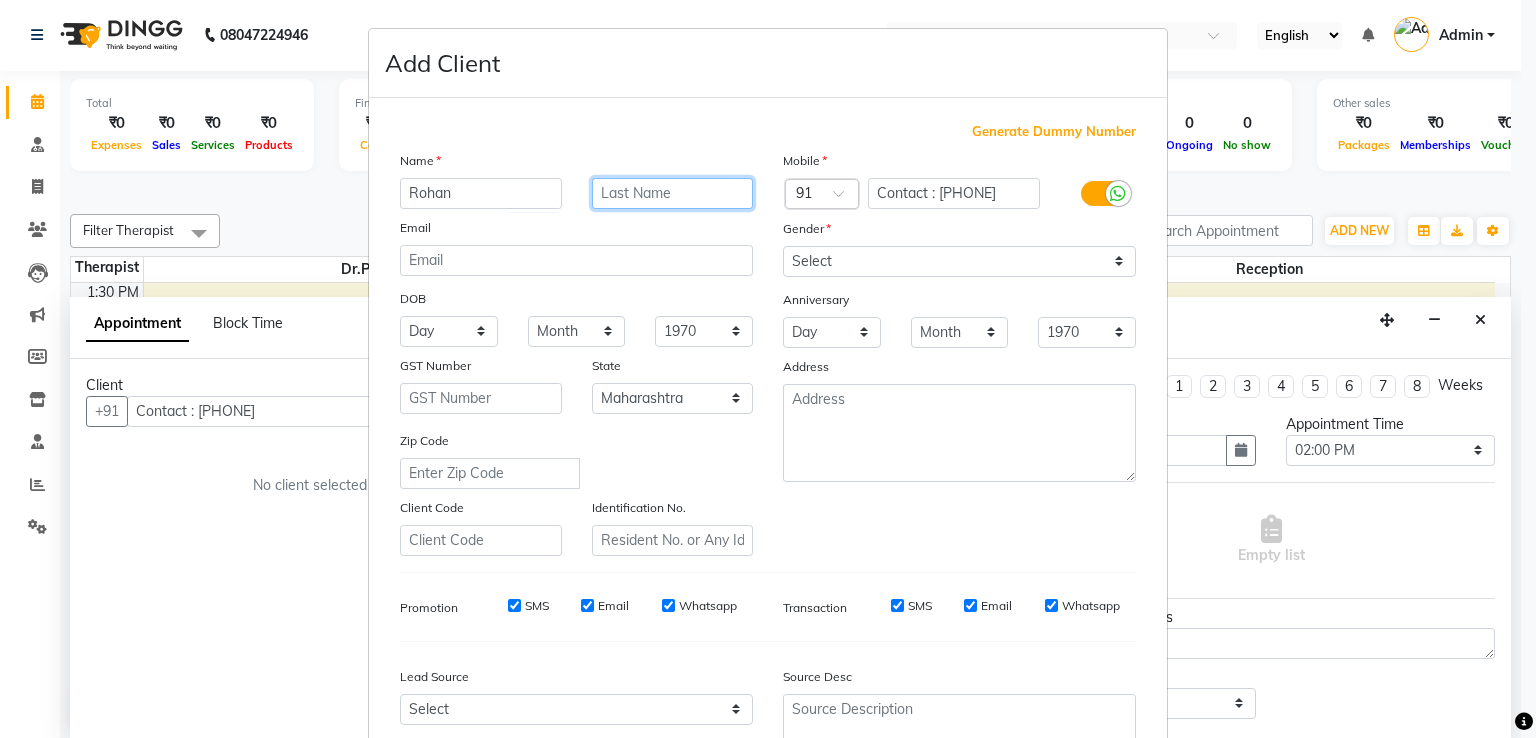 click at bounding box center [673, 193] 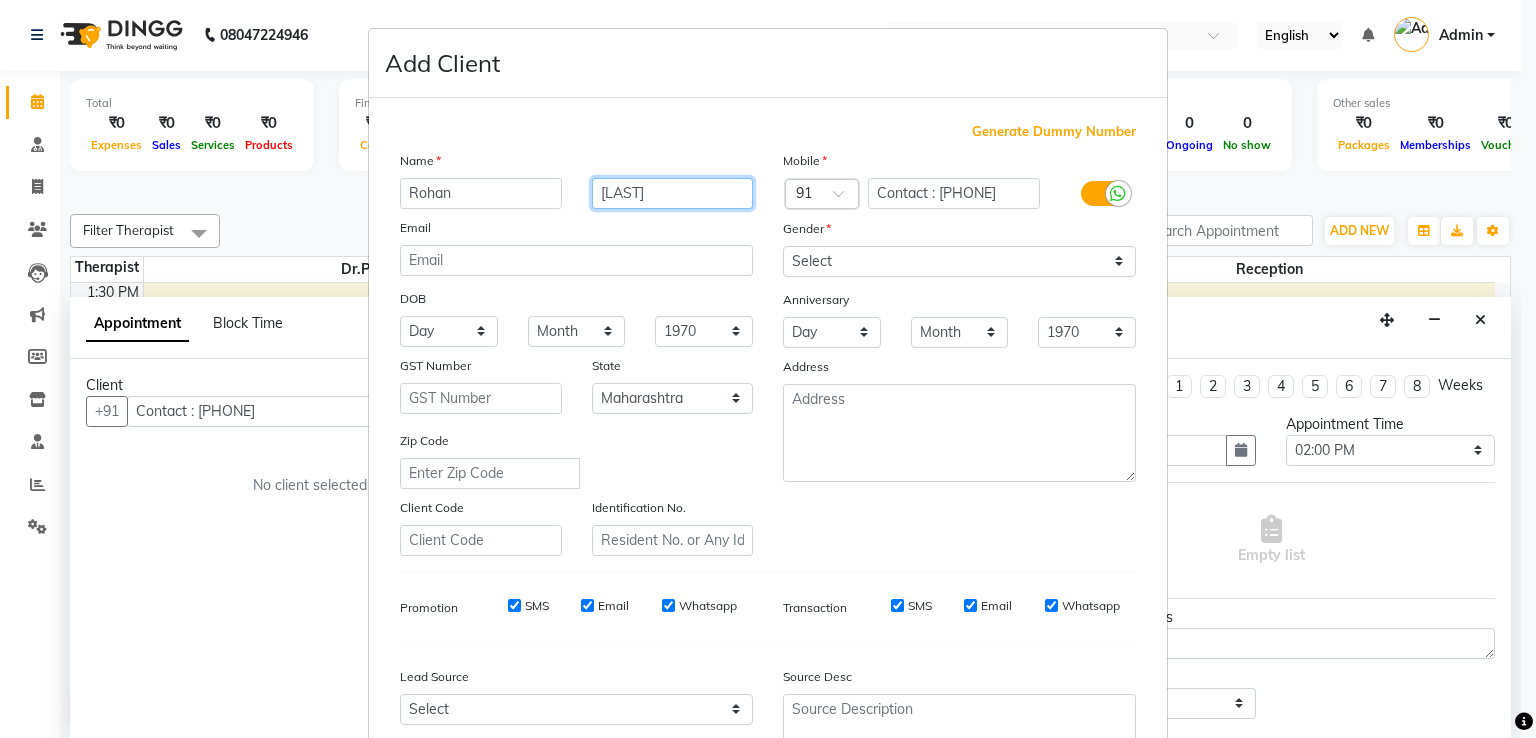 click on "[LAST]" at bounding box center (673, 193) 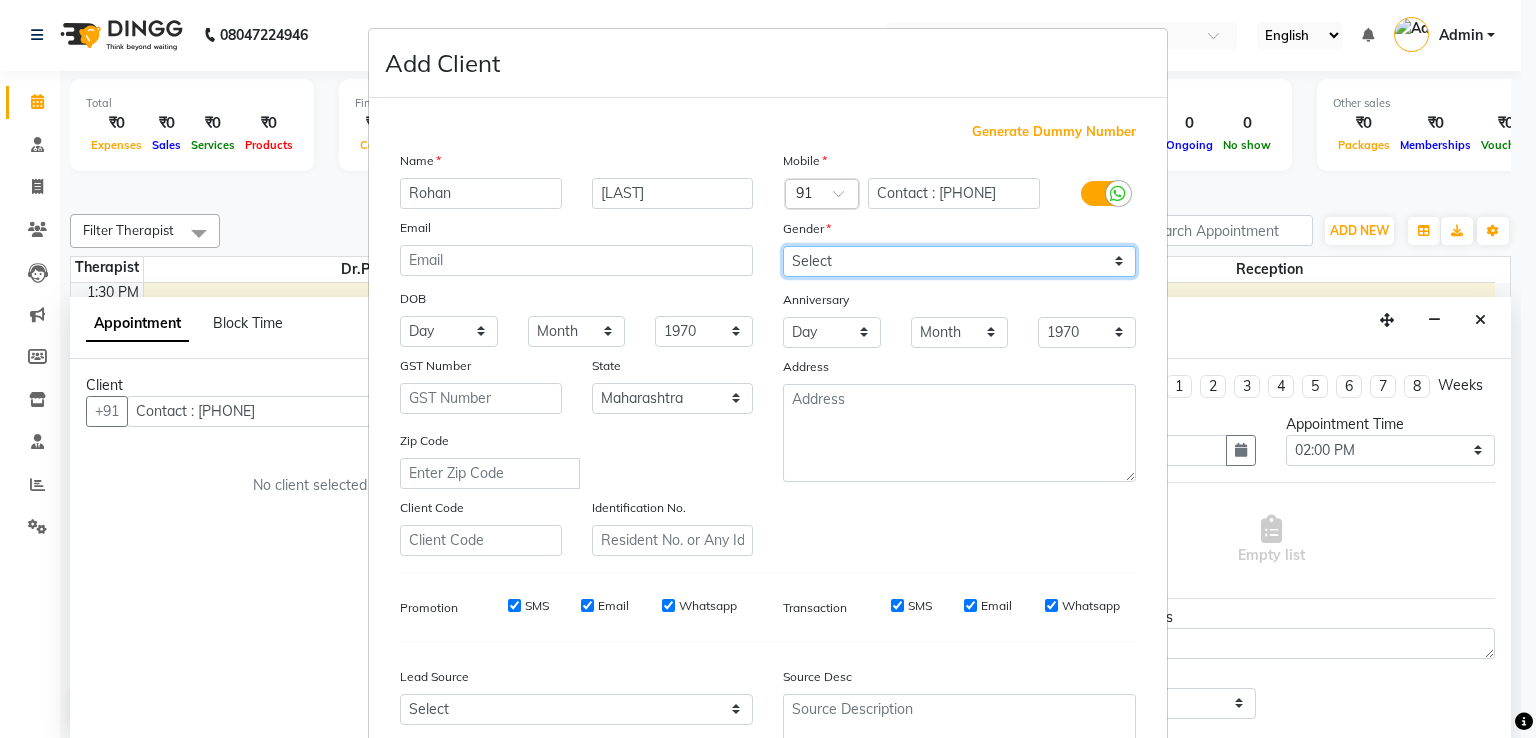 click on "Select Male Female Other Prefer Not To Say" at bounding box center [959, 261] 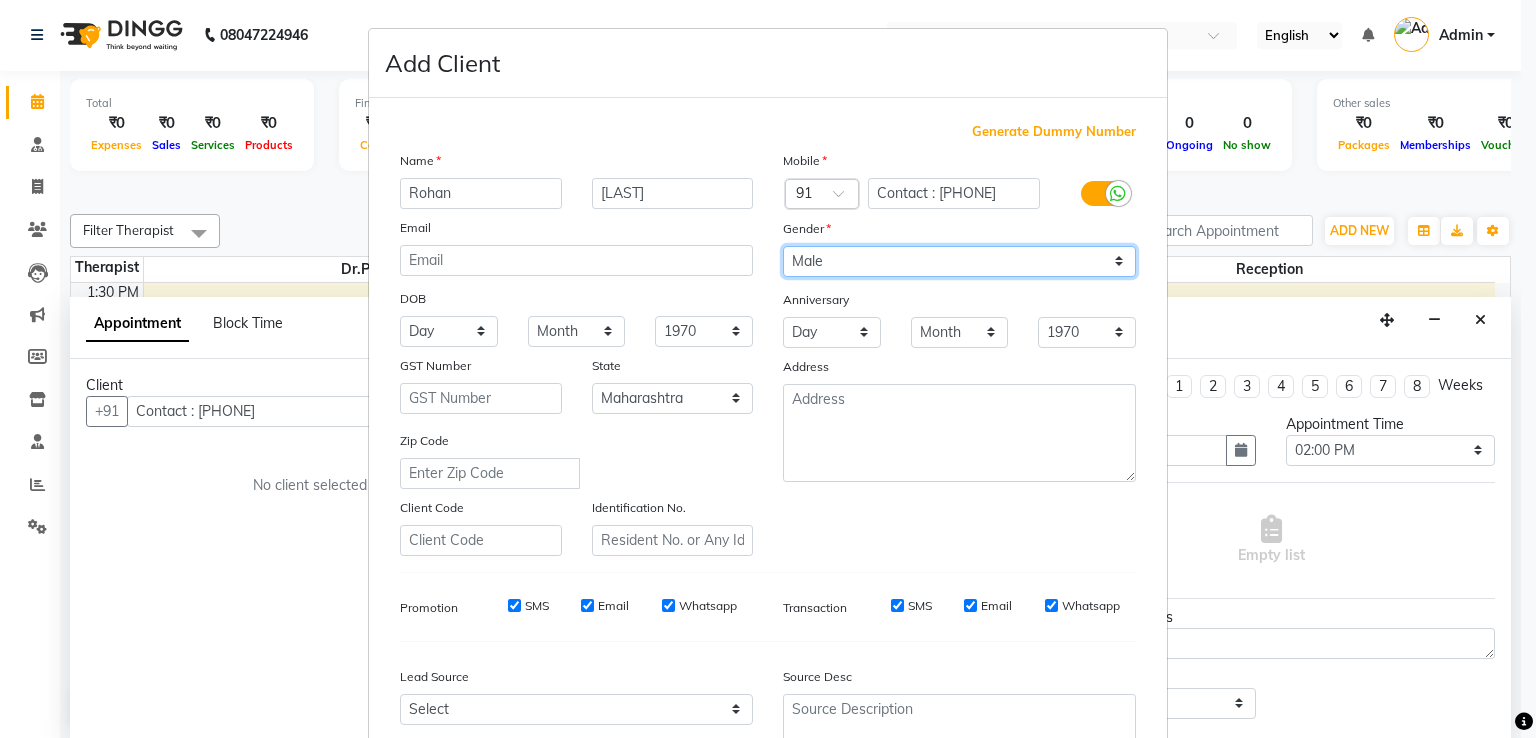 click on "Select Male Female Other Prefer Not To Say" at bounding box center (959, 261) 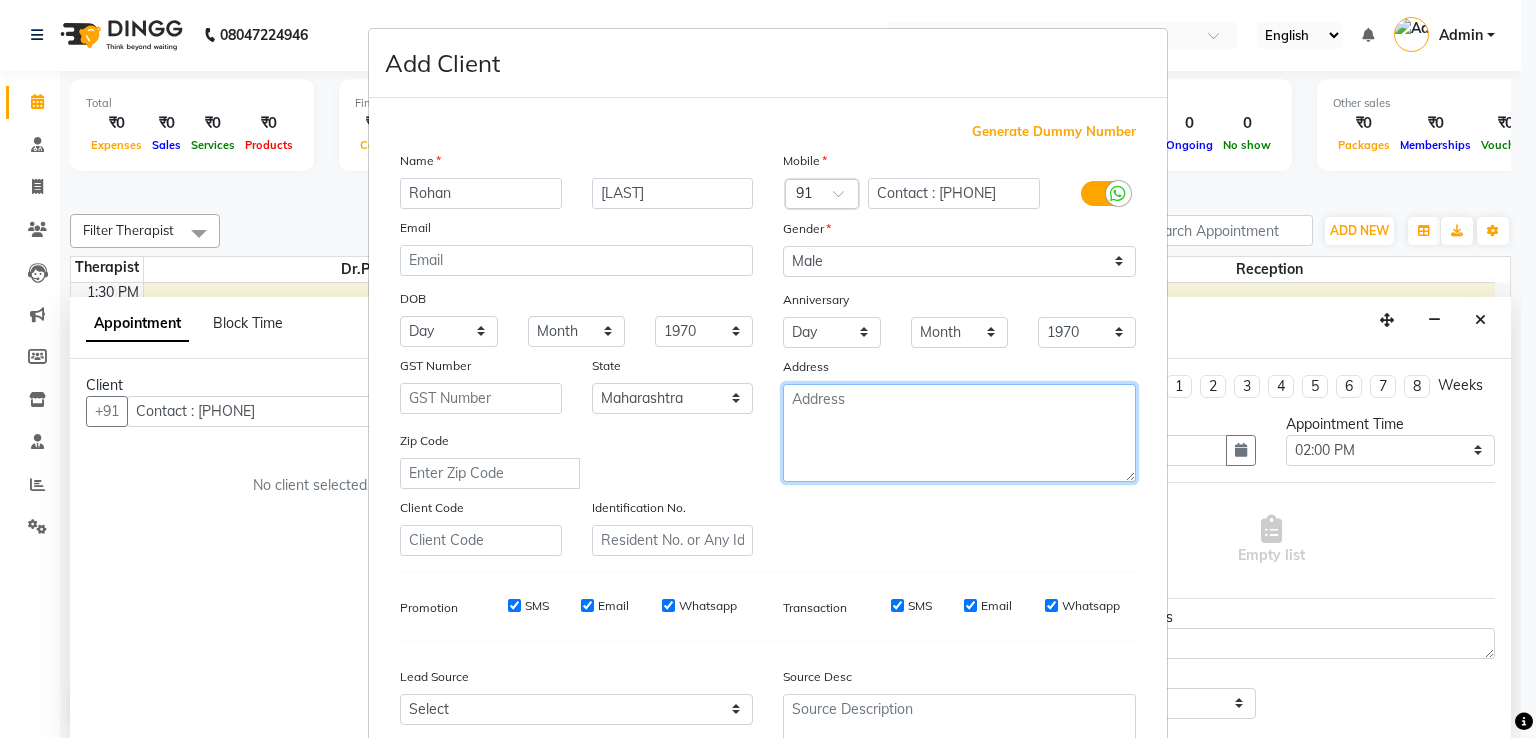 click at bounding box center (959, 433) 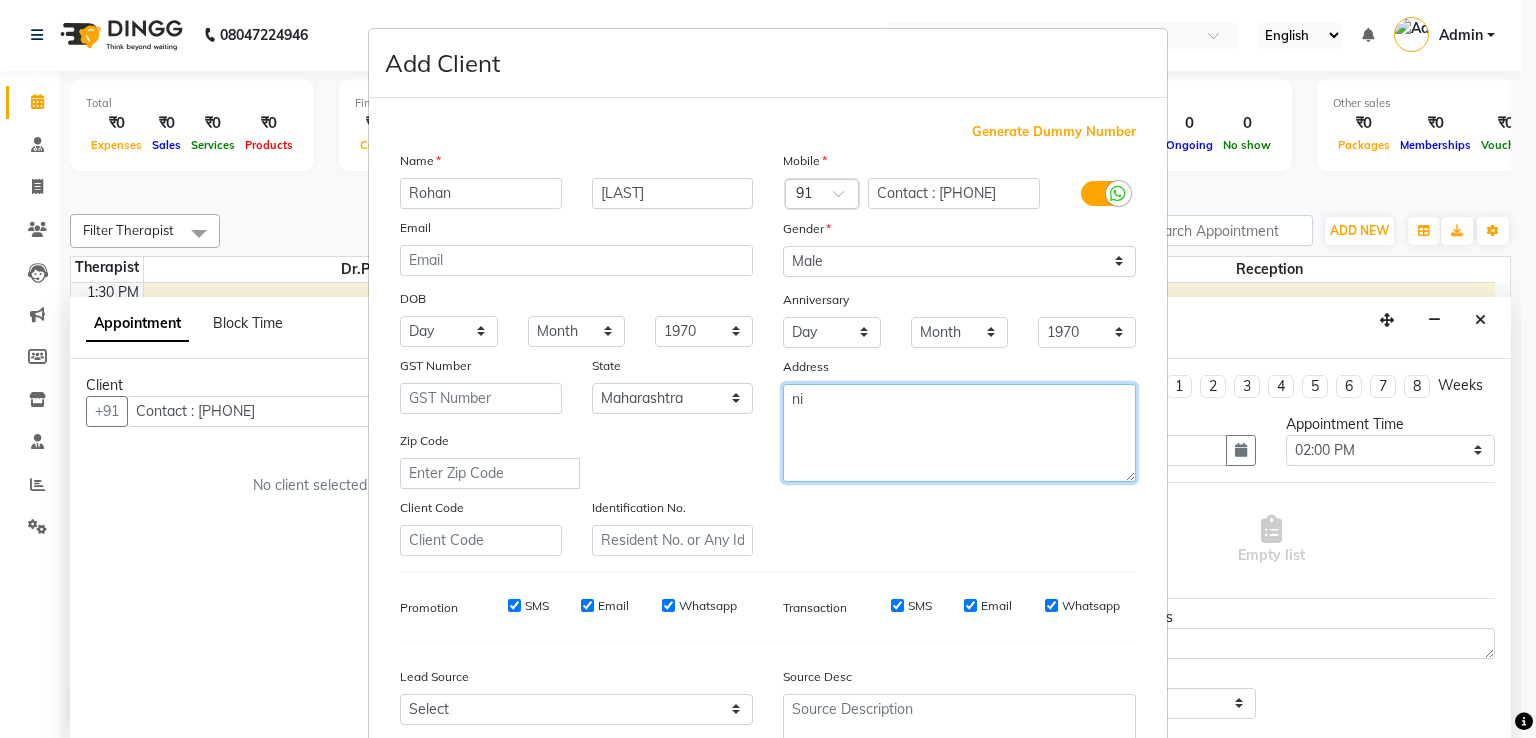 type on "n" 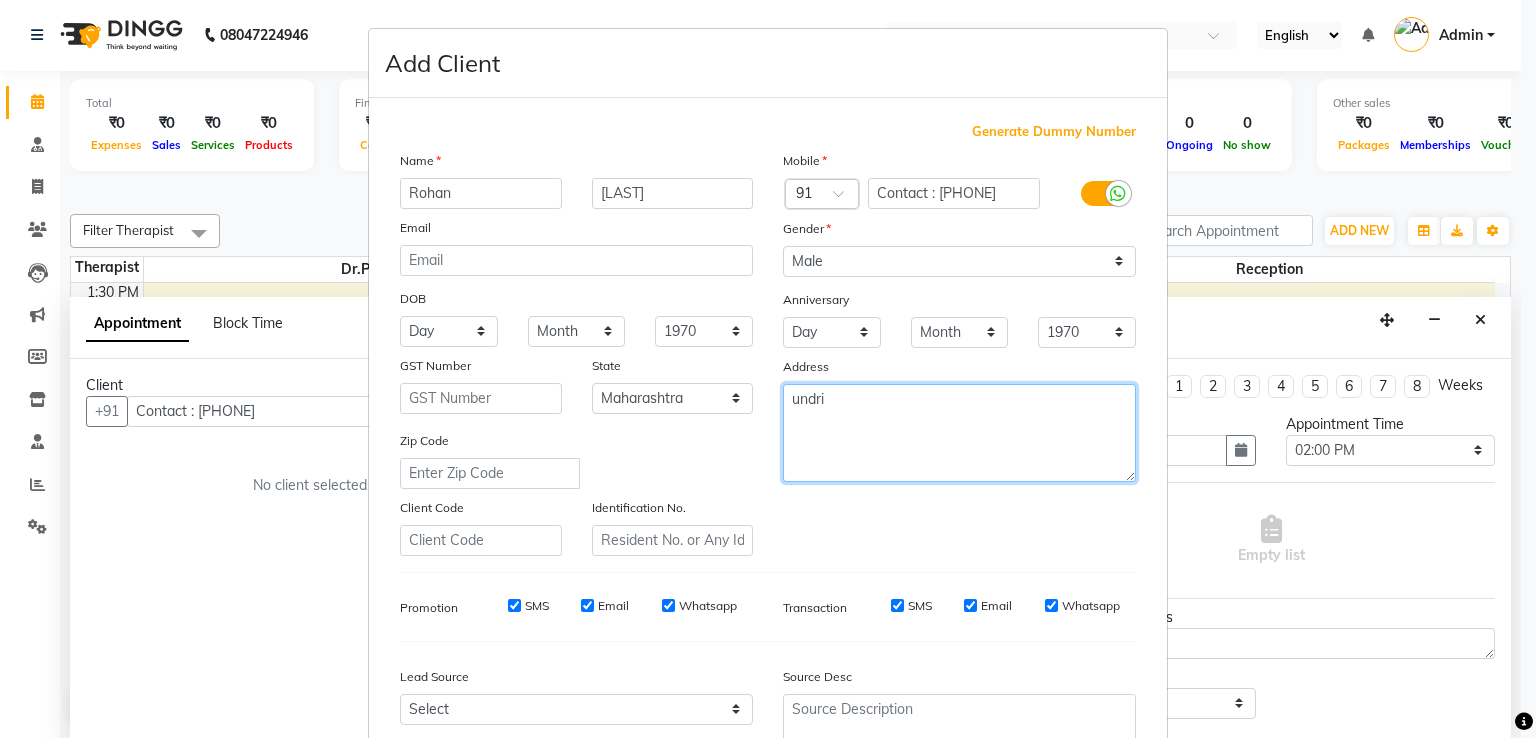 scroll, scrollTop: 100, scrollLeft: 0, axis: vertical 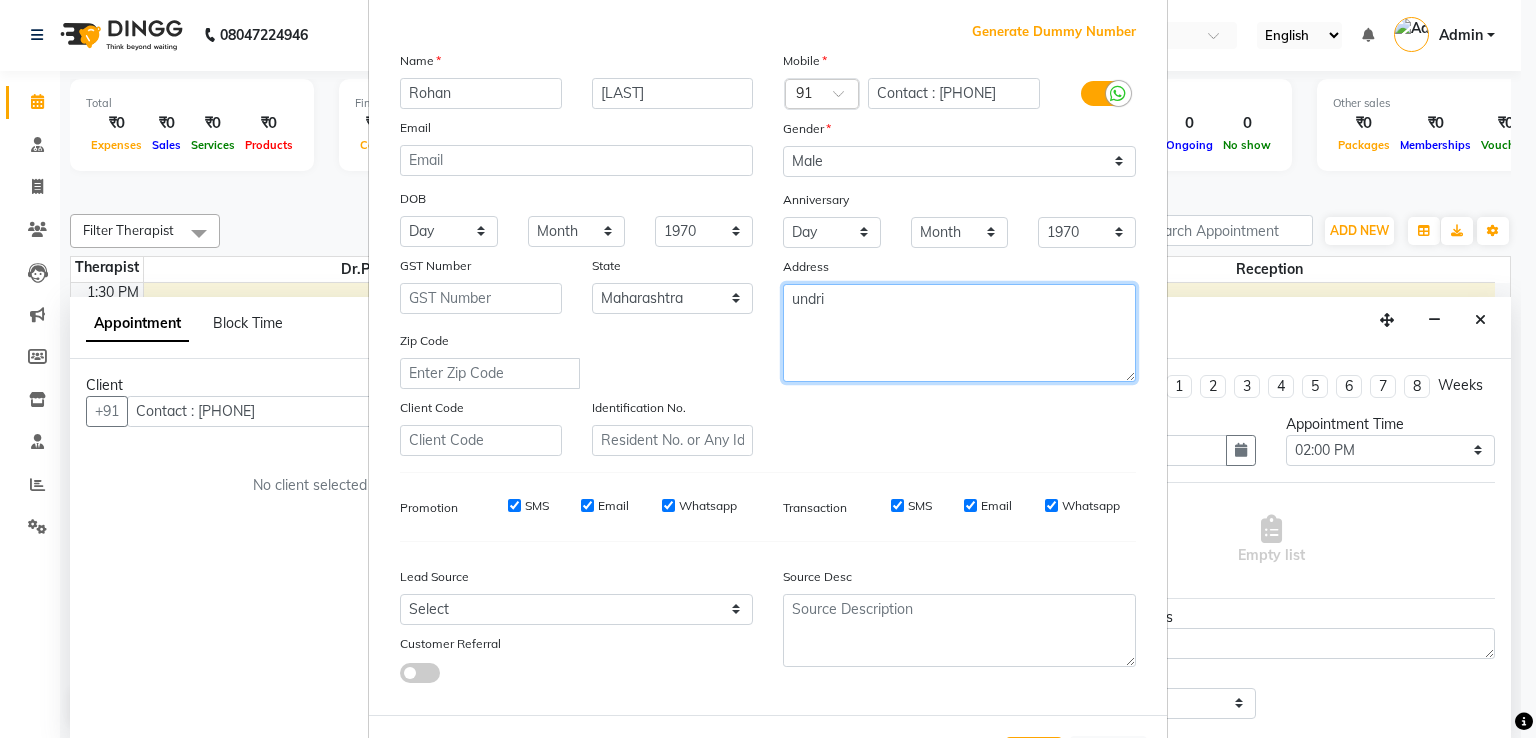 type on "undri" 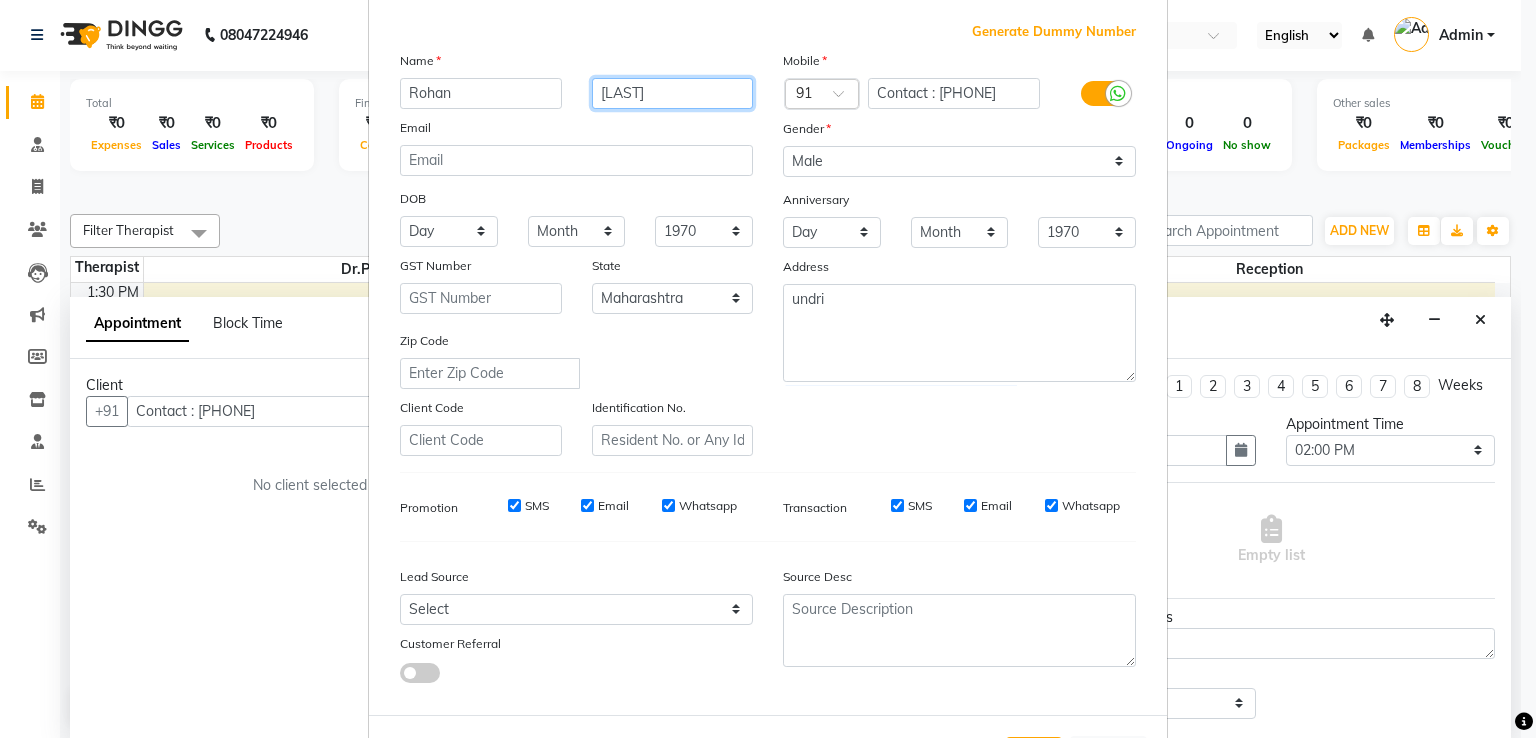 click on "[LAST]" at bounding box center (673, 93) 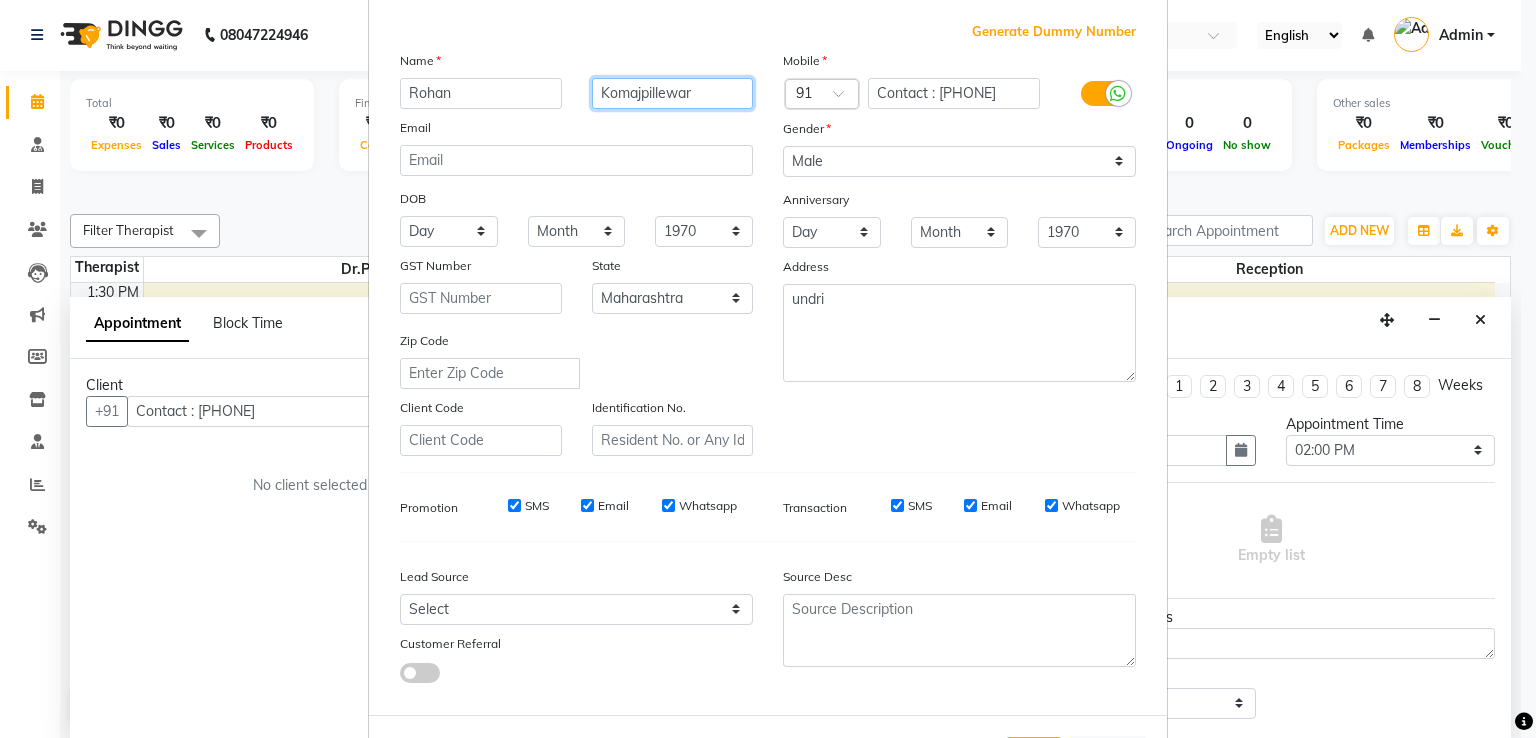 type on "Komajpillewar" 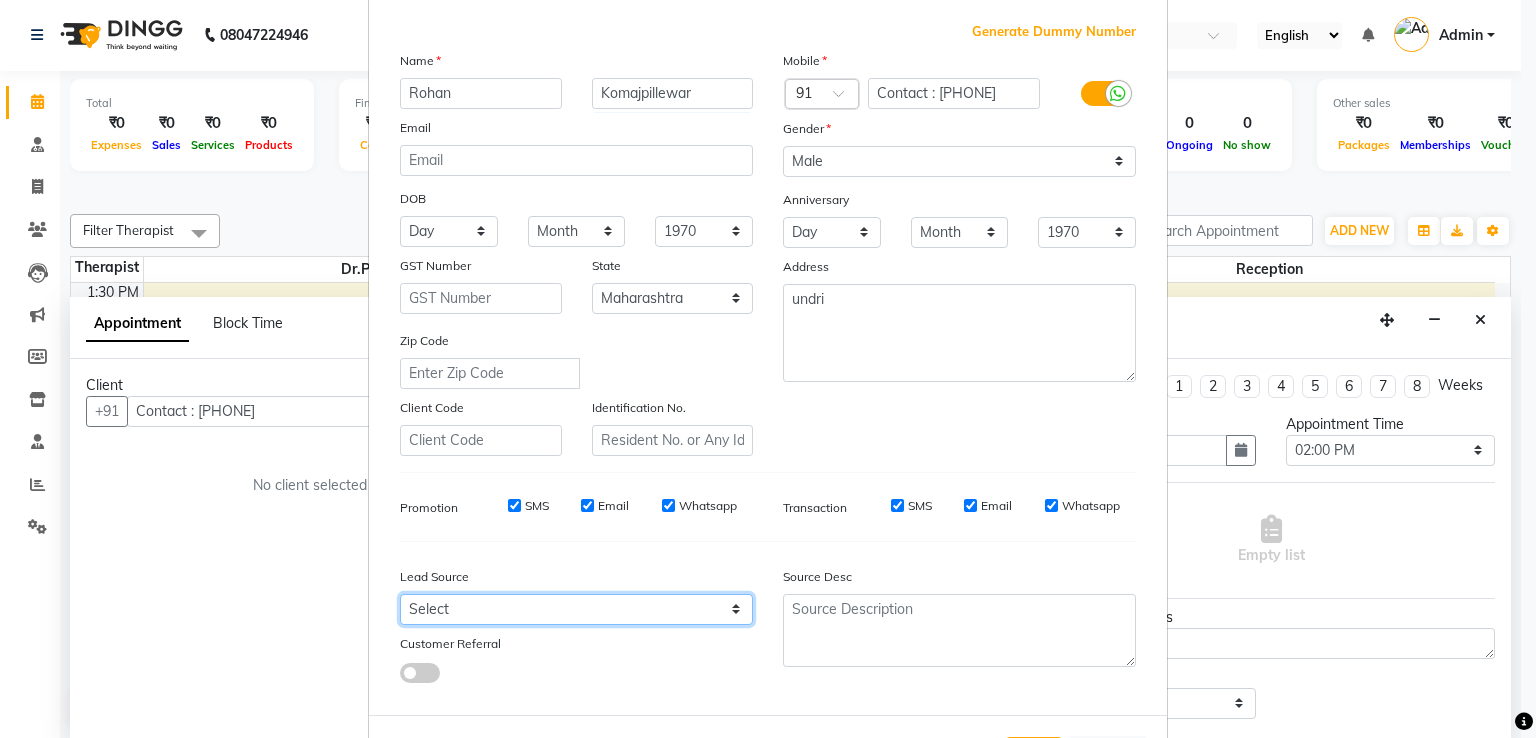 click on "Select Walk-in Referral Internet Friend Word of Mouth Advertisement Facebook JustDial Google Other Repeated WedmeGood Signage Newspaper Ad CRM Chat Bot IVR Call WhatsApp Website Direct Call  Instagram  YouTube" at bounding box center (576, 609) 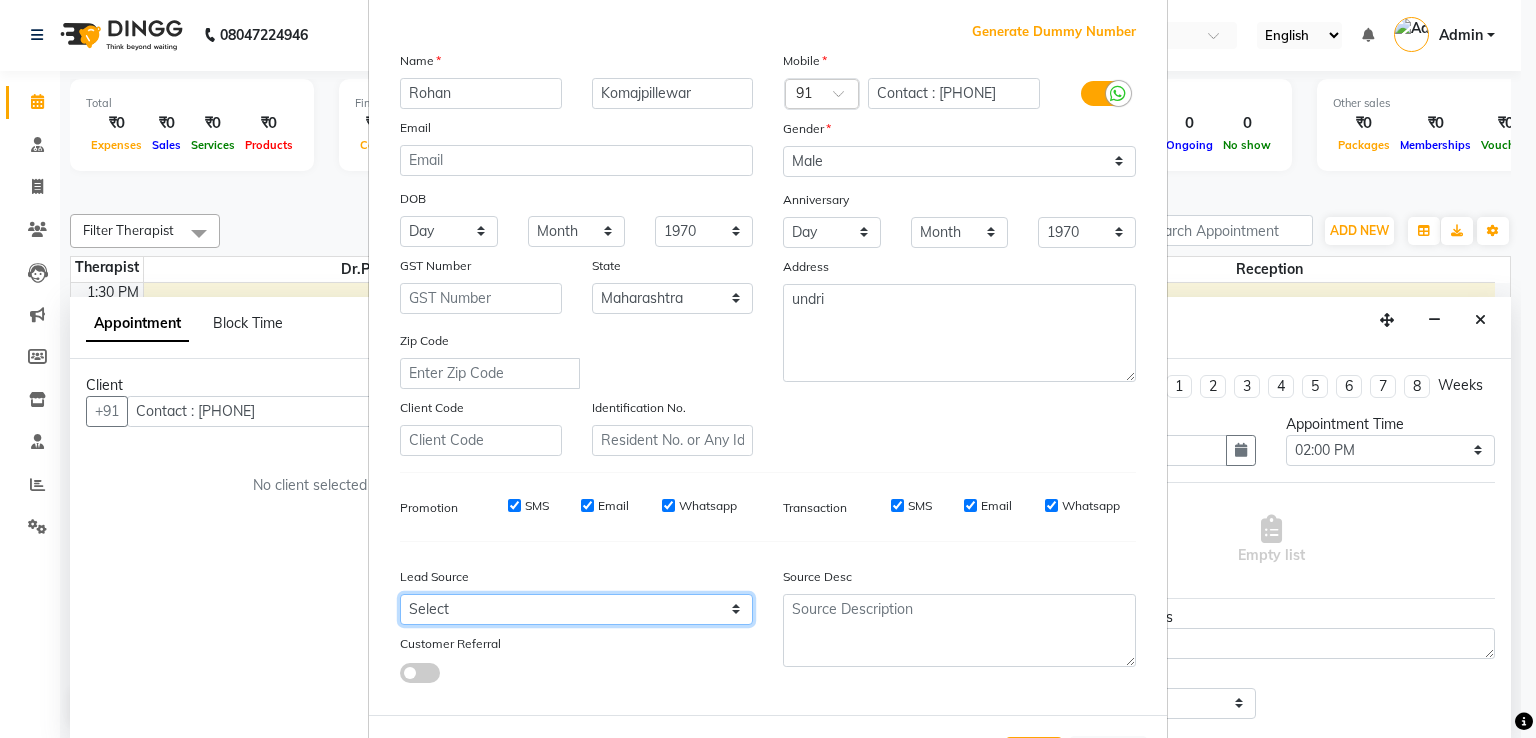 select on "10243" 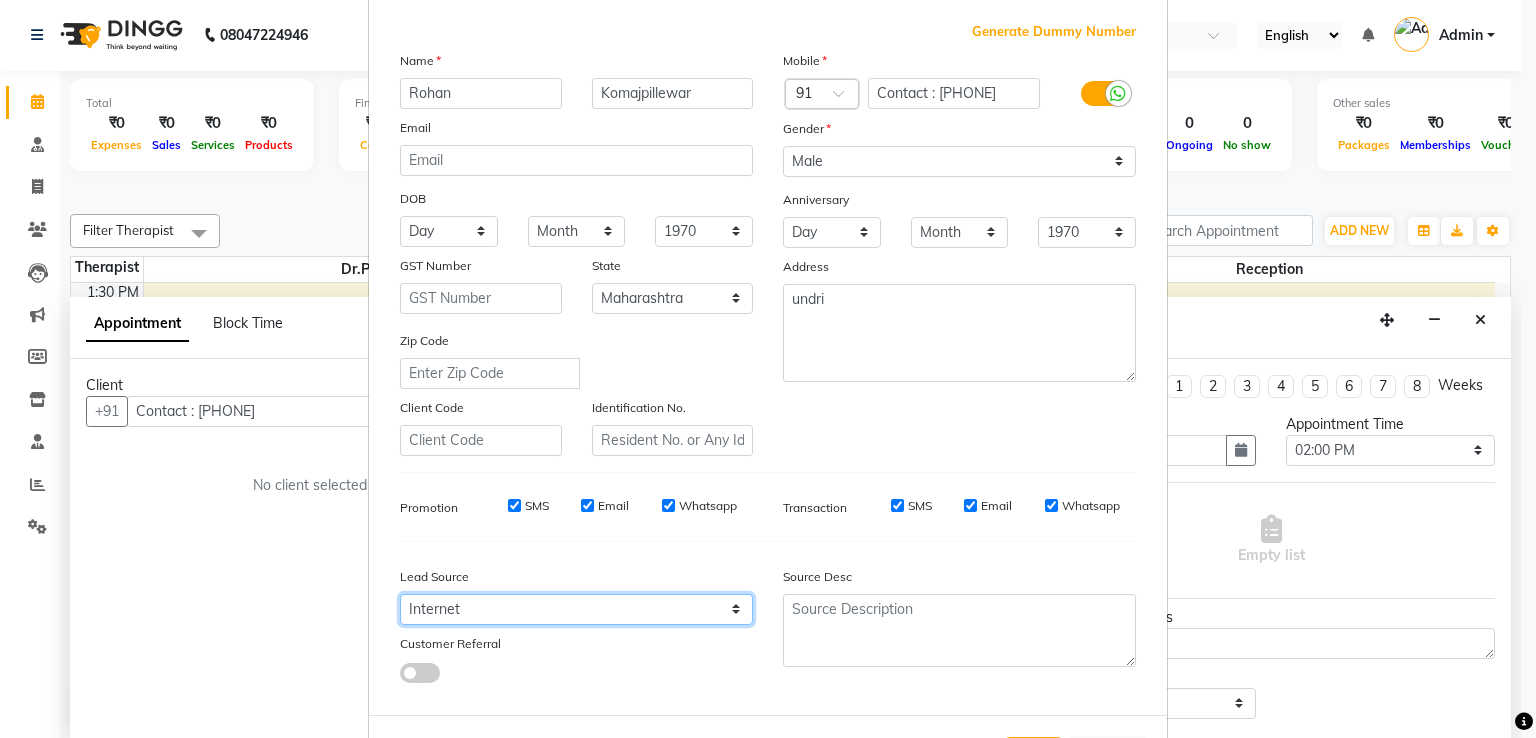 click on "Select Walk-in Referral Internet Friend Word of Mouth Advertisement Facebook JustDial Google Other Repeated WedmeGood Signage Newspaper Ad CRM Chat Bot IVR Call WhatsApp Website Direct Call  Instagram  YouTube" at bounding box center (576, 609) 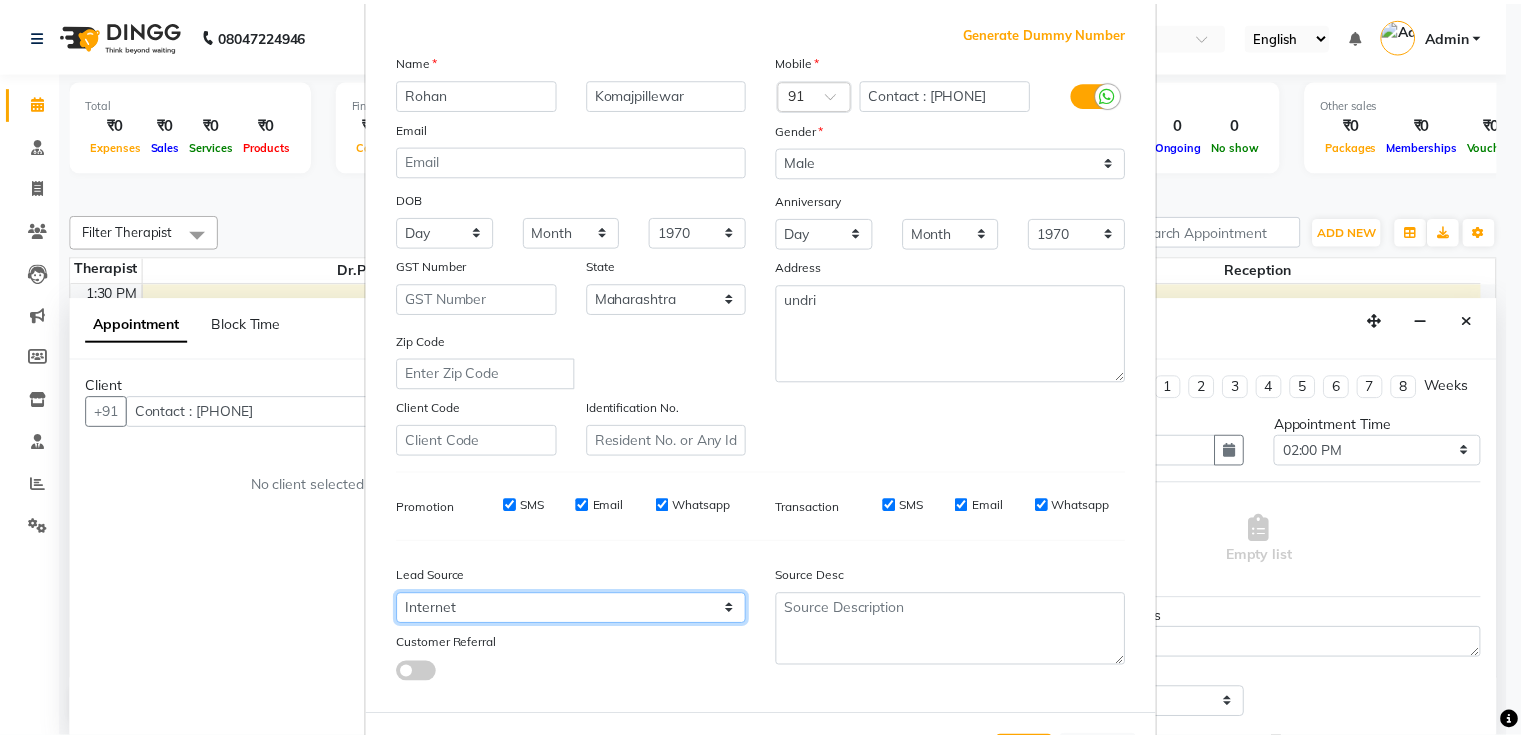 scroll, scrollTop: 195, scrollLeft: 0, axis: vertical 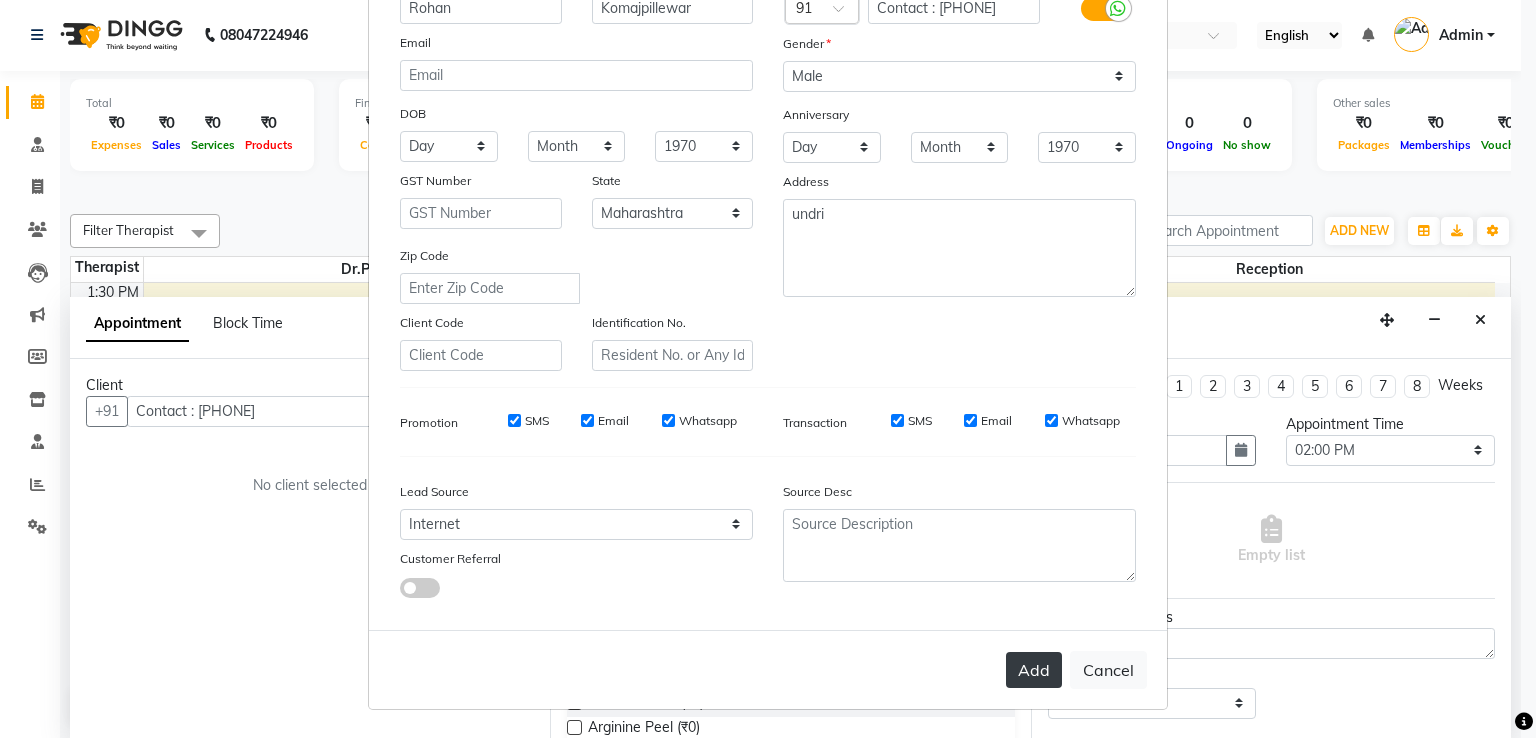 click on "Add" at bounding box center (1034, 670) 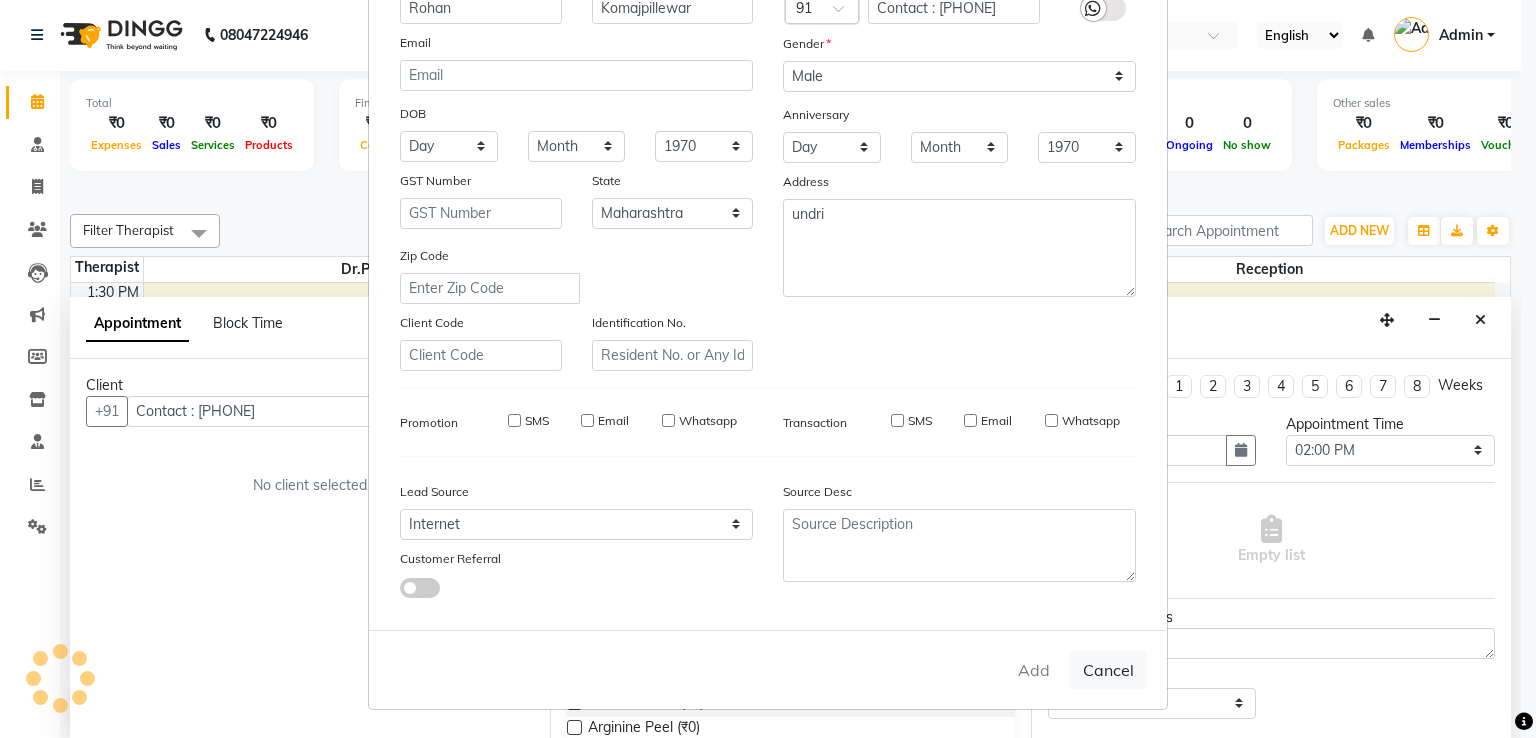type 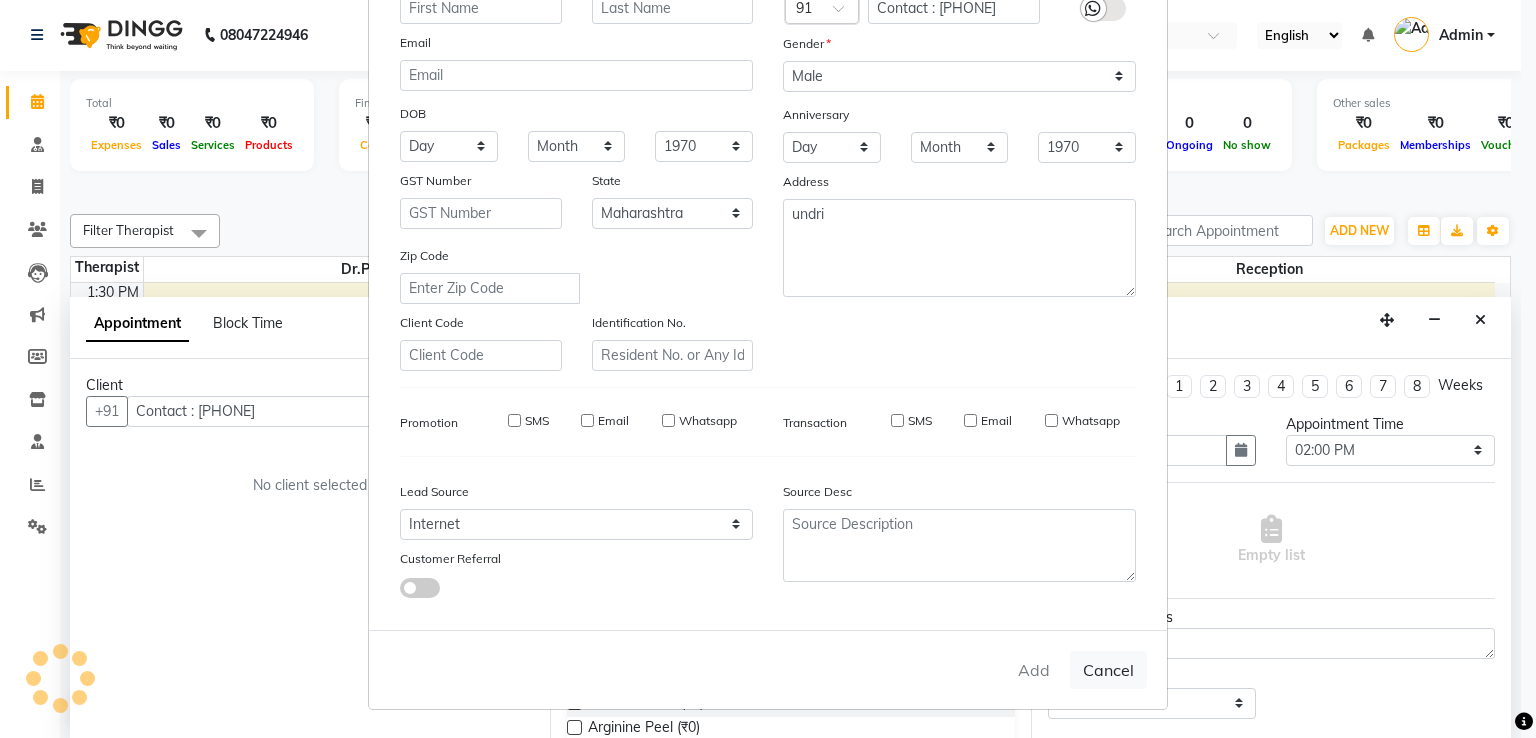 select 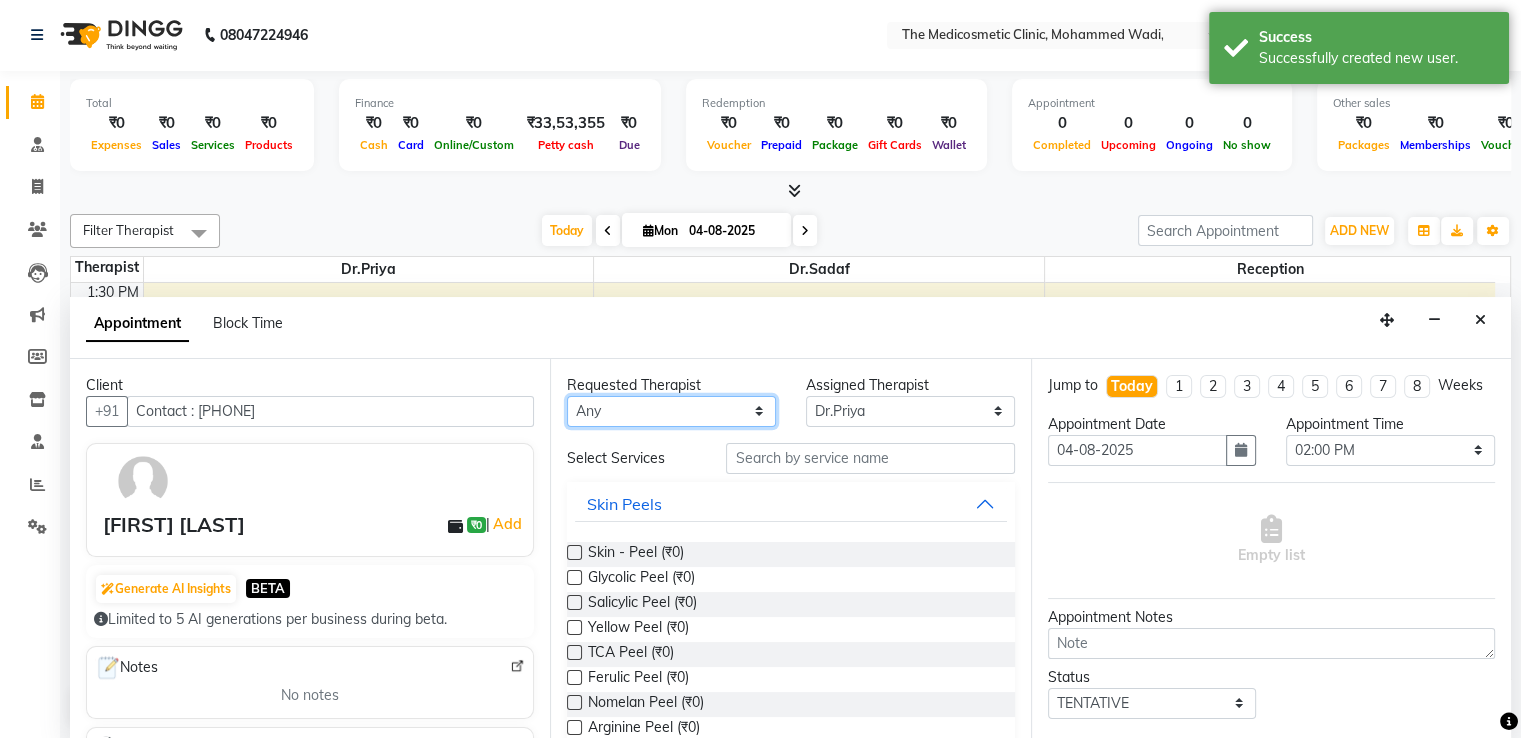 click on "Any Dr.Priya Dr.Sadaf  Reception" at bounding box center (671, 411) 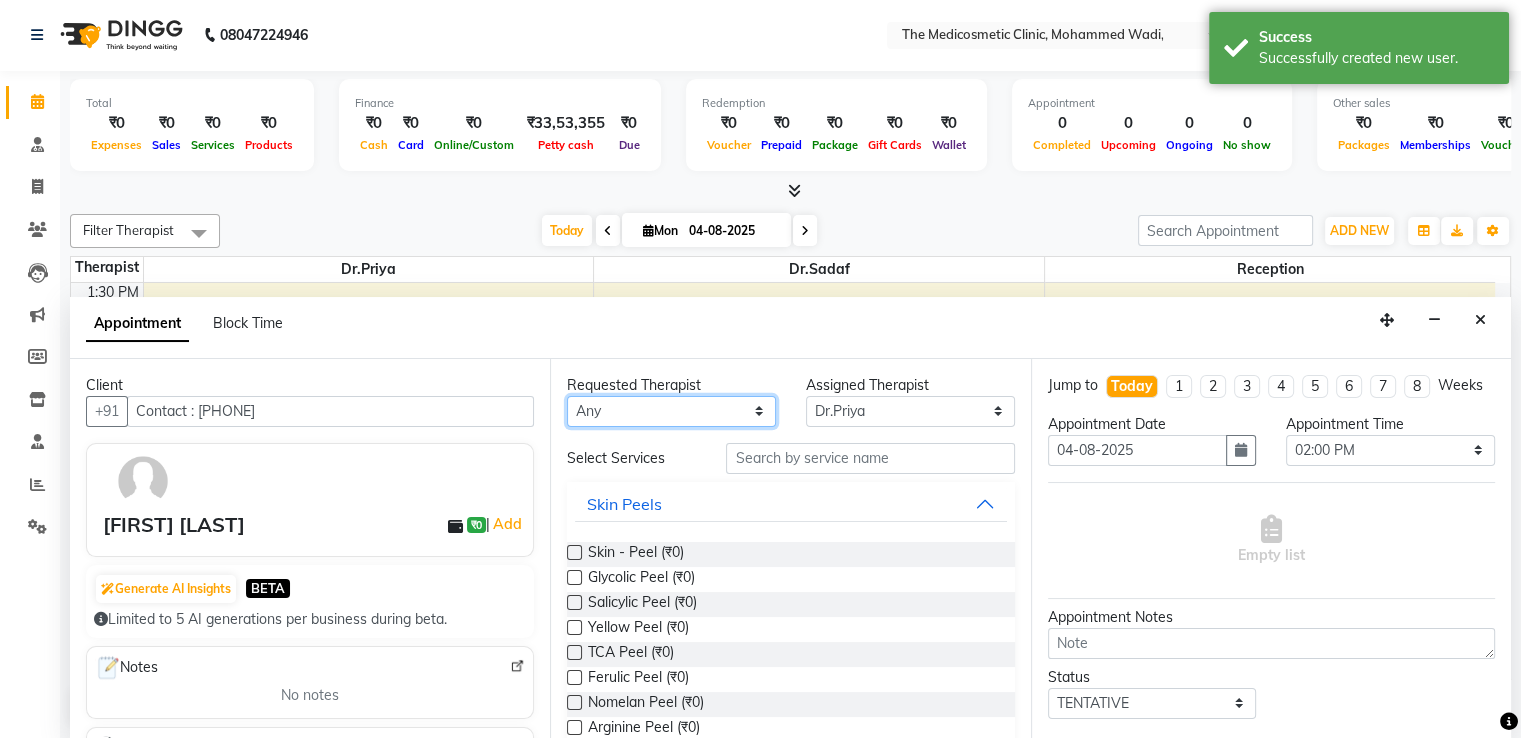 select on "28876" 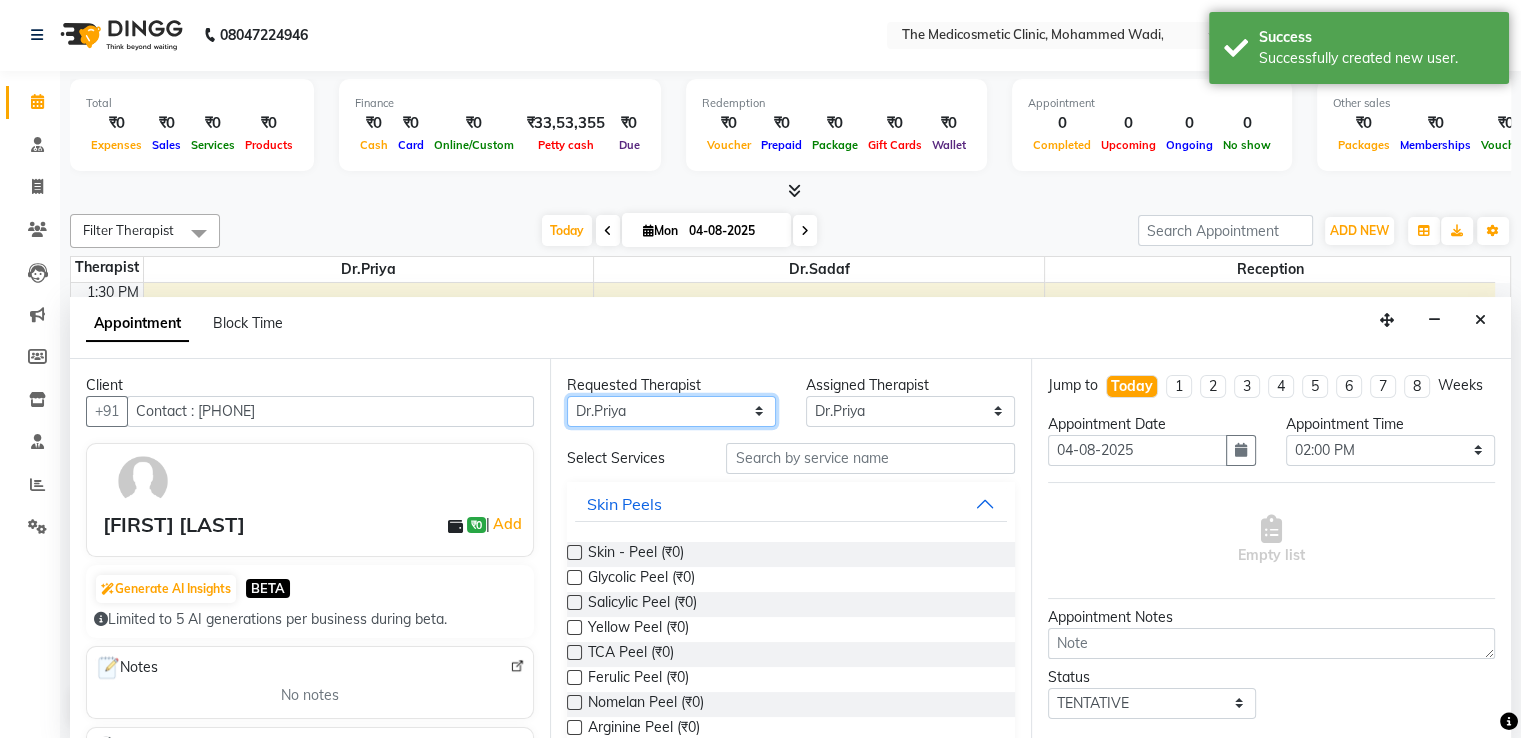 click on "Any Dr.Priya Dr.Sadaf  Reception" at bounding box center (671, 411) 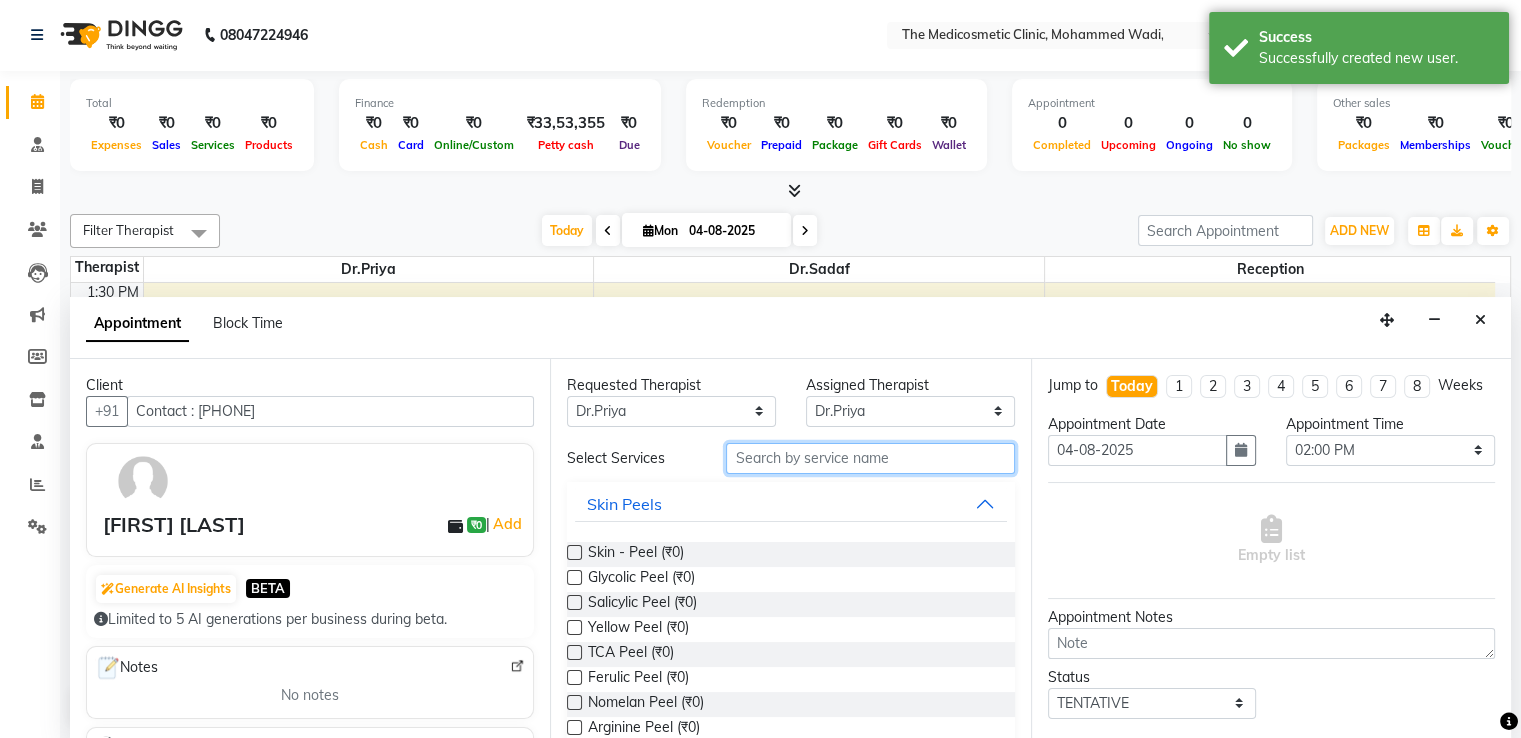 click at bounding box center [870, 458] 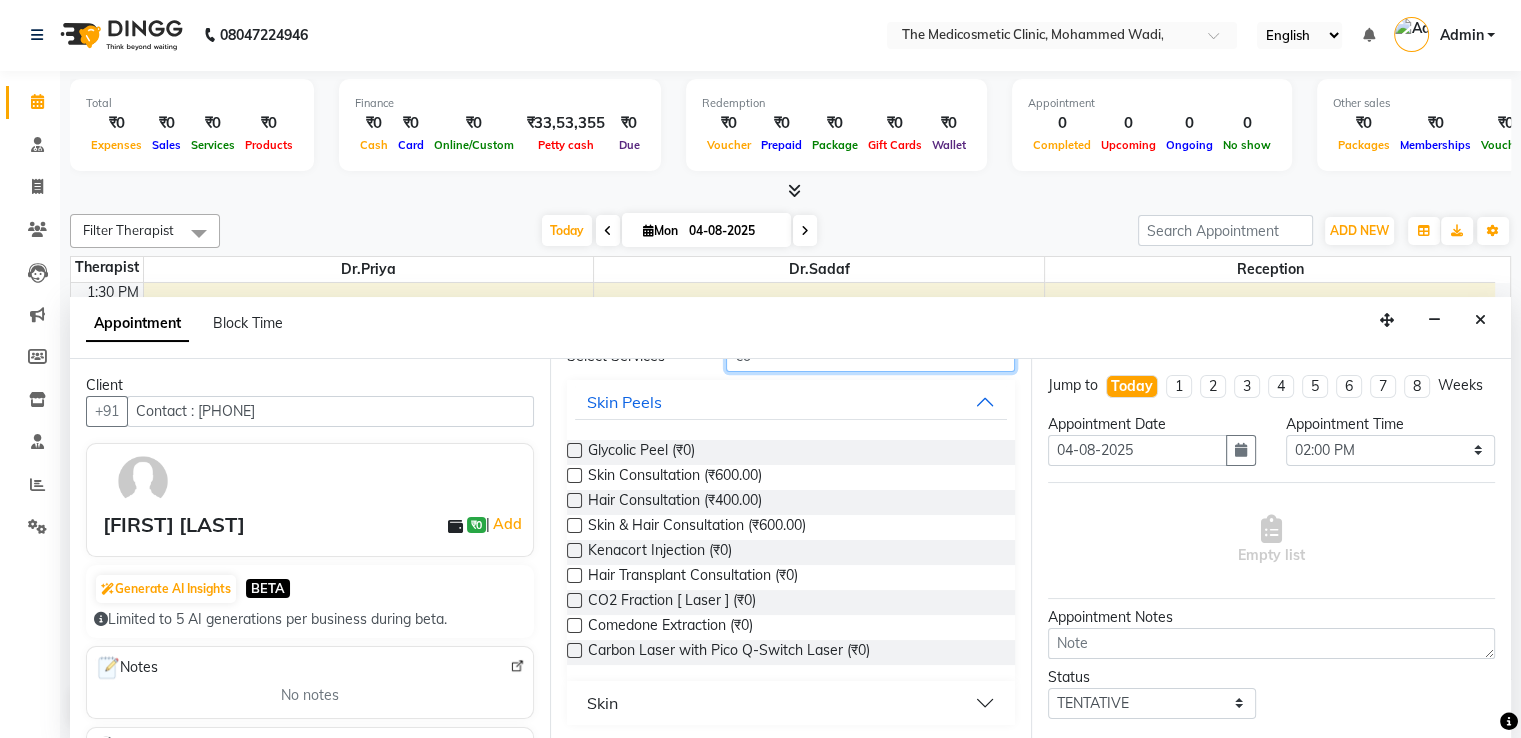 scroll, scrollTop: 103, scrollLeft: 0, axis: vertical 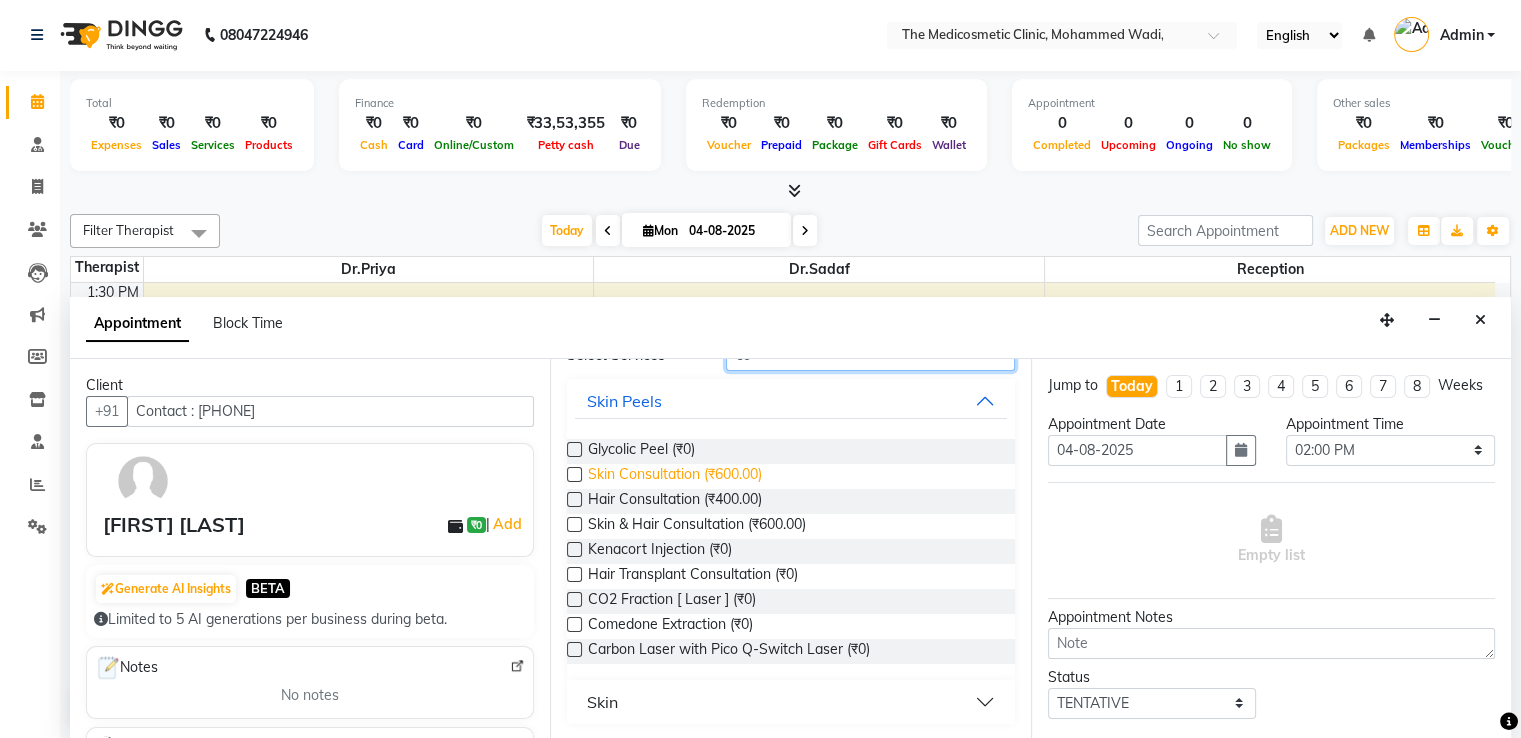 type on "co" 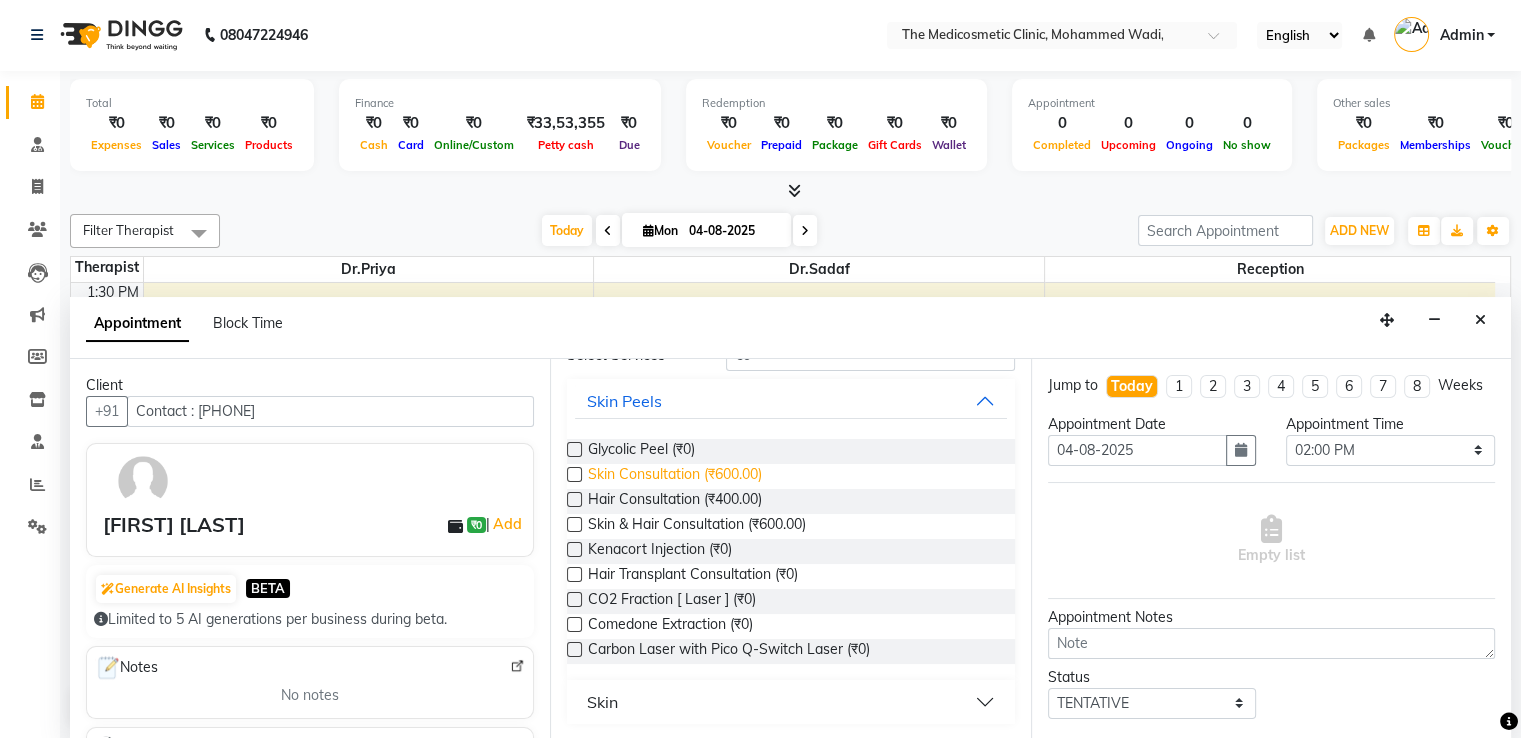 click on "Skin Consultation (₹600.00)" at bounding box center (675, 476) 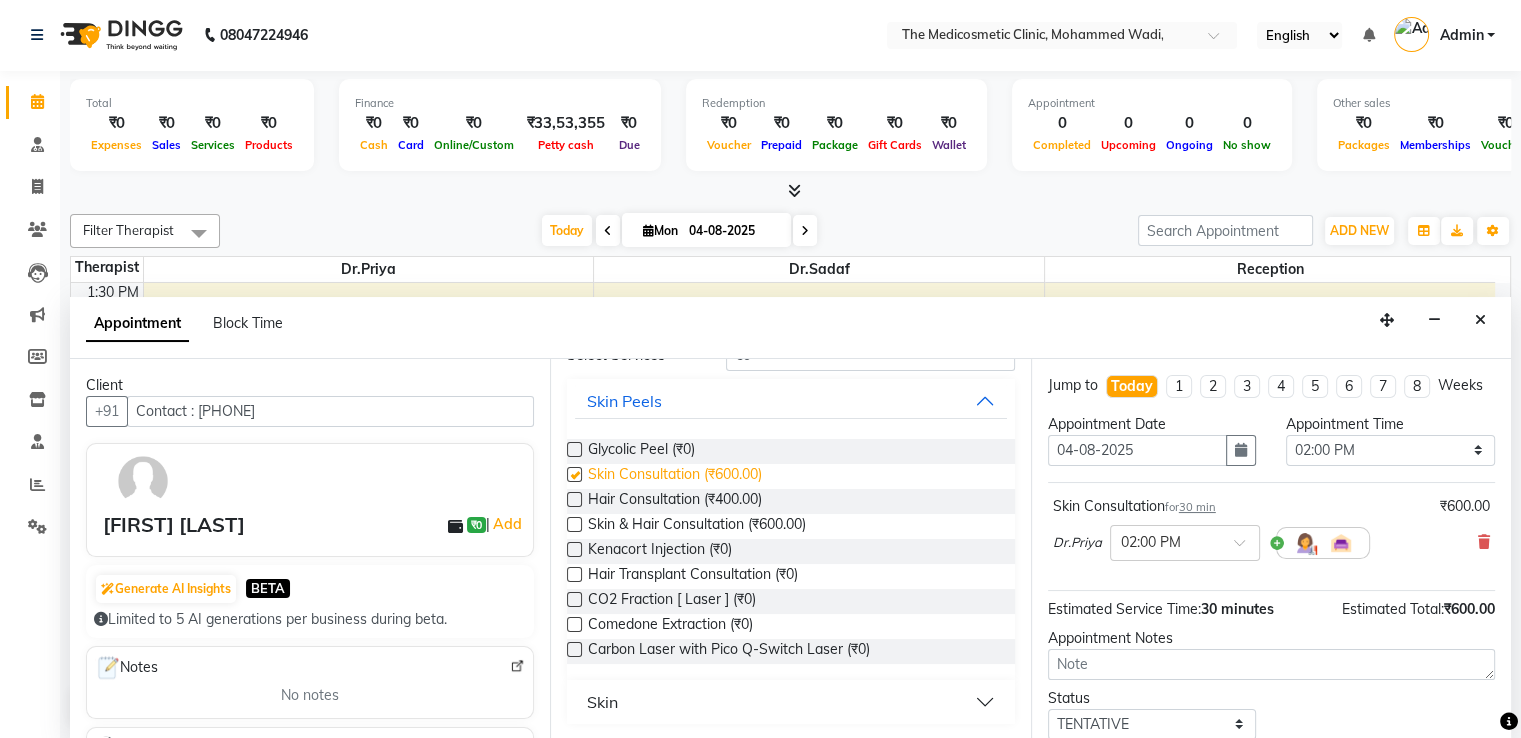 checkbox on "false" 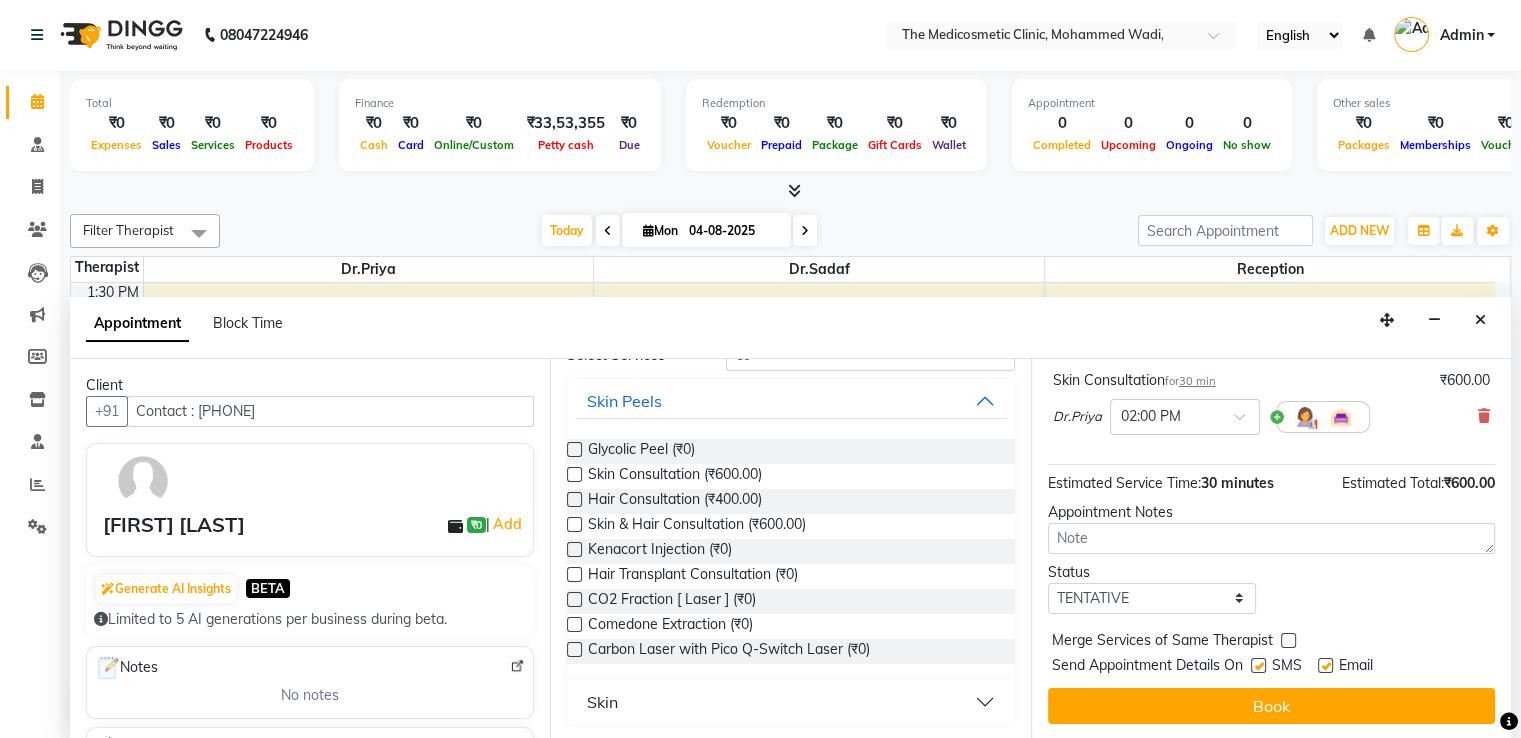 scroll, scrollTop: 144, scrollLeft: 0, axis: vertical 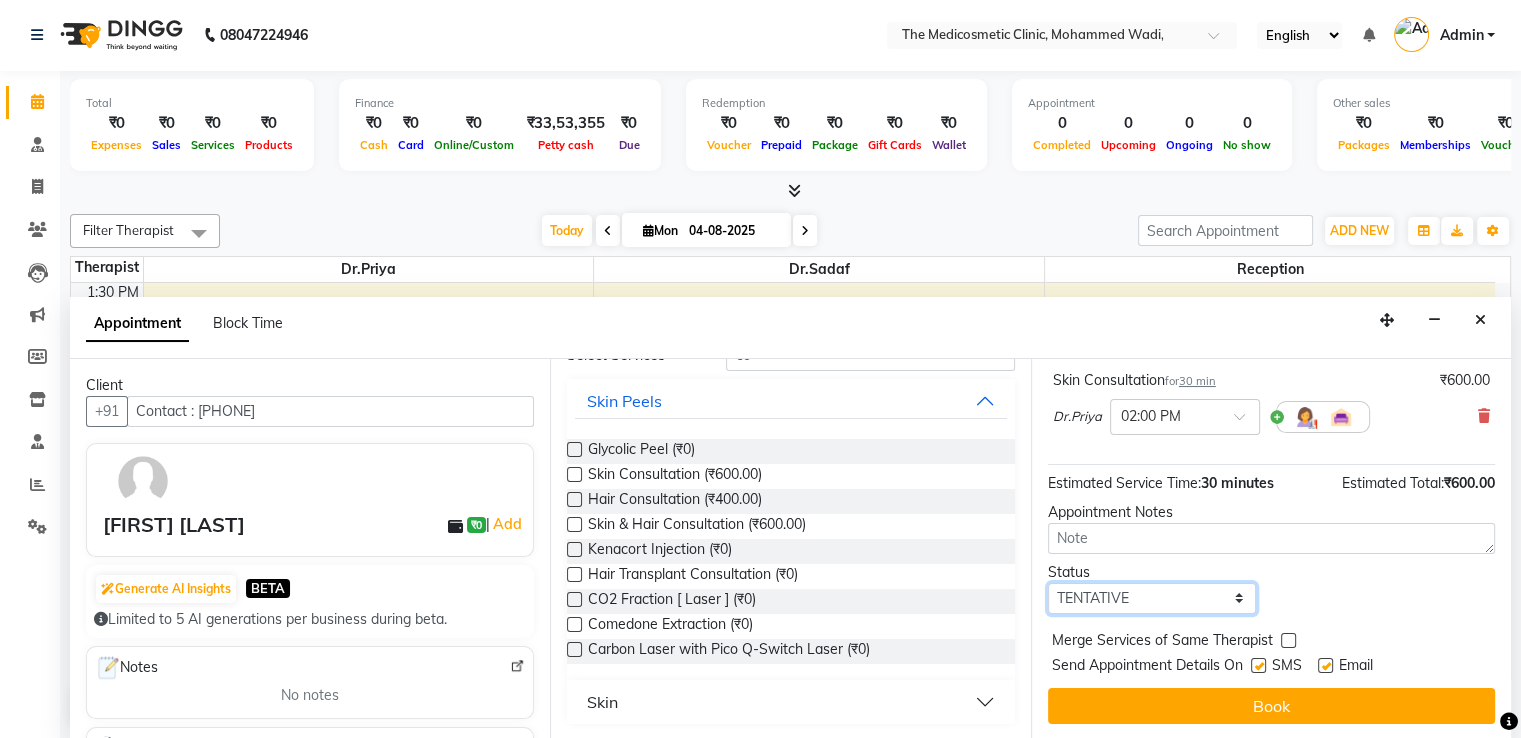 click on "Select TENTATIVE CONFIRM CHECK-IN UPCOMING" at bounding box center [1152, 598] 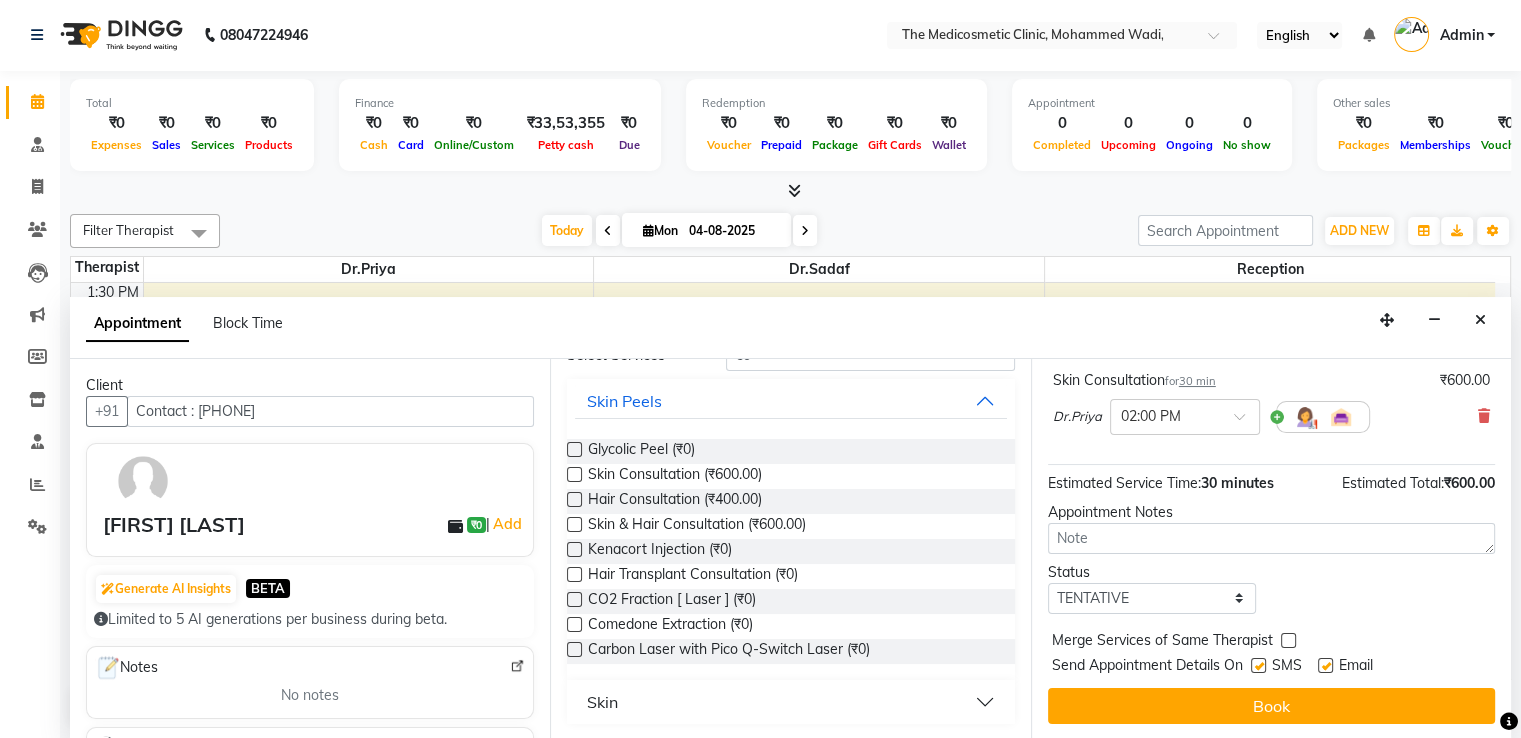 click on "Status Select TENTATIVE CONFIRM CHECK-IN UPCOMING" at bounding box center [1271, 588] 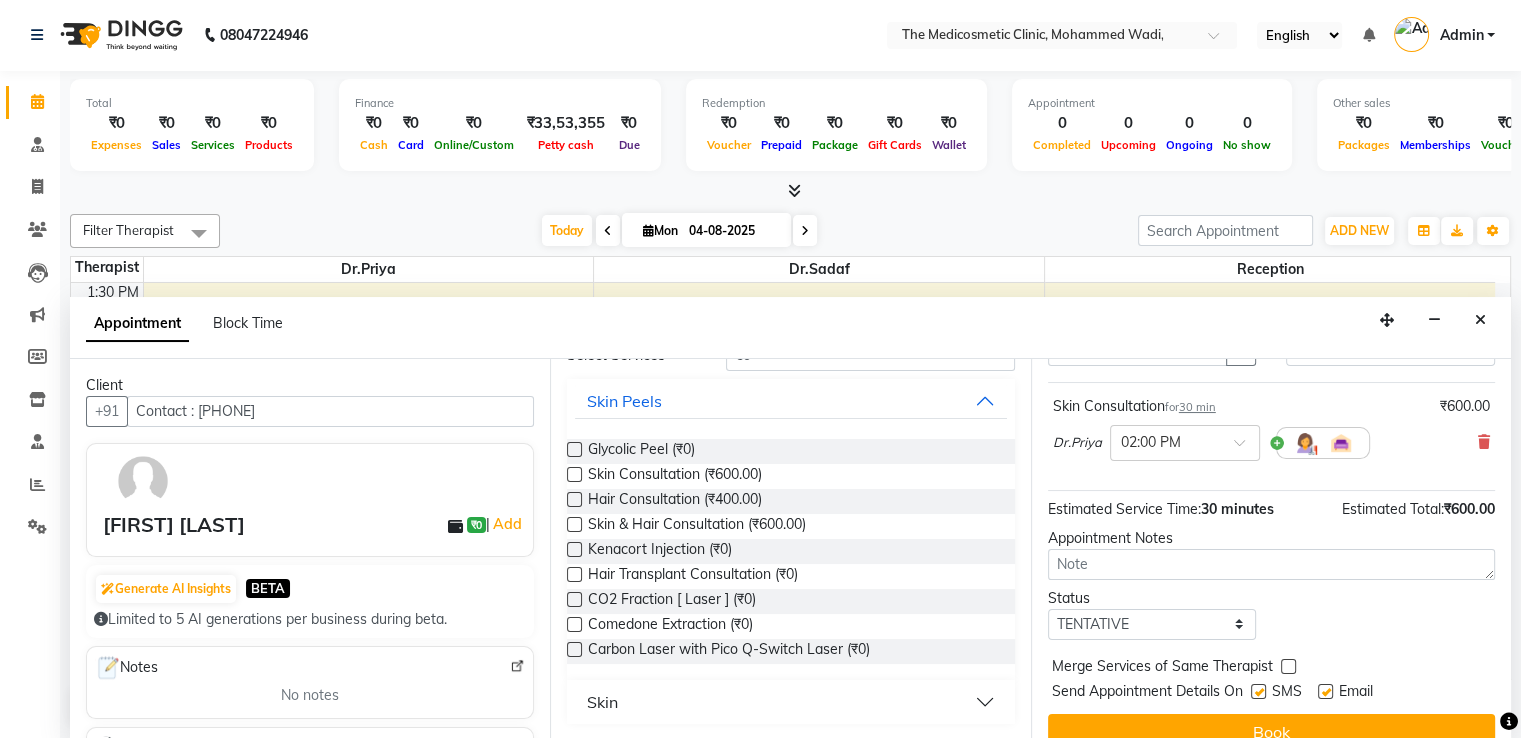 scroll, scrollTop: 144, scrollLeft: 0, axis: vertical 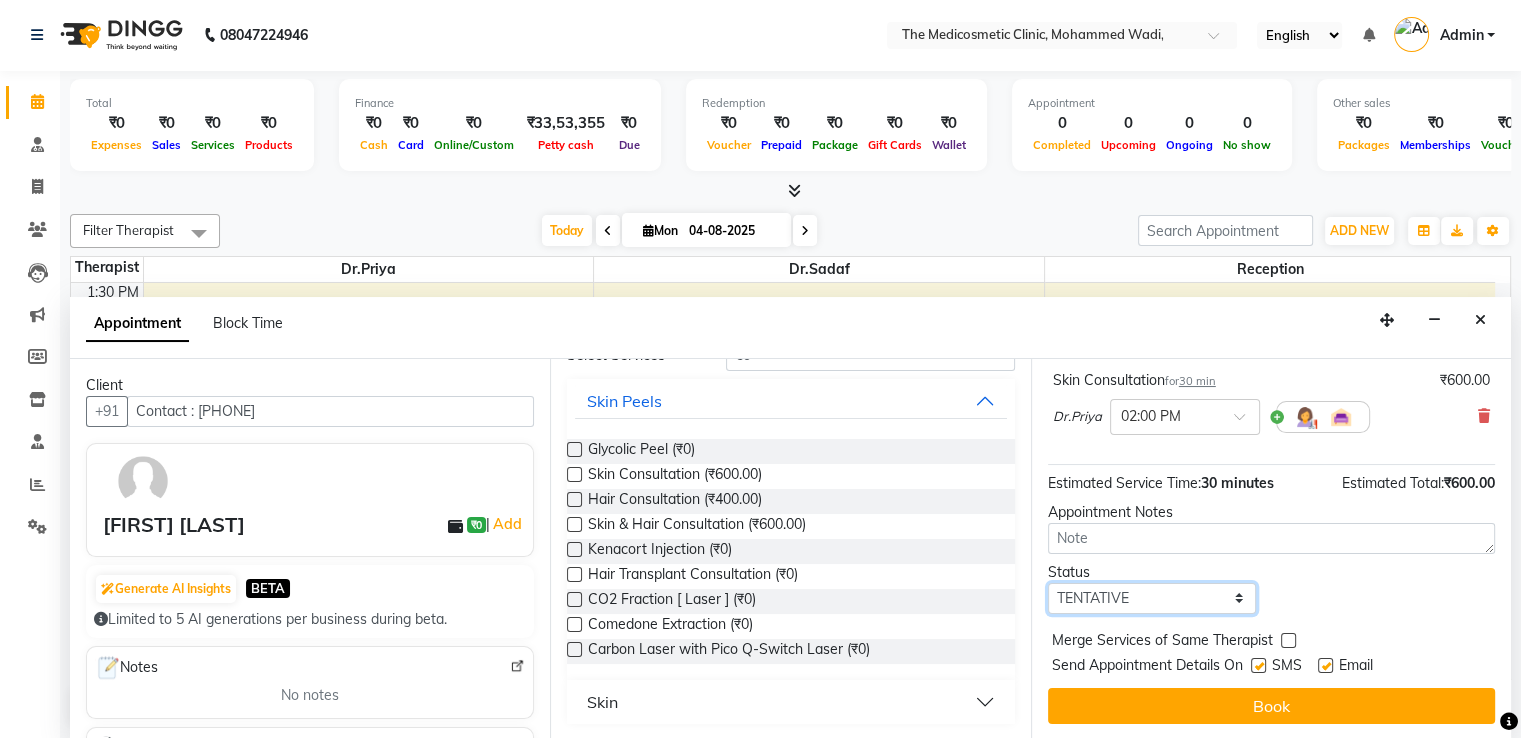 click on "Select TENTATIVE CONFIRM CHECK-IN UPCOMING" at bounding box center [1152, 598] 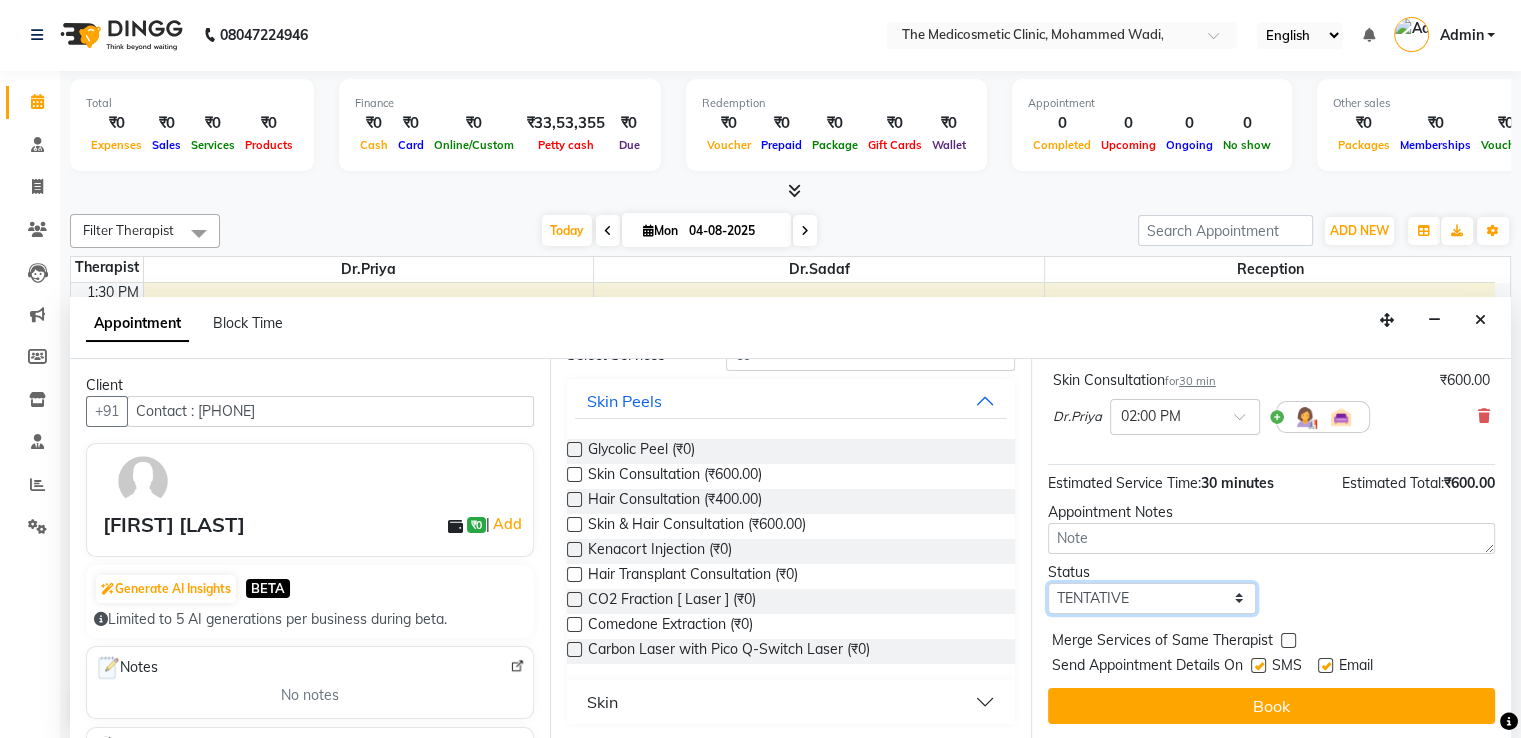 select on "confirm booking" 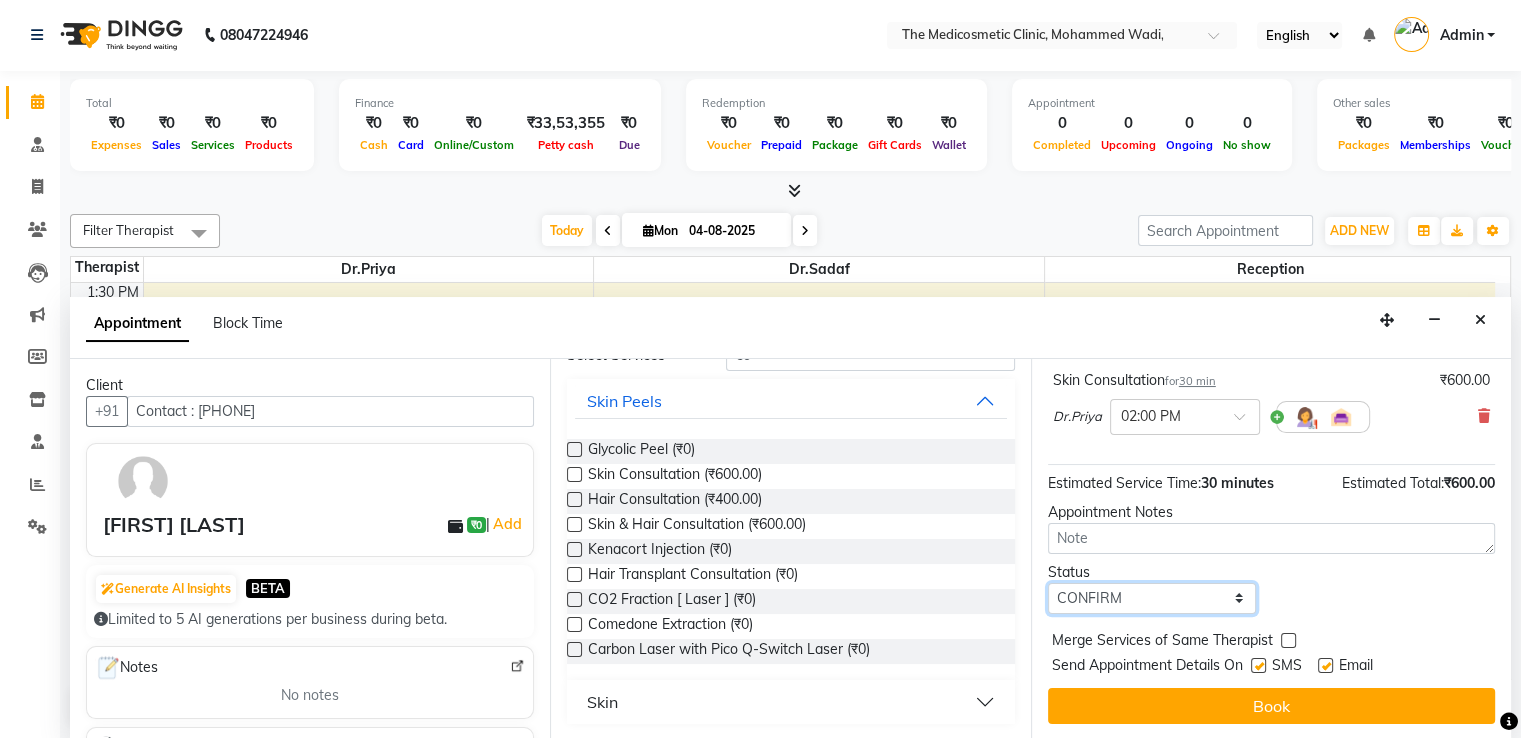 click on "Select TENTATIVE CONFIRM CHECK-IN UPCOMING" at bounding box center [1152, 598] 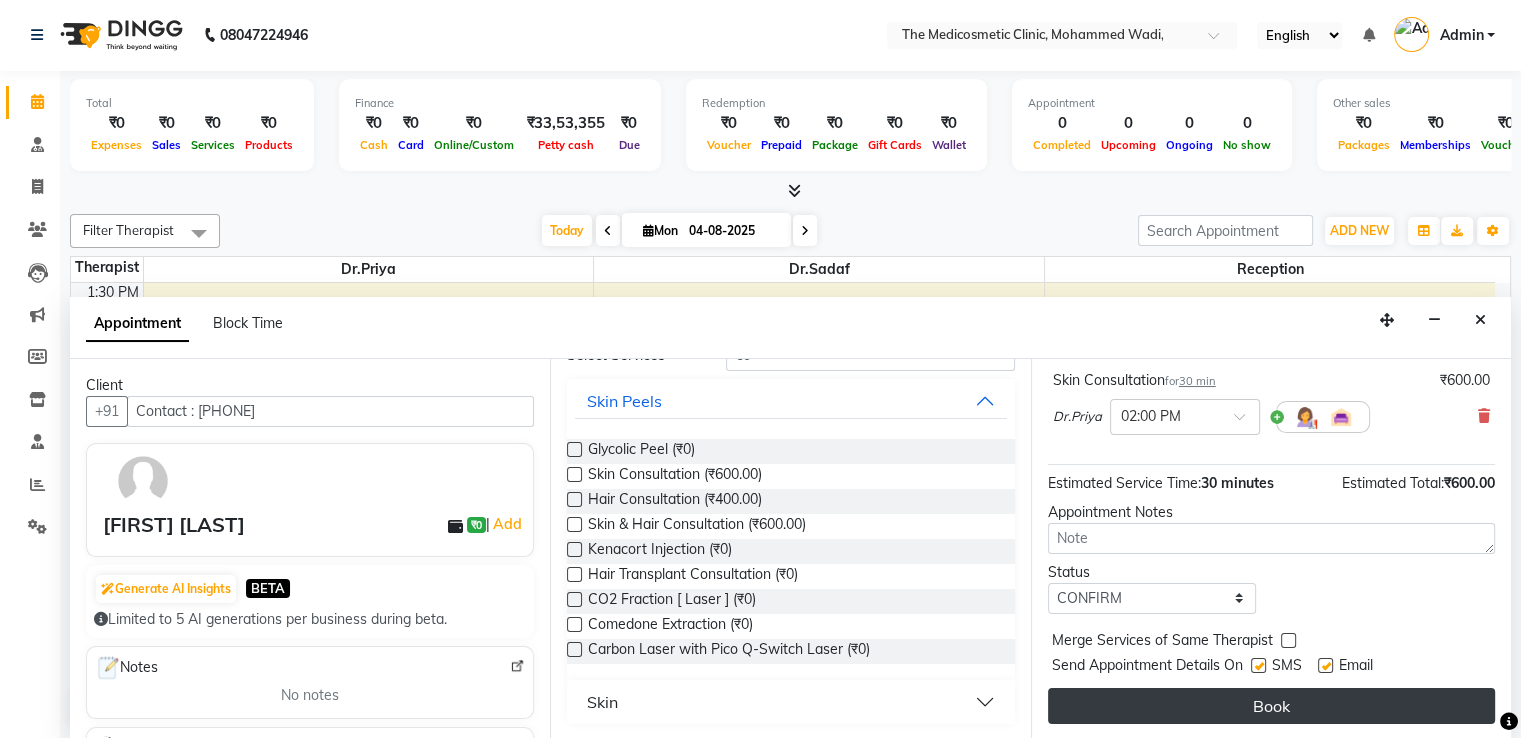 click on "Book" at bounding box center [1271, 706] 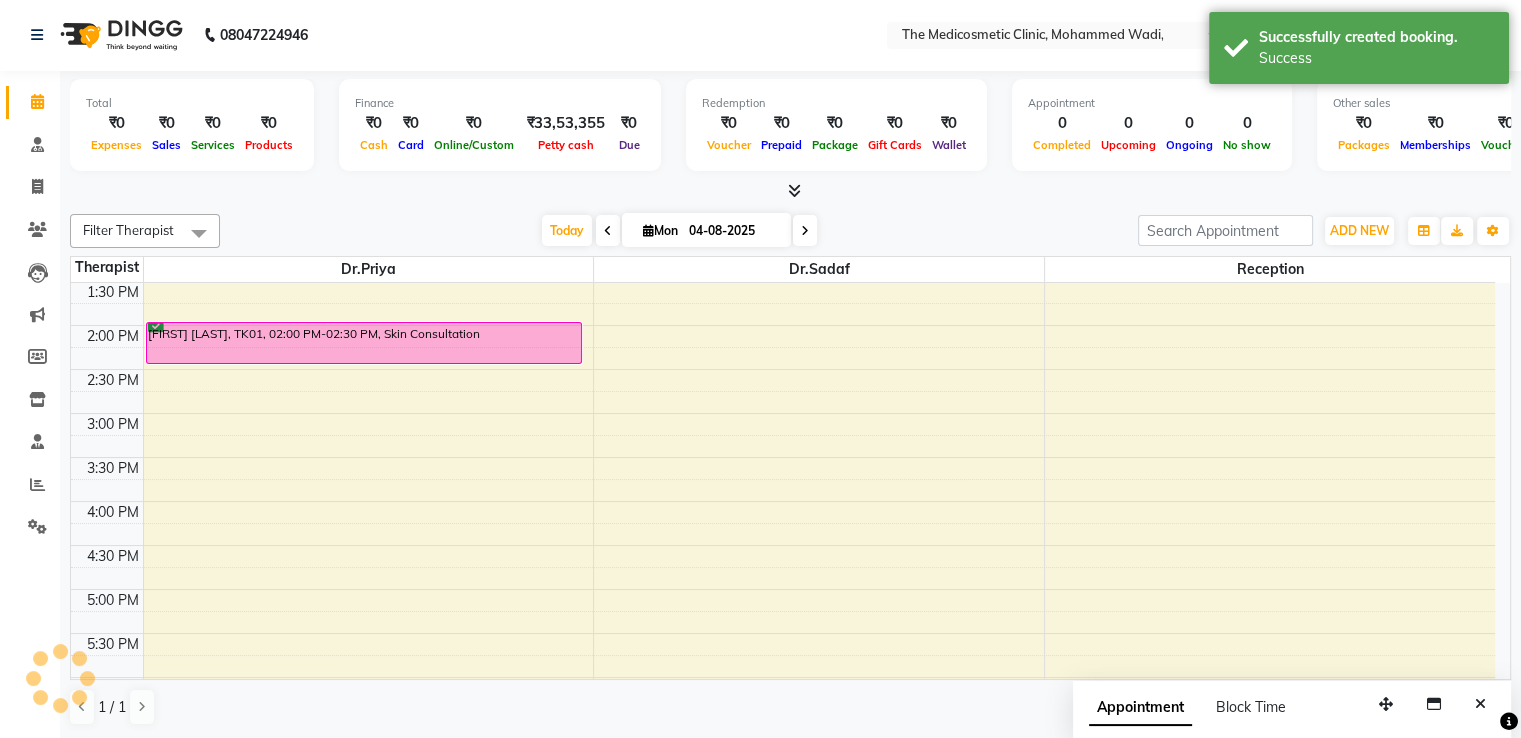 scroll, scrollTop: 0, scrollLeft: 0, axis: both 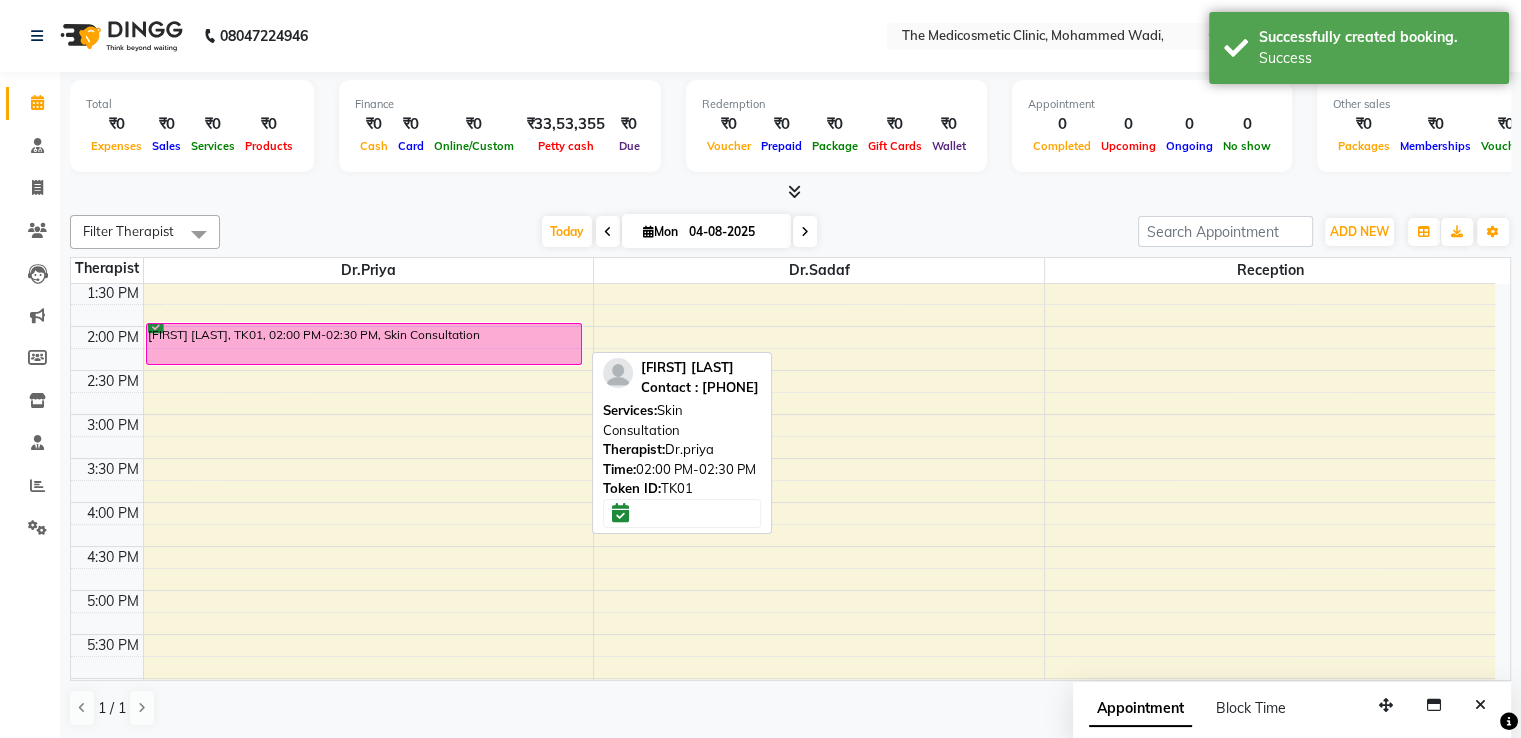 click on "[FIRST] [LAST], TK01, 02:00 PM-02:30 PM, Skin Consultation" at bounding box center [364, 344] 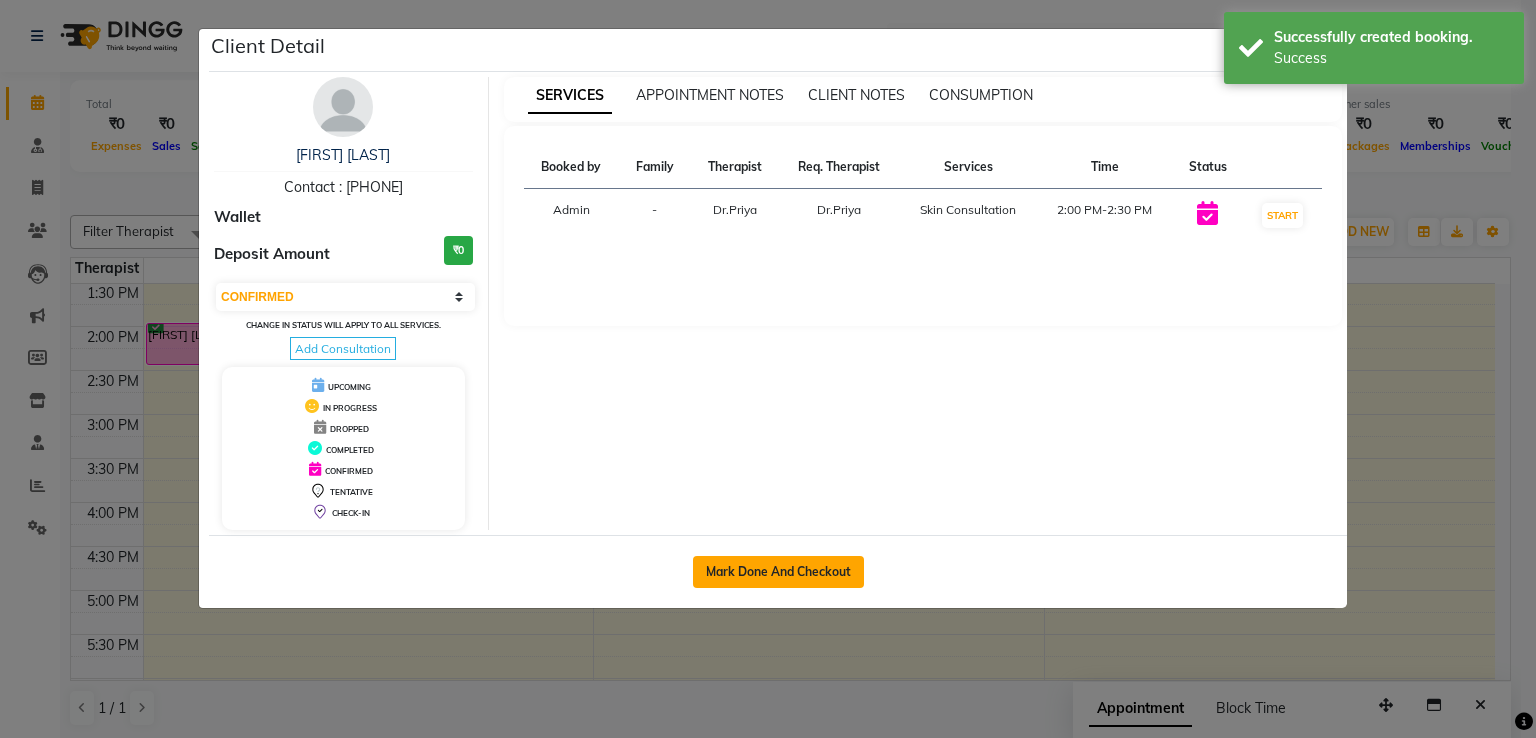 click on "Mark Done And Checkout" 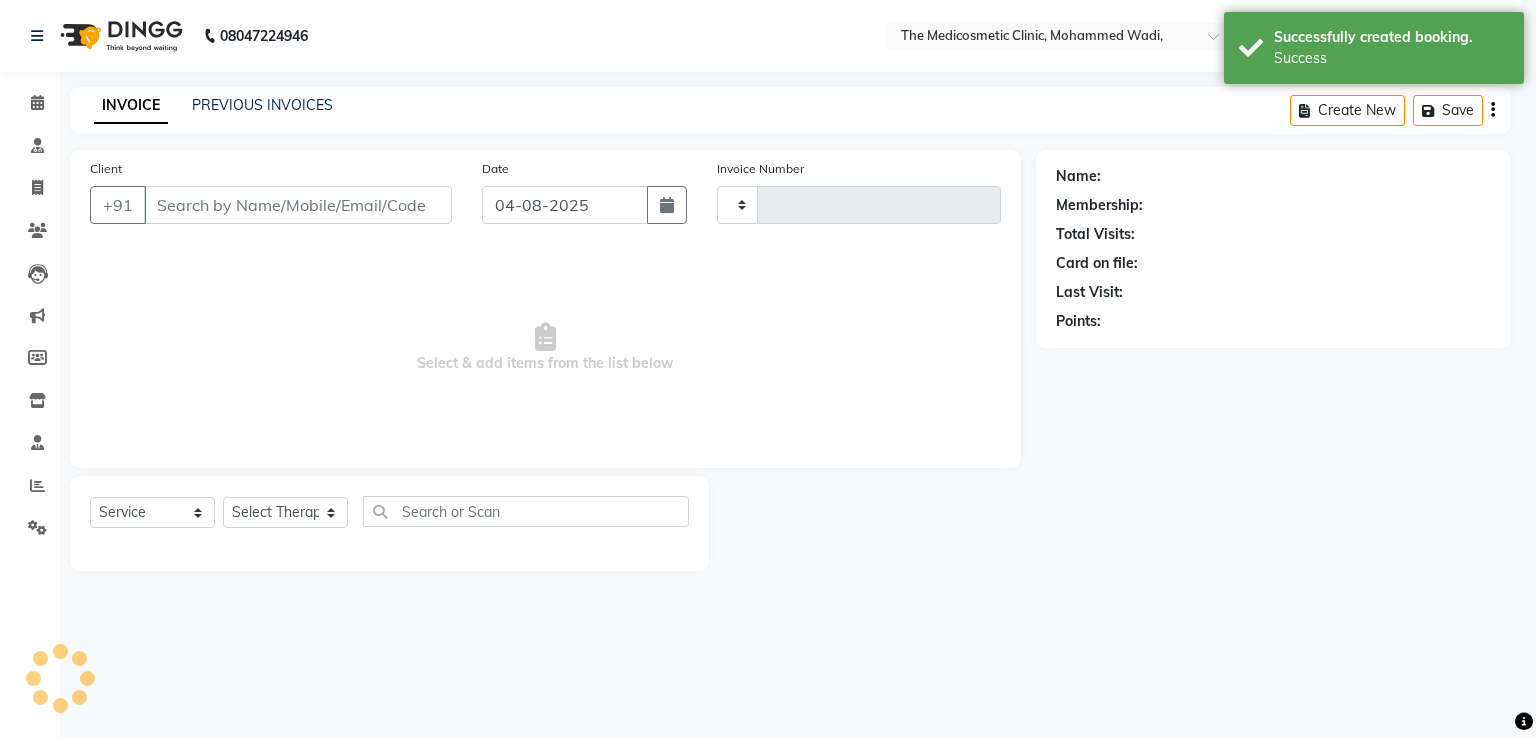 type on "0169" 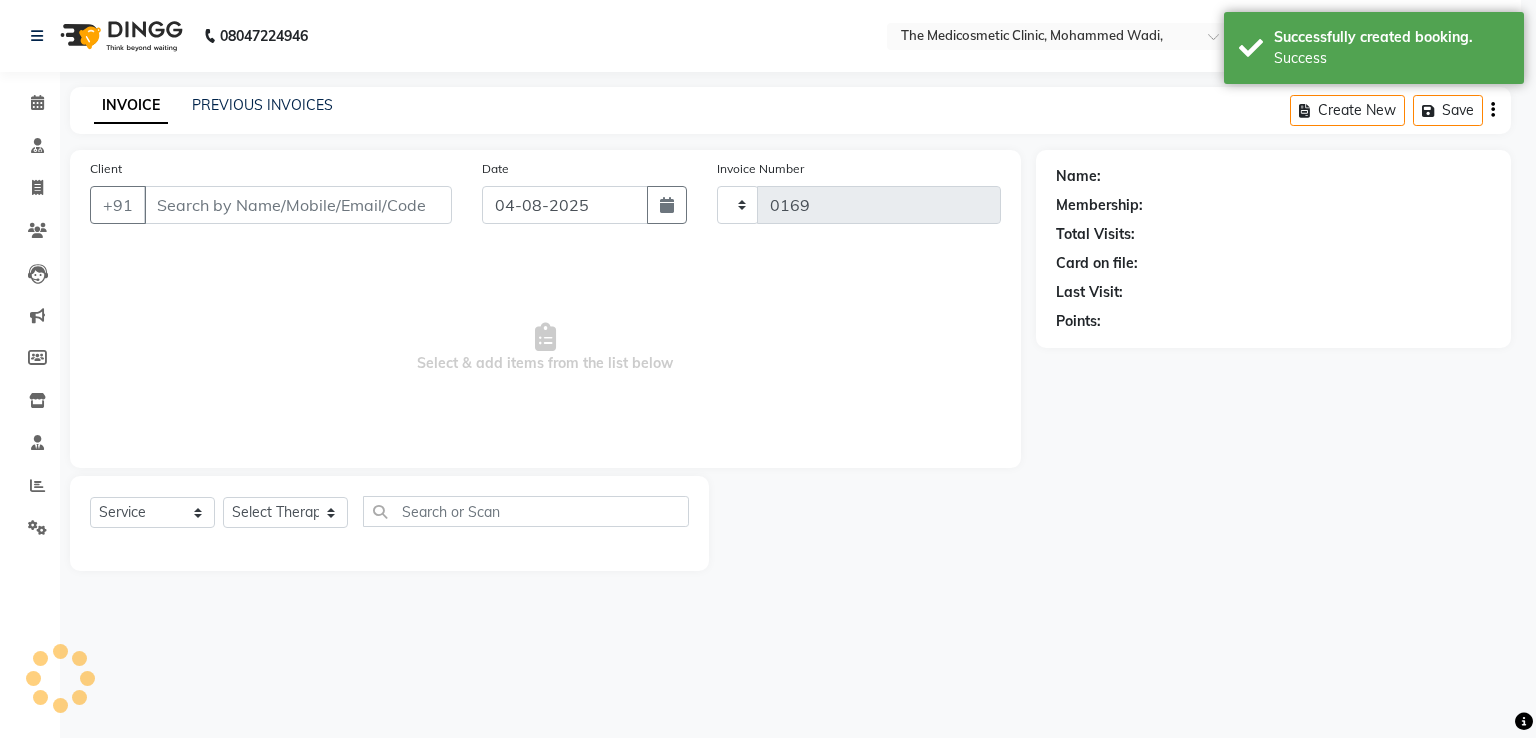 select on "621" 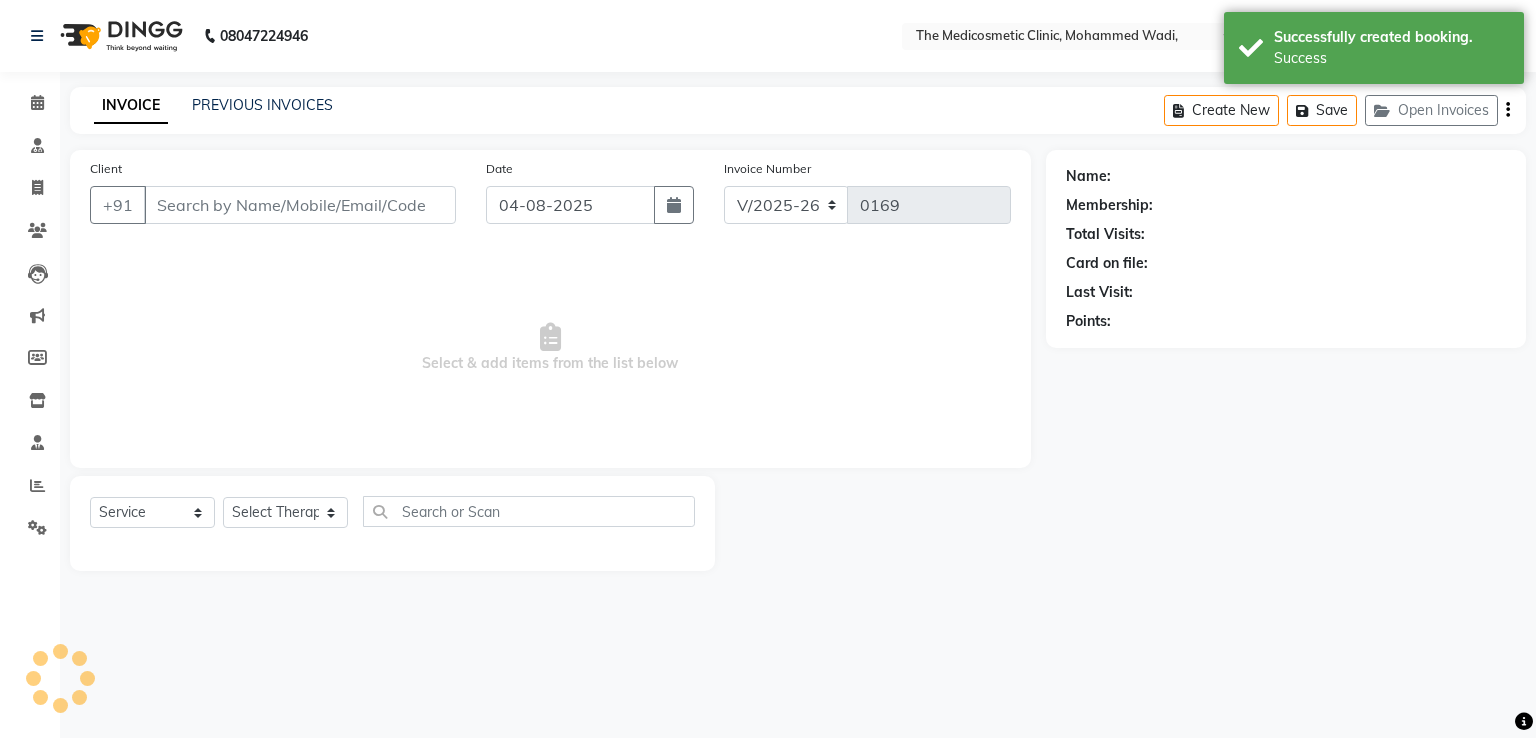 select on "P" 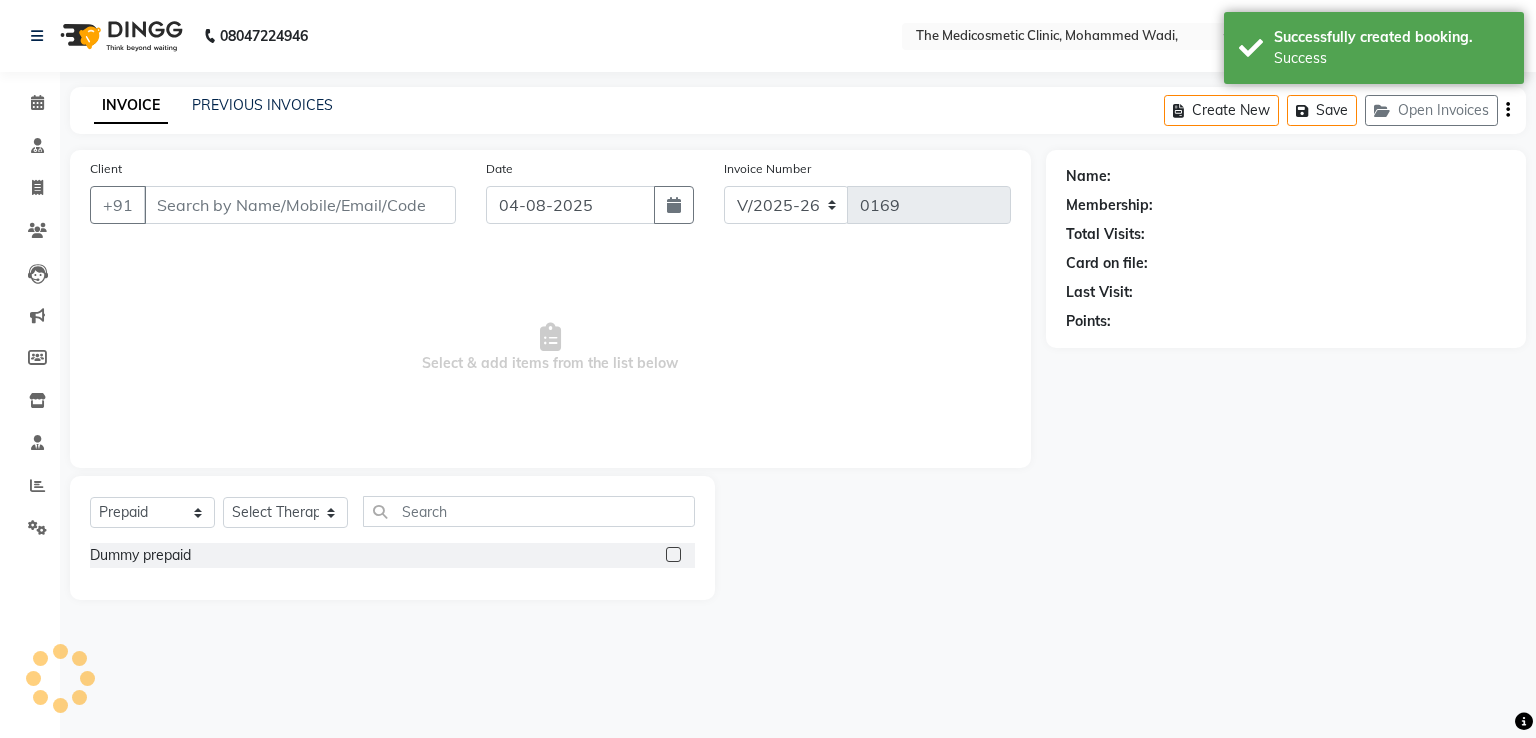 type on "Contact : [PHONE]" 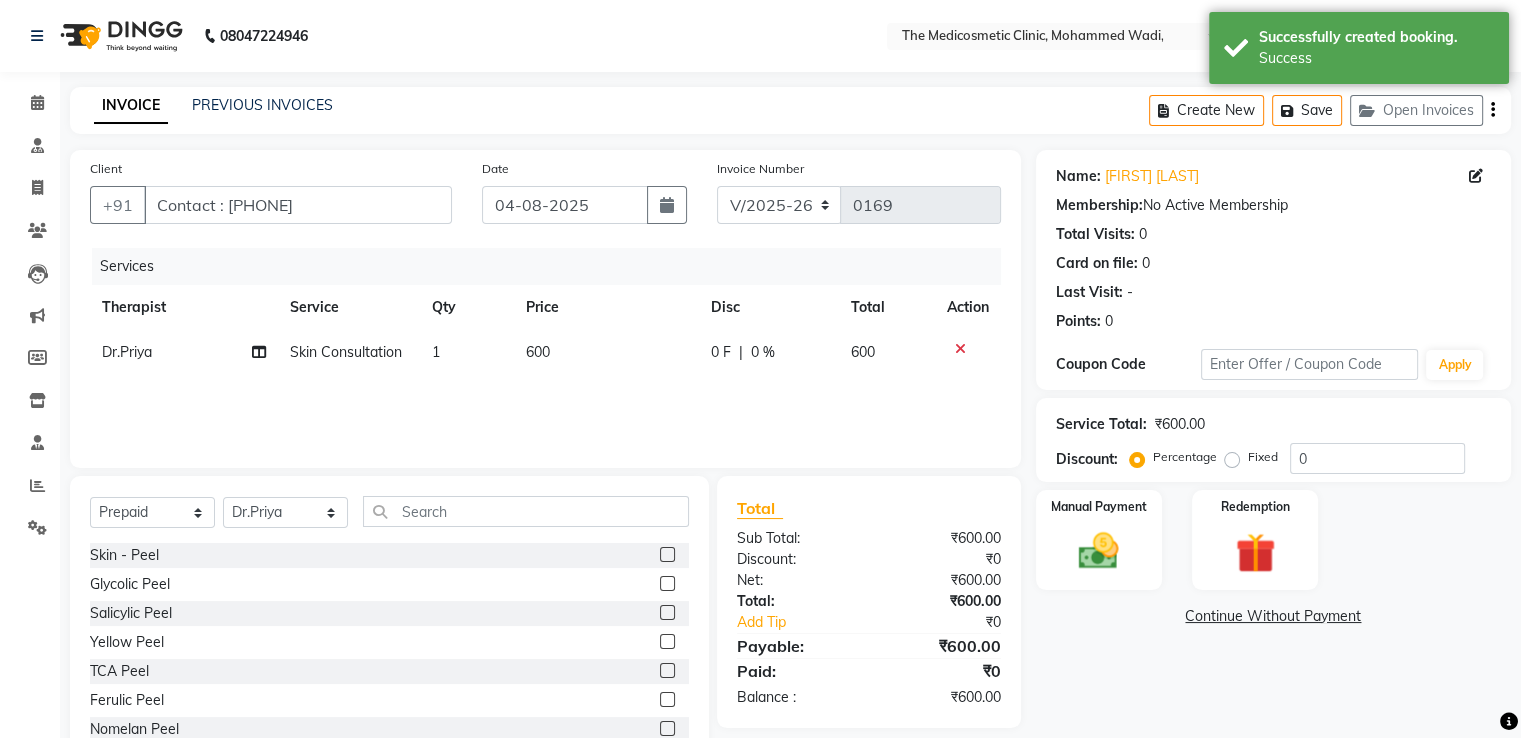 click on "0 %" 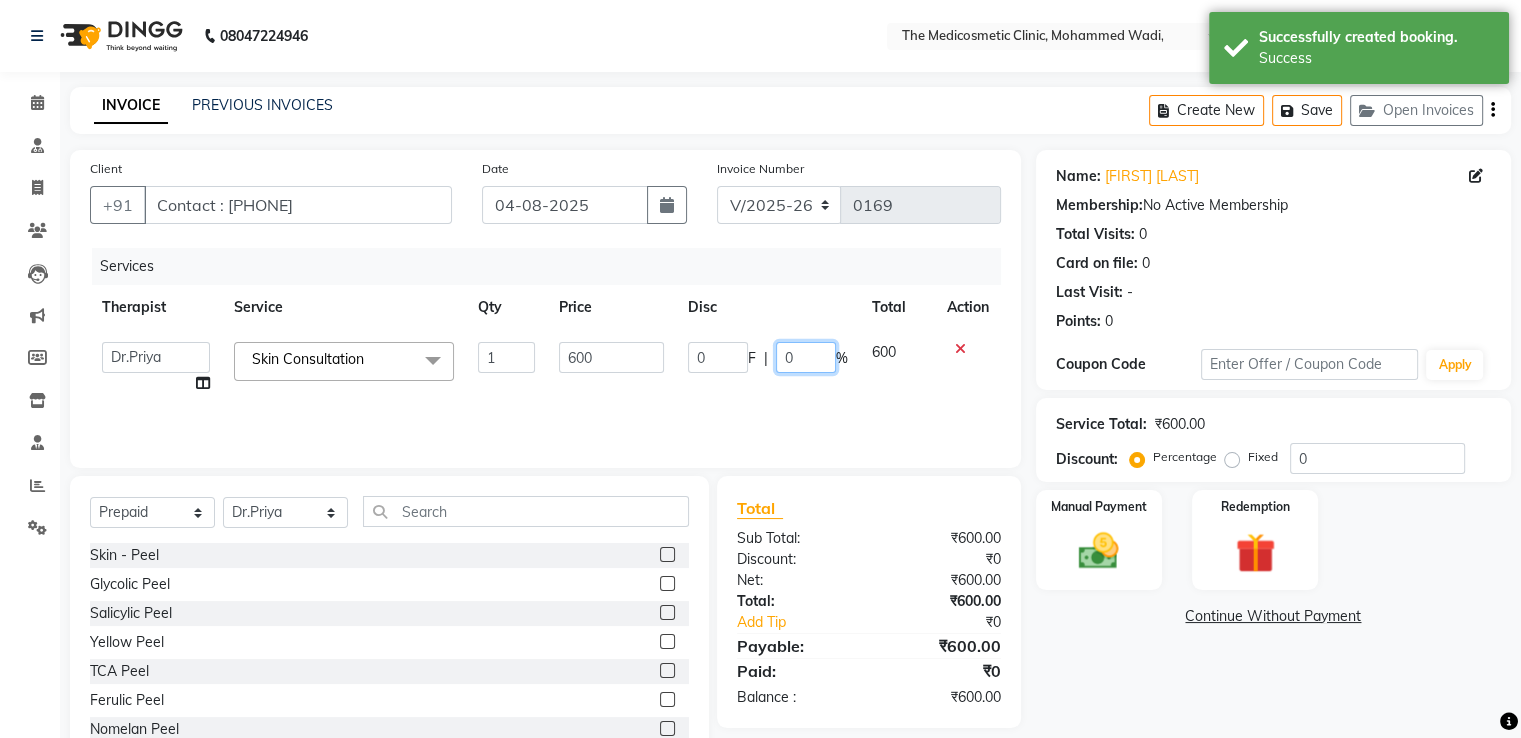 click on "0" 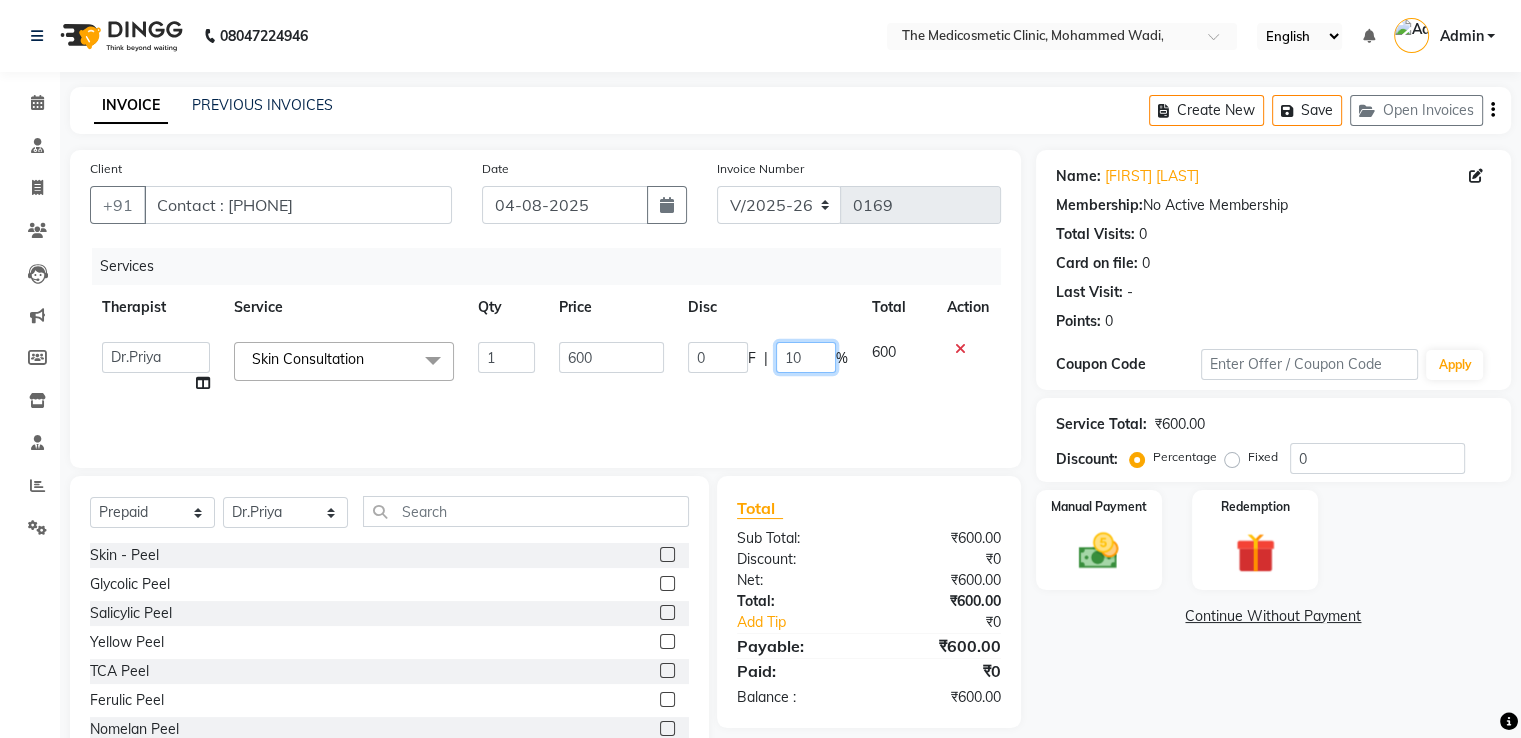 type on "100" 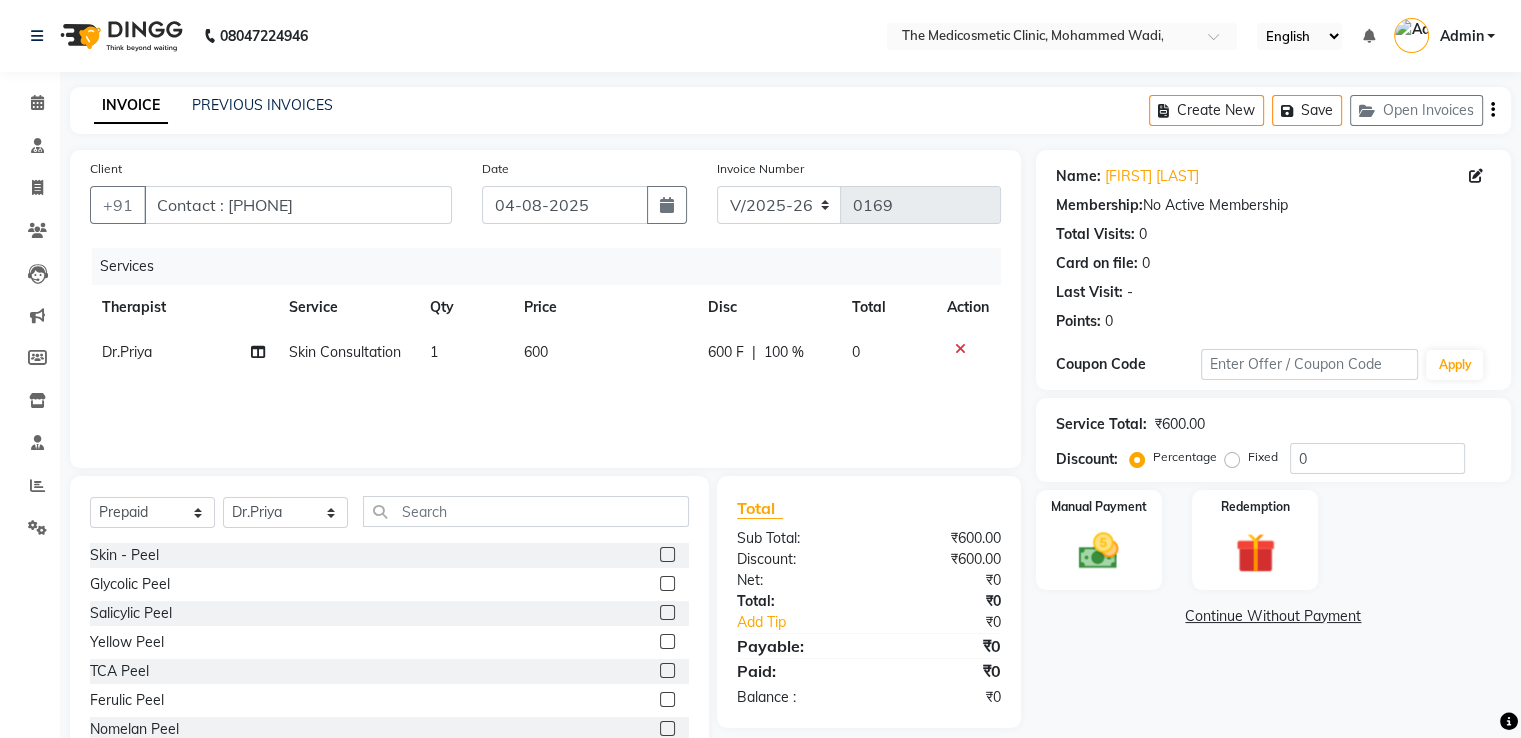 click on "Services Therapist Service Qty Price Disc Total Action Dr.Priya Skin Consultation 1 600 600 F | 100 % 0" 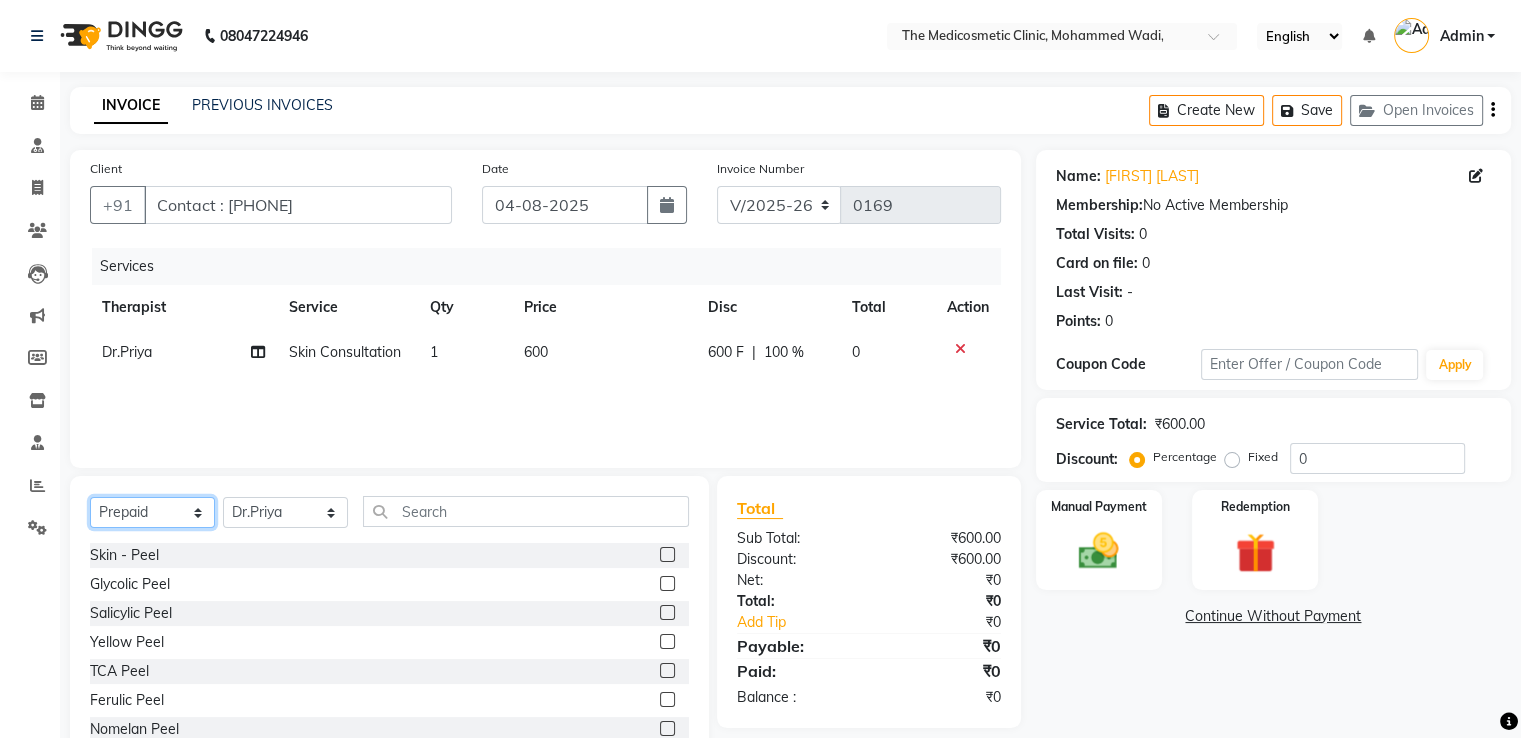 click on "Select  Service  Product  Membership  Package Voucher Prepaid Gift Card" 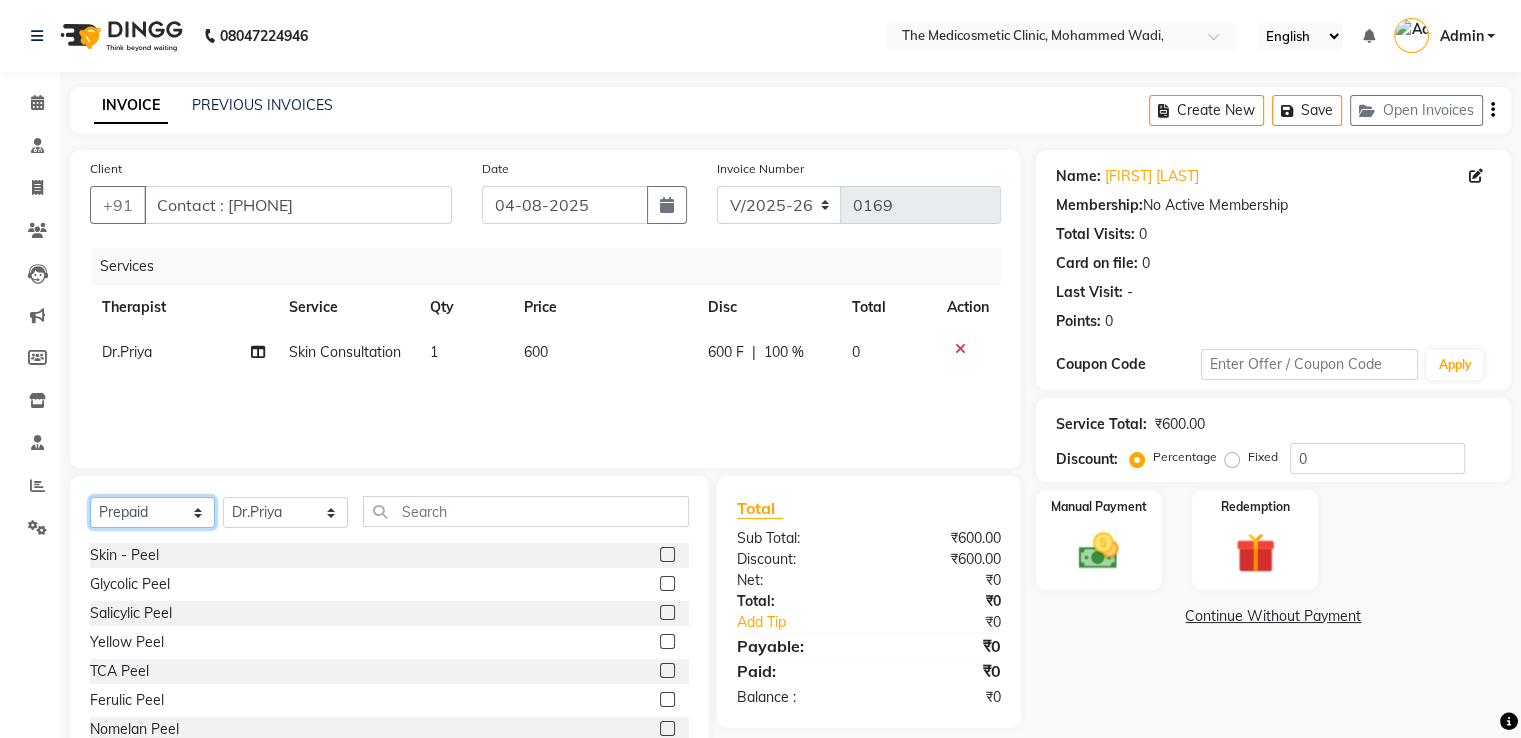 select on "service" 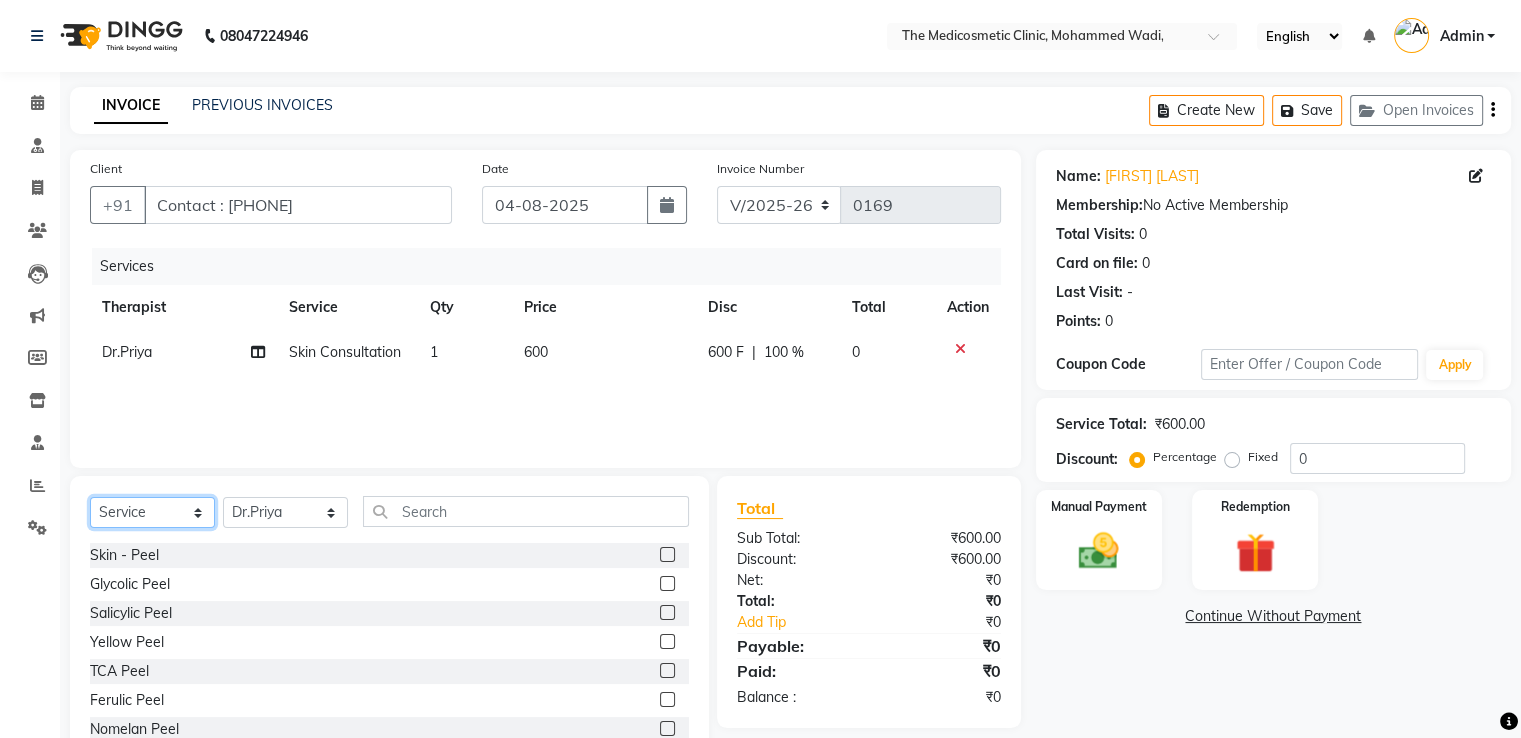 click on "Select  Service  Product  Membership  Package Voucher Prepaid Gift Card" 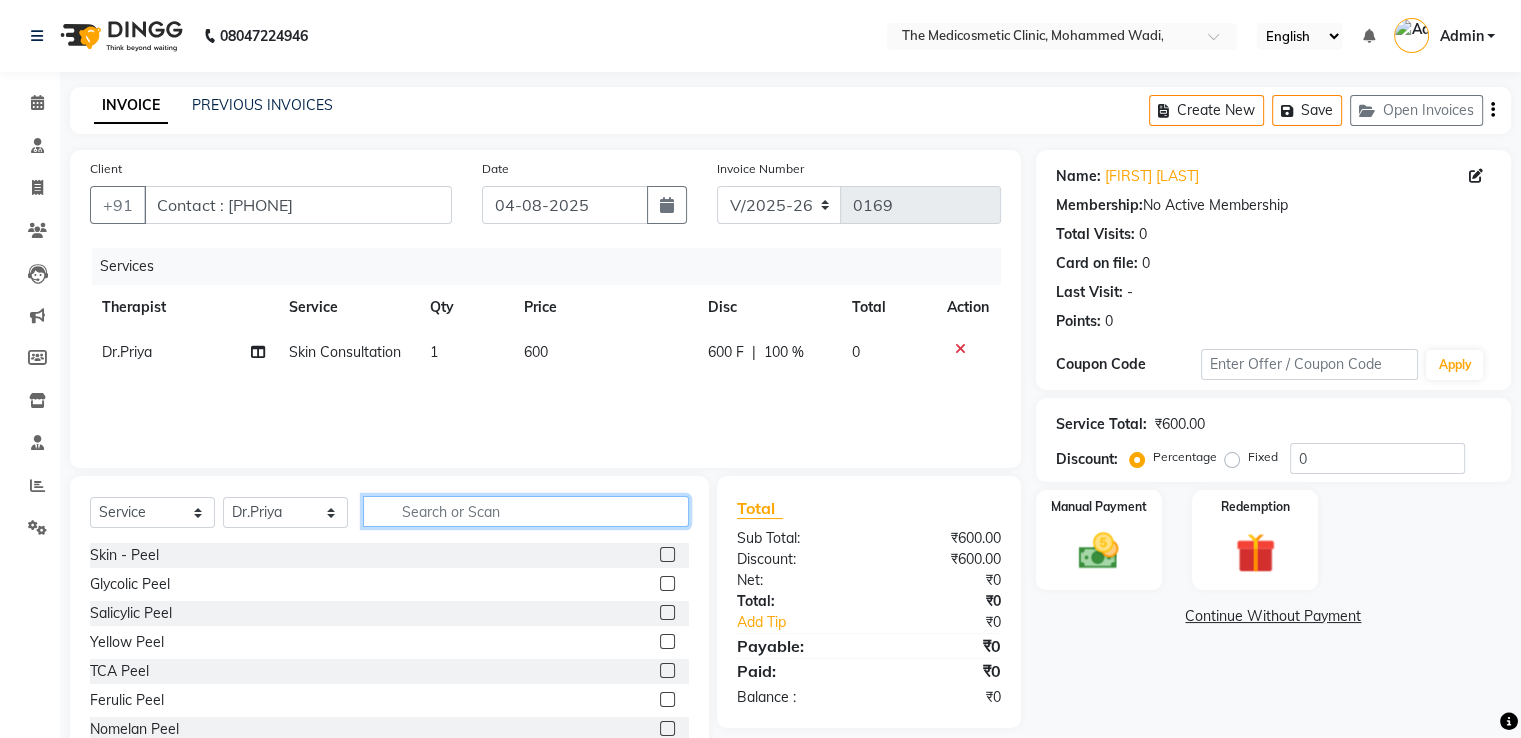 click 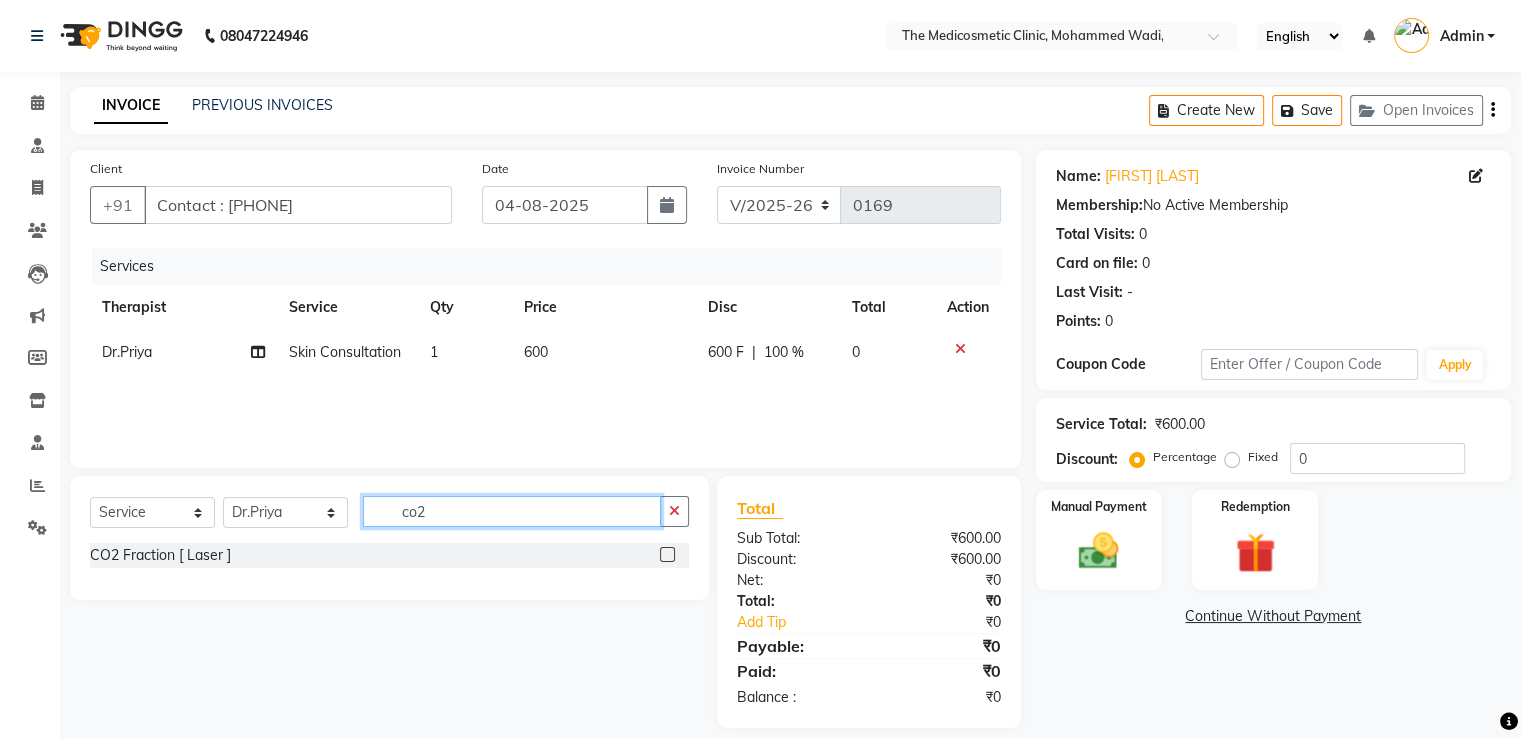 type on "co2" 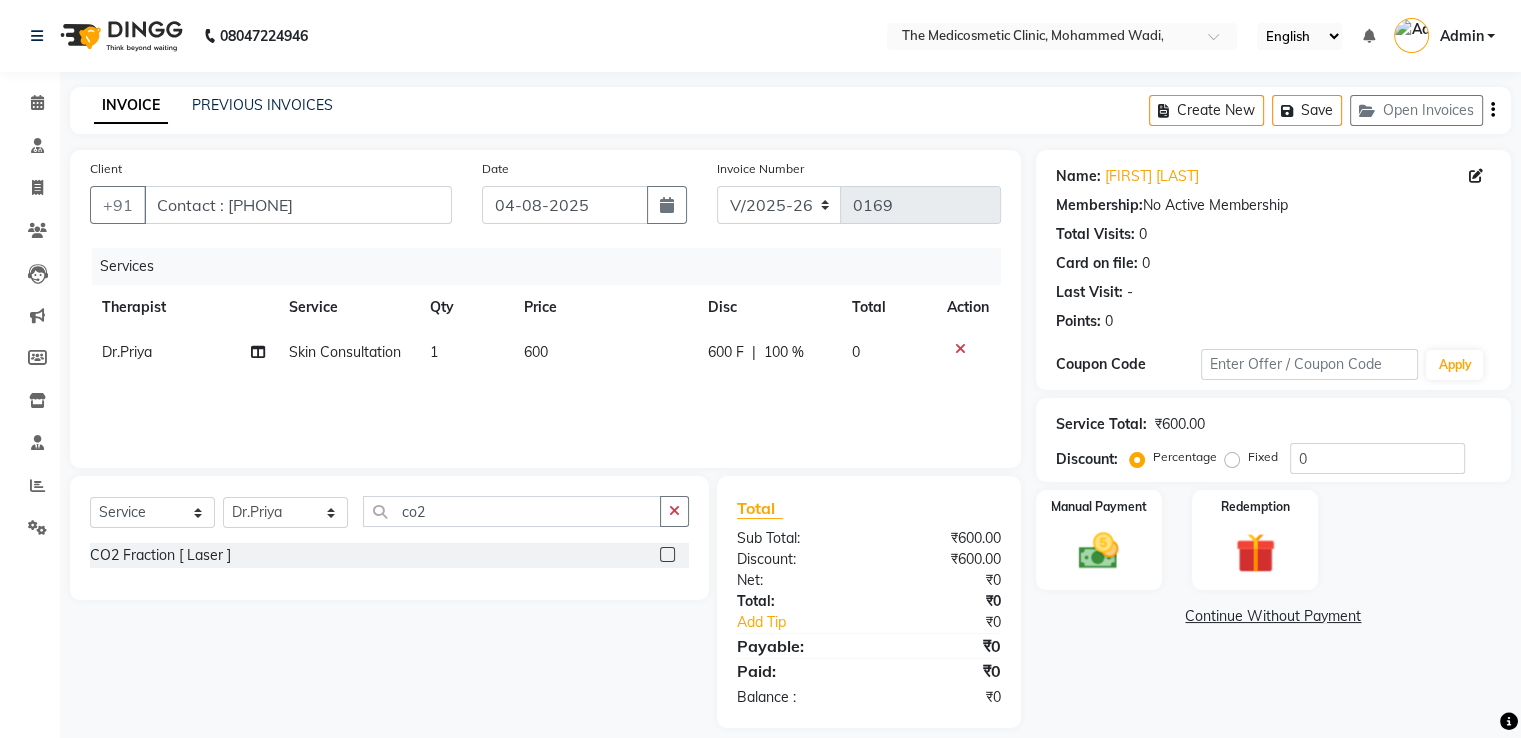 click 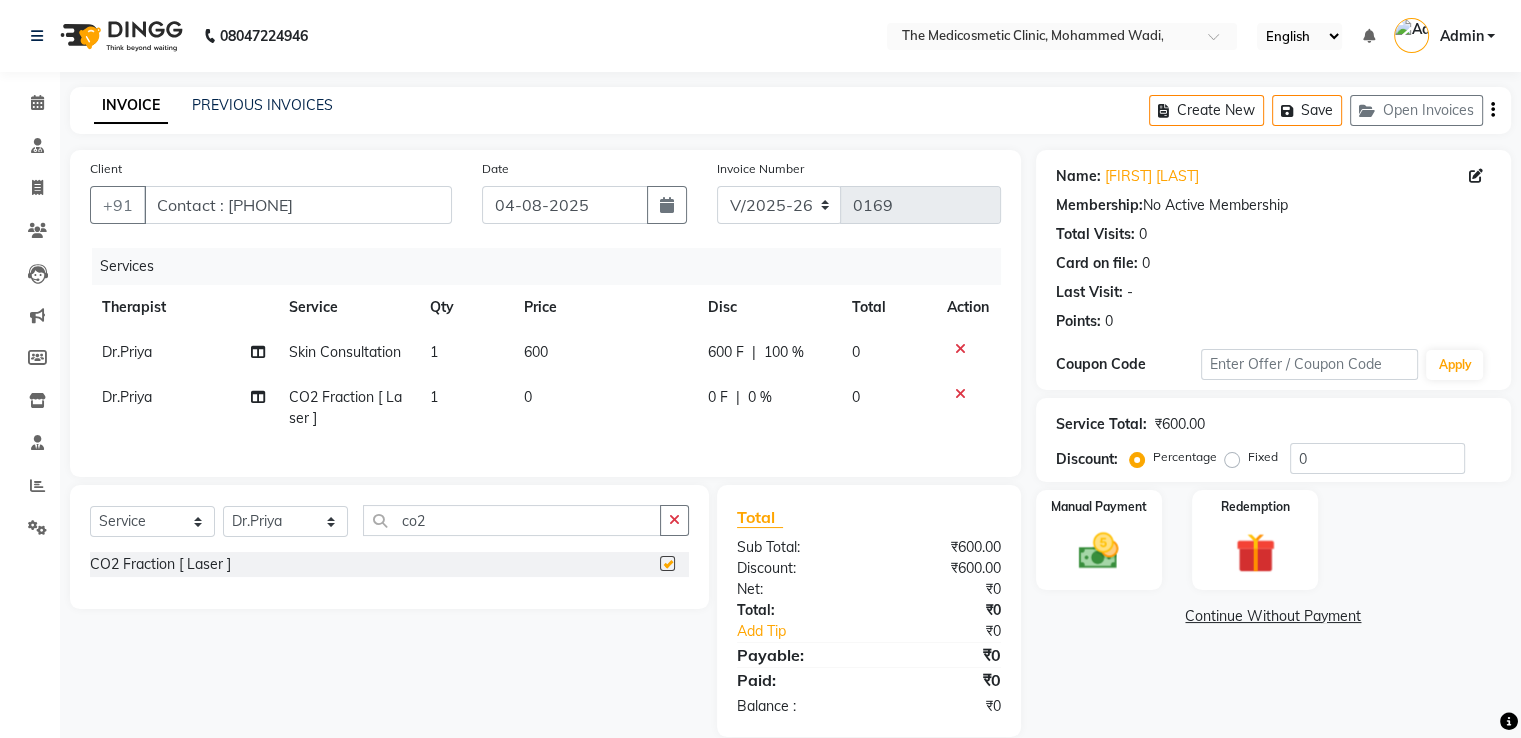 checkbox on "false" 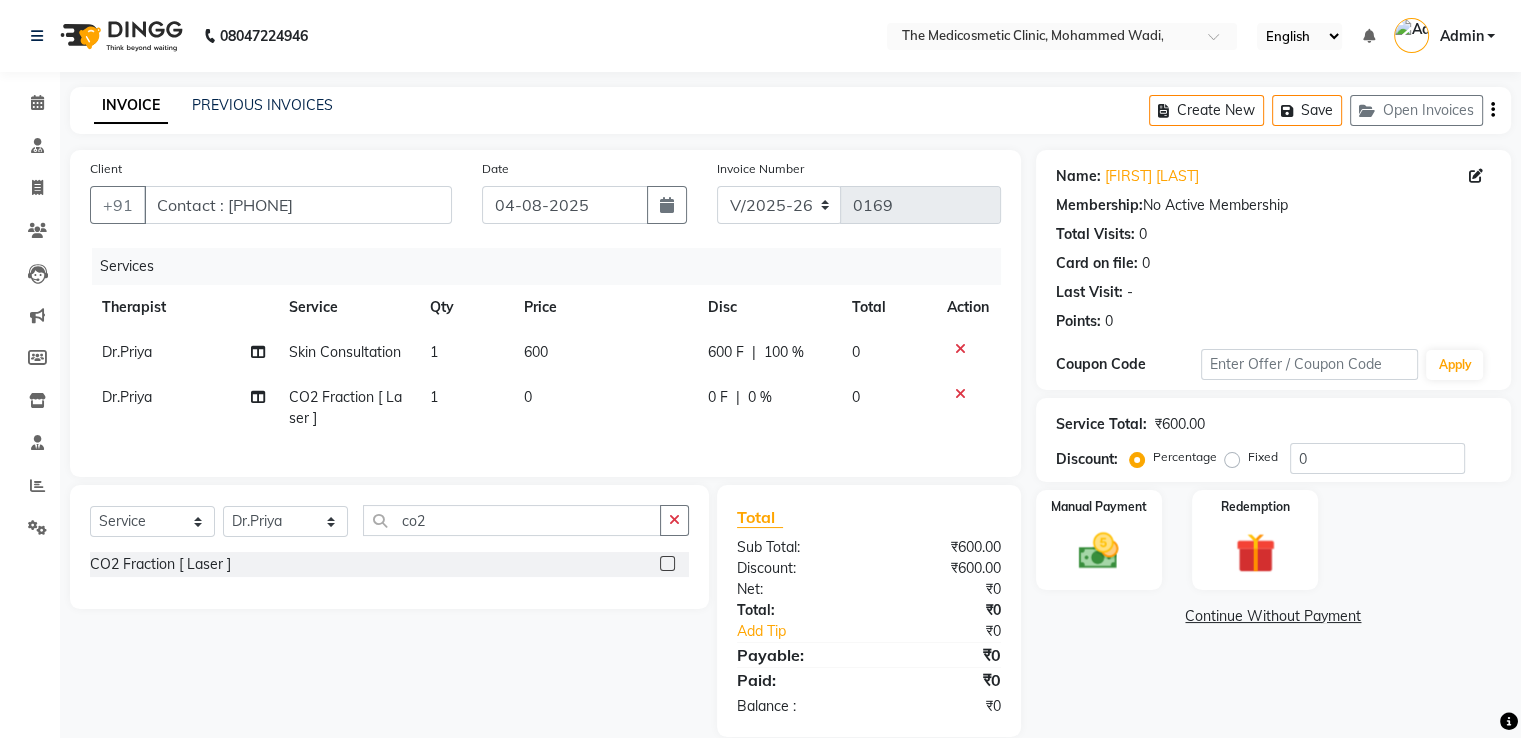 click on "0" 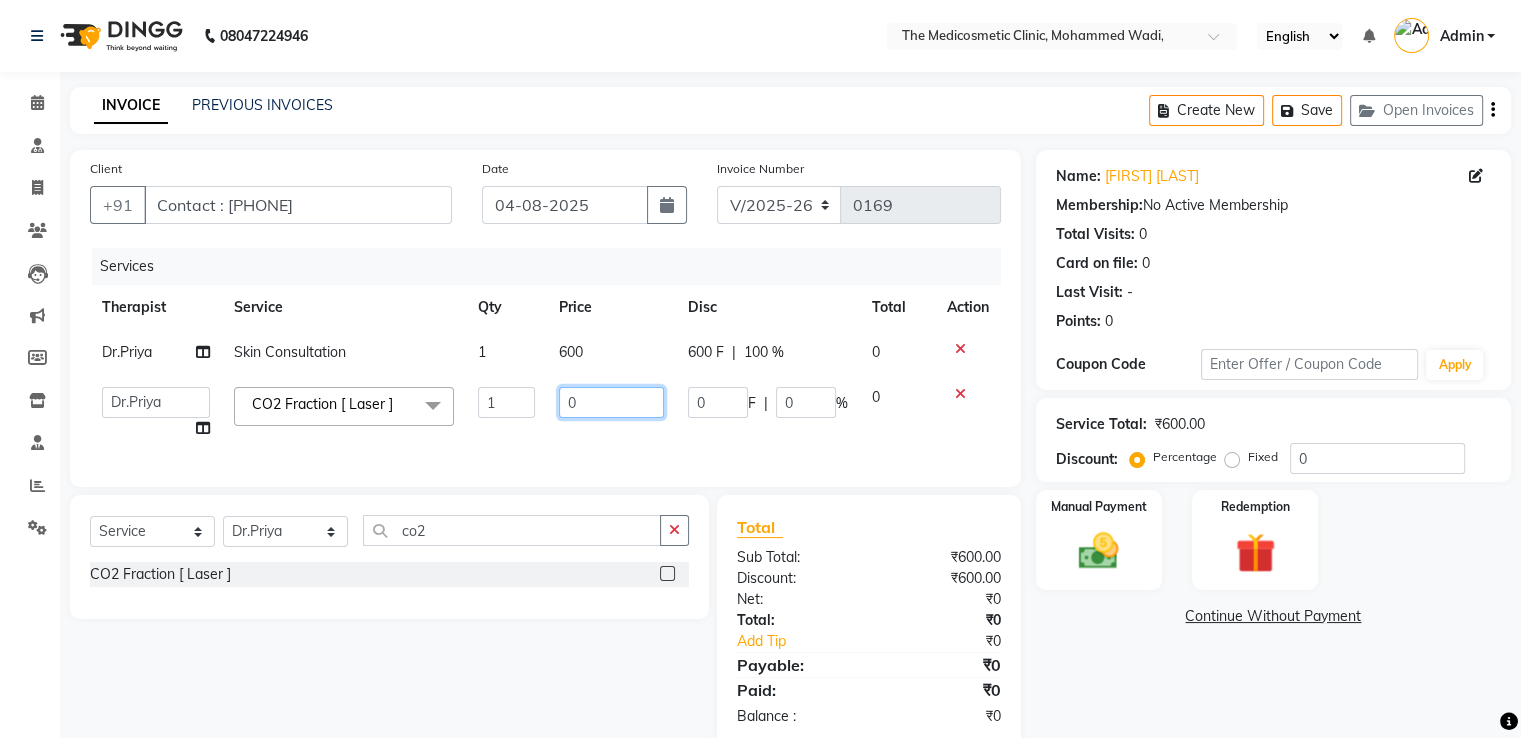 drag, startPoint x: 583, startPoint y: 407, endPoint x: 561, endPoint y: 406, distance: 22.022715 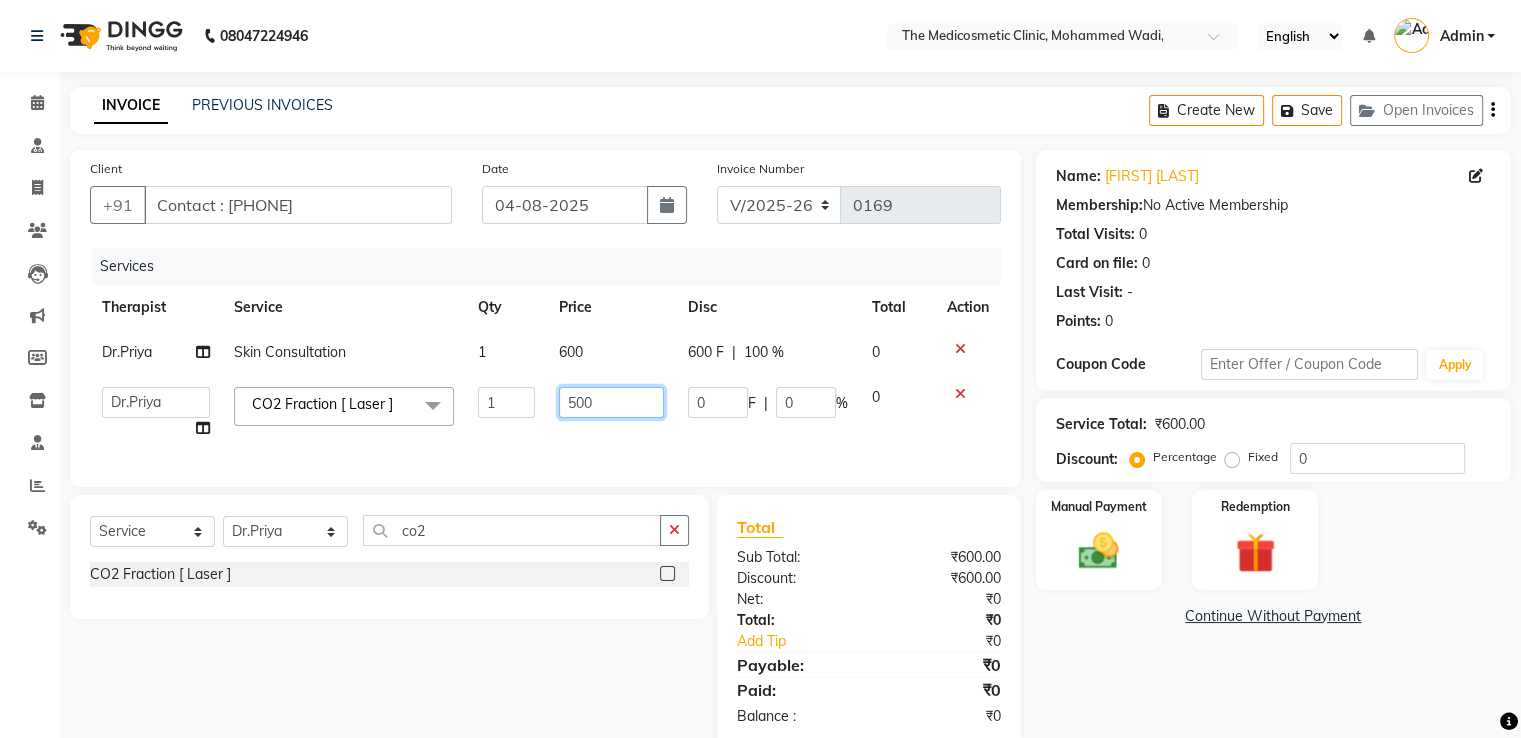 type on "5000" 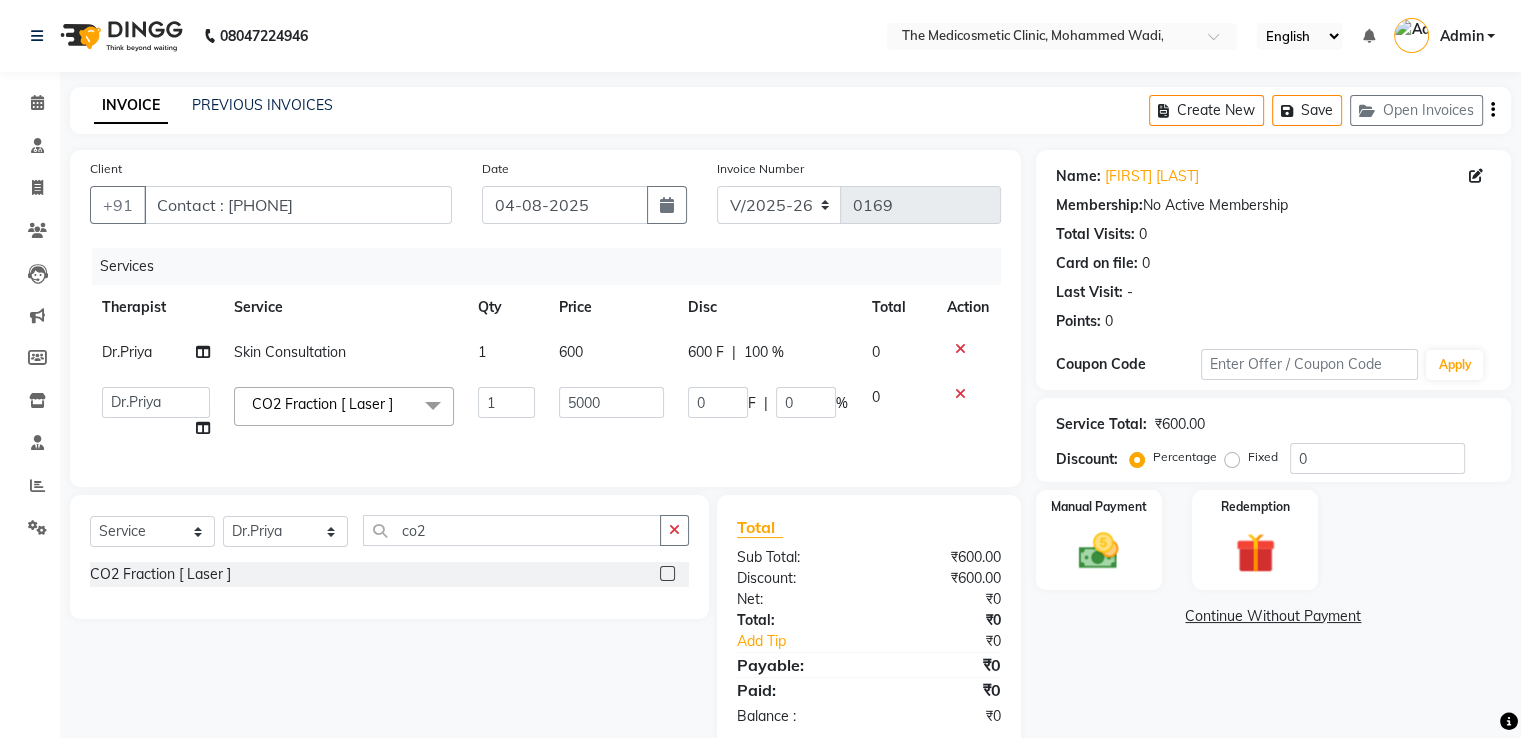 click on "Services Therapist Service Qty Price Disc Total Action Dr.Priya Skin Consultation 1 600 600 F | 100 % 0  Dr.Priya   Dr.Sadaf    Reception  CO2 Fraction [ Laser ]  x Skin - Peel Glycolic Peel Salicylic Peel Yellow Peel TCA Peel Ferulic Peel Nomelan Peel Arginine Peel Lactic Peel Mandalic Peel Skin Consultation Skin Followup Hair Consultation Hair followup Hair transplant followup Microblading Clot removal Pending amount Cautery for mole removal Skin & Hair Consultation Laser Hair Removal Chest & Stomach whitening mask High Frequency with Anti Dandruff Treatment Vampire facial Next followup Date Kenacort Injection Booking amount Package Closed Medi Facial  Hair PRP with DermaRoller Laser Hair Removal Chin Hair Transplant Consultation CO2 Fraction [ Laser ] Advance amount BB Glow Warts Removal Hair and Skin Followup Microdermabrasion (MDA) Under Arms Peel  Skin Treatment Package IPL Treatment Laser Toning Treatment Hand Peel Foot Peel Face Cleanup Hair PRP + LLLT Double Chin Reduction Lip Peel Eye Peel Bek Peel" 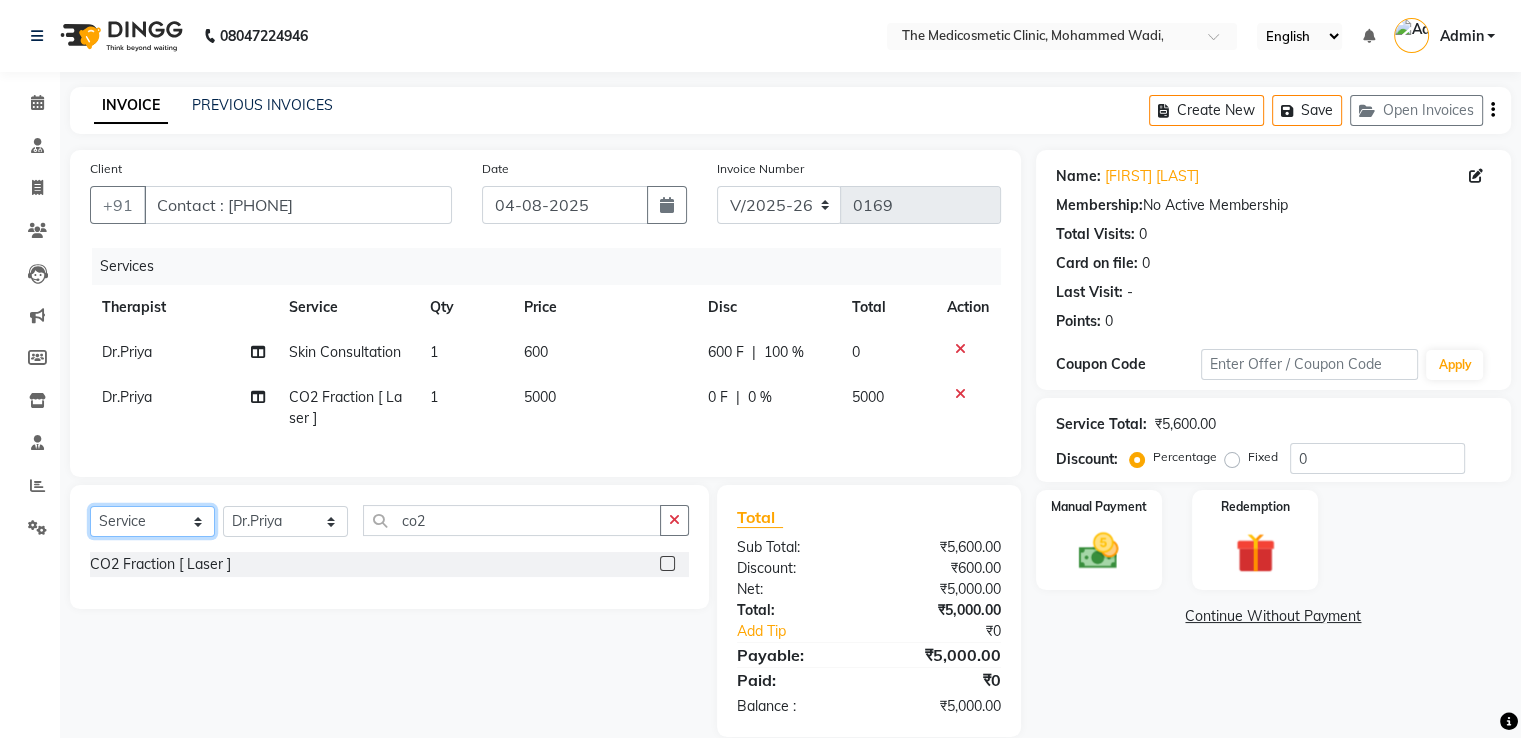 click on "Select  Service  Product  Membership  Package Voucher Prepaid Gift Card" 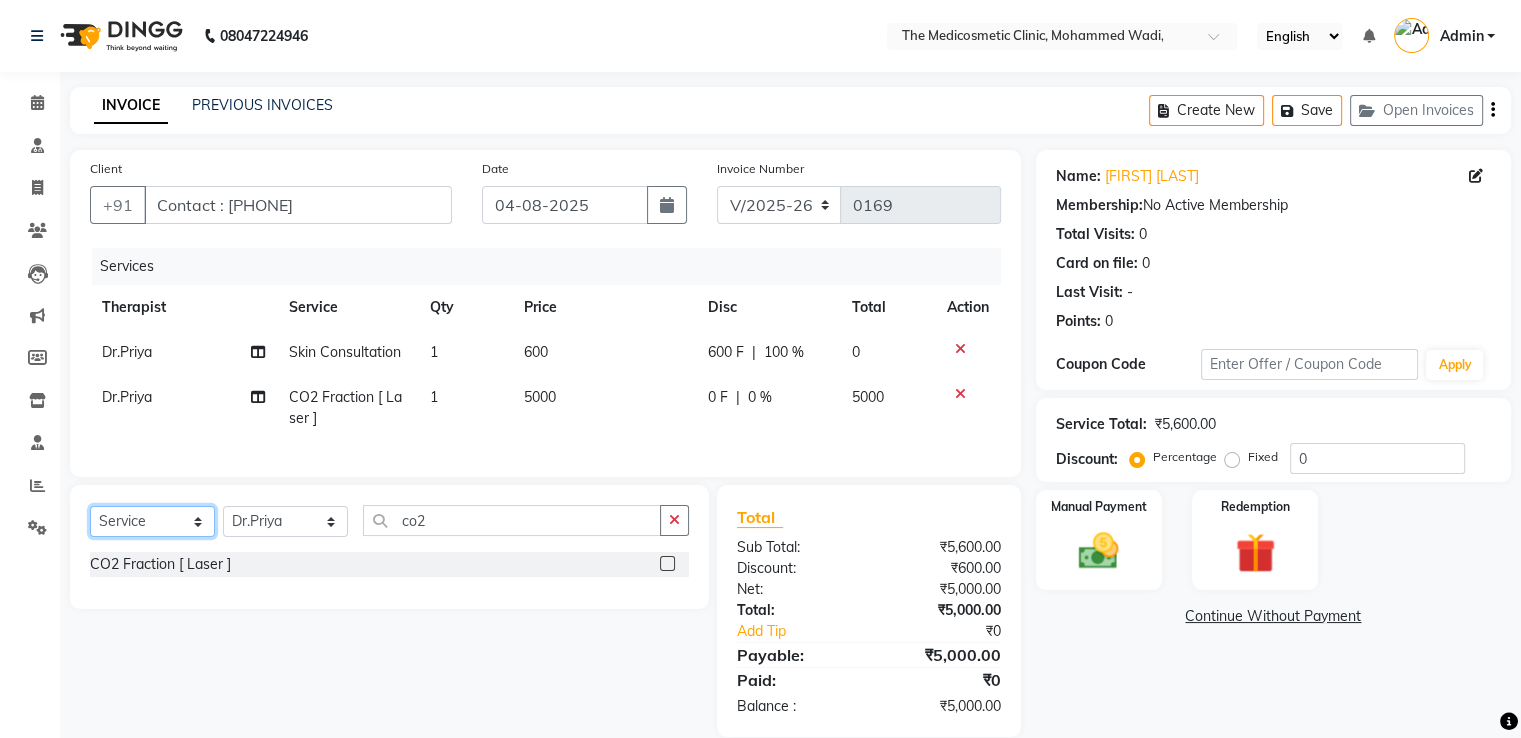 select on "product" 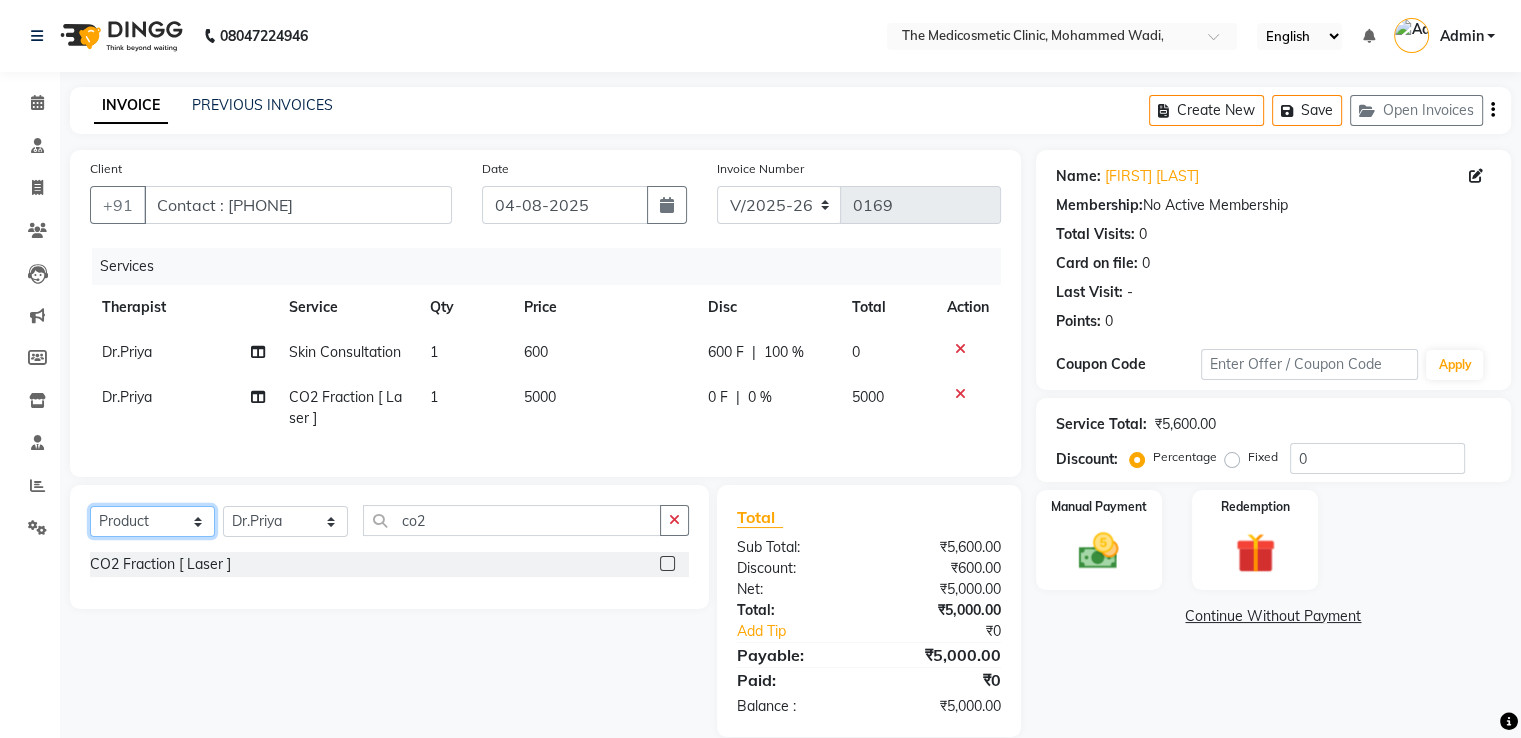 click on "Select  Service  Product  Membership  Package Voucher Prepaid Gift Card" 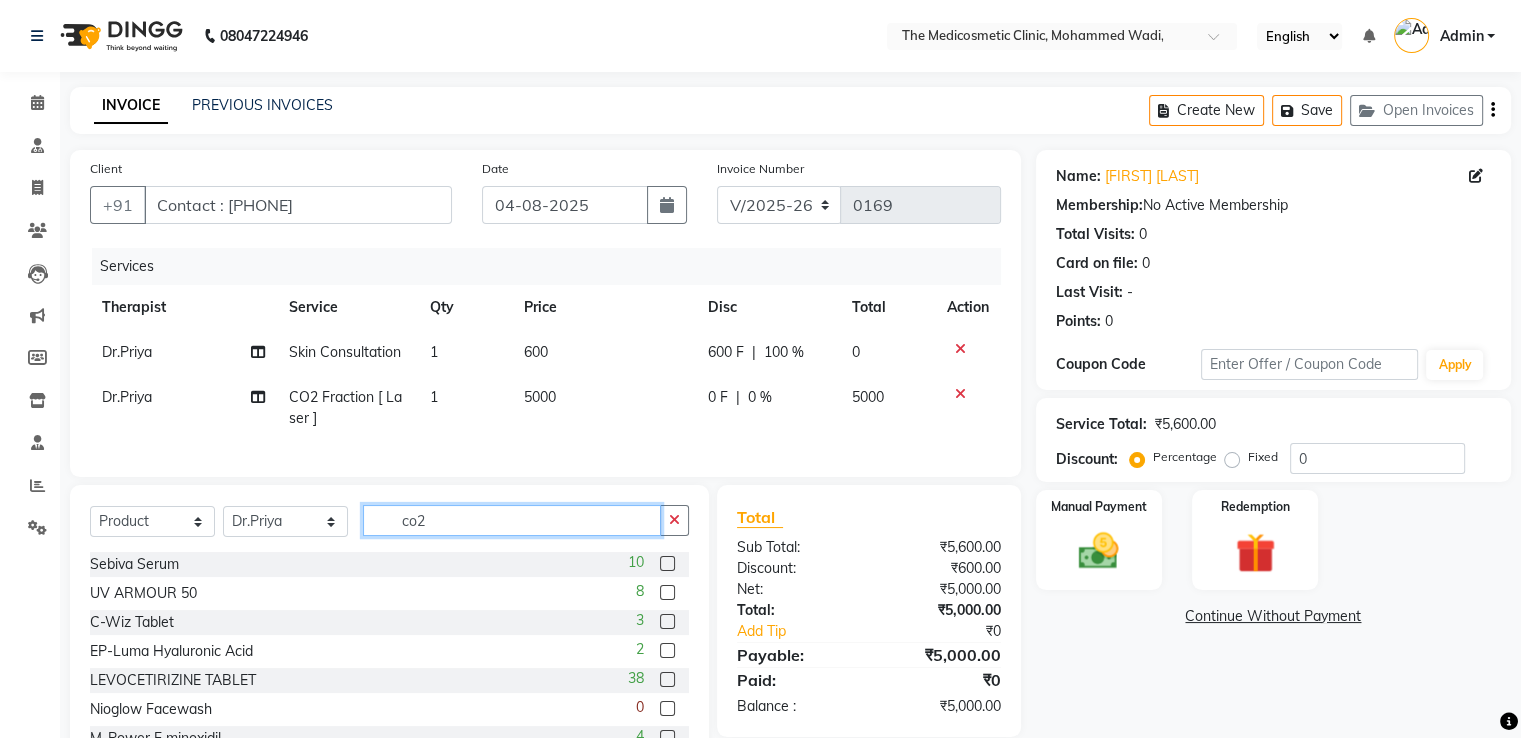 drag, startPoint x: 436, startPoint y: 538, endPoint x: 355, endPoint y: 538, distance: 81 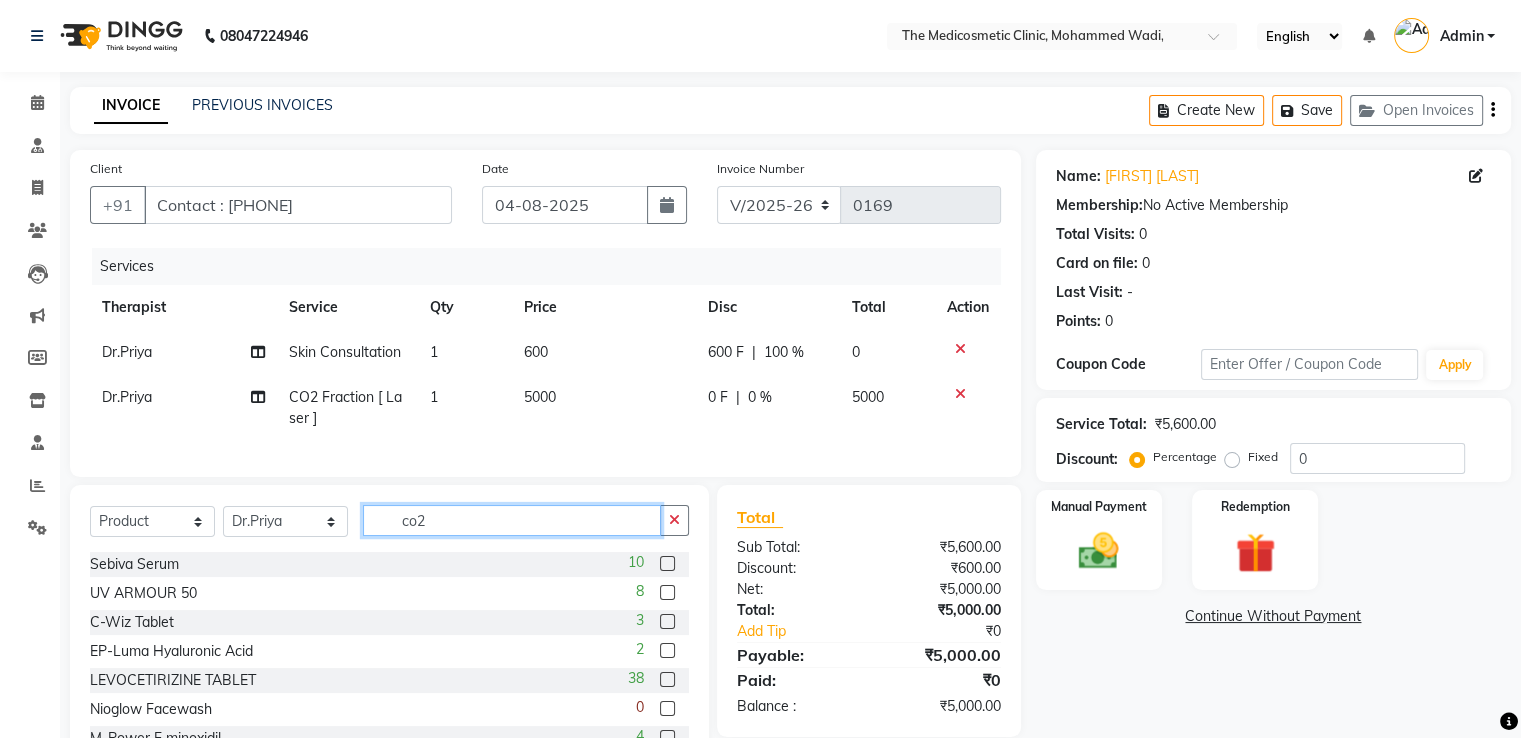 click on "Select  Service  Product  Membership  Package Voucher Prepaid Gift Card  Select Therapist Dr.Priya Dr.Sadaf  Reception co2" 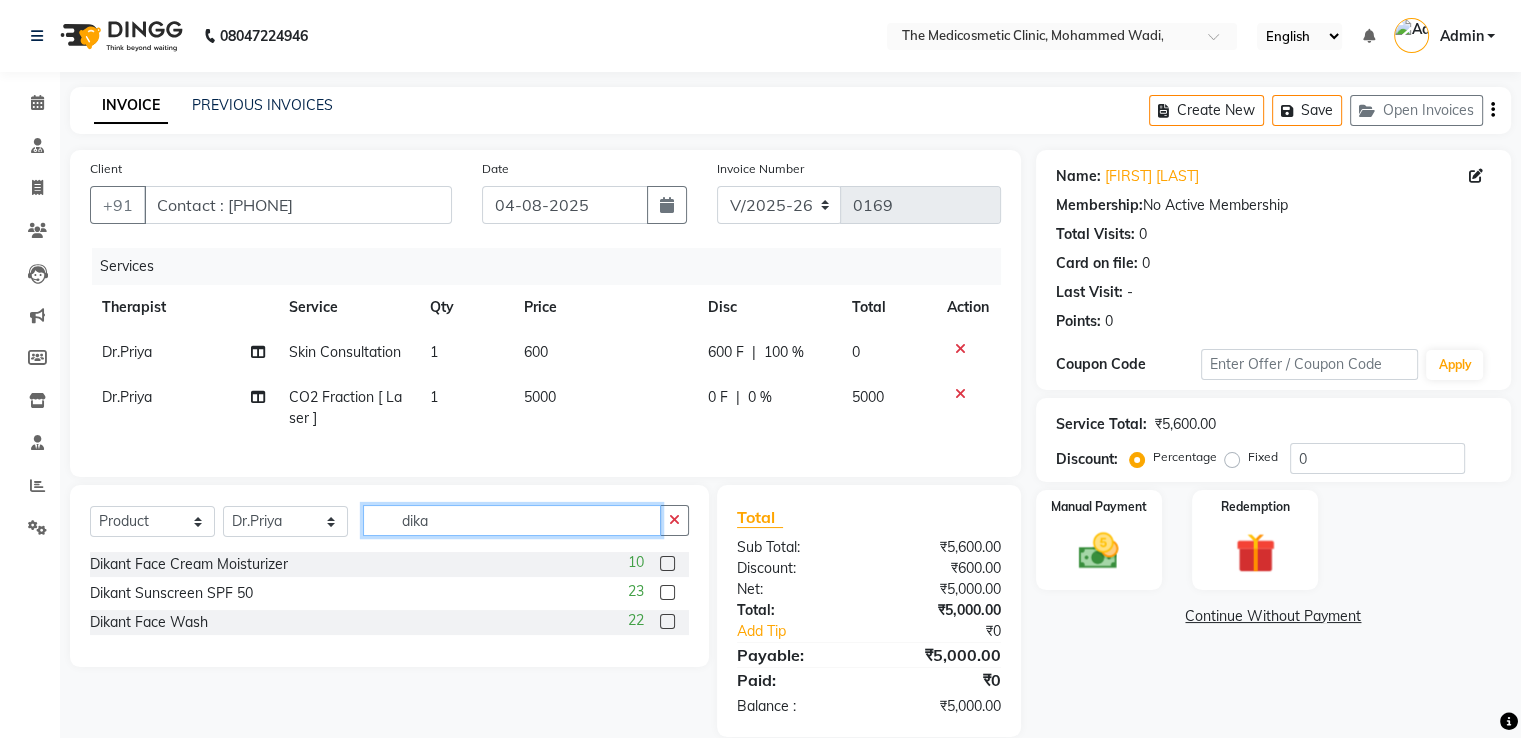type on "dika" 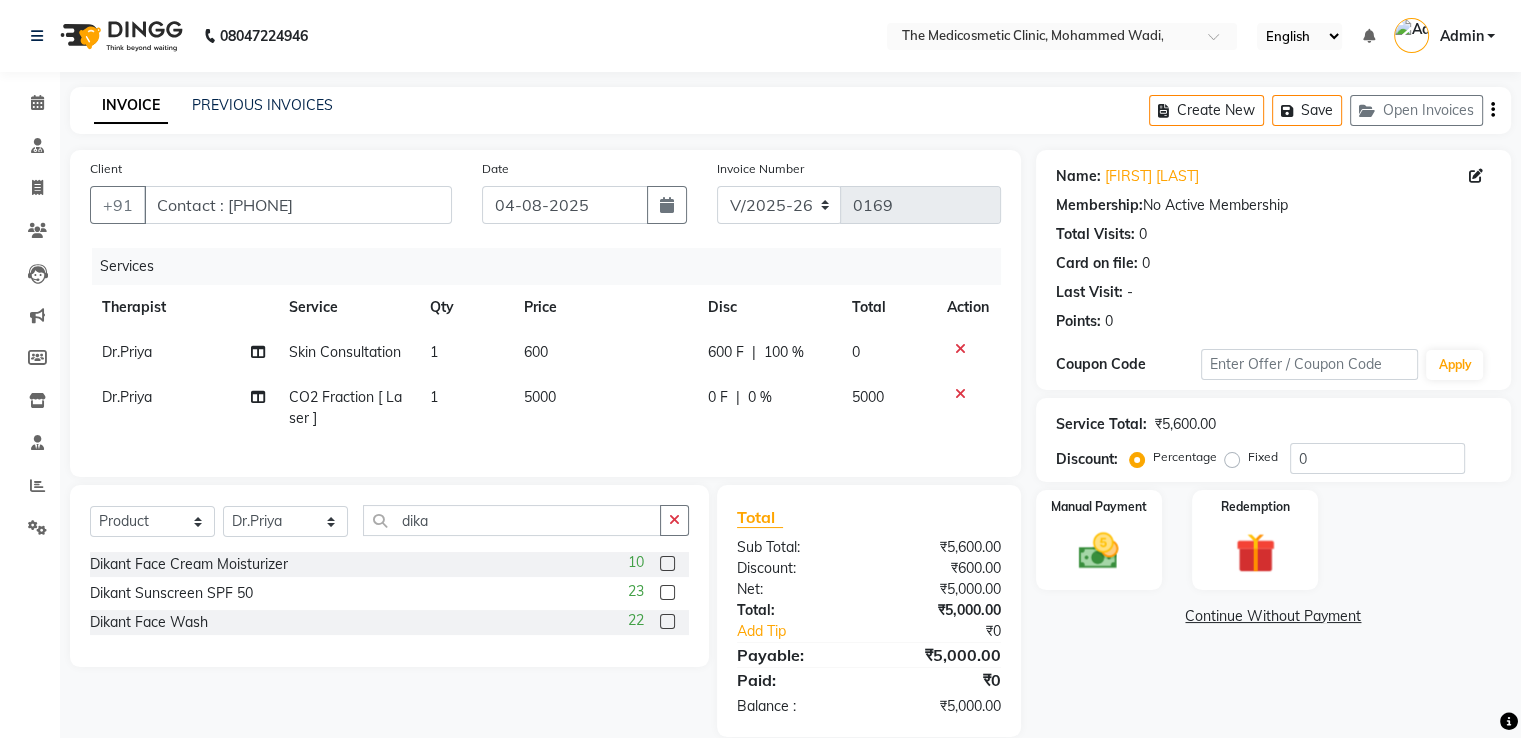 click 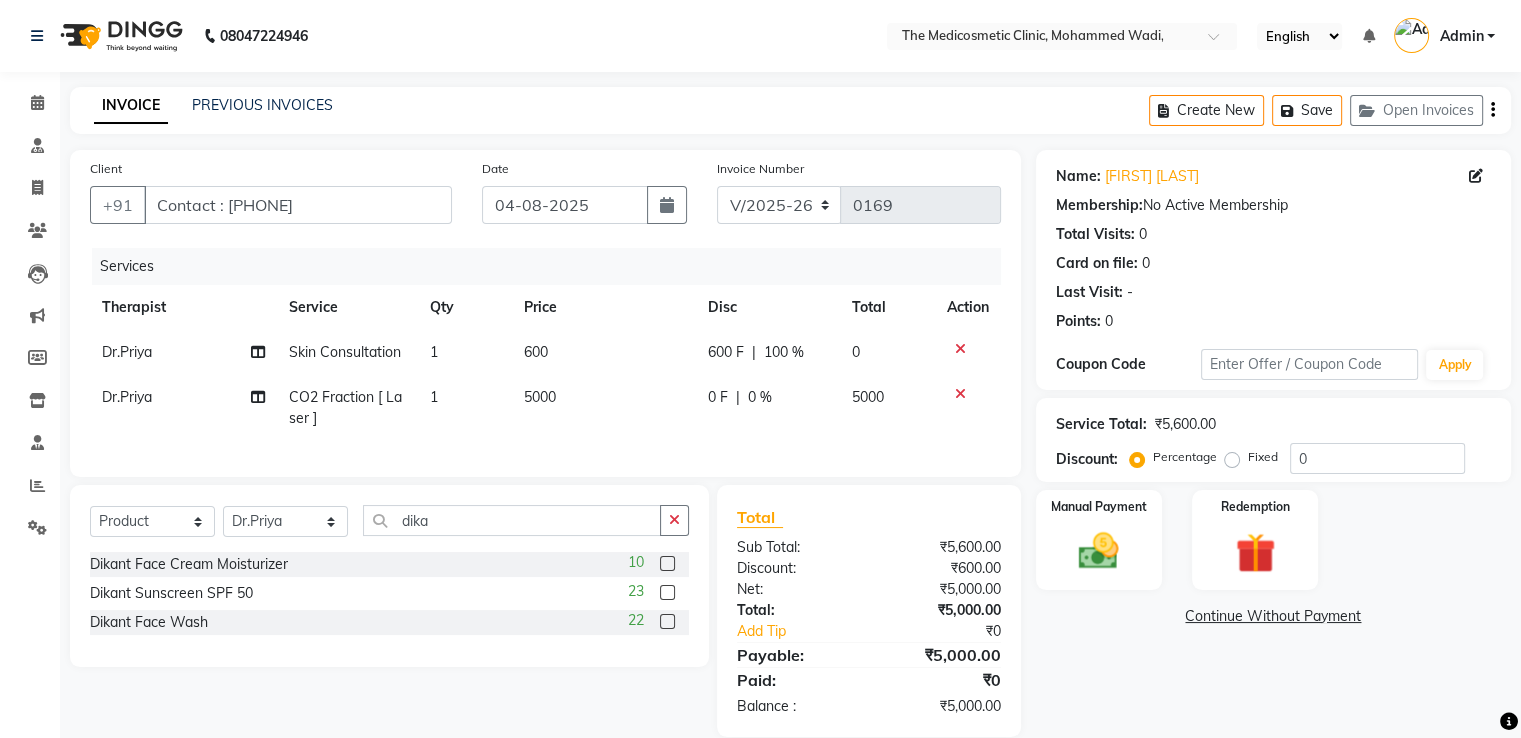 click at bounding box center (666, 622) 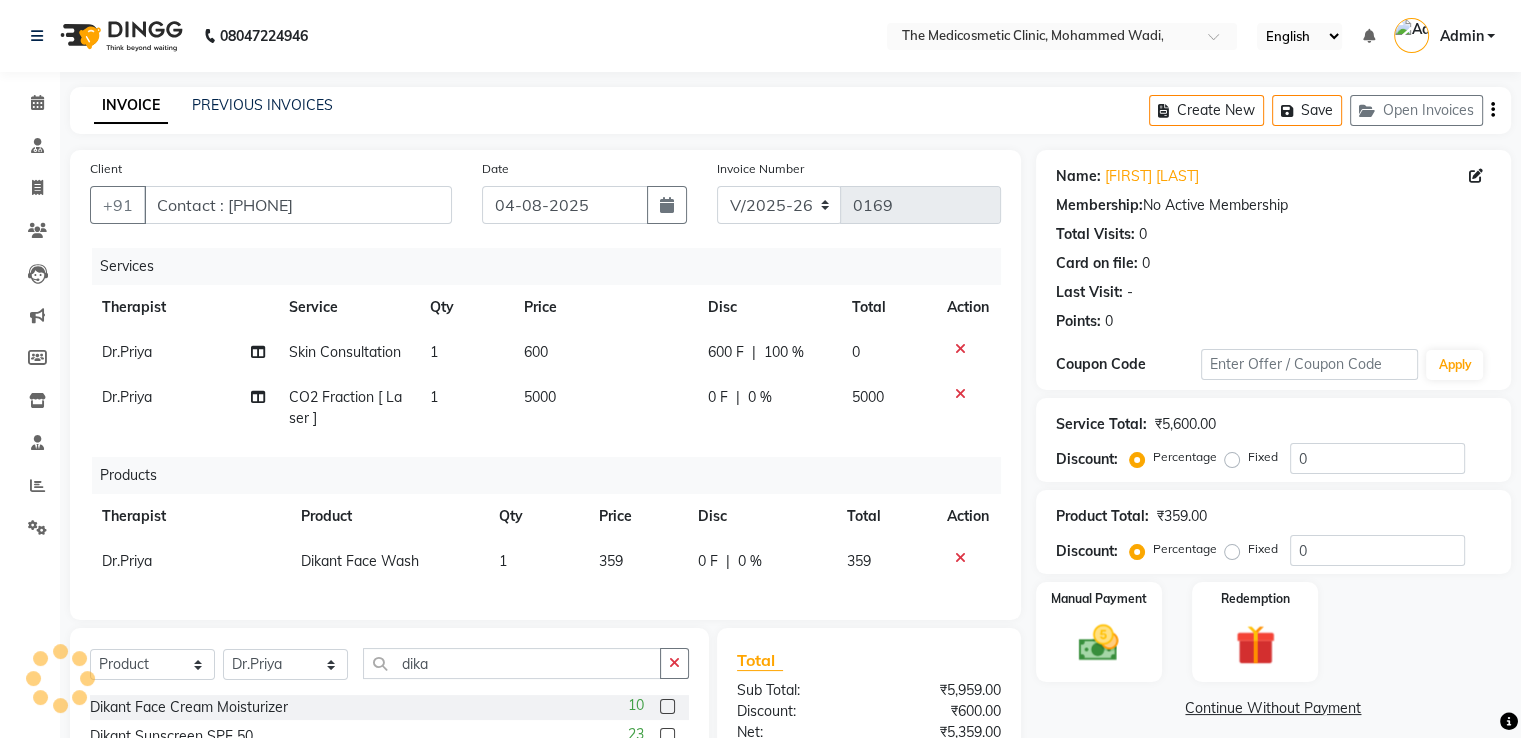 checkbox on "false" 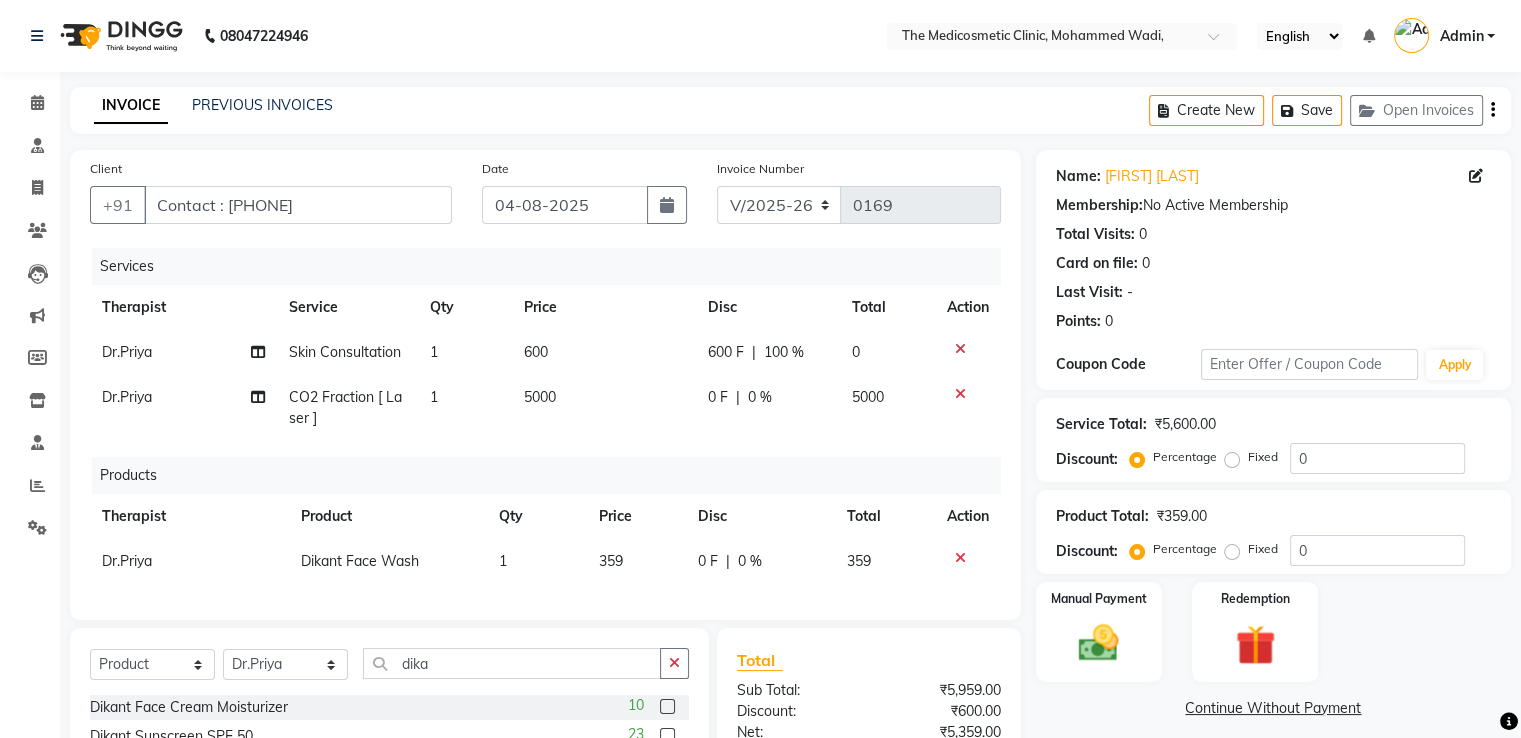 scroll, scrollTop: 188, scrollLeft: 0, axis: vertical 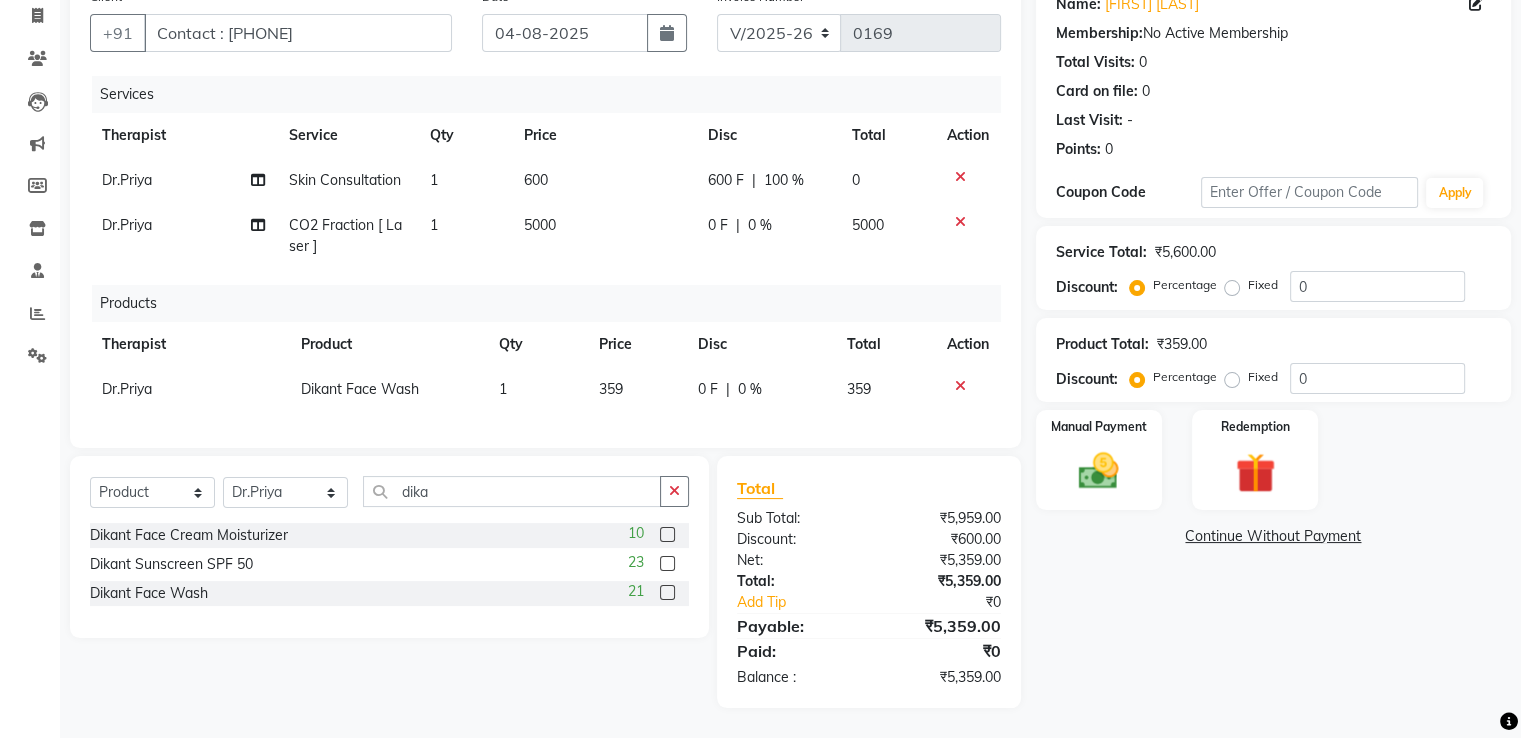 click 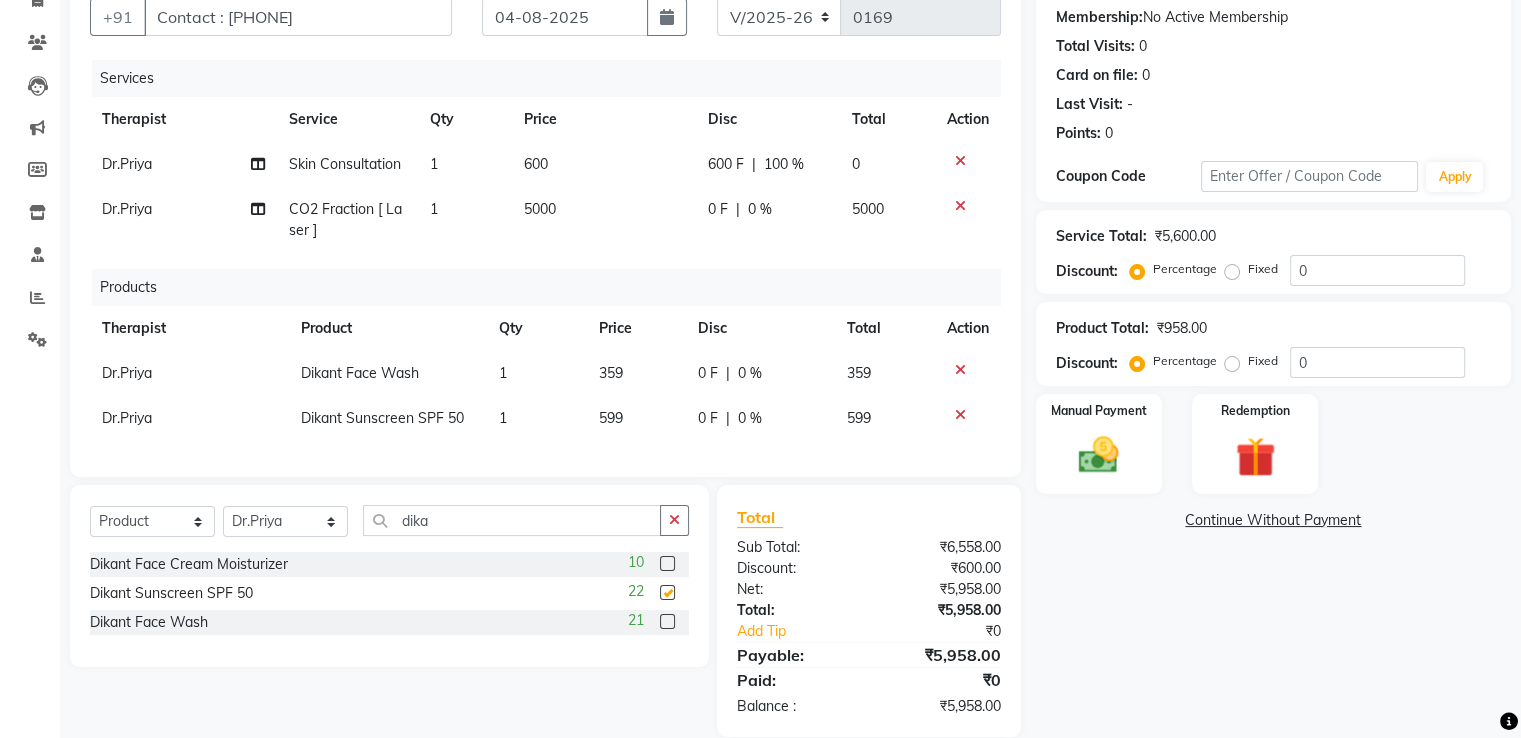 checkbox on "false" 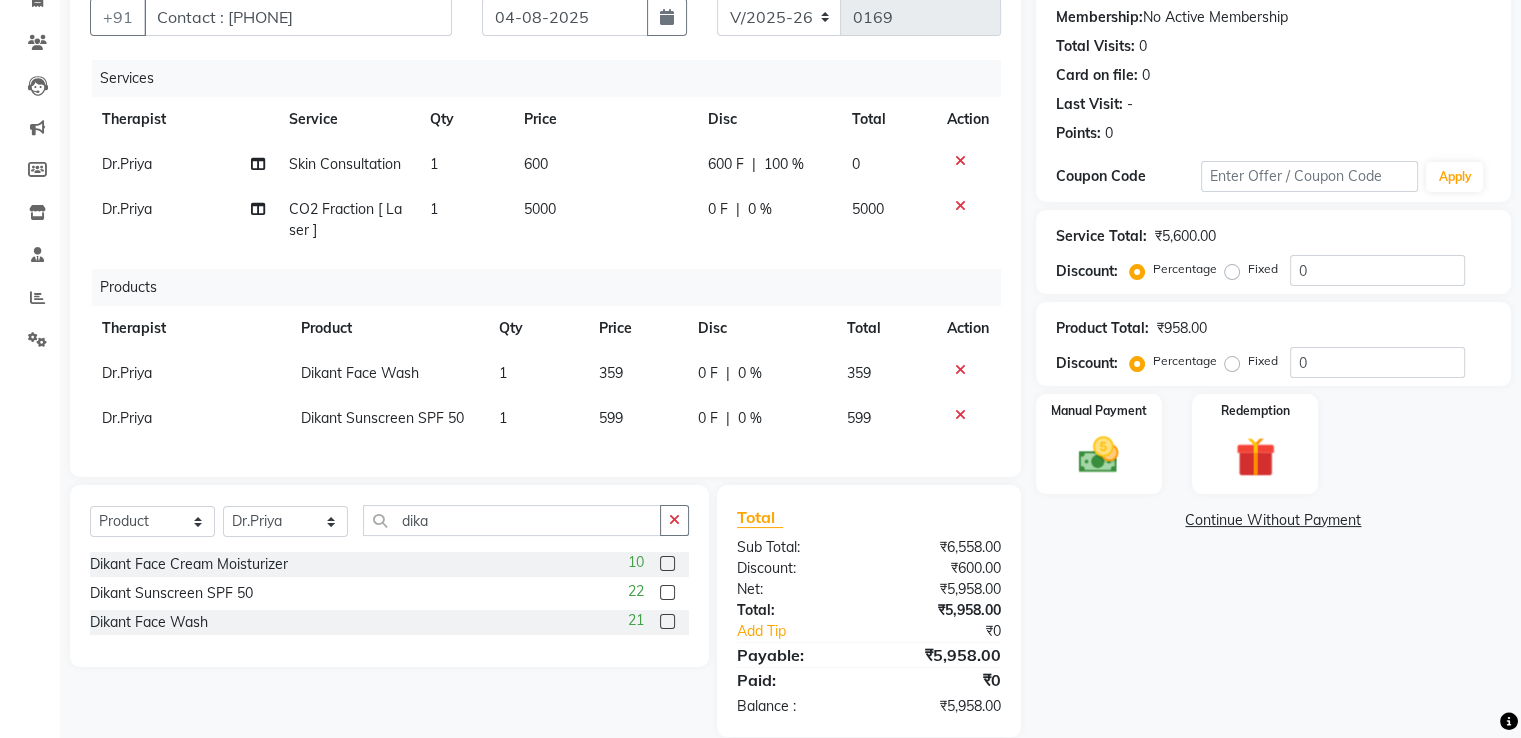 scroll, scrollTop: 232, scrollLeft: 0, axis: vertical 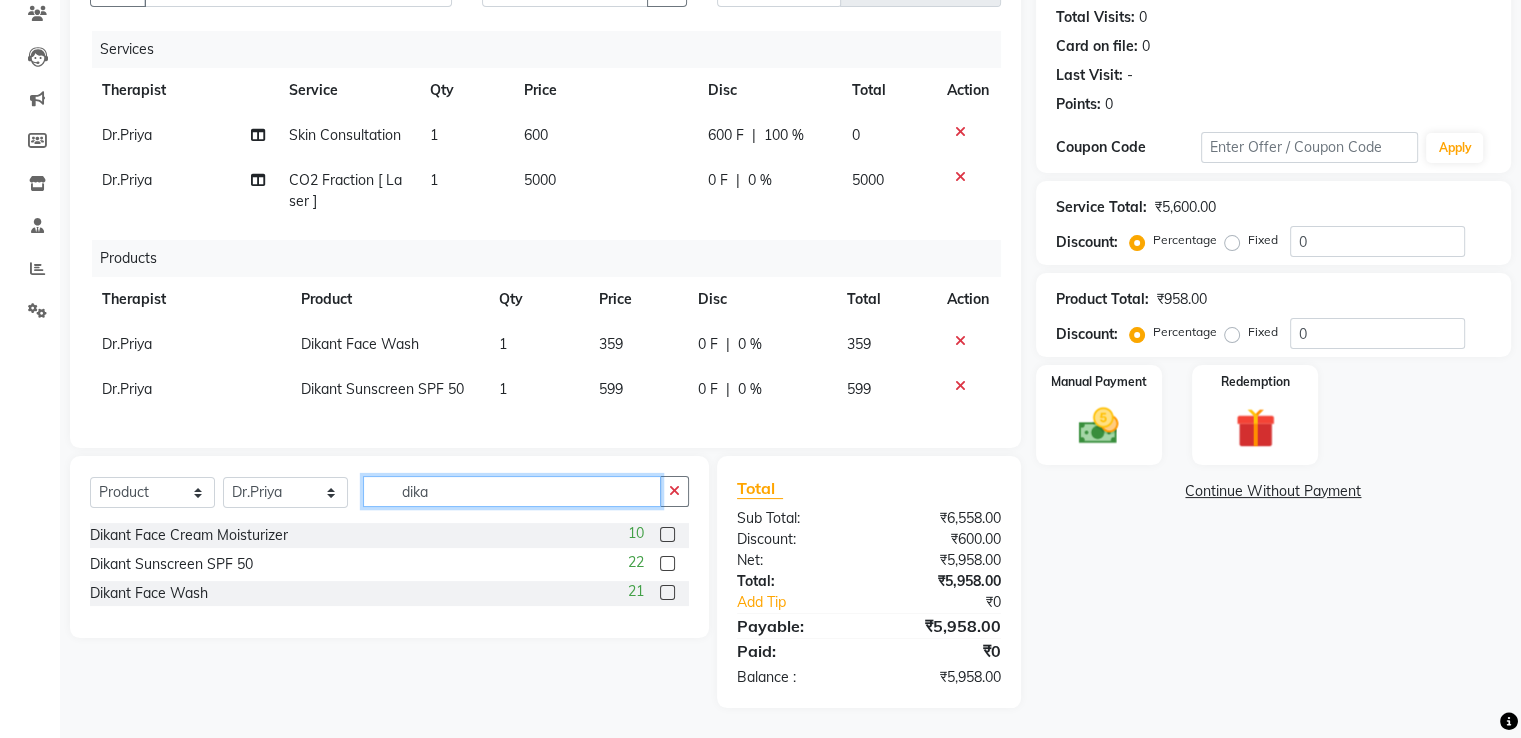 drag, startPoint x: 484, startPoint y: 480, endPoint x: 332, endPoint y: 488, distance: 152.21039 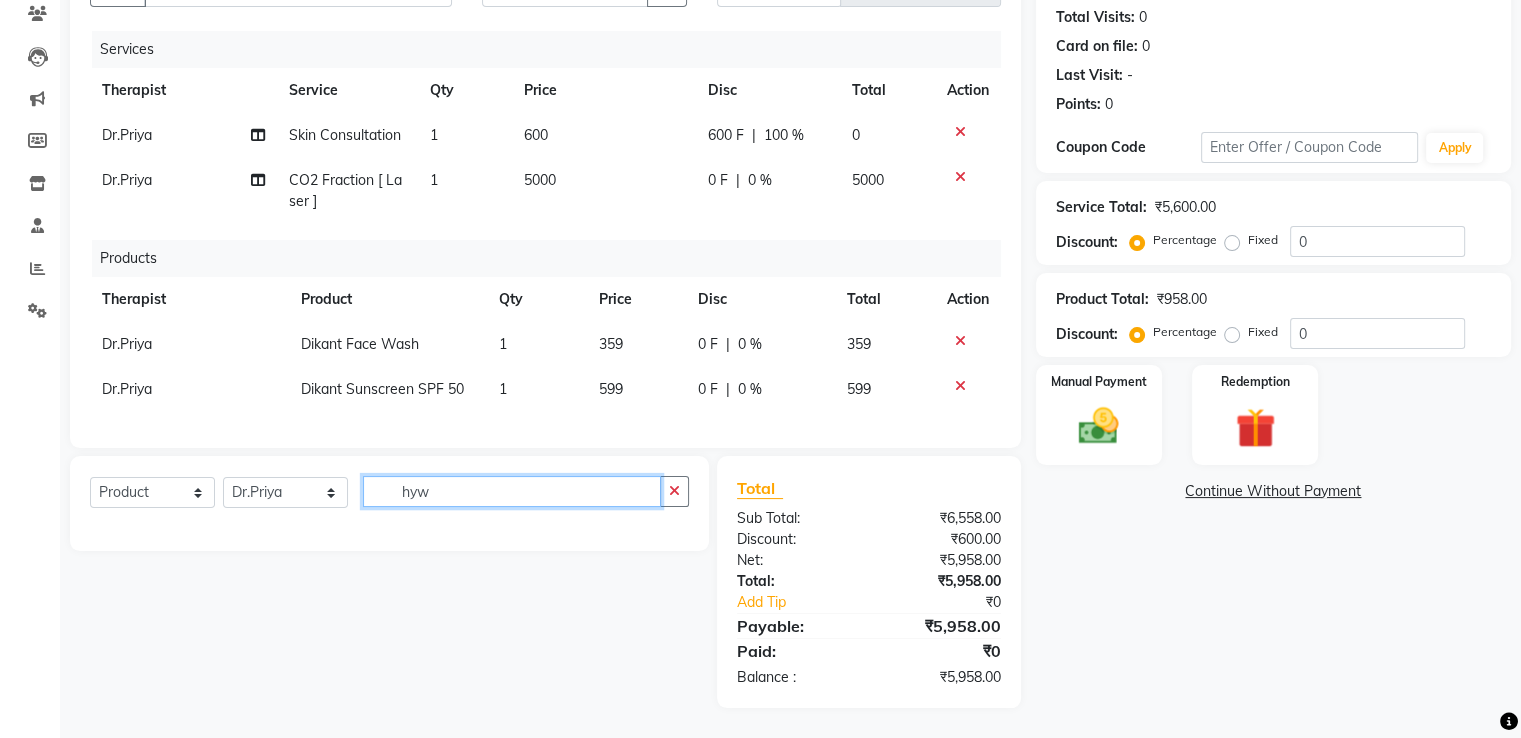scroll, scrollTop: 0, scrollLeft: 0, axis: both 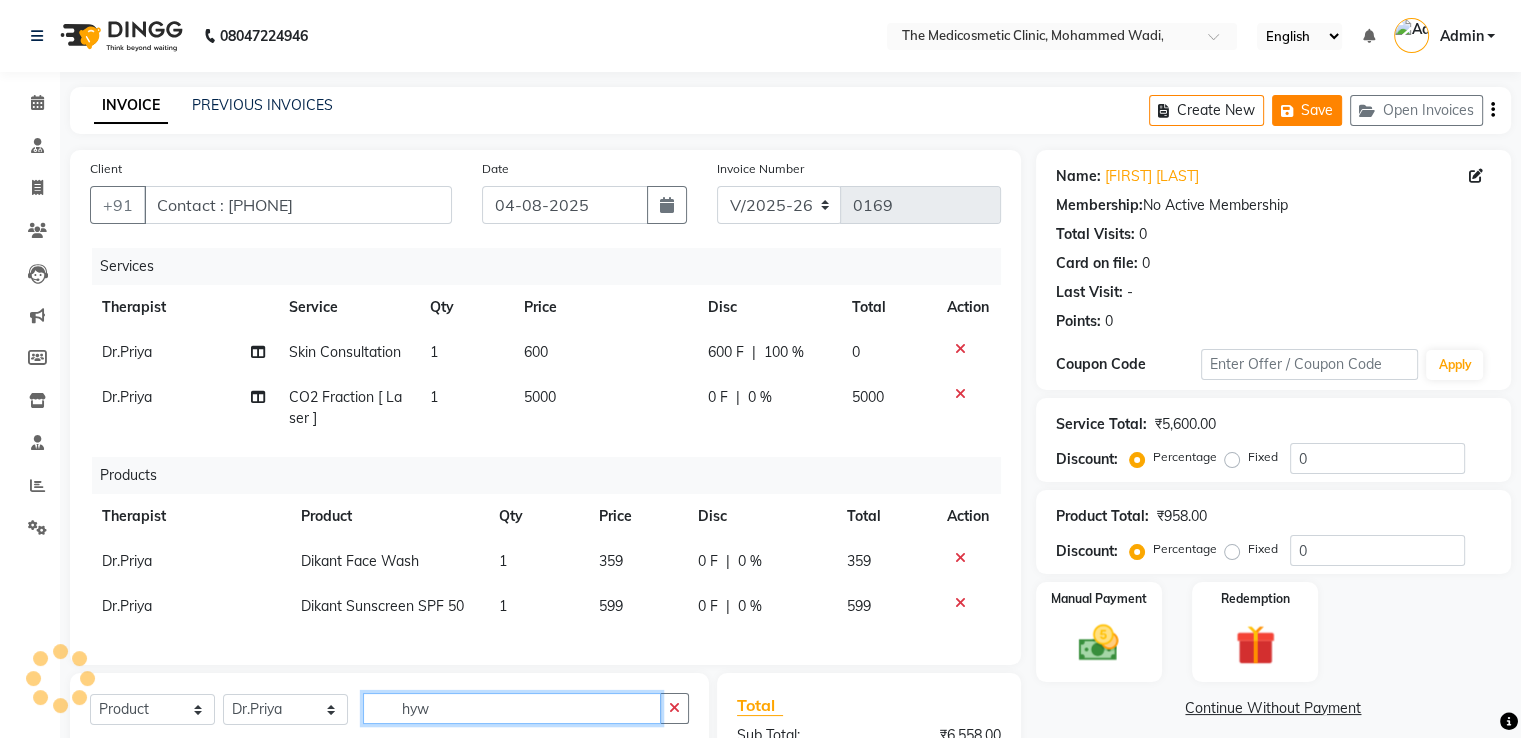 type on "hyw" 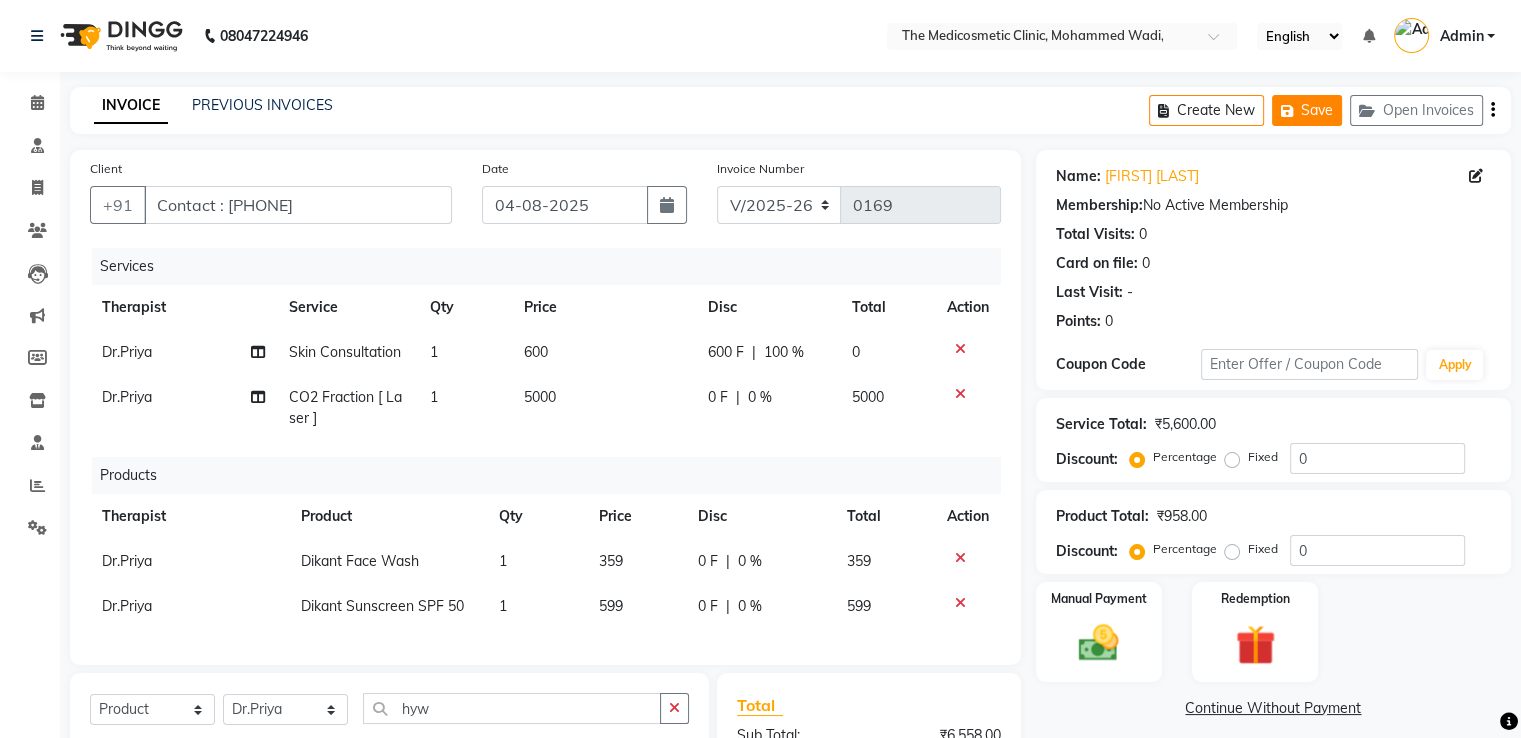 click on "Save" 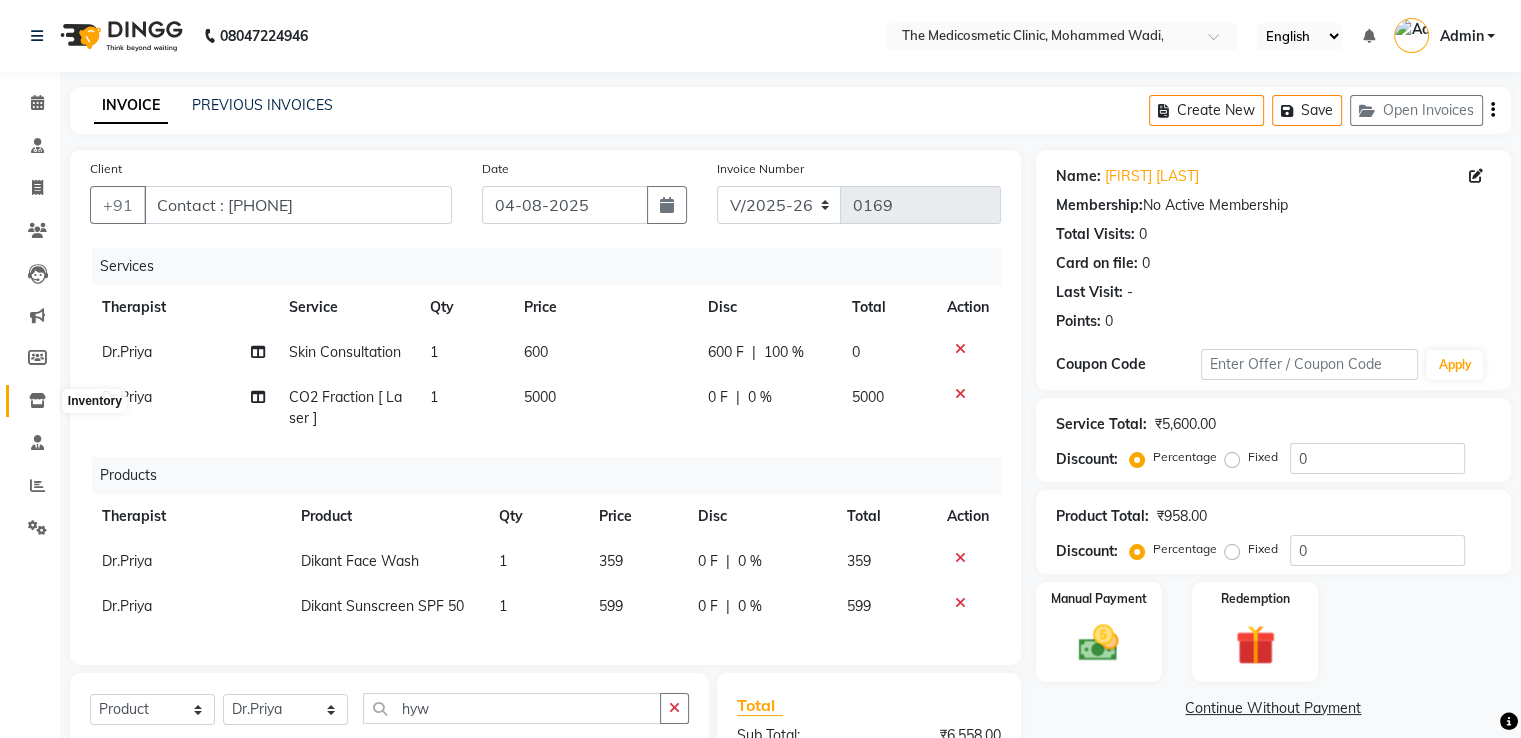 click 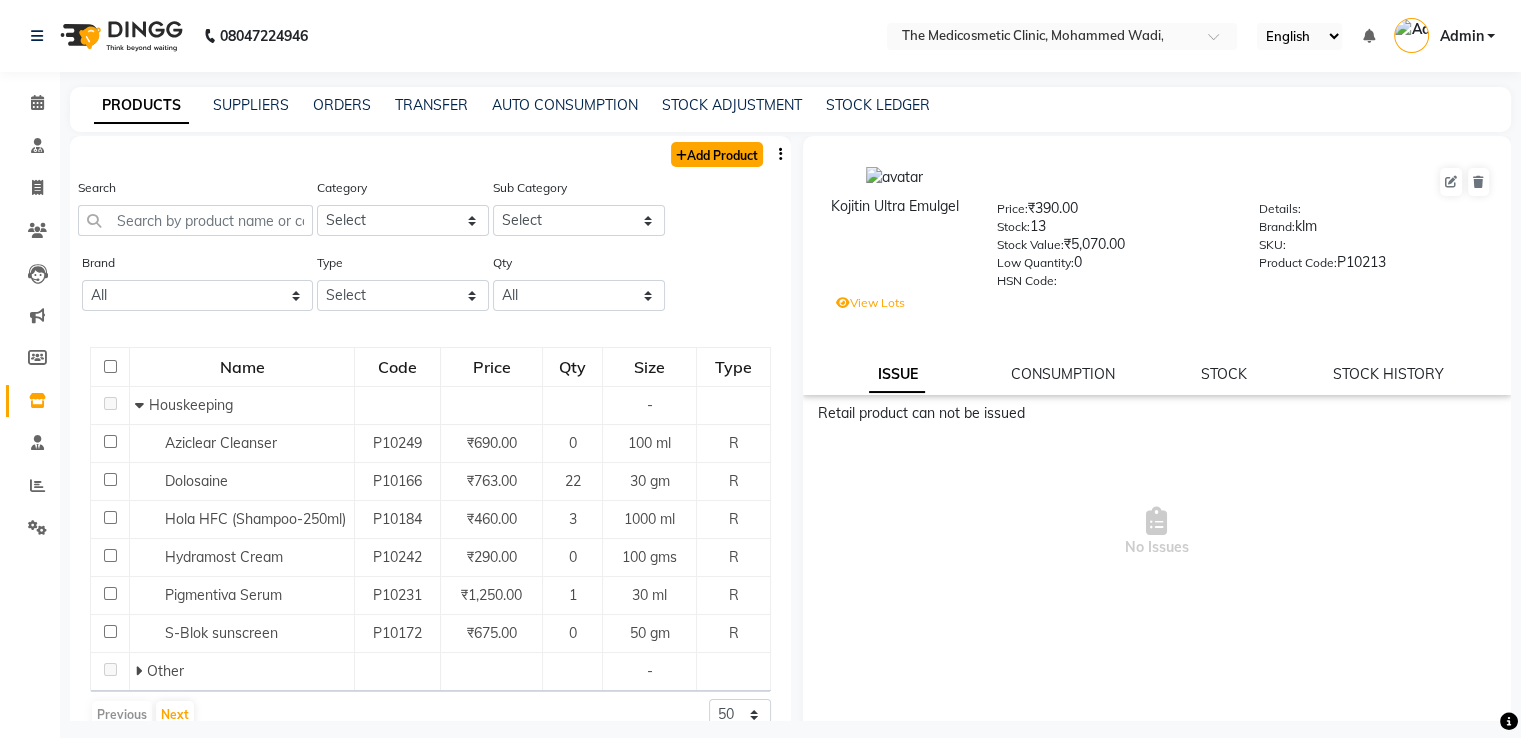 click on "Add Product" 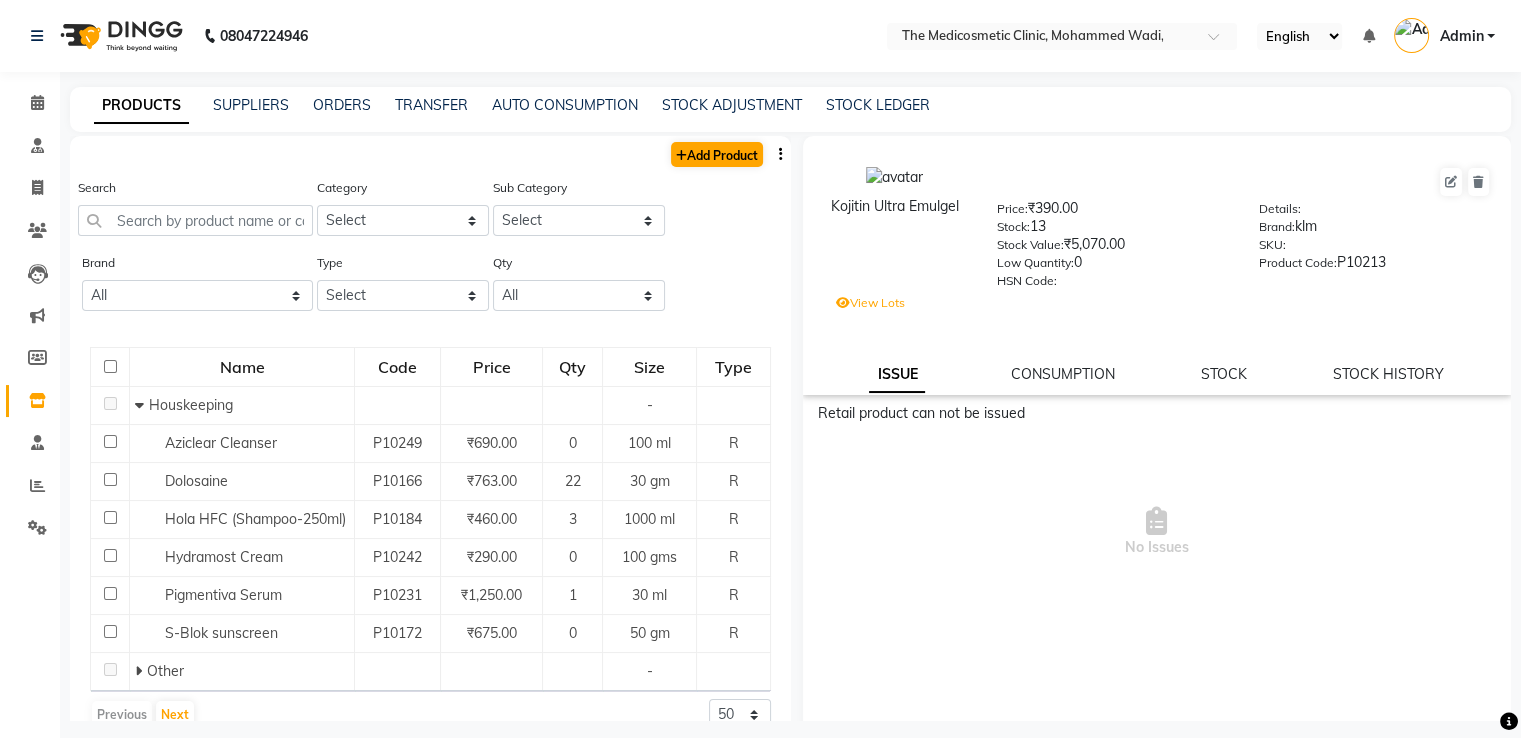 select on "true" 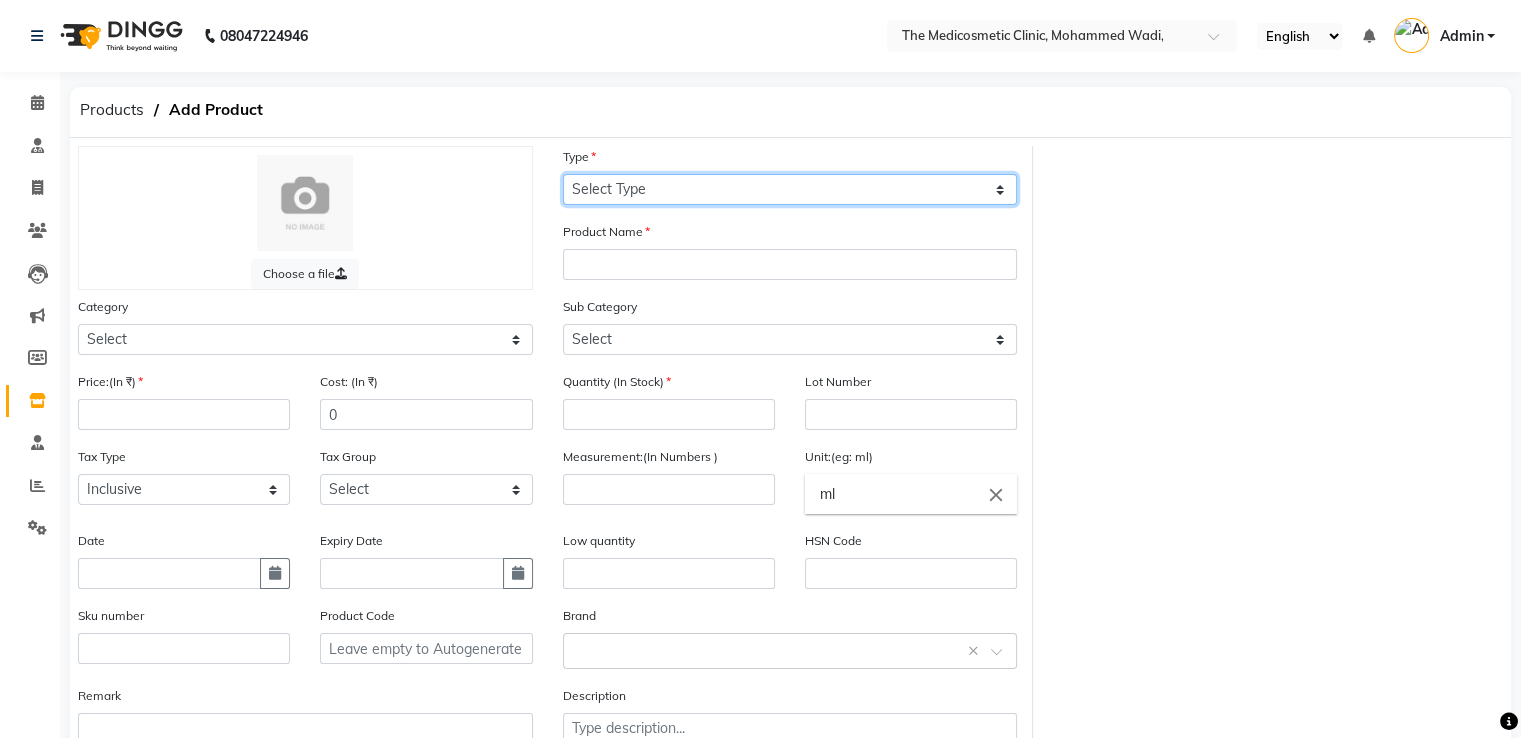 click on "Select Type Both Retail Consumable" 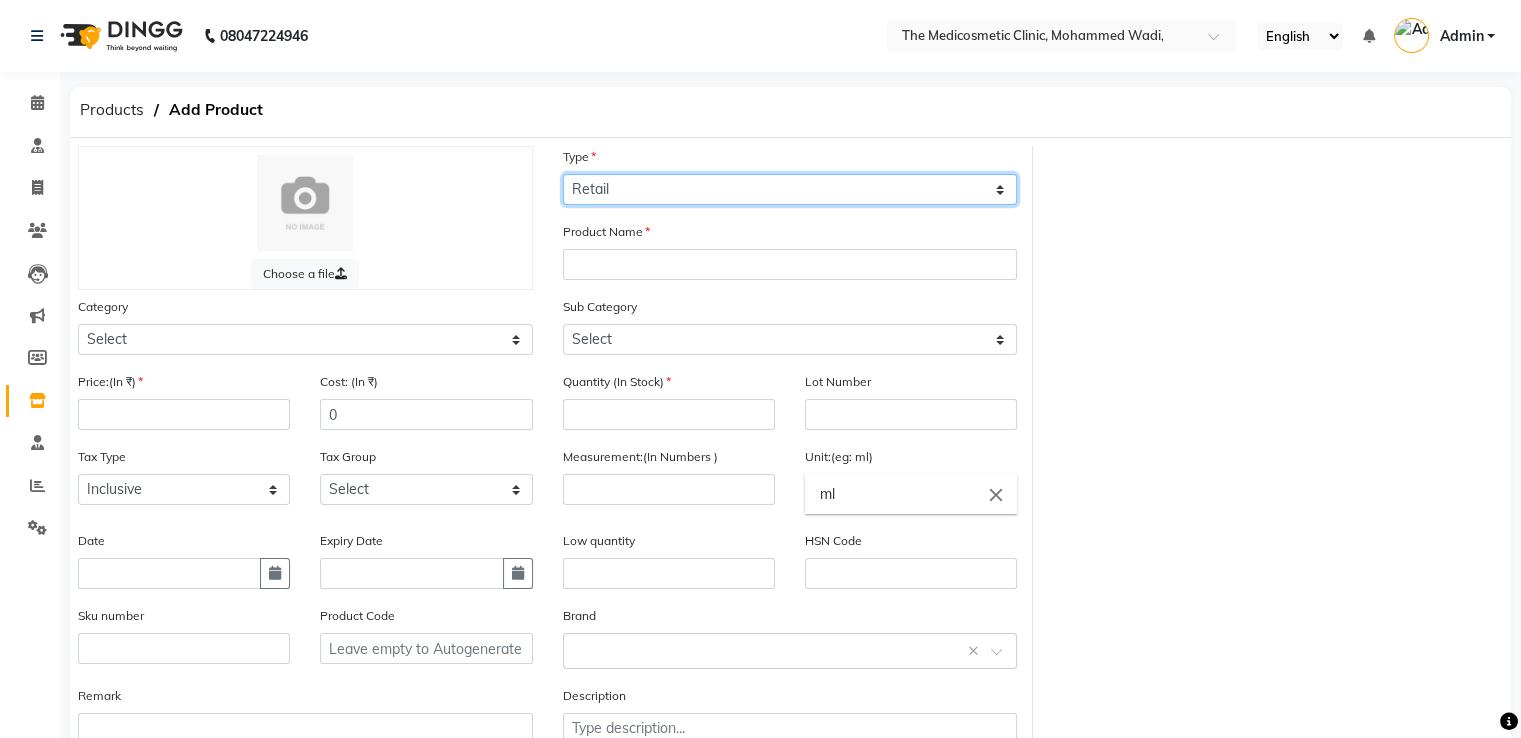 click on "Select Type Both Retail Consumable" 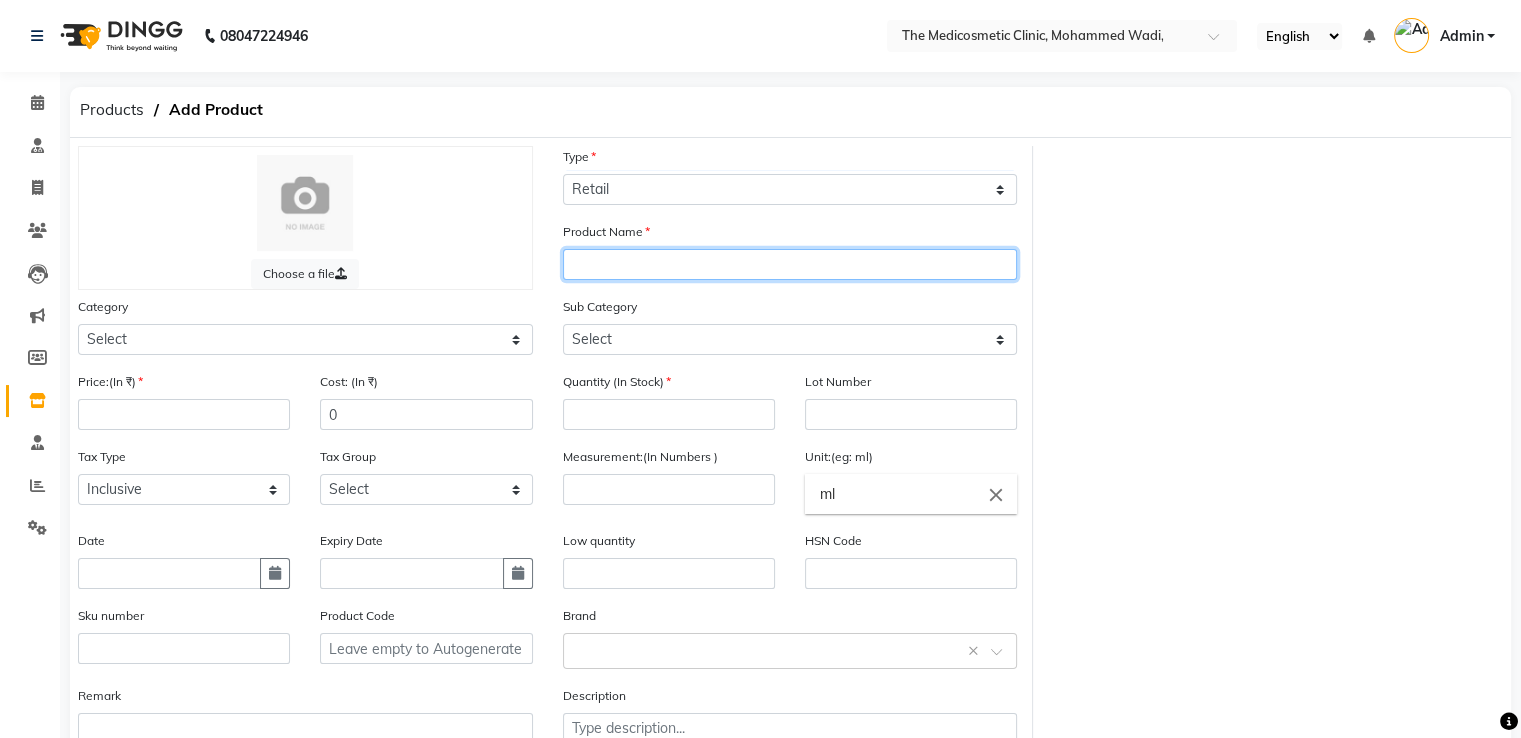 click 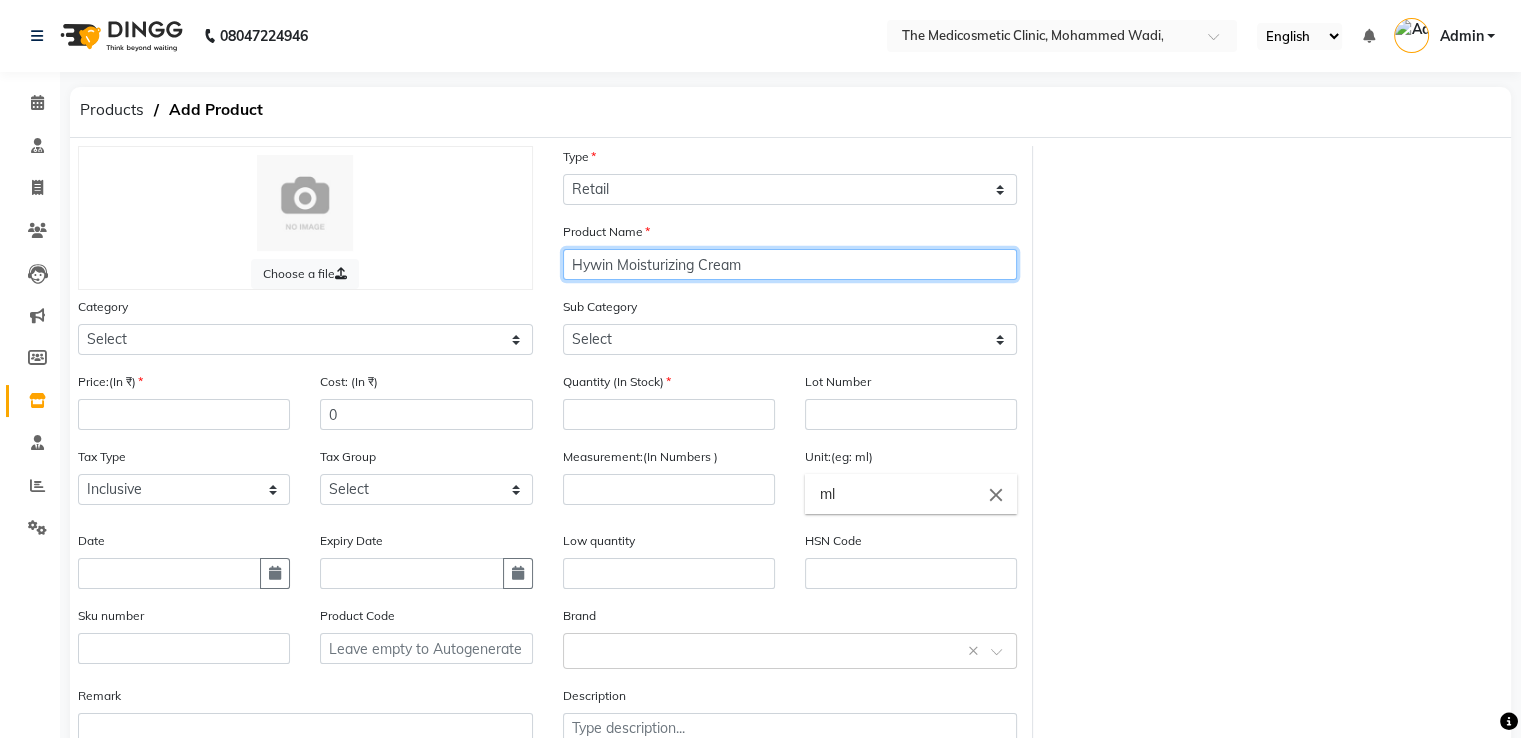 type on "Hywin Moisturizing Cream" 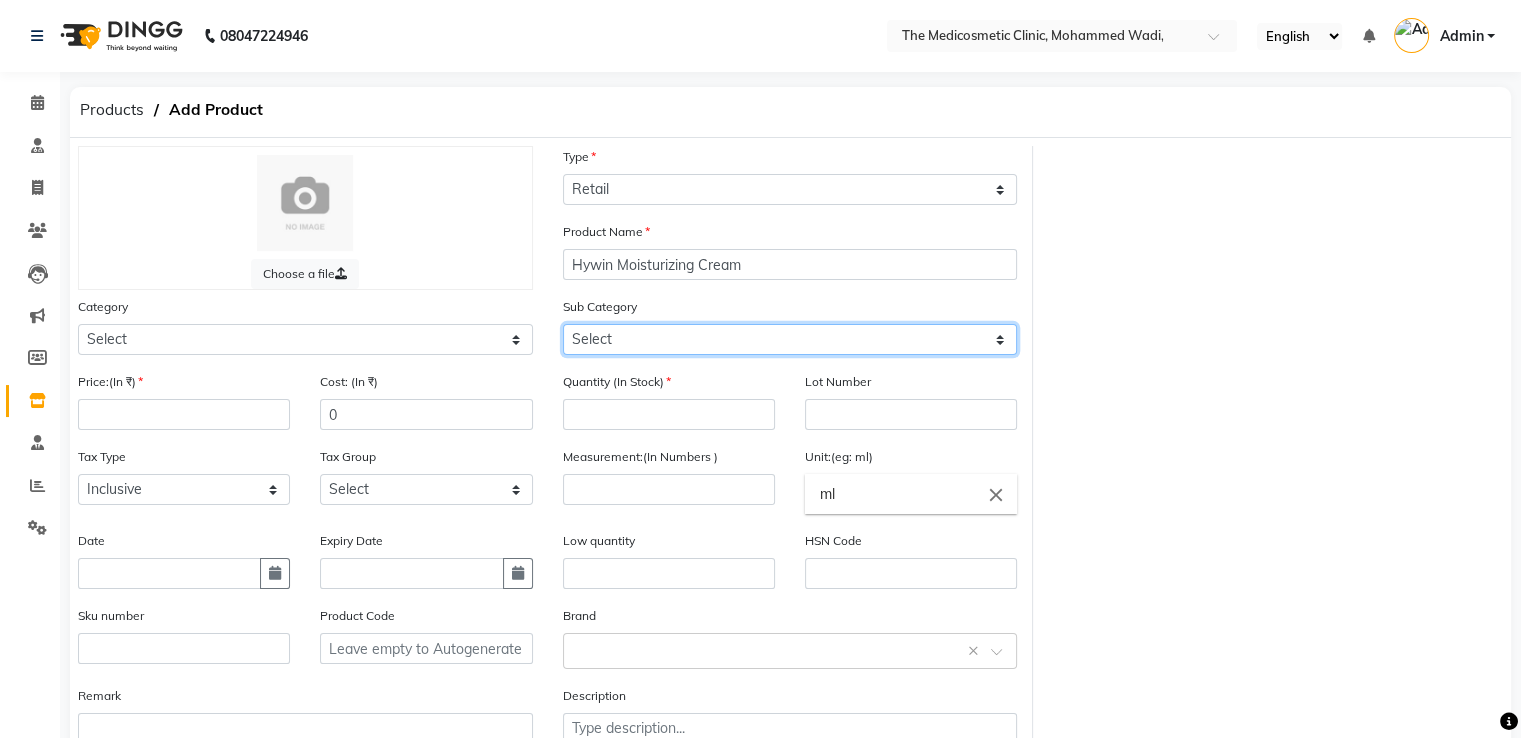 click on "Select" 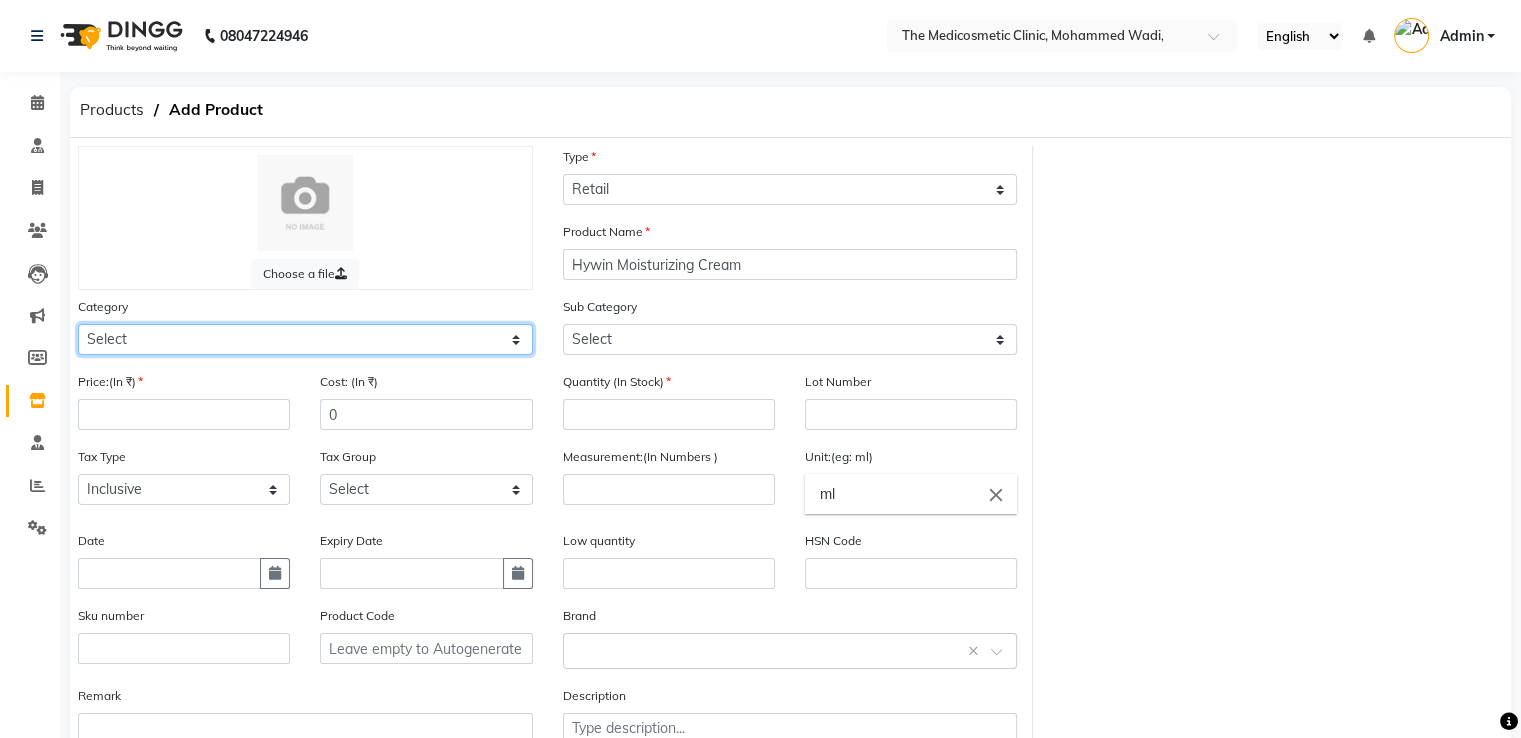 click on "Select Hair Skin Makeup Personal Care Appliances Other" 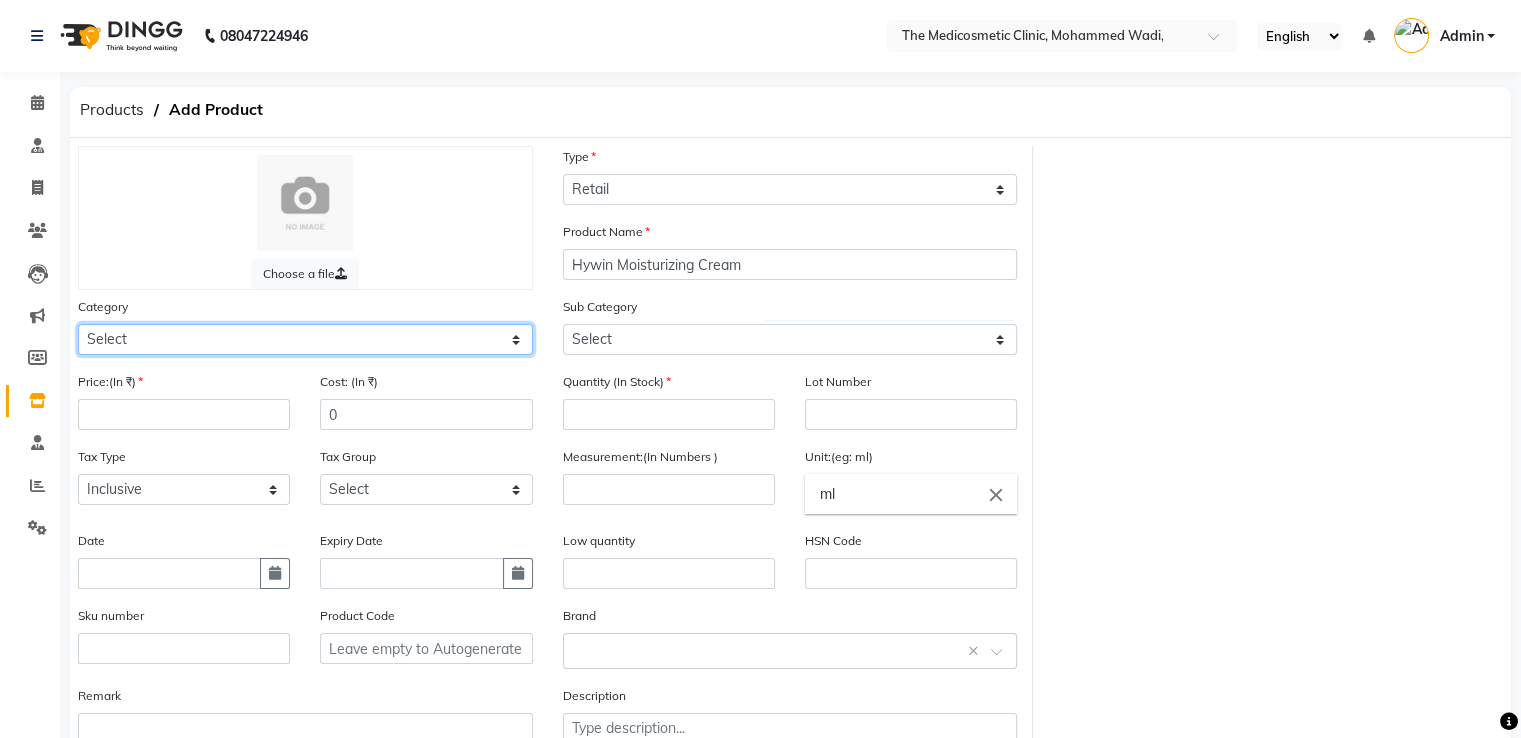 select on "15150" 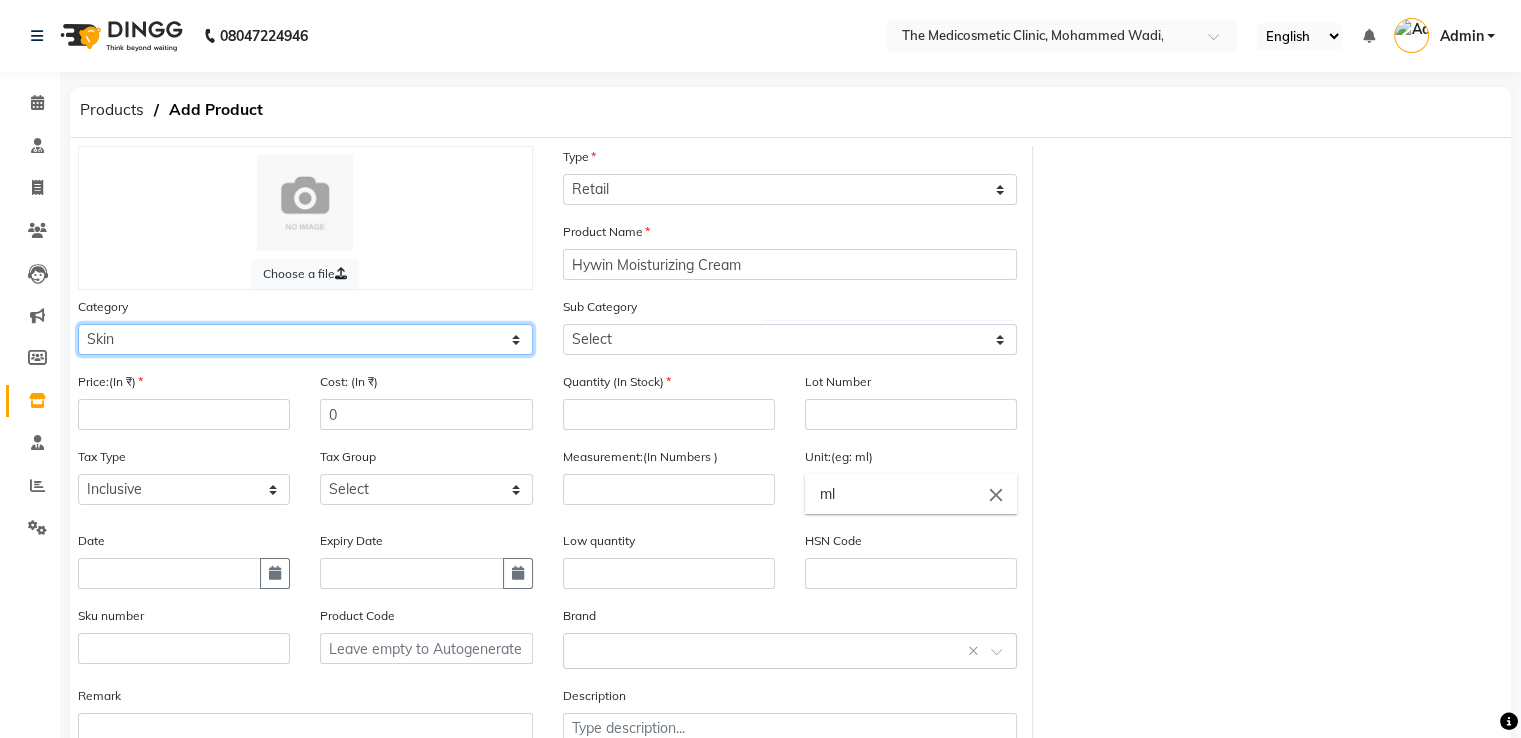 click on "Select Hair Skin Makeup Personal Care Appliances Other" 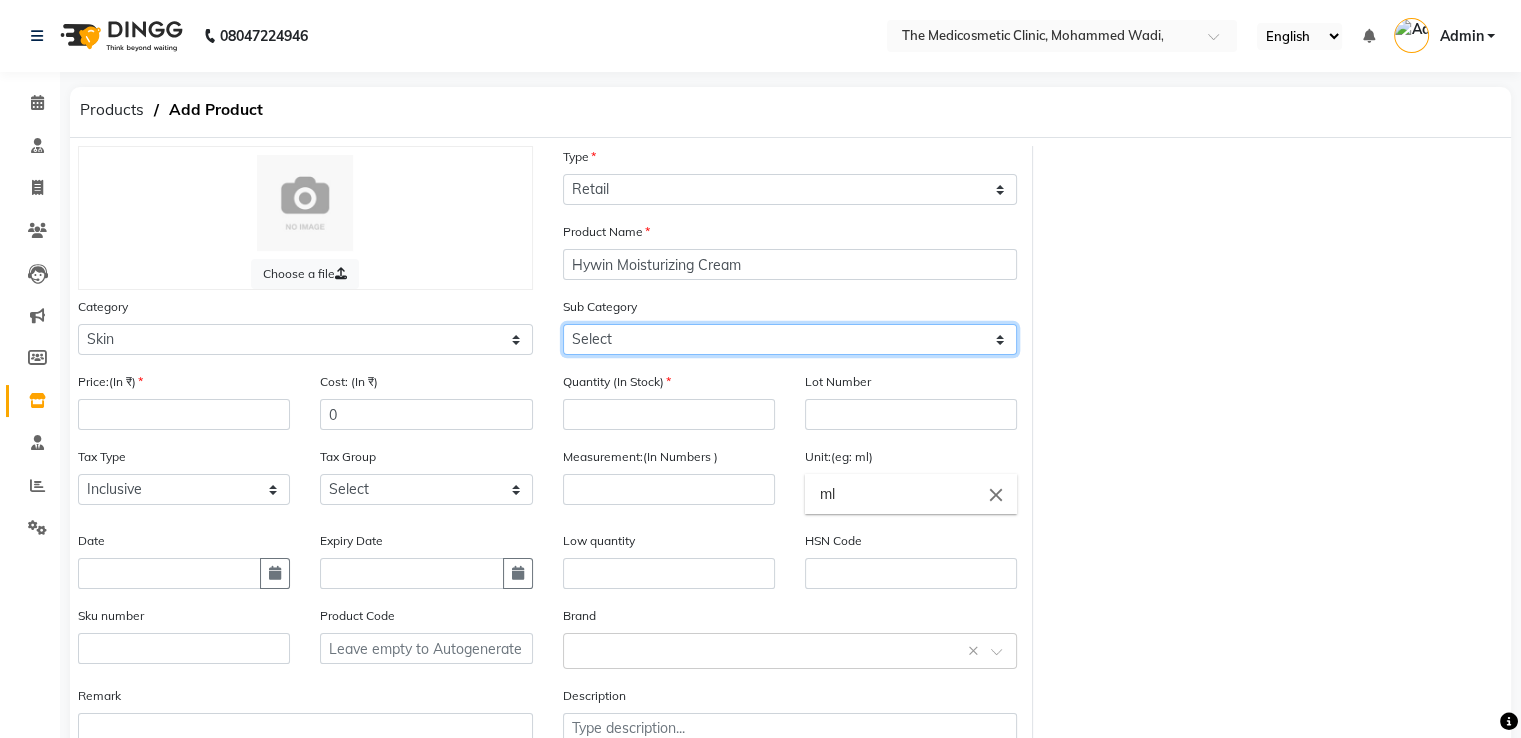click on "Select Cleanser Facial Moisturiser Serum Toner Sun Care Masks Lip Care Eye Care Body Care Hand & Feet Kit & Combo Treatment Other Skin" 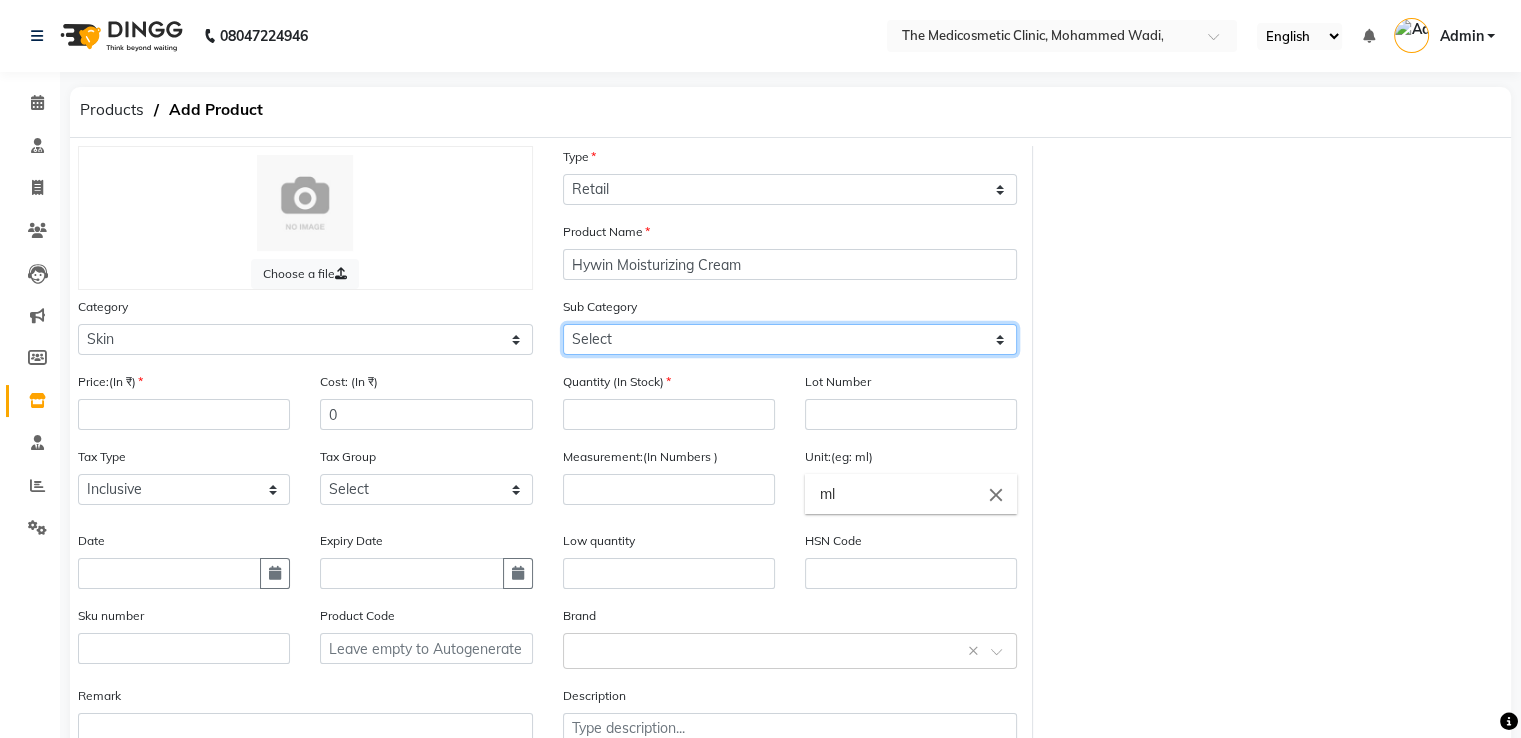 select on "15153" 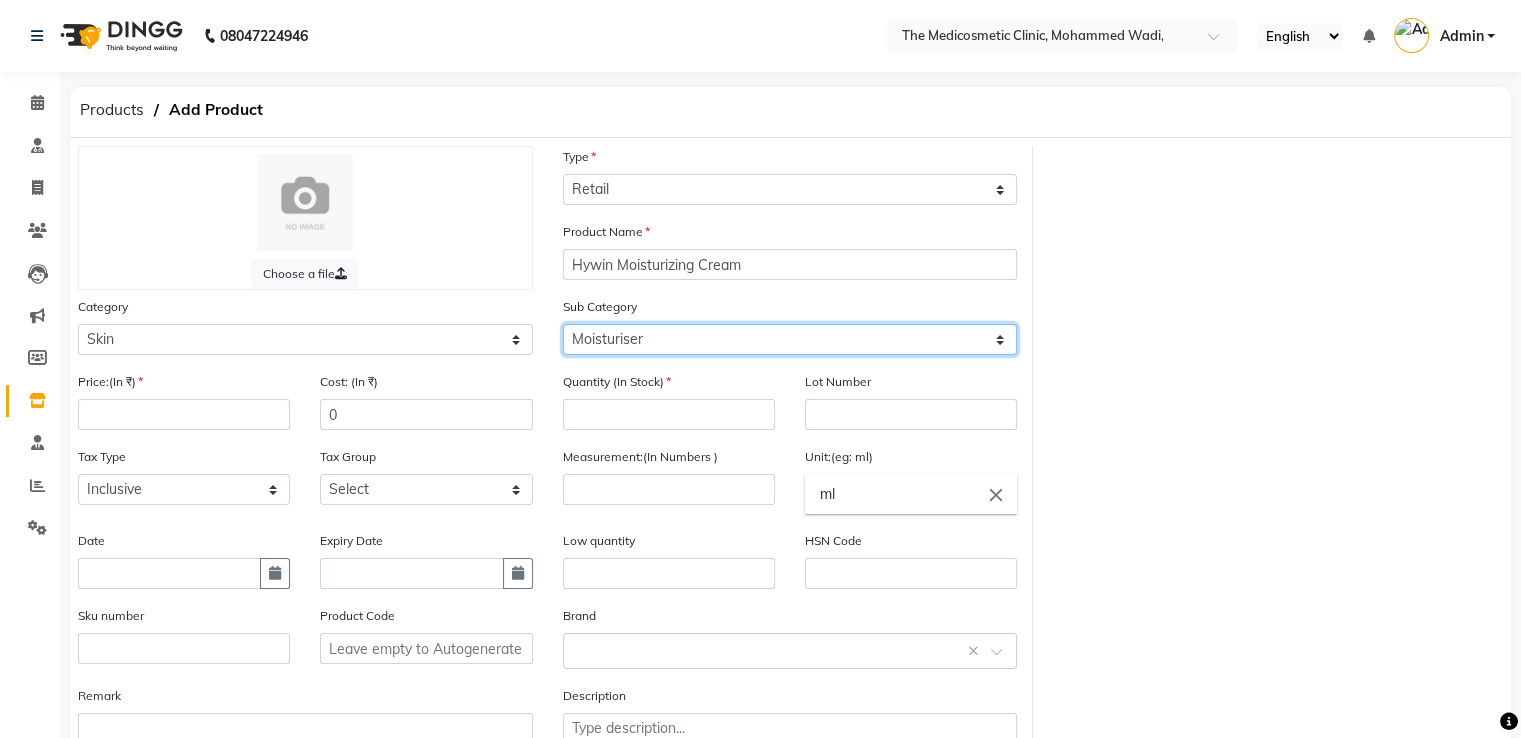 click on "Select Cleanser Facial Moisturiser Serum Toner Sun Care Masks Lip Care Eye Care Body Care Hand & Feet Kit & Combo Treatment Other Skin" 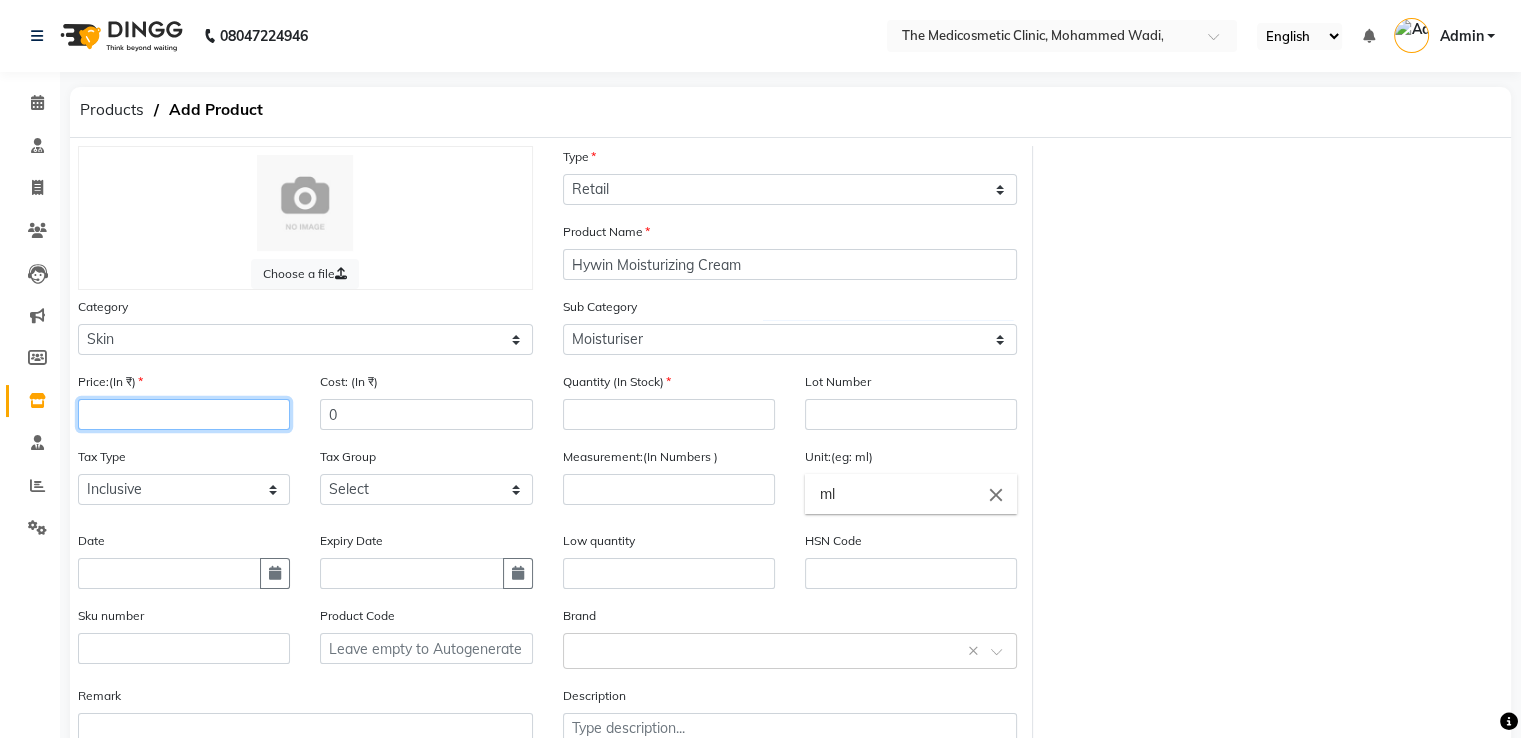 click 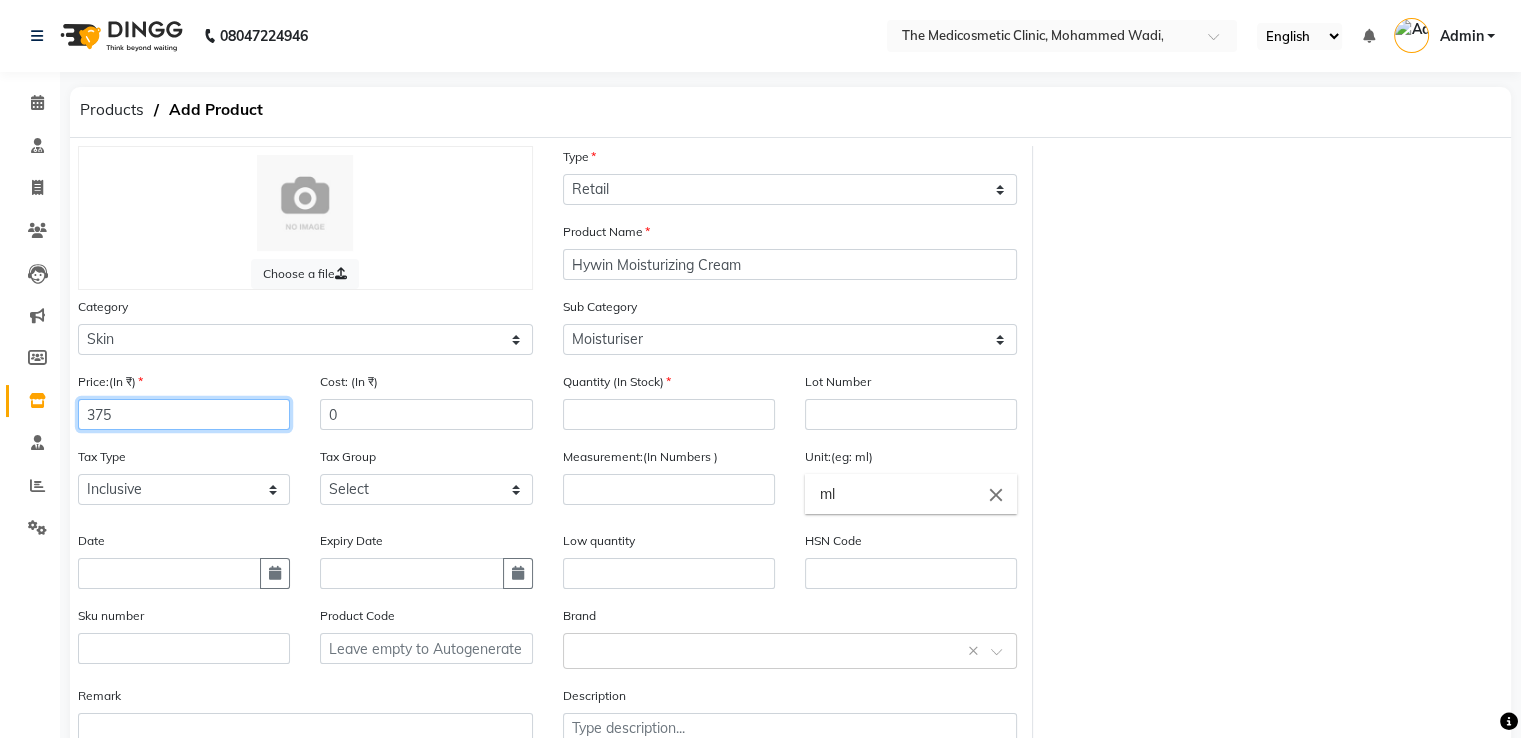 type on "375" 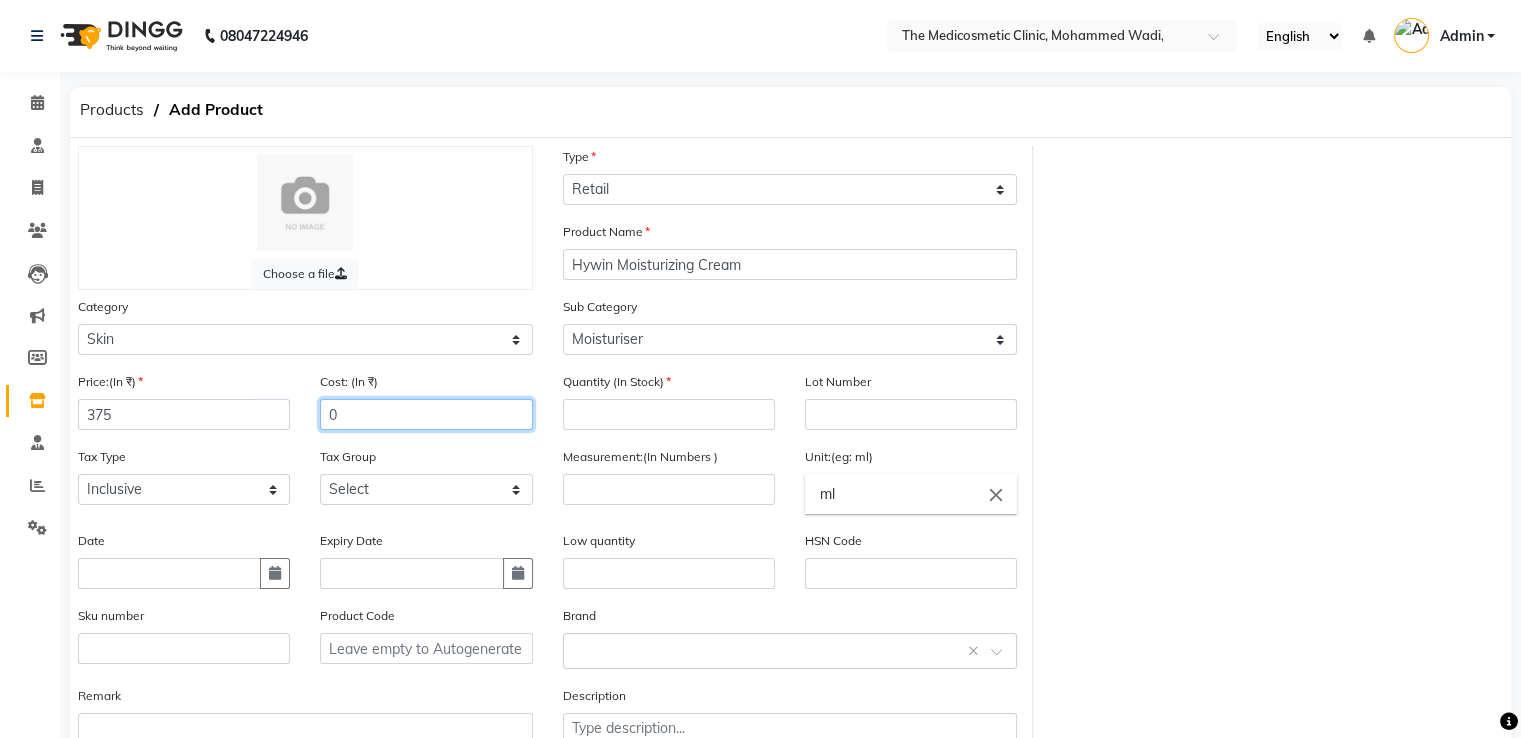 drag, startPoint x: 356, startPoint y: 413, endPoint x: 321, endPoint y: 412, distance: 35.014282 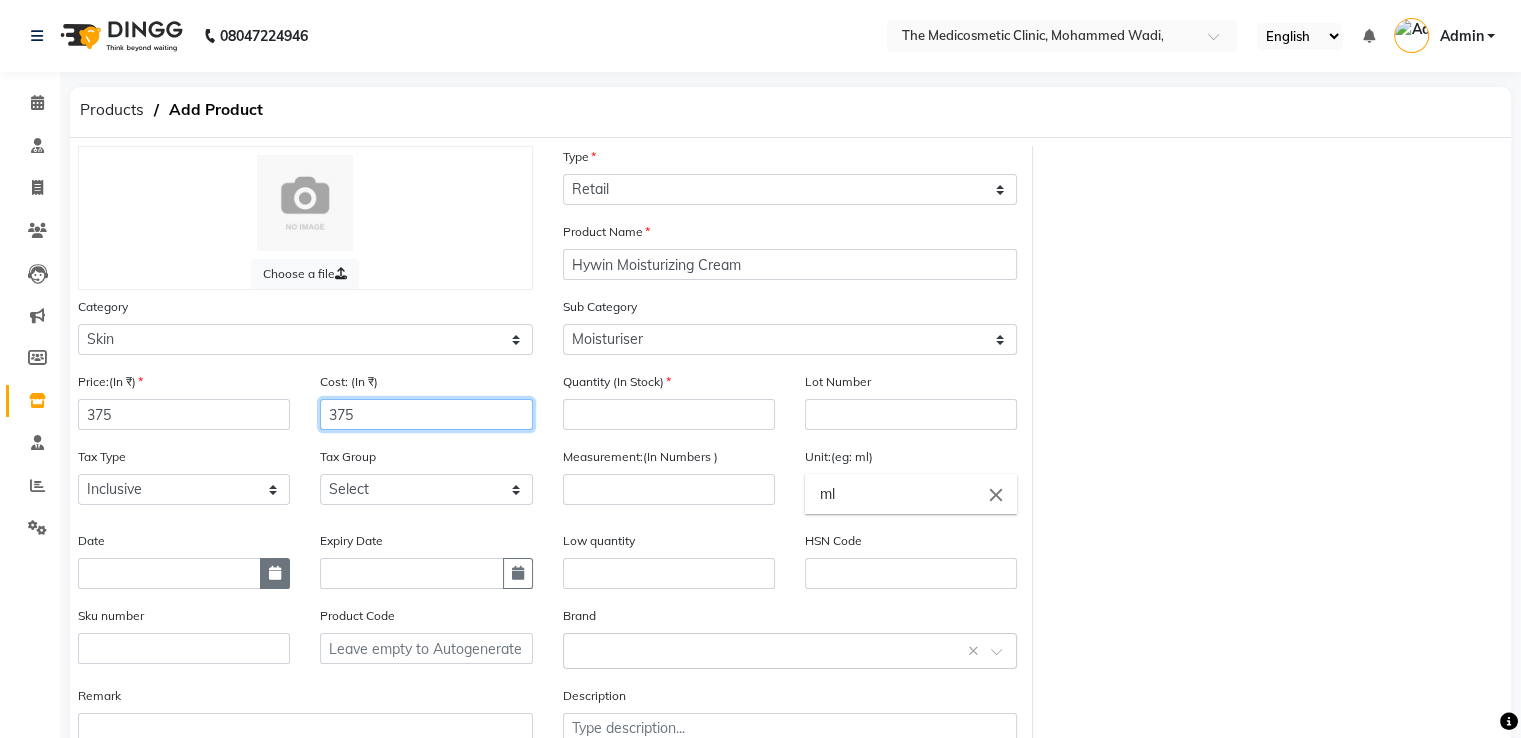 type on "375" 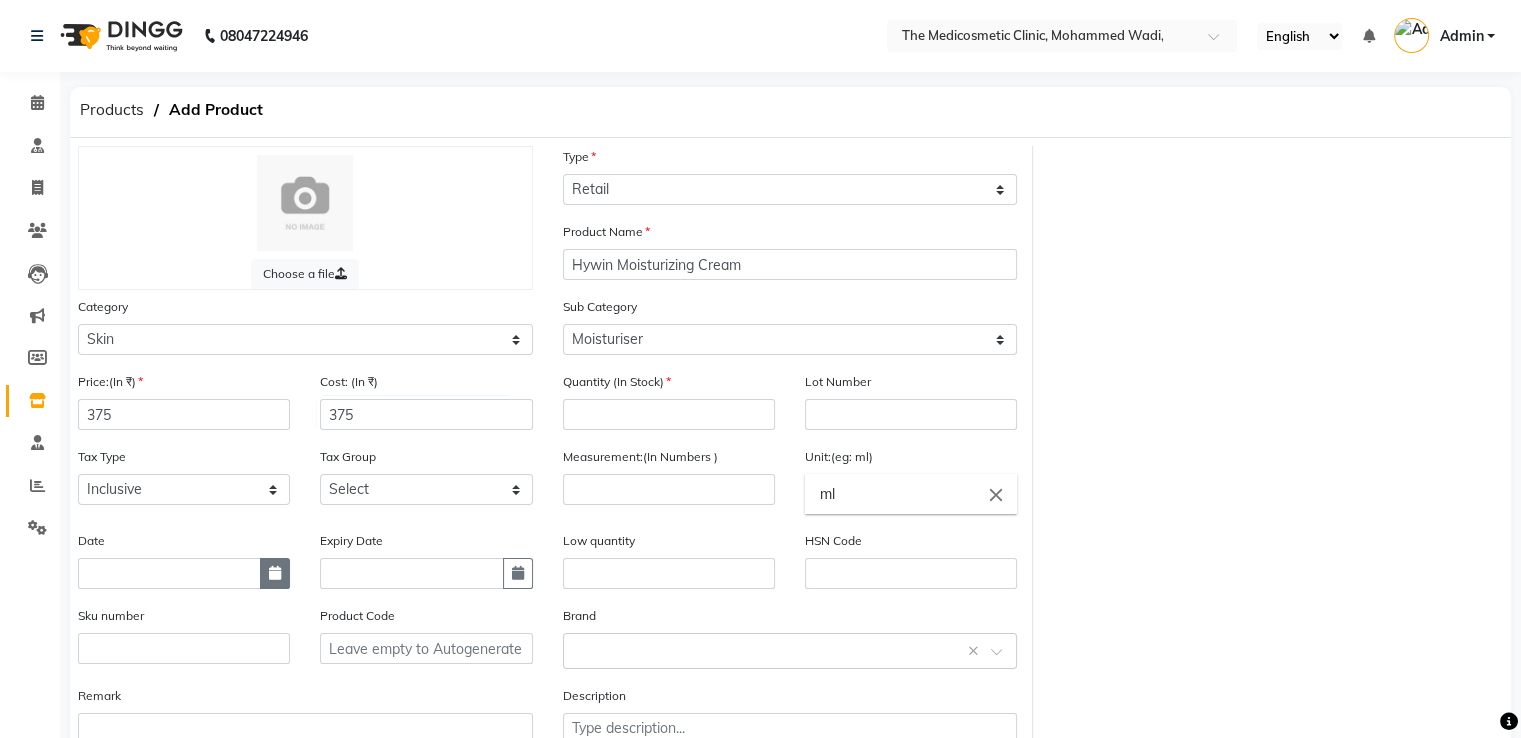 click 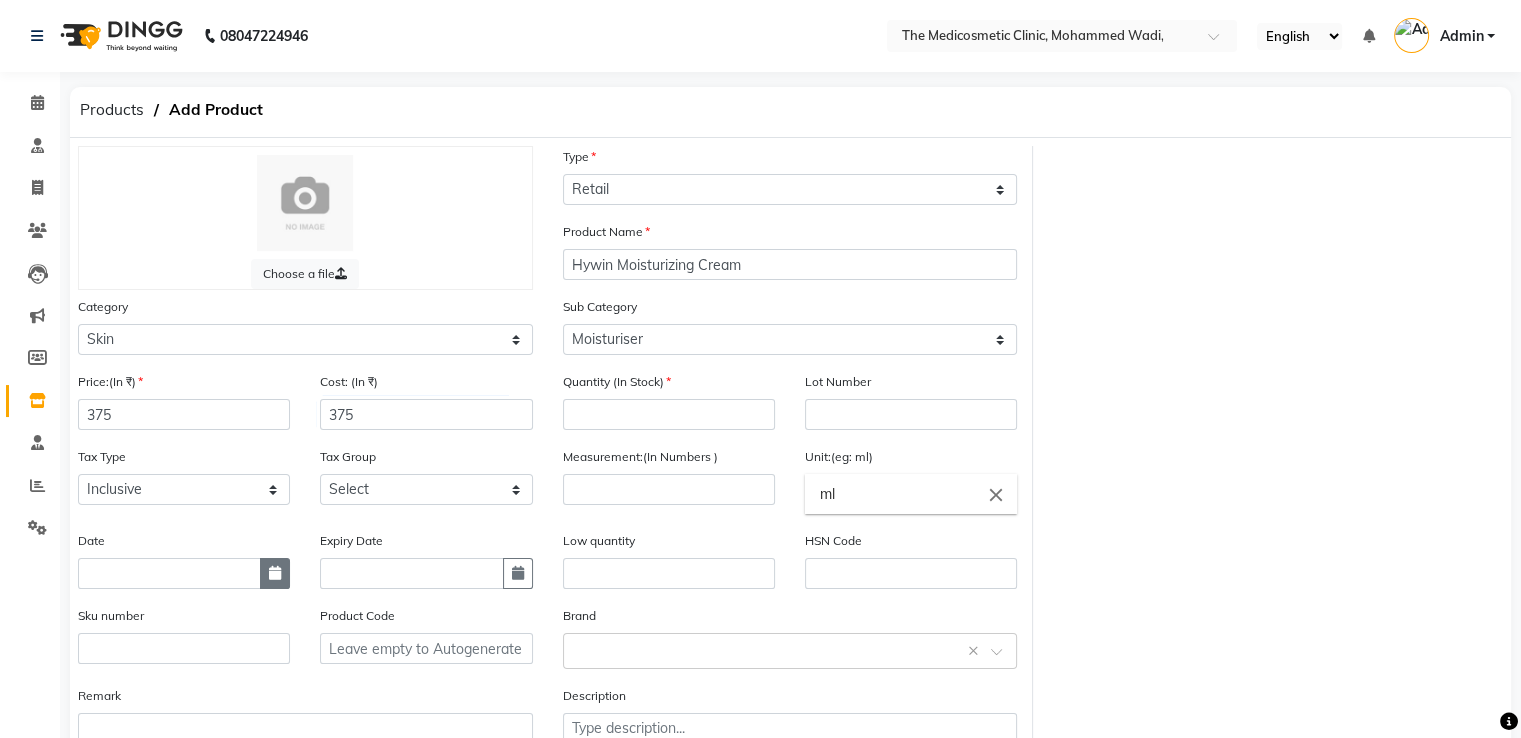 select on "8" 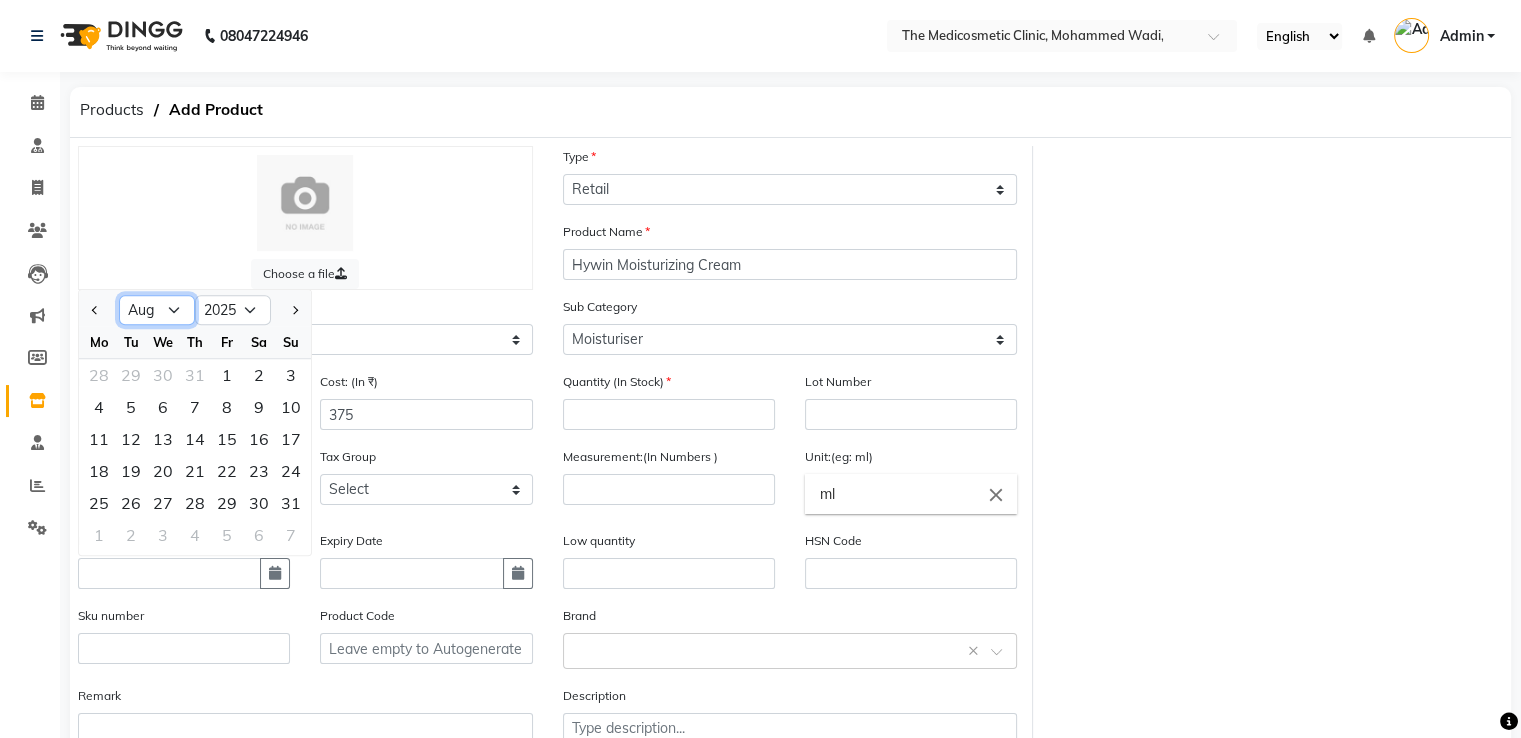 click on "Jan Feb Mar Apr May Jun Jul Aug Sep Oct Nov Dec" 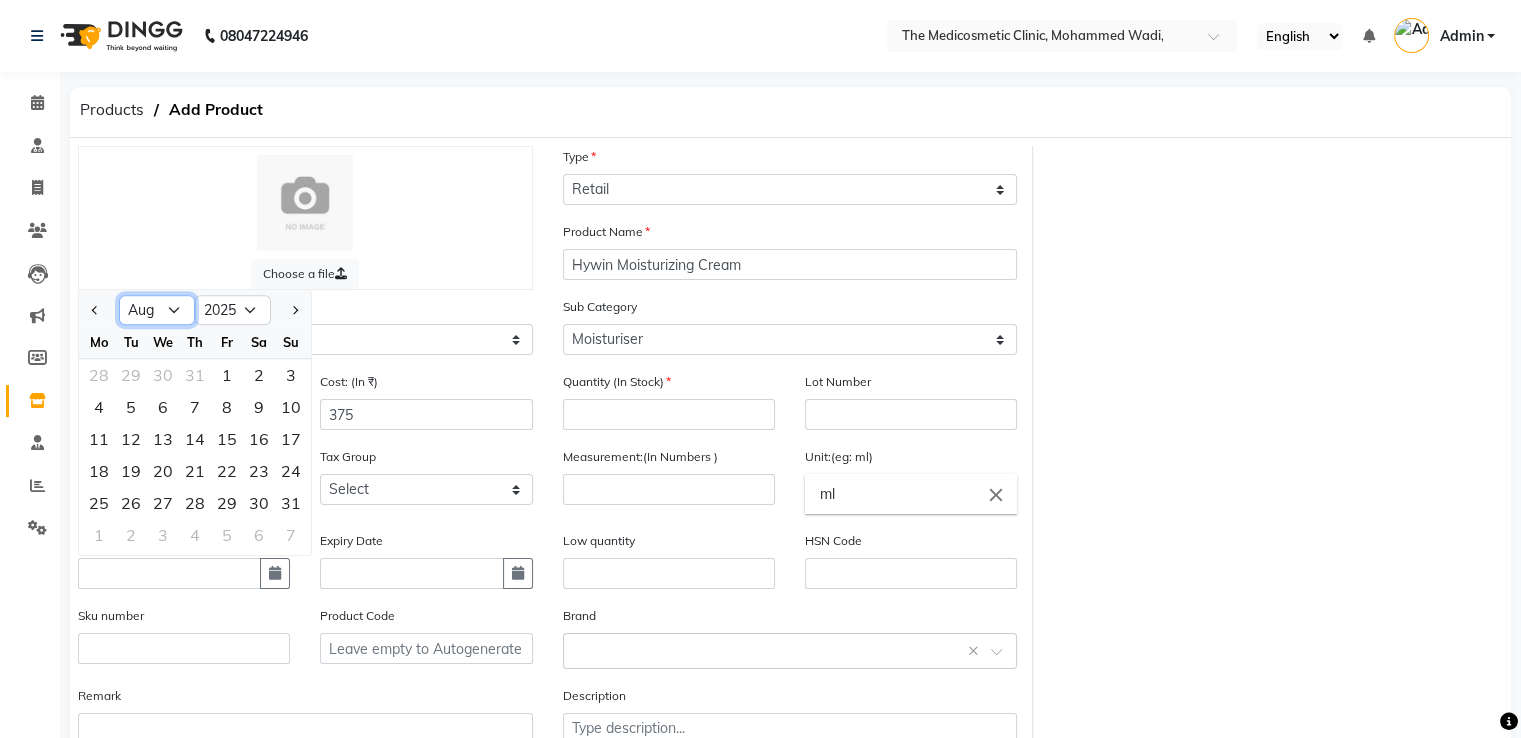 select on "7" 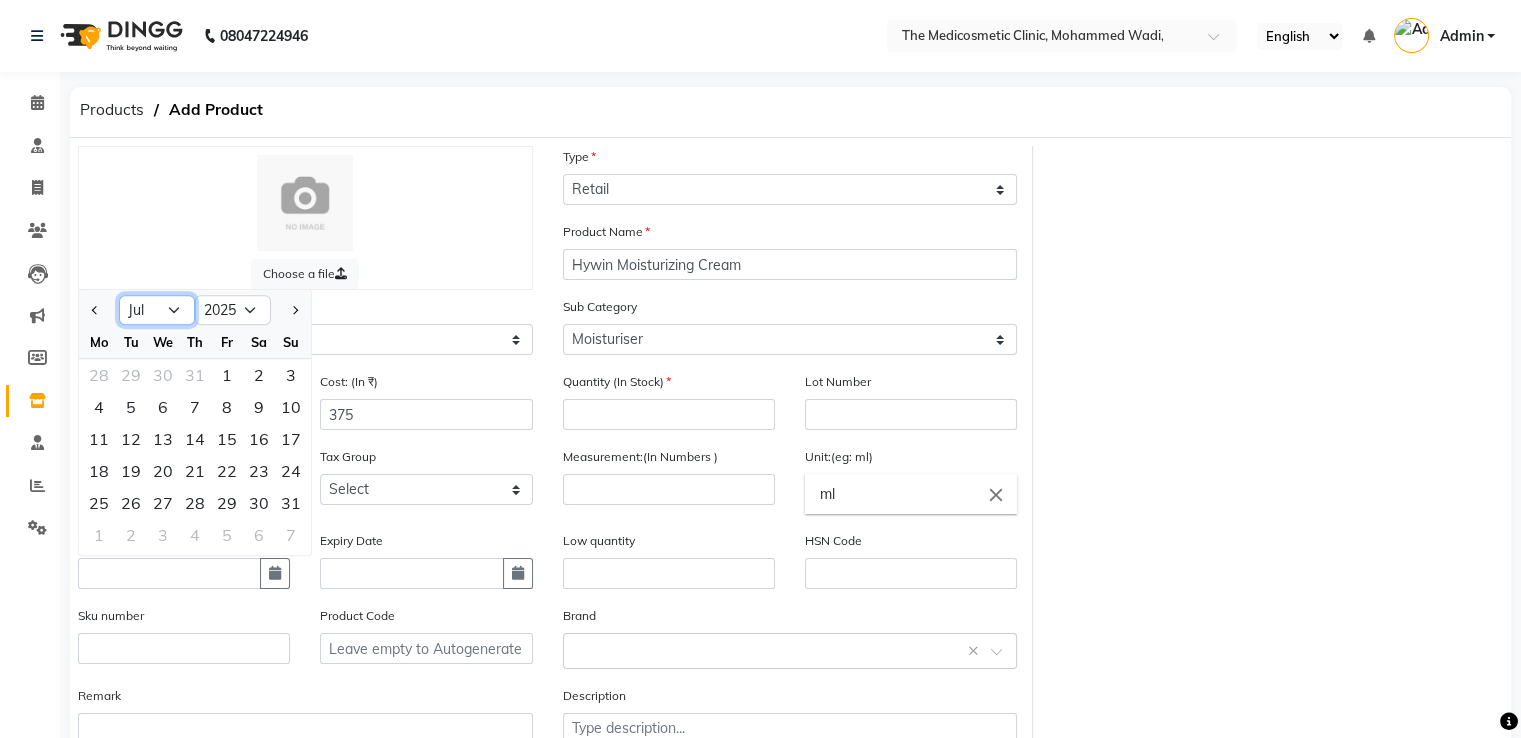 click on "Jan Feb Mar Apr May Jun Jul Aug Sep Oct Nov Dec" 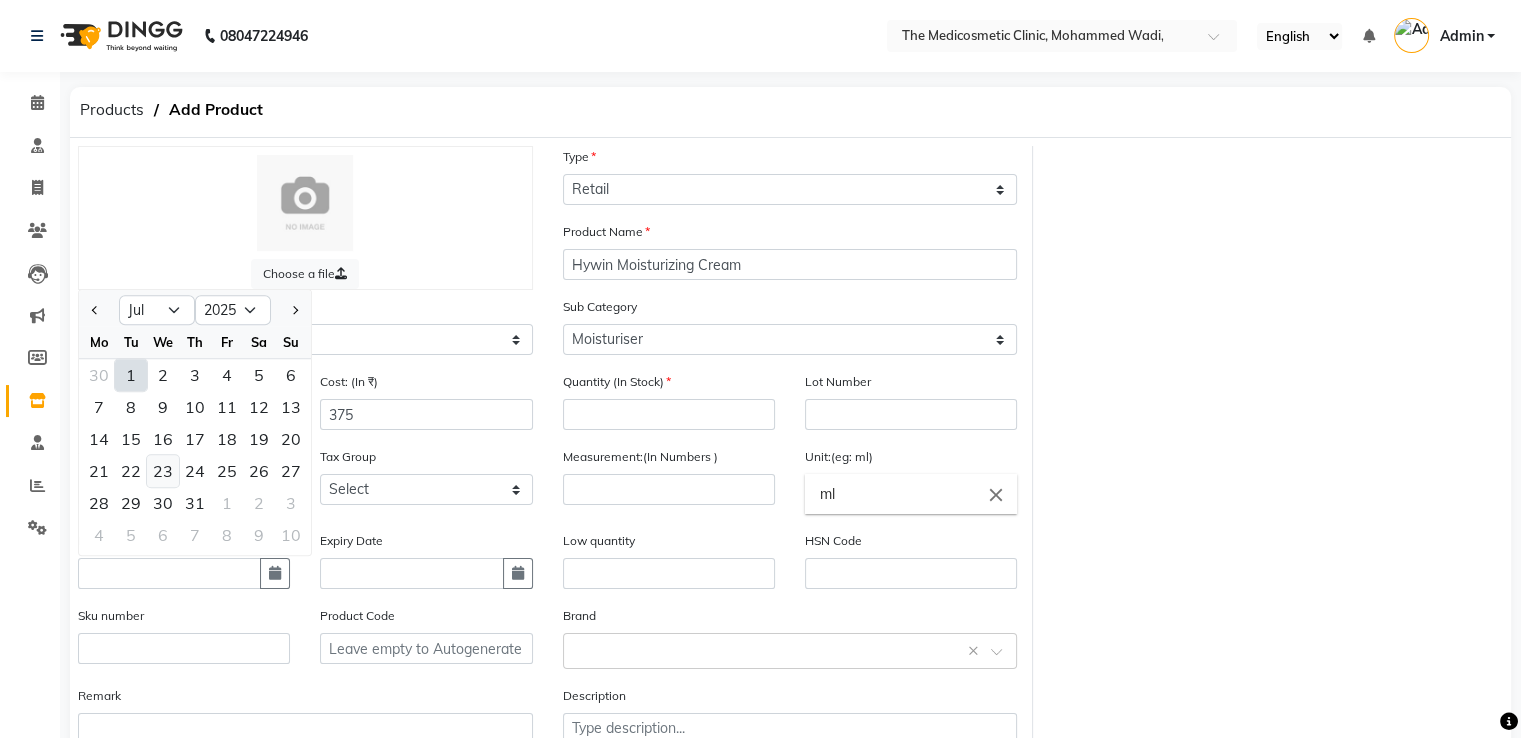 click on "23" 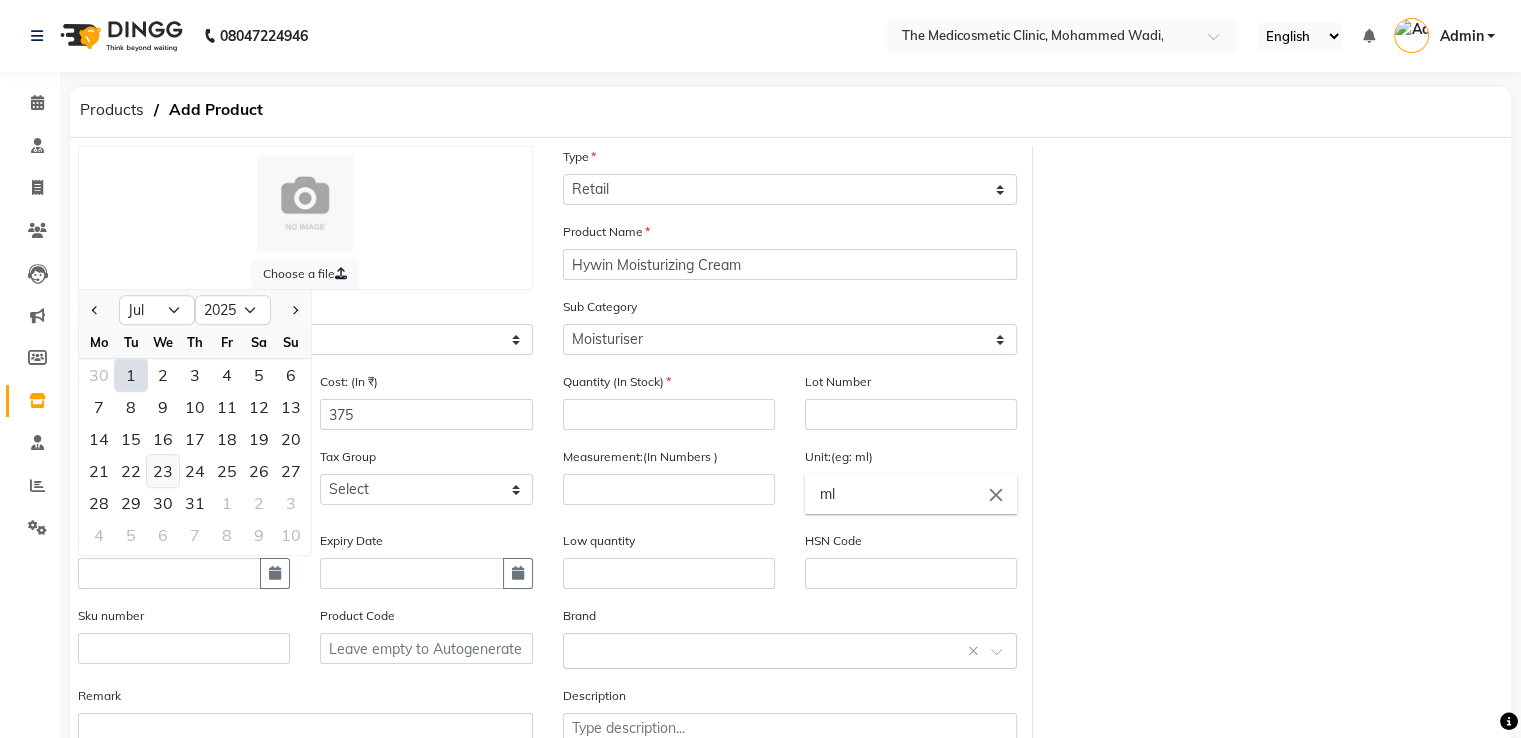 type on "23-07-2025" 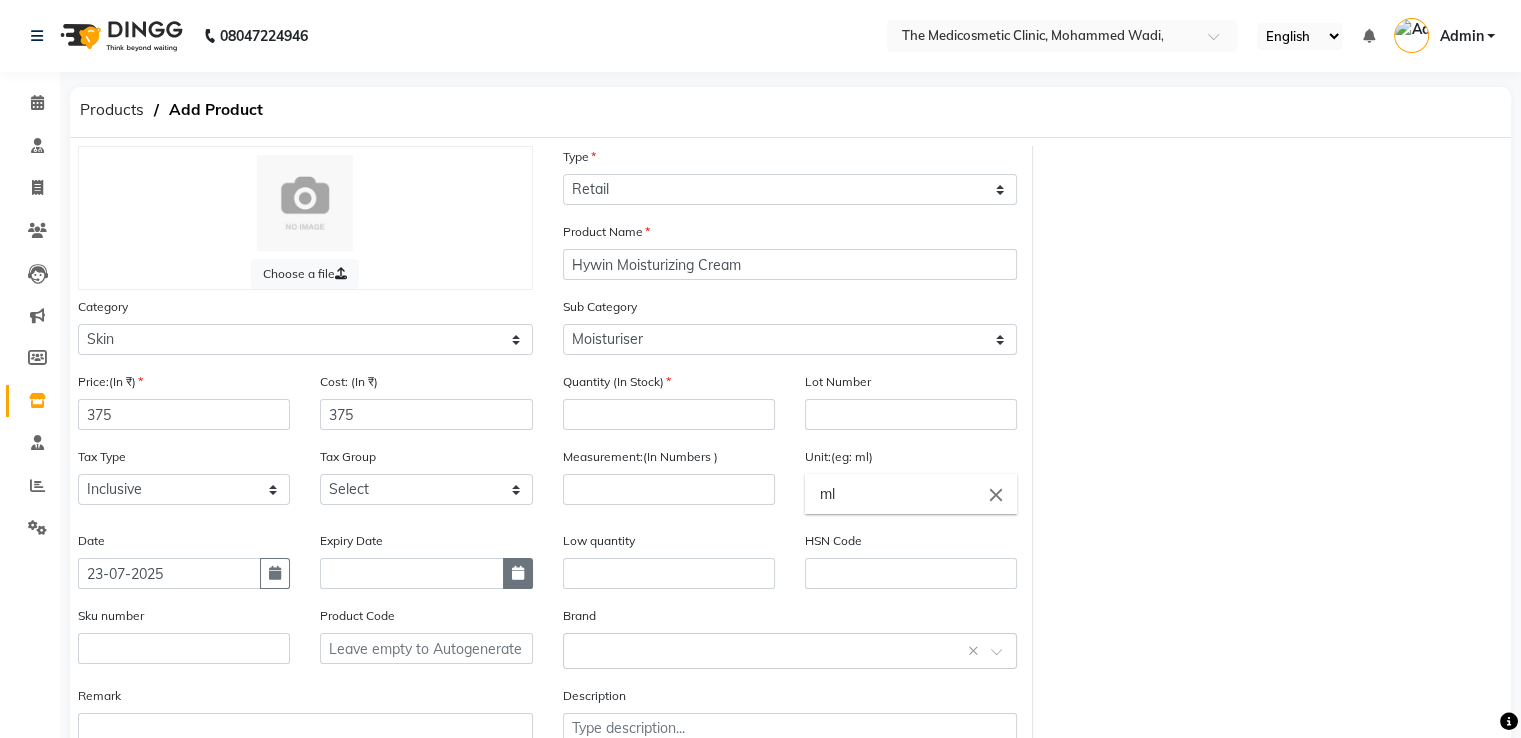 click 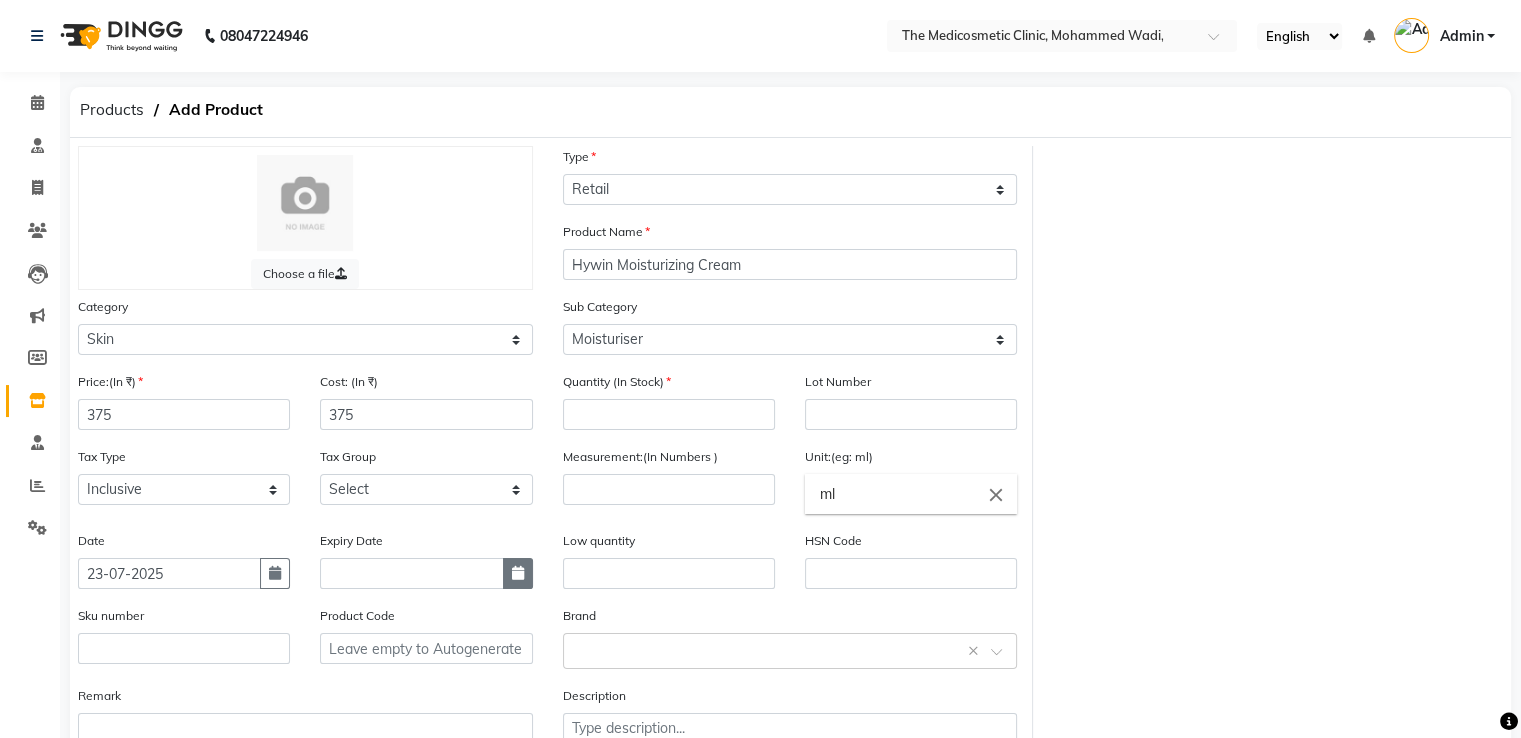 select on "8" 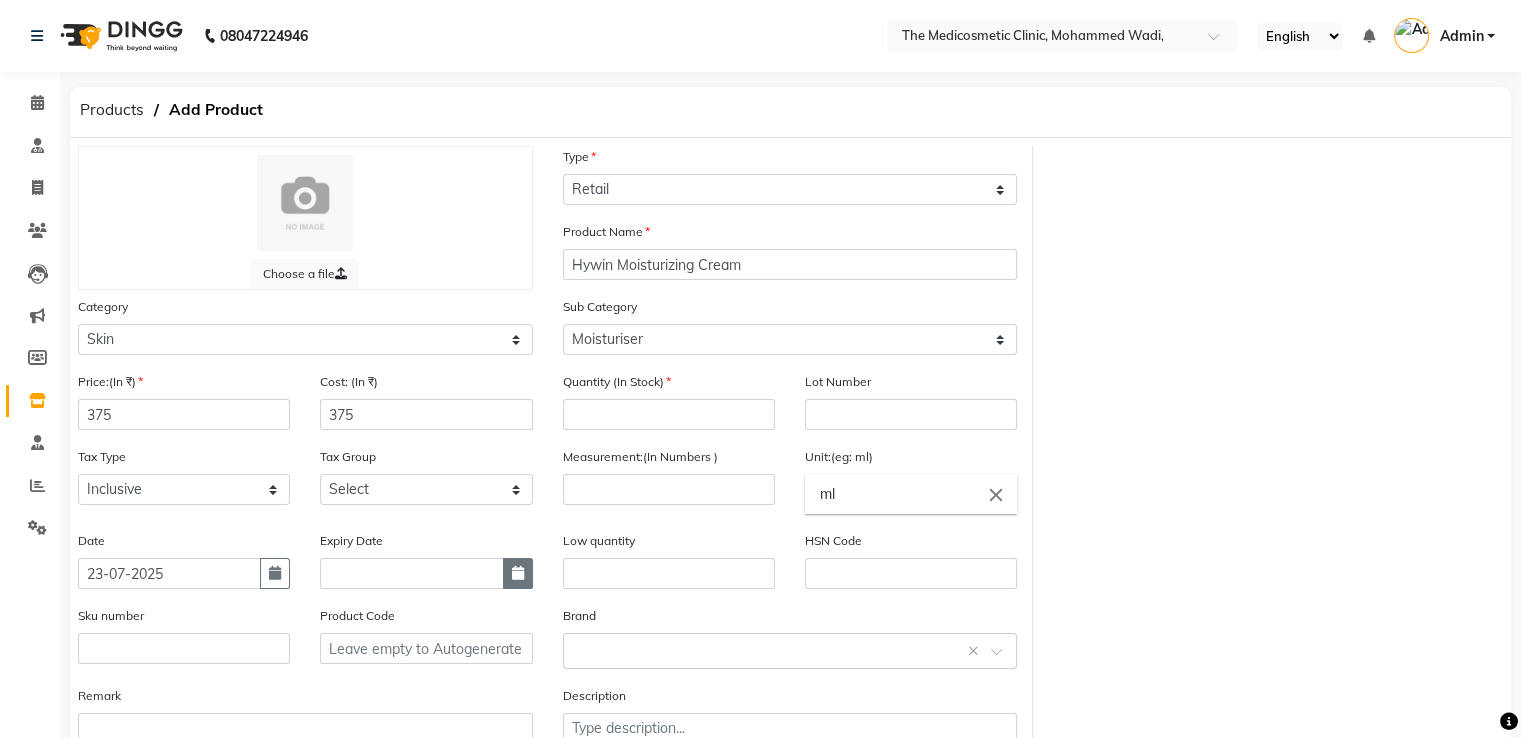 select on "2025" 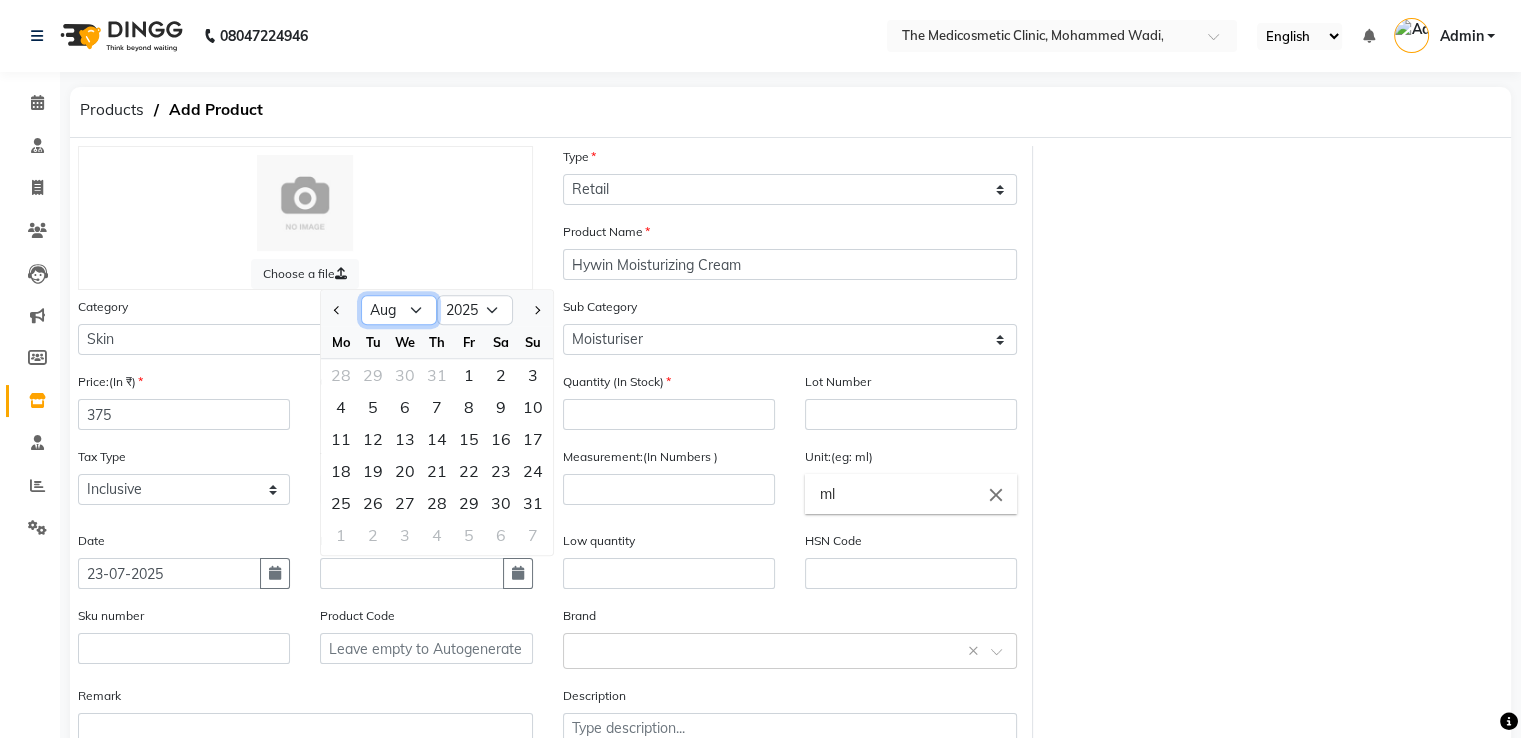 click on "Jan Feb Mar Apr May Jun Jul Aug Sep Oct Nov Dec" 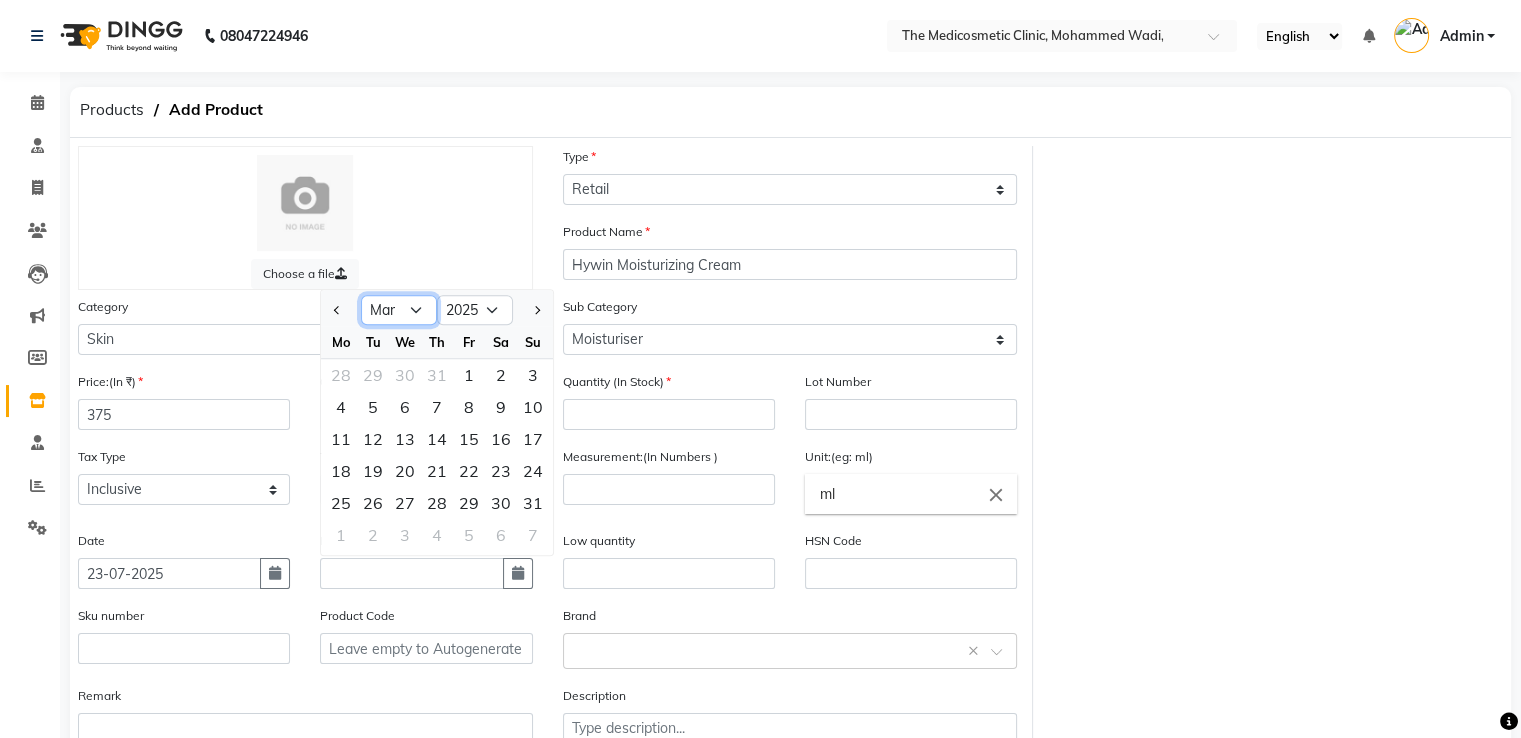 click on "Jan Feb Mar Apr May Jun Jul Aug Sep Oct Nov Dec" 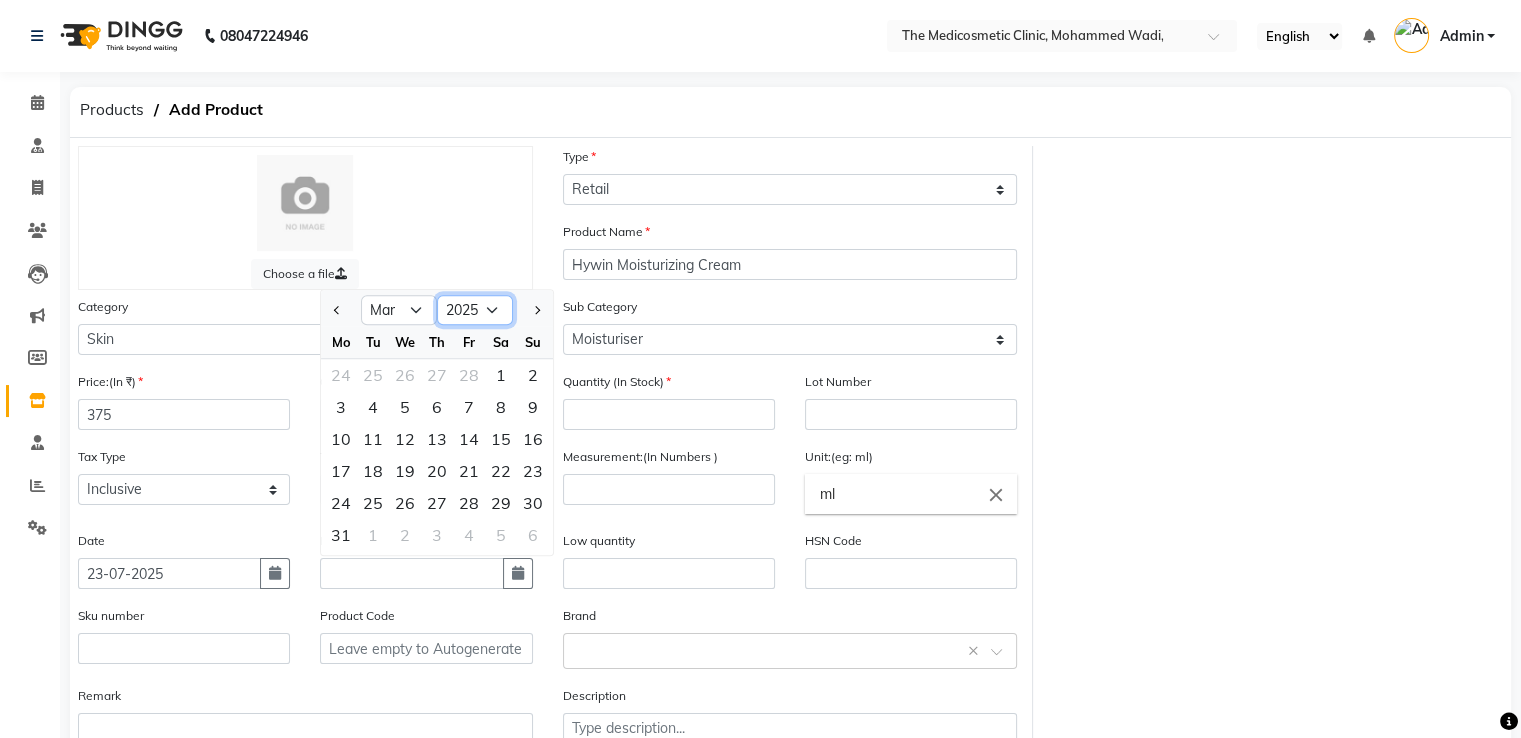 click on "2015 2016 2017 2018 2019 2020 2021 2022 2023 2024 2025 2026 2027 2028 2029 2030 2031 2032 2033 2034 2035" 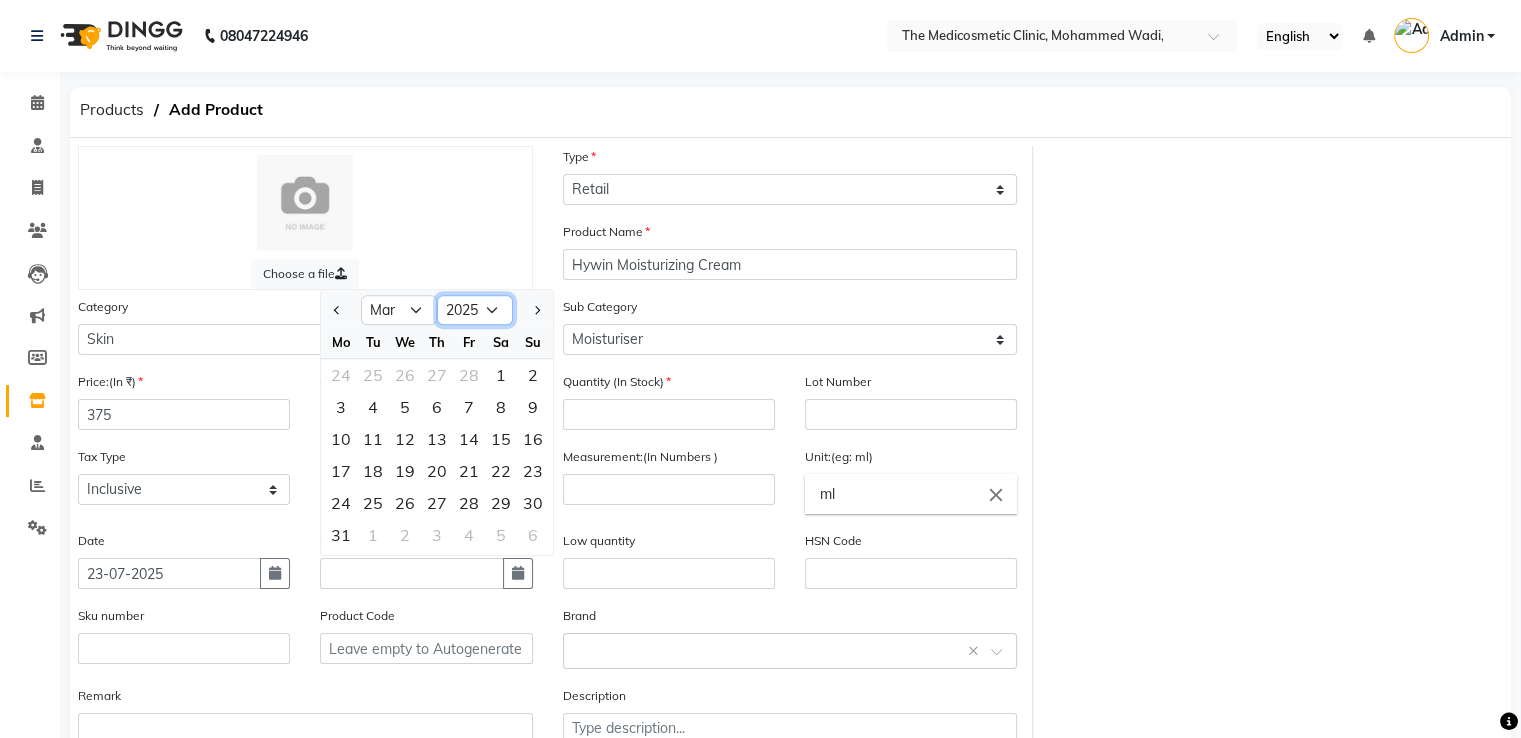 select on "2028" 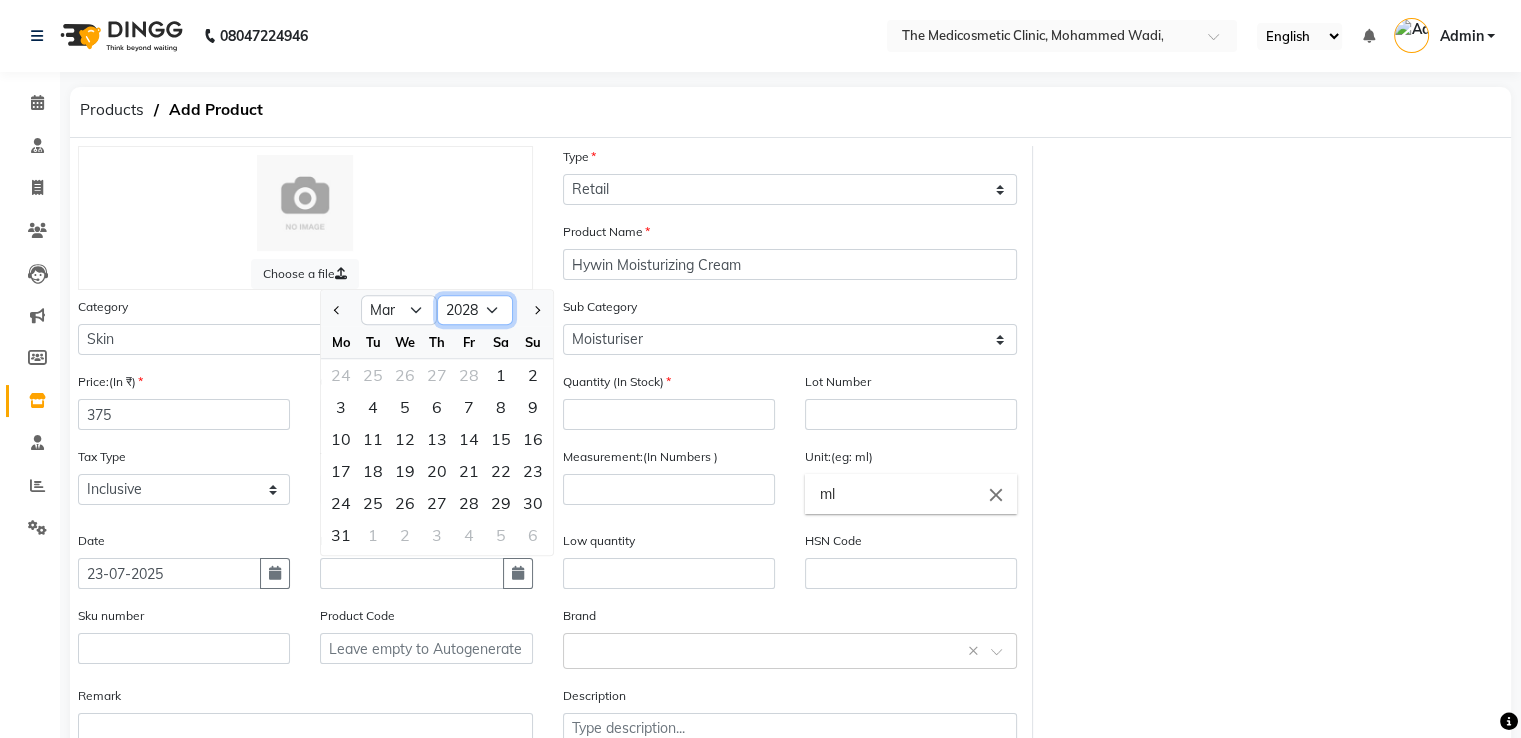 click on "2015 2016 2017 2018 2019 2020 2021 2022 2023 2024 2025 2026 2027 2028 2029 2030 2031 2032 2033 2034 2035" 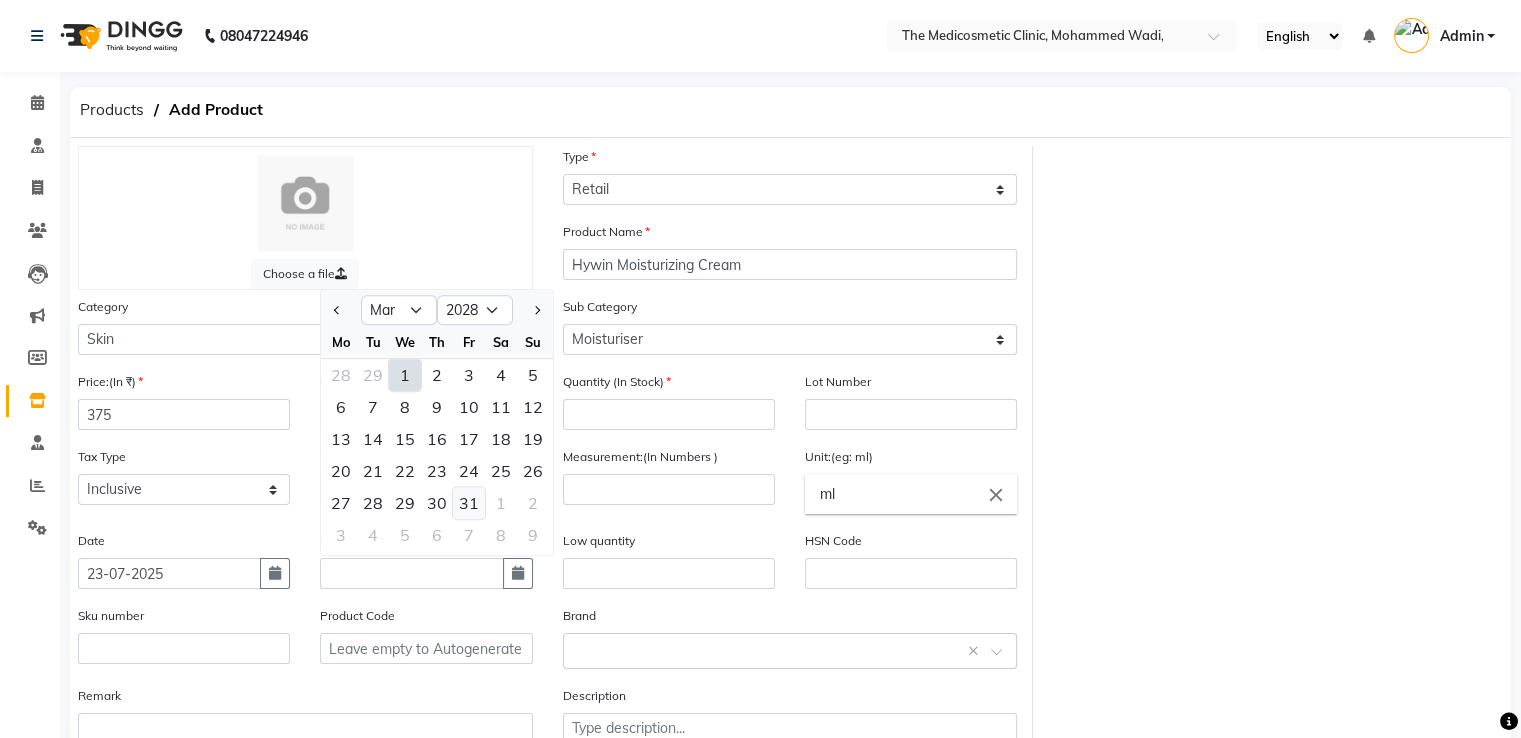 click on "31" 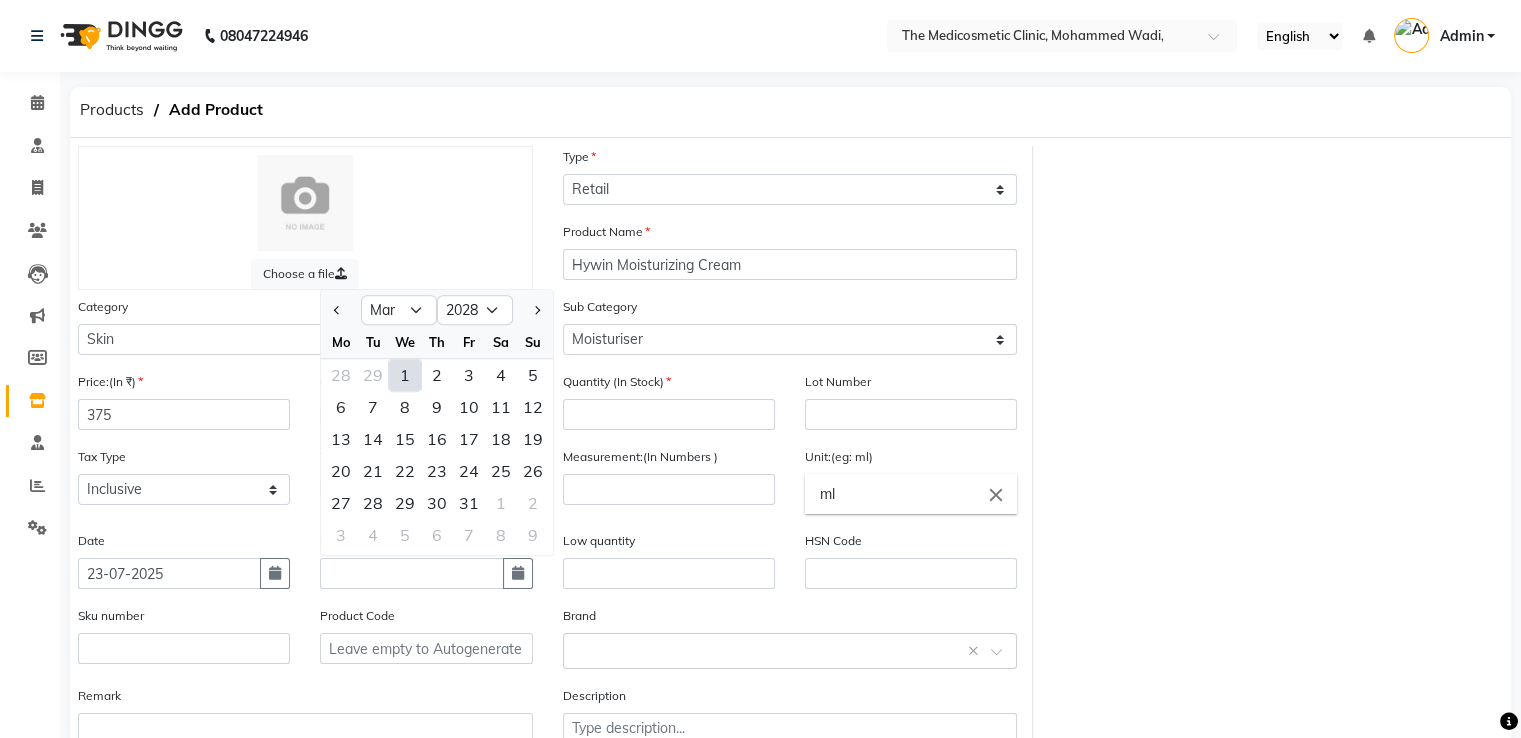 type on "31-03-2028" 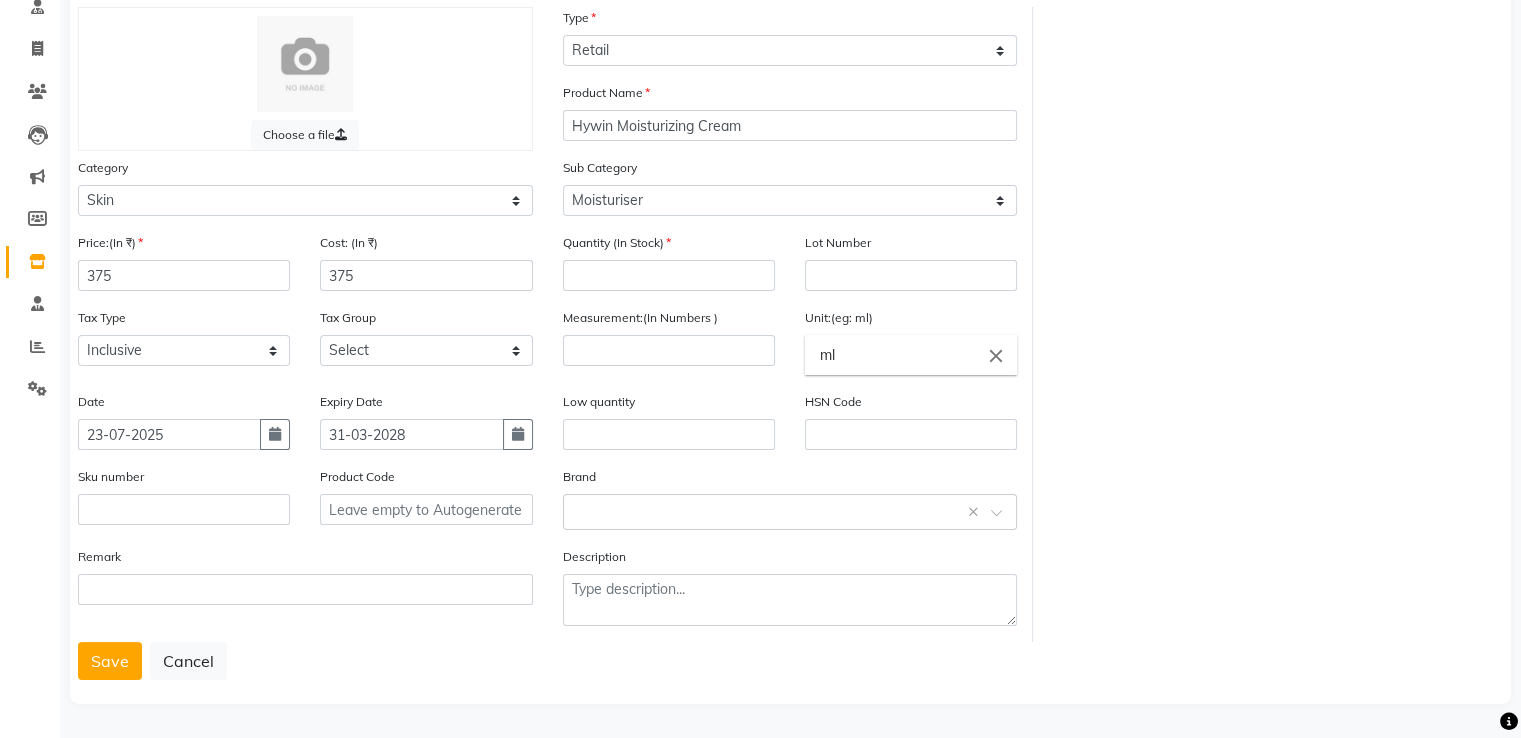 scroll, scrollTop: 0, scrollLeft: 0, axis: both 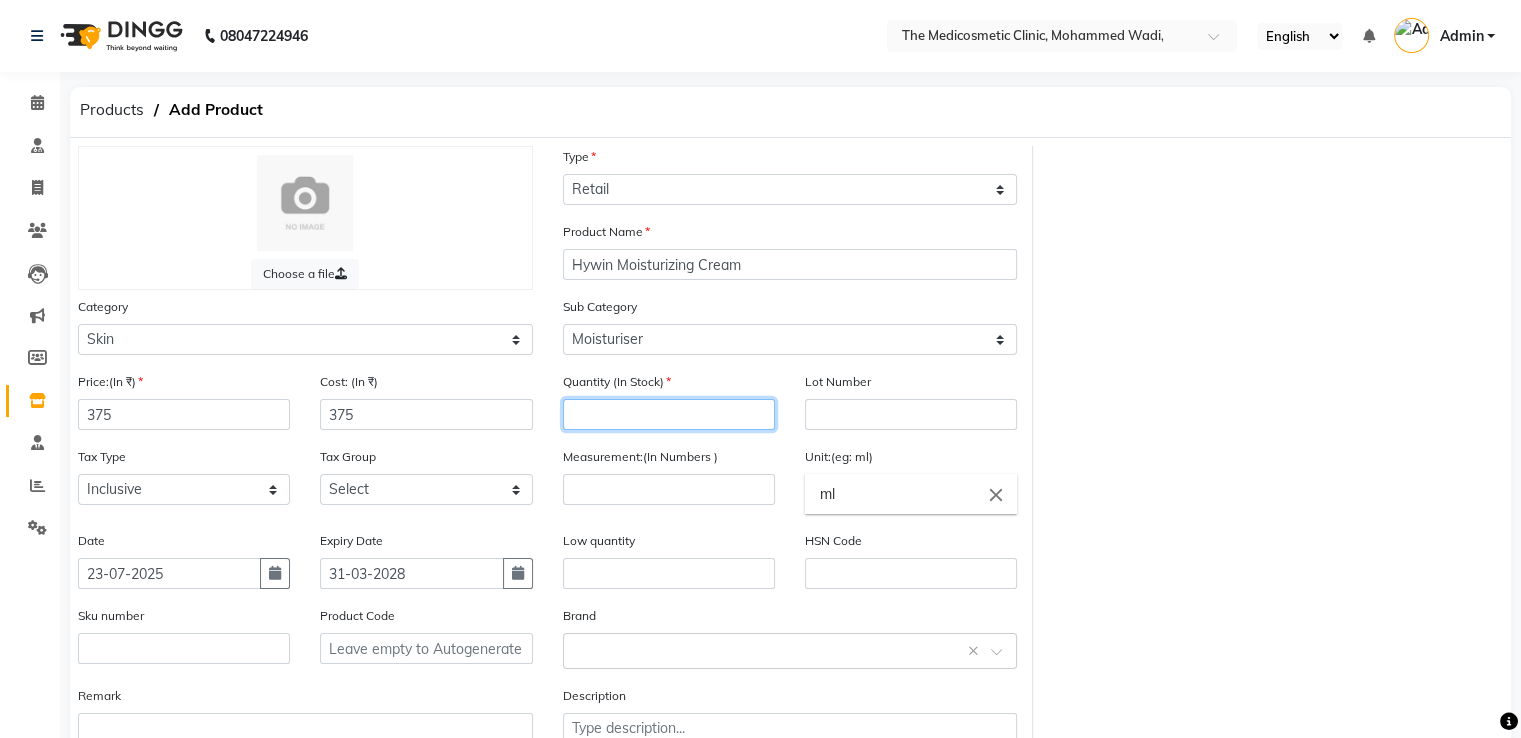 click 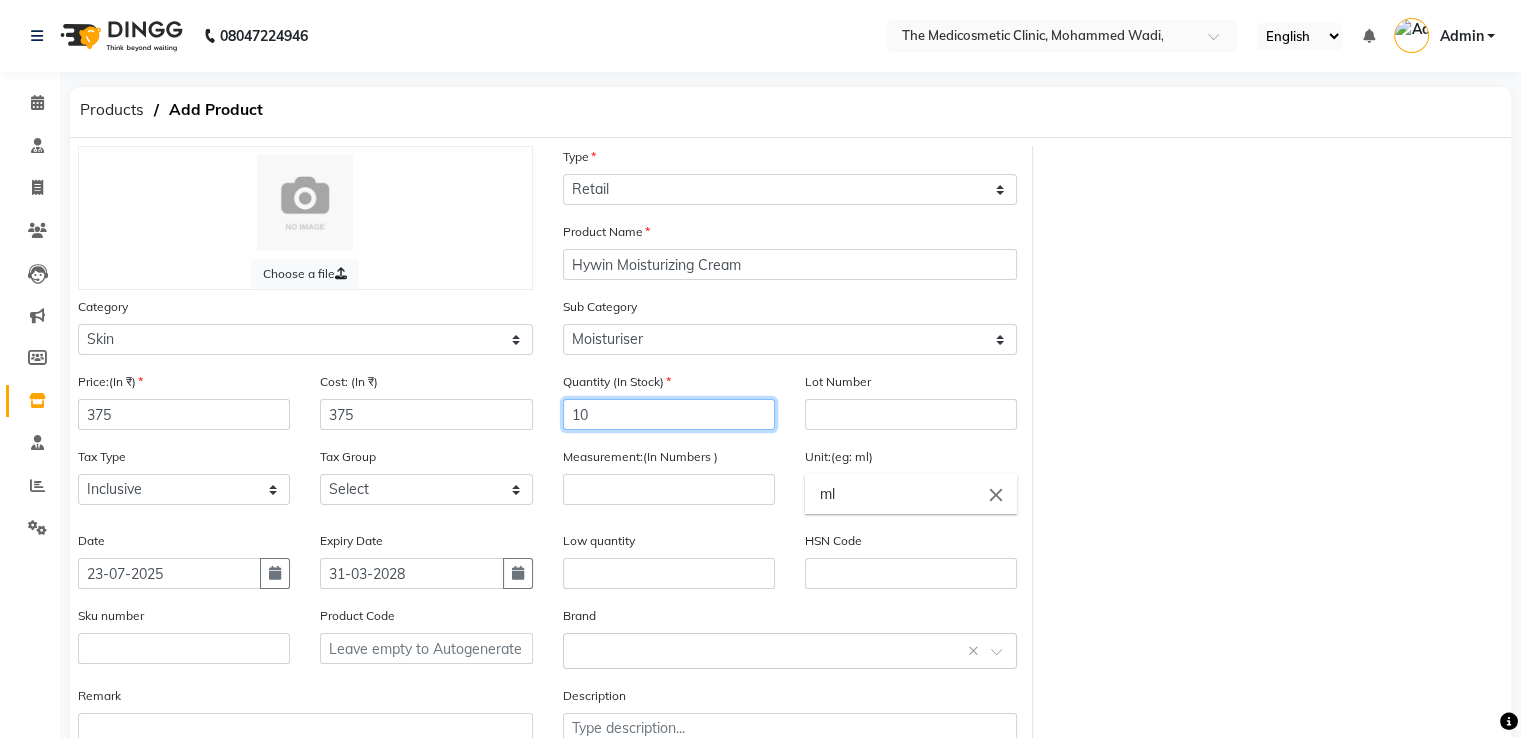 type on "10" 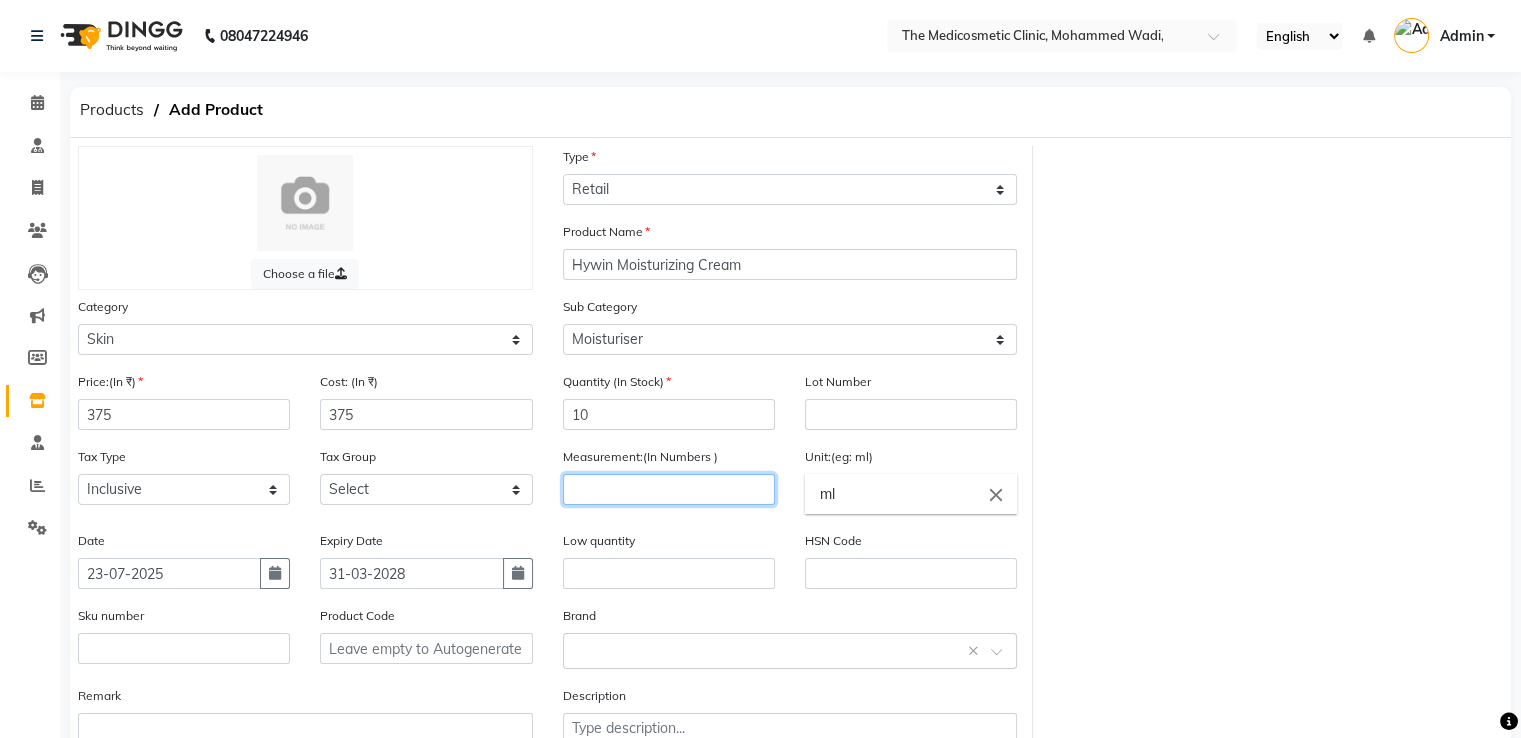 click 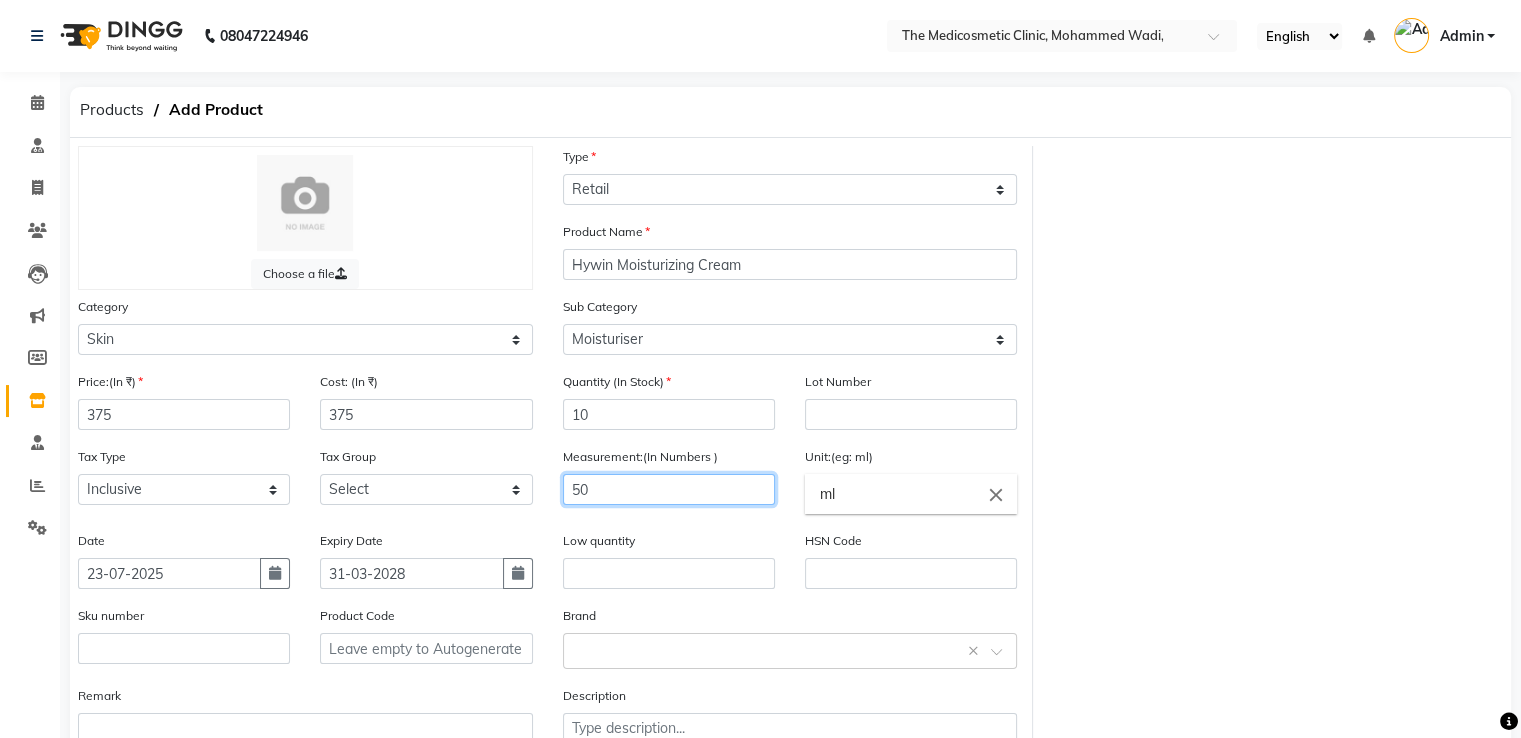 type on "50" 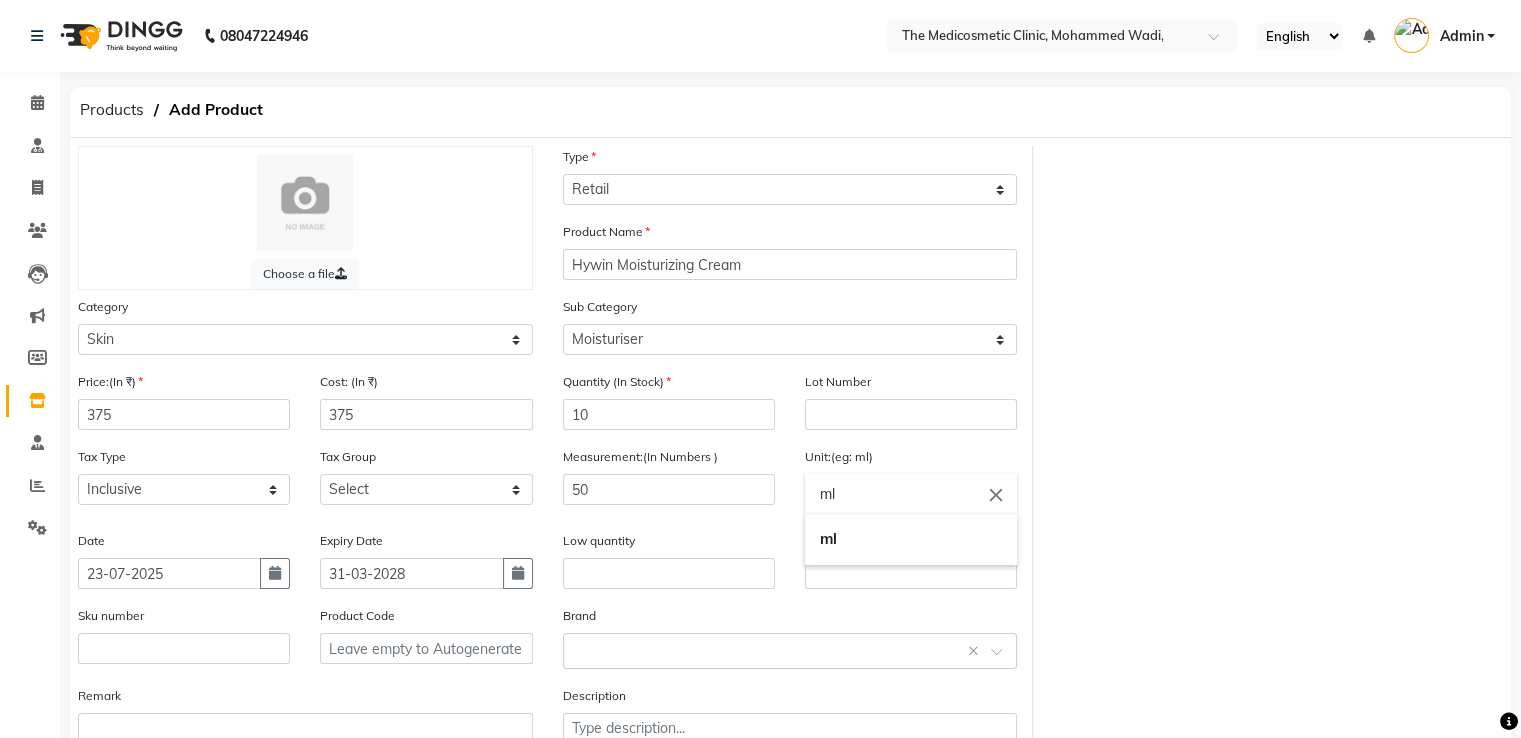 drag, startPoint x: 851, startPoint y: 506, endPoint x: 804, endPoint y: 508, distance: 47.042534 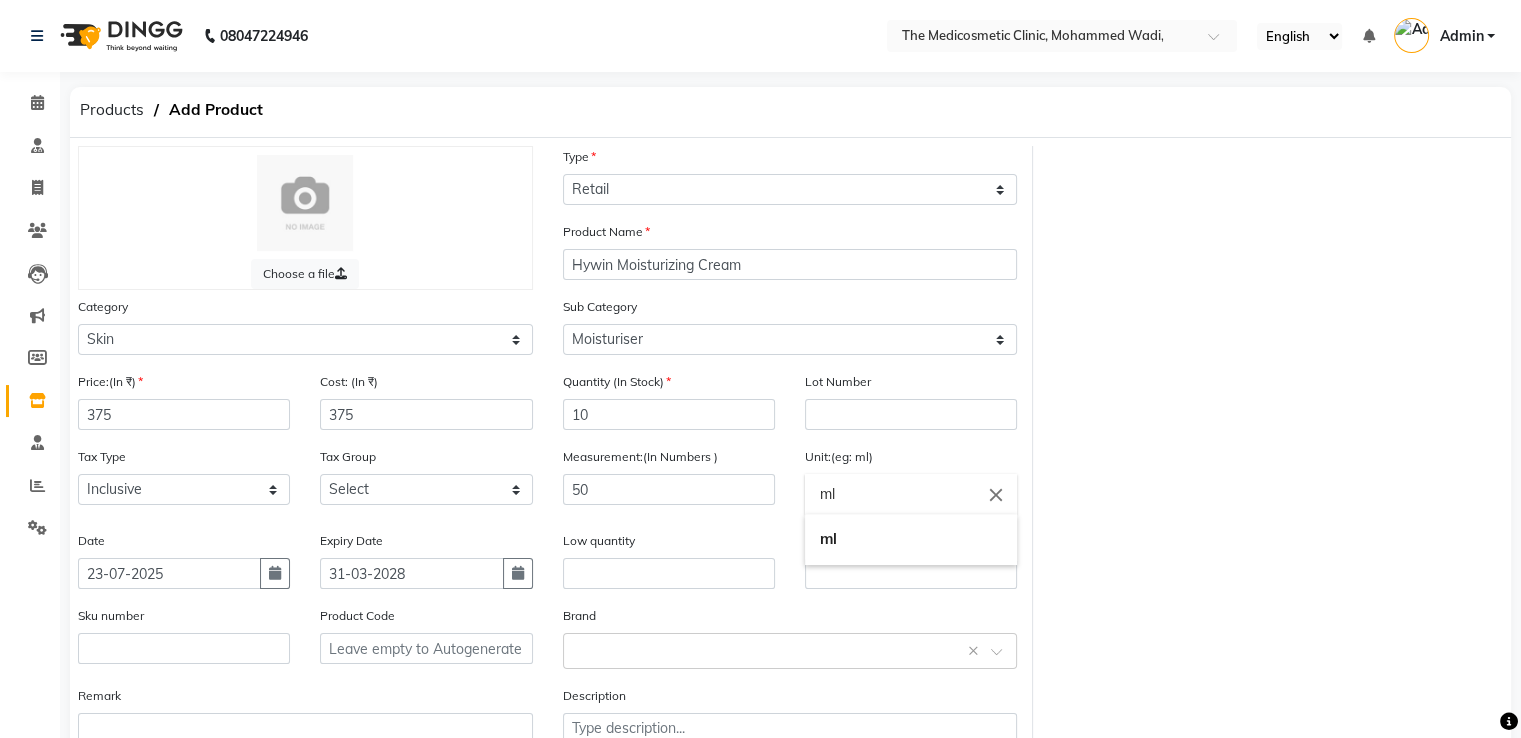 click on "ml close ml" 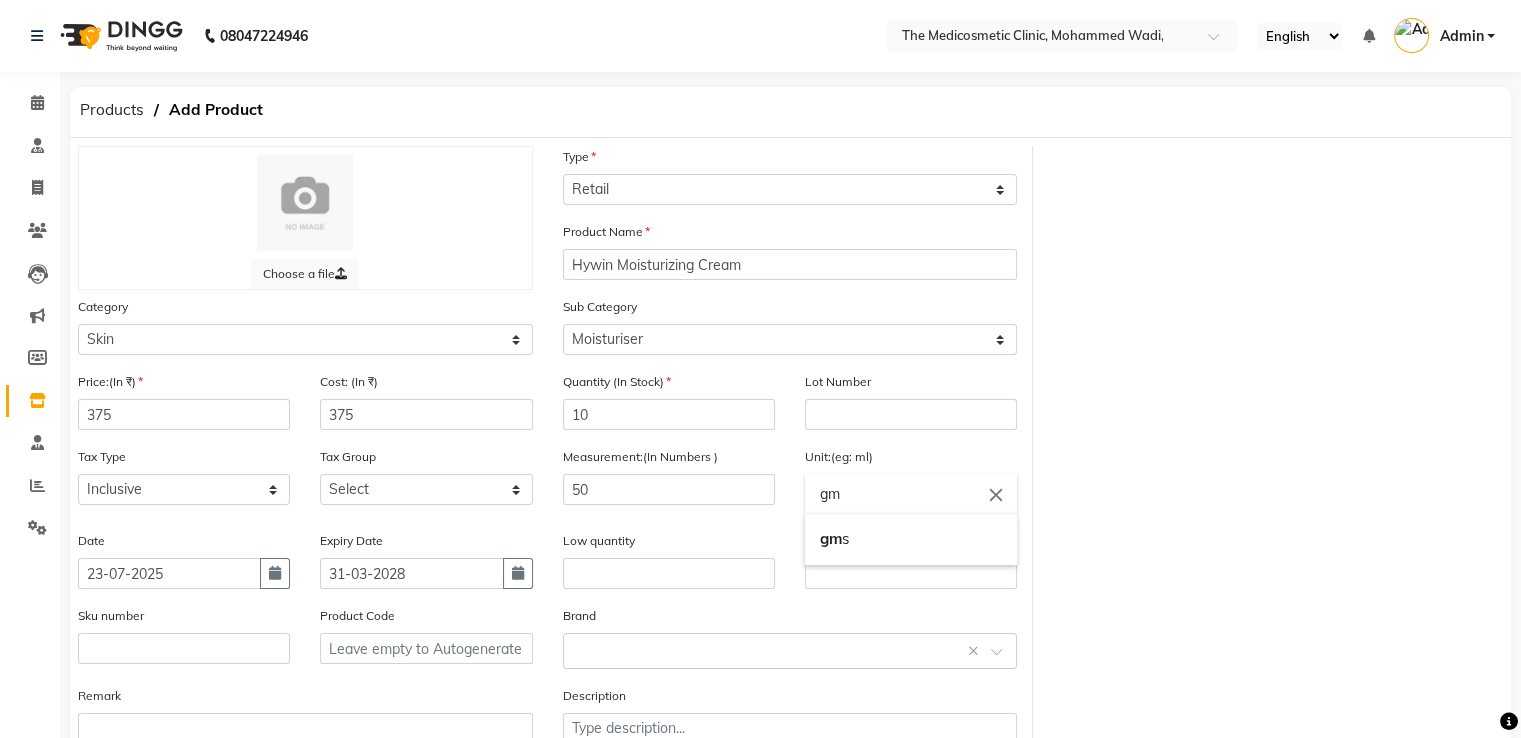 type on "gm" 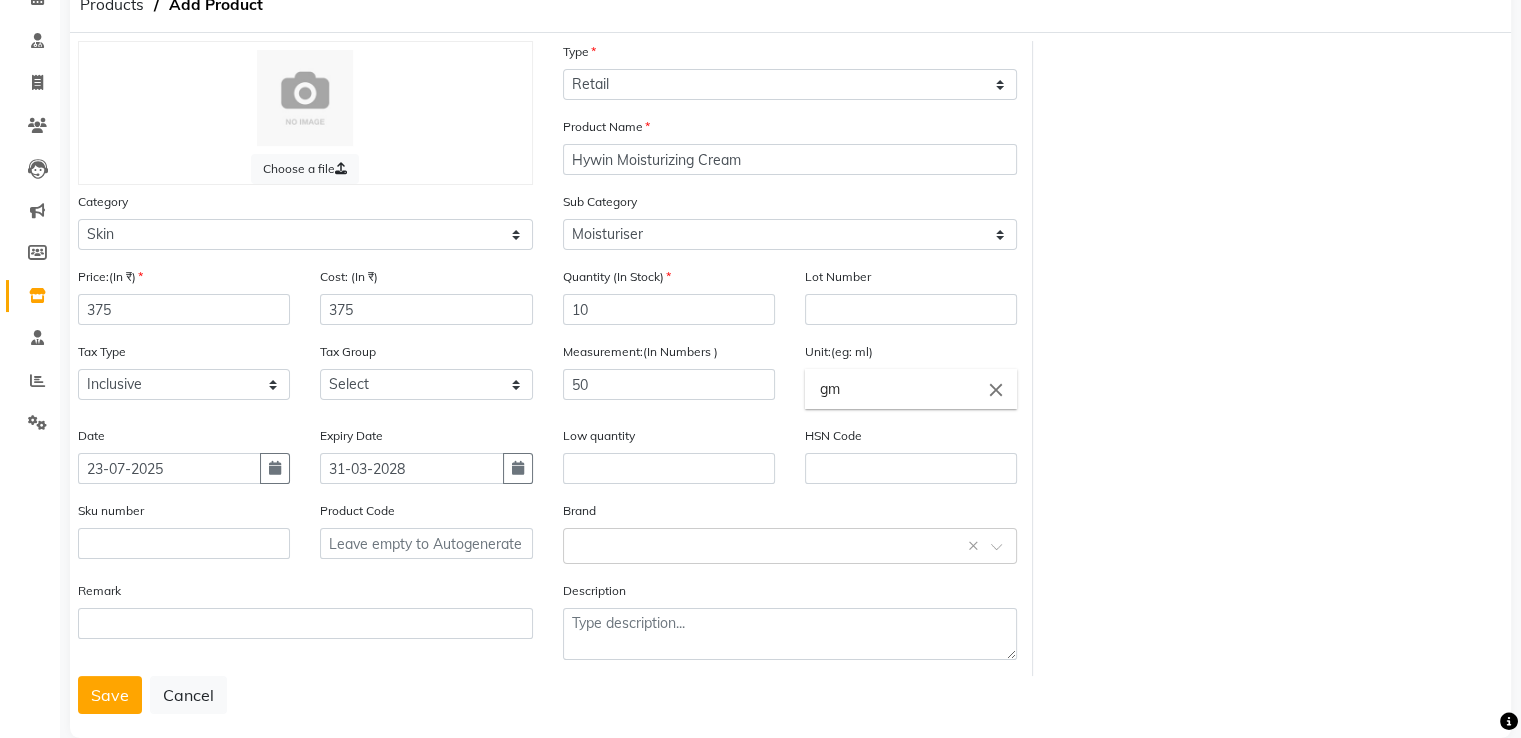 scroll, scrollTop: 148, scrollLeft: 0, axis: vertical 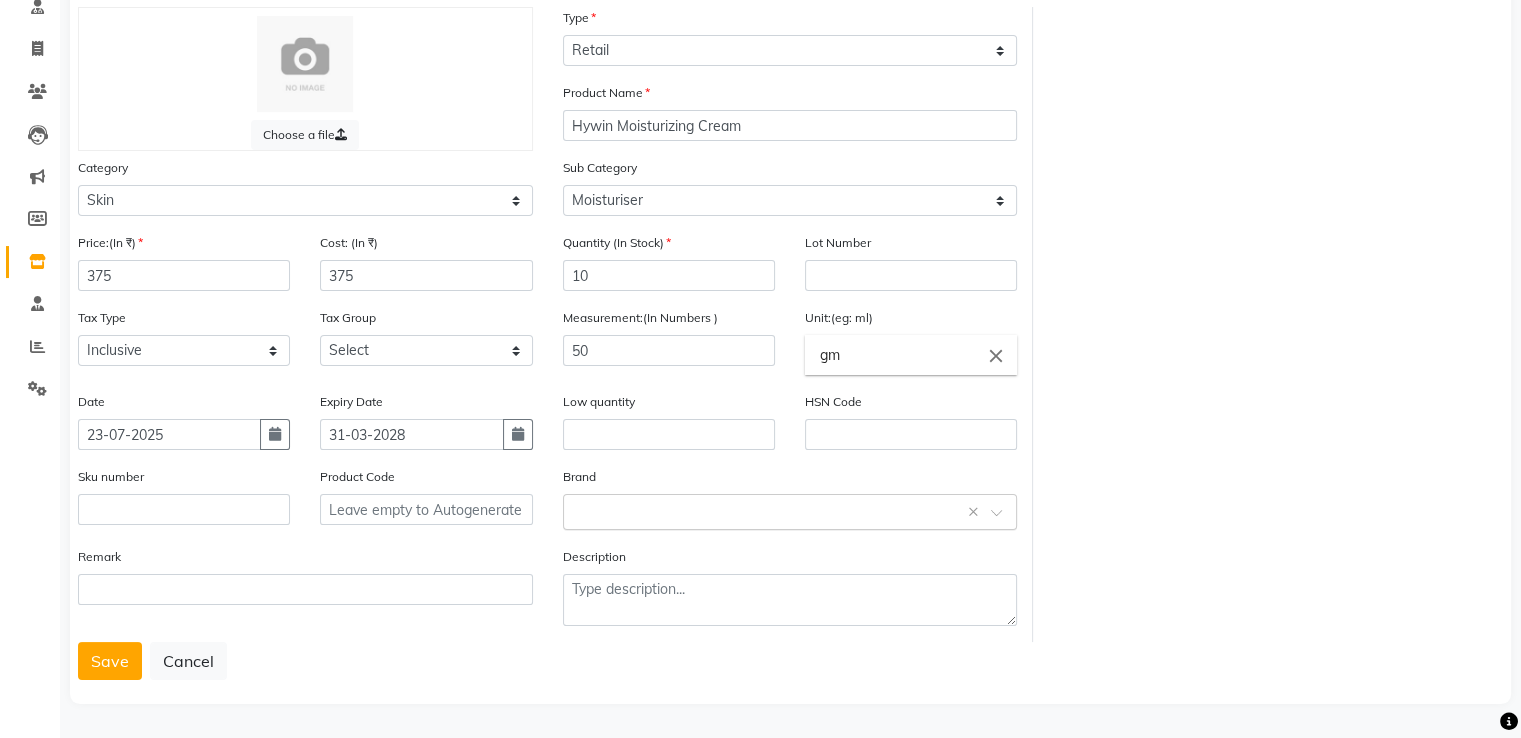 click 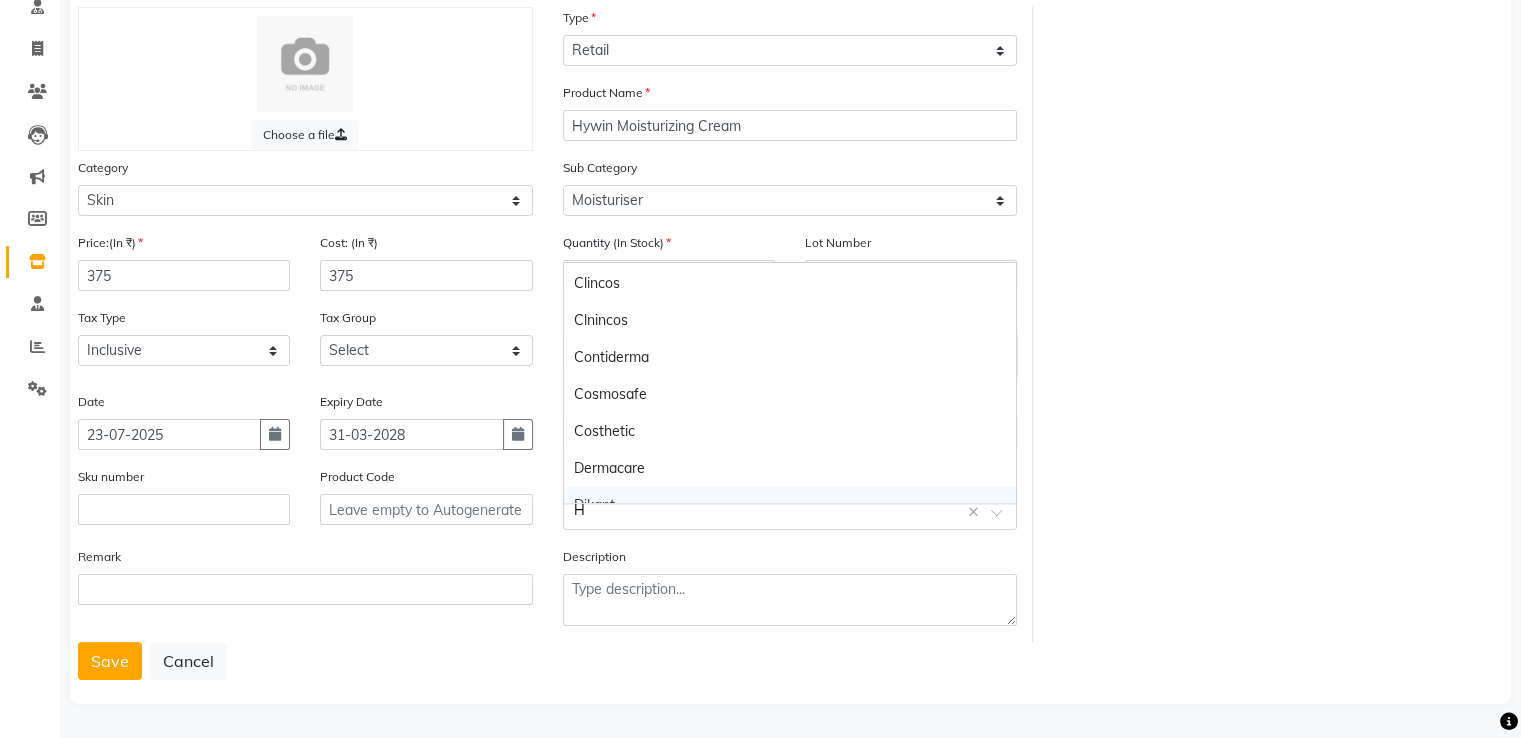 scroll, scrollTop: 0, scrollLeft: 0, axis: both 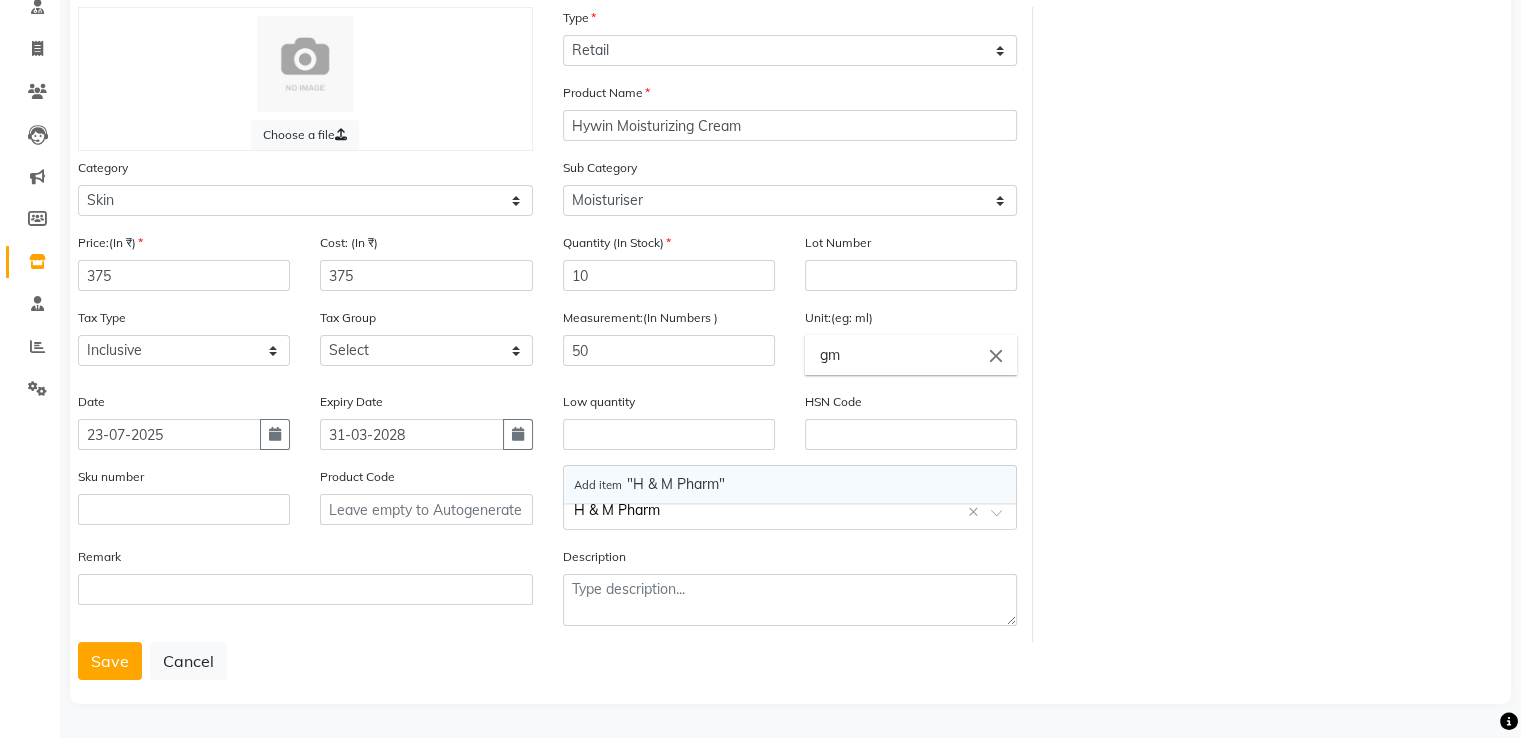 type on "H & M Pharma" 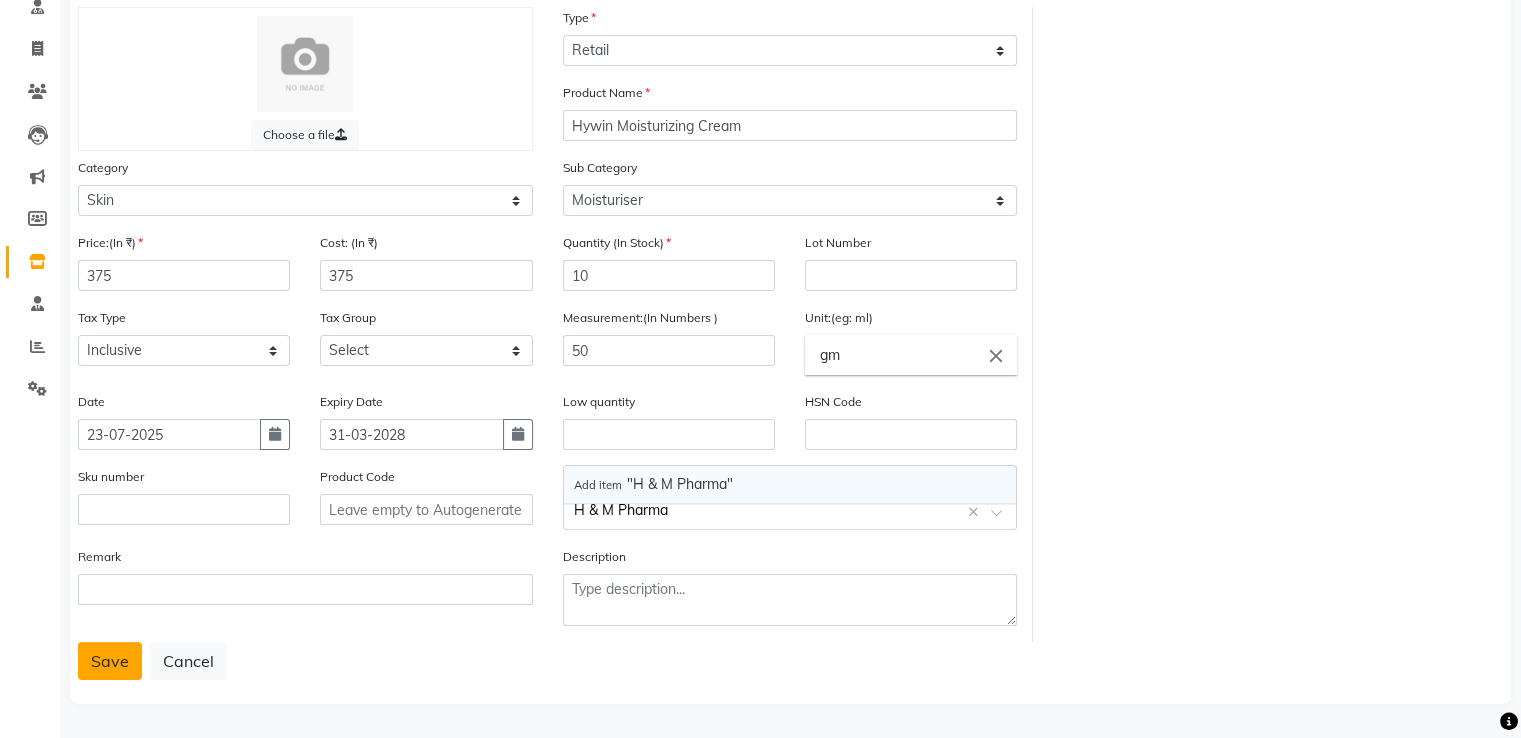 type 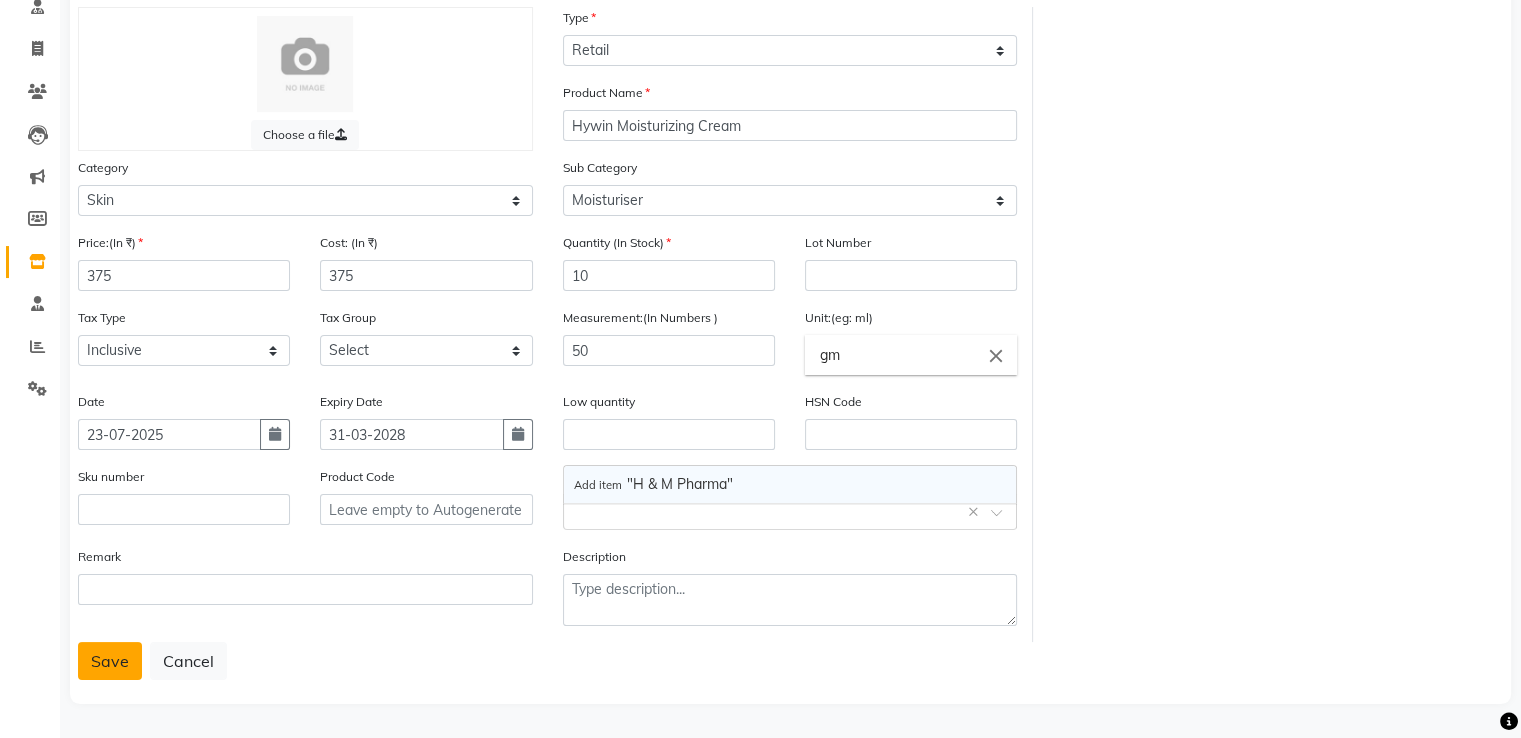 click on "Save" 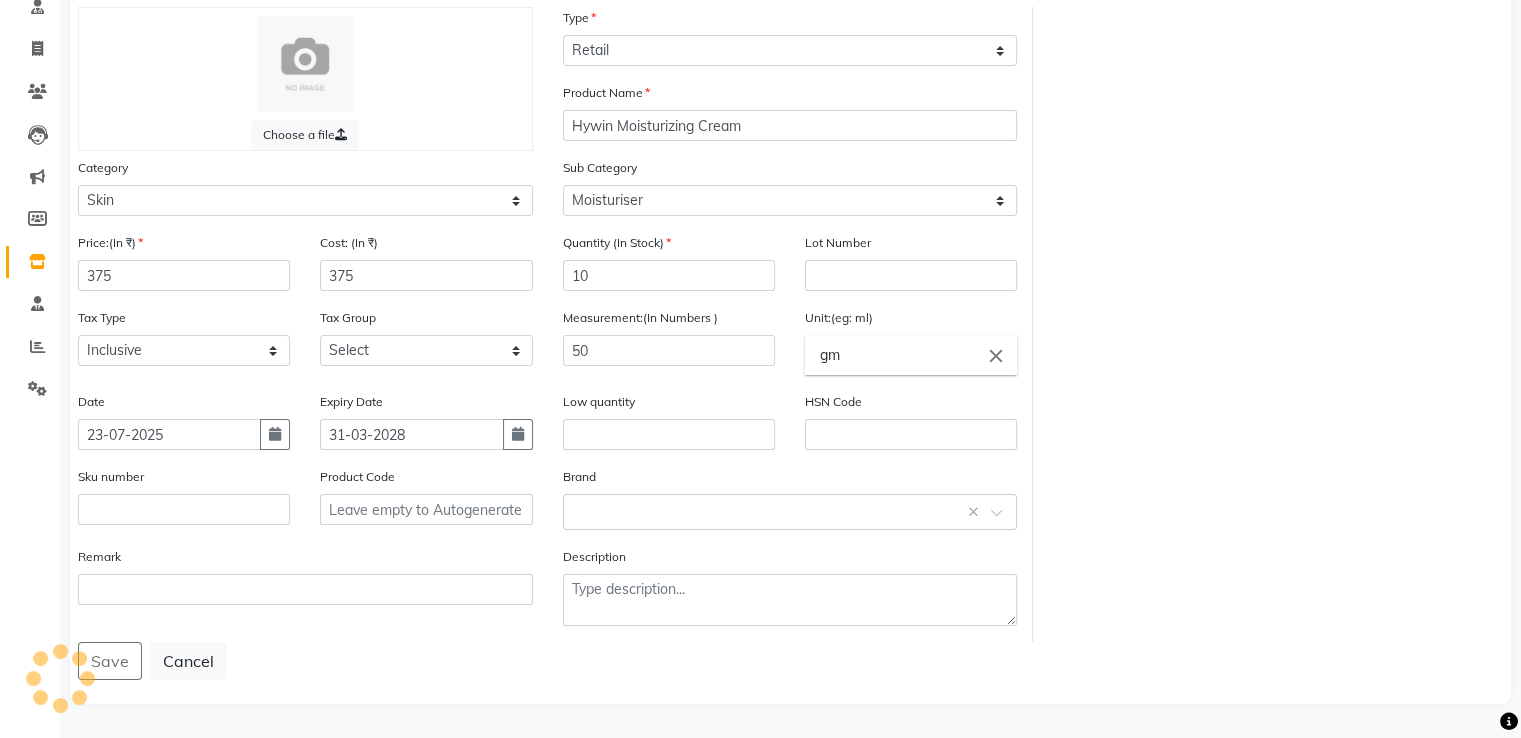 scroll, scrollTop: 0, scrollLeft: 0, axis: both 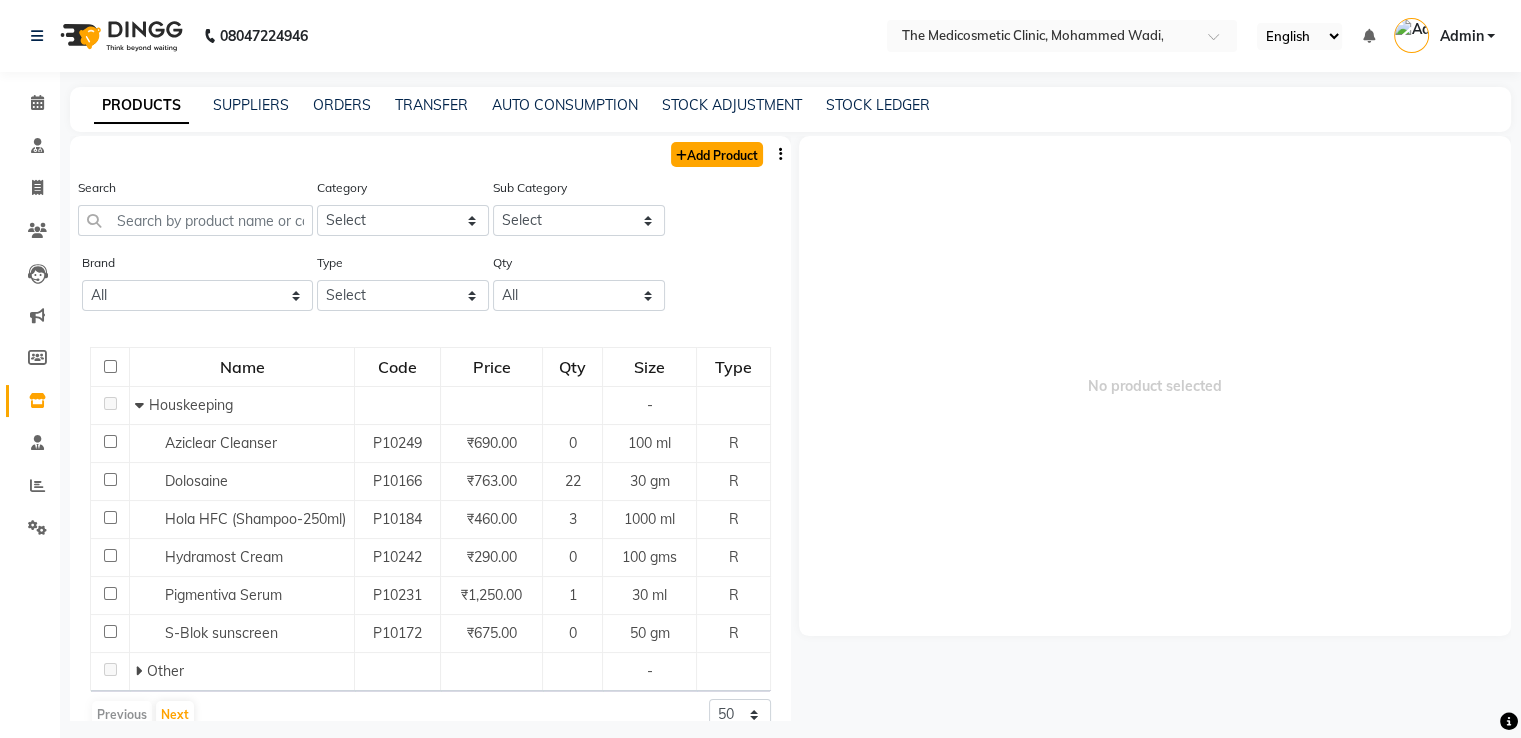 click on "Add Product" 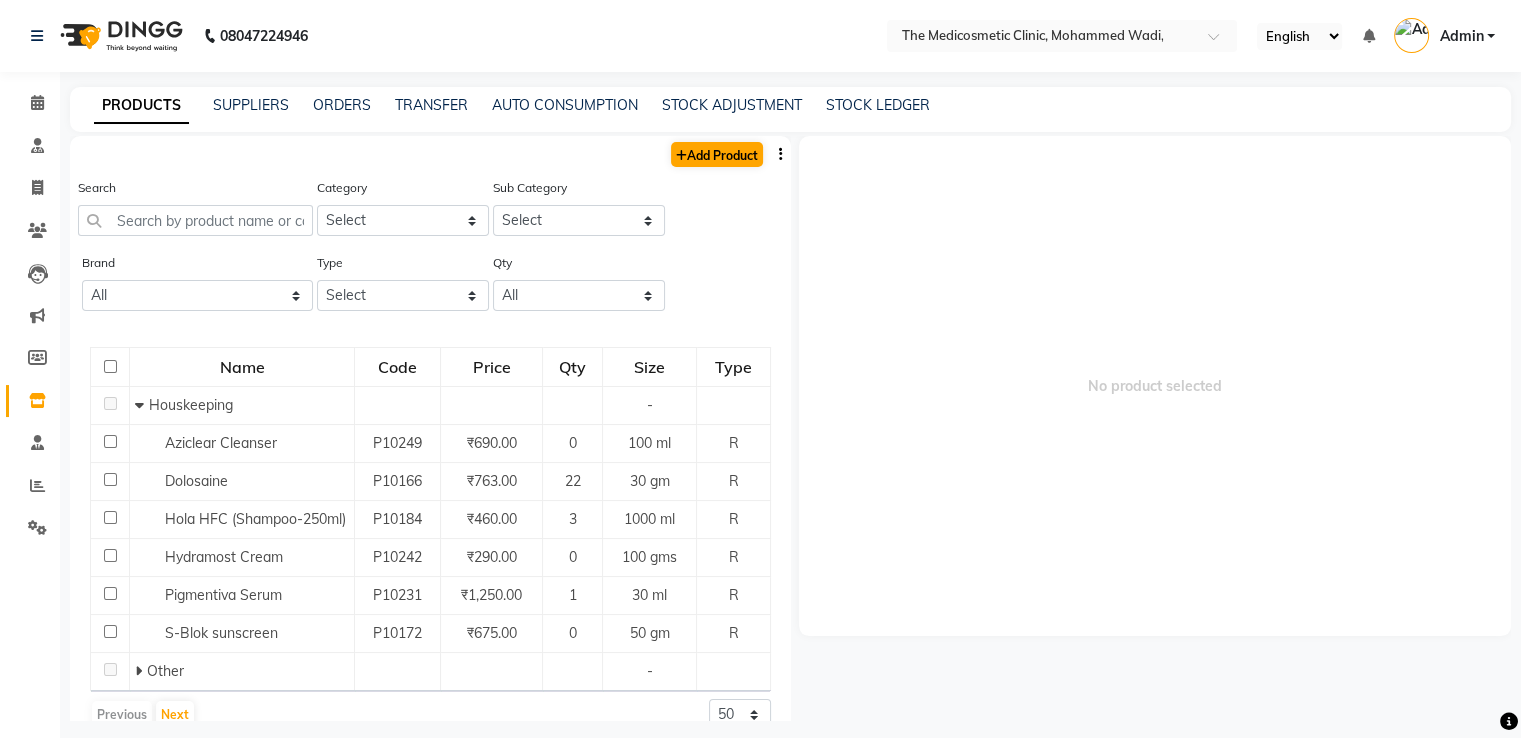 select on "true" 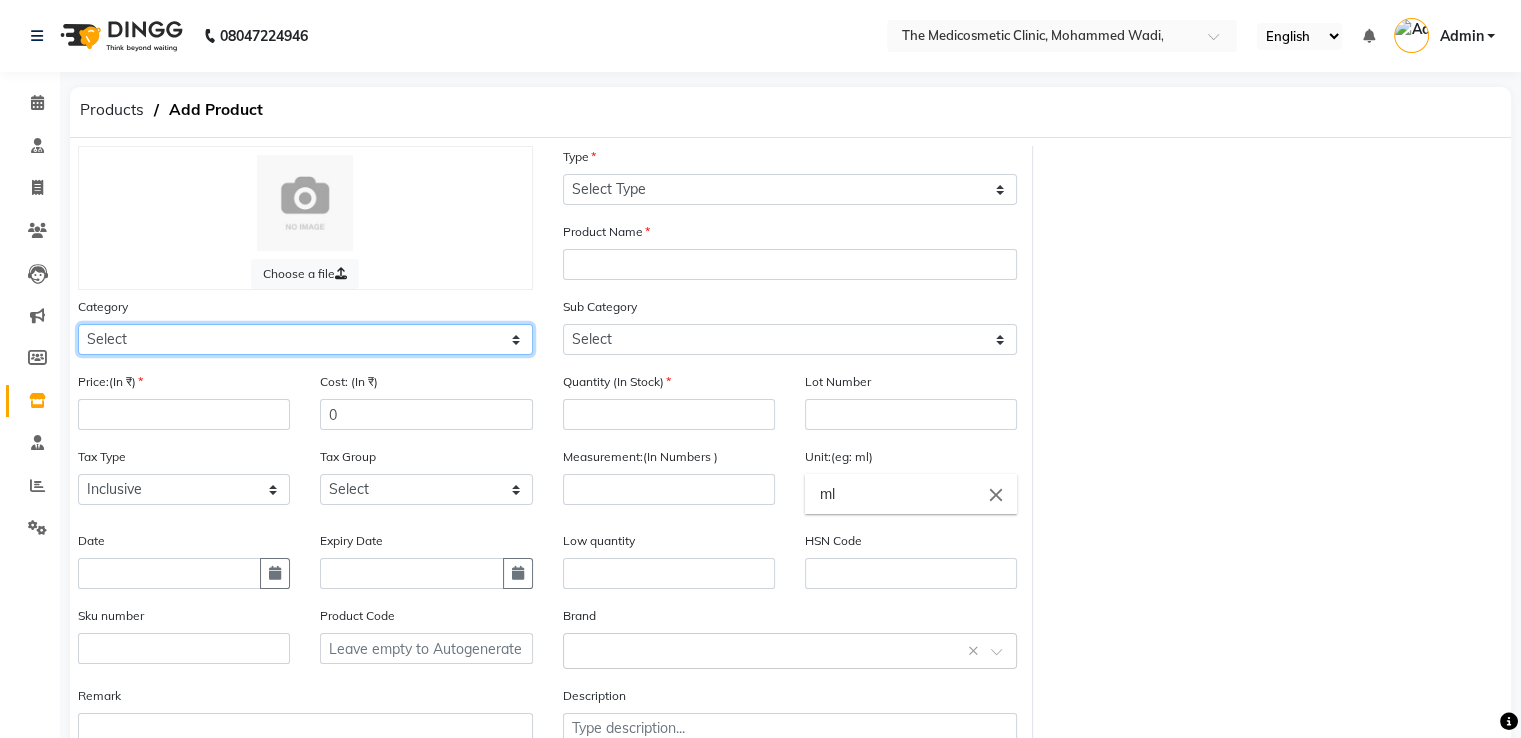 click on "Select Hair Skin Makeup Personal Care Appliances Other" 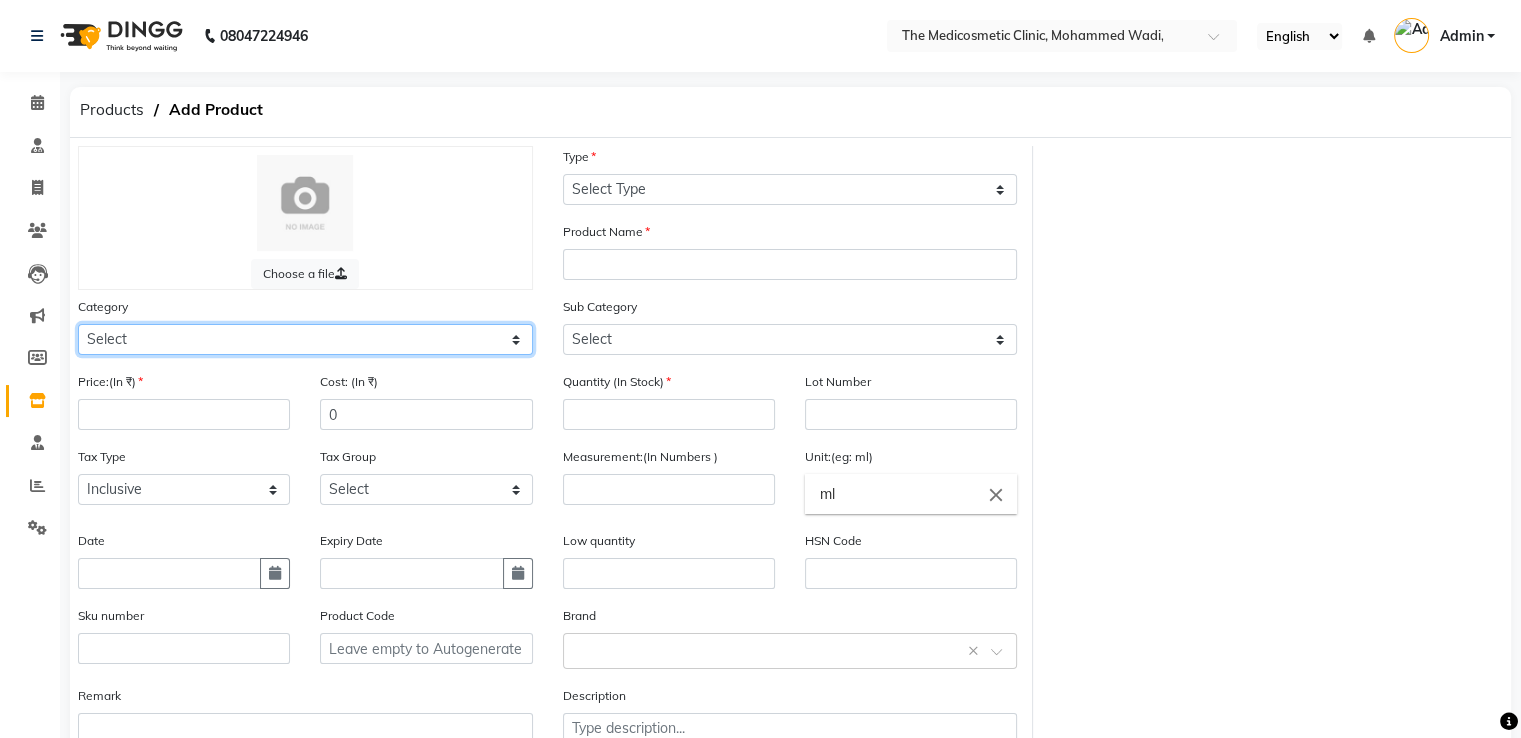 select on "15150" 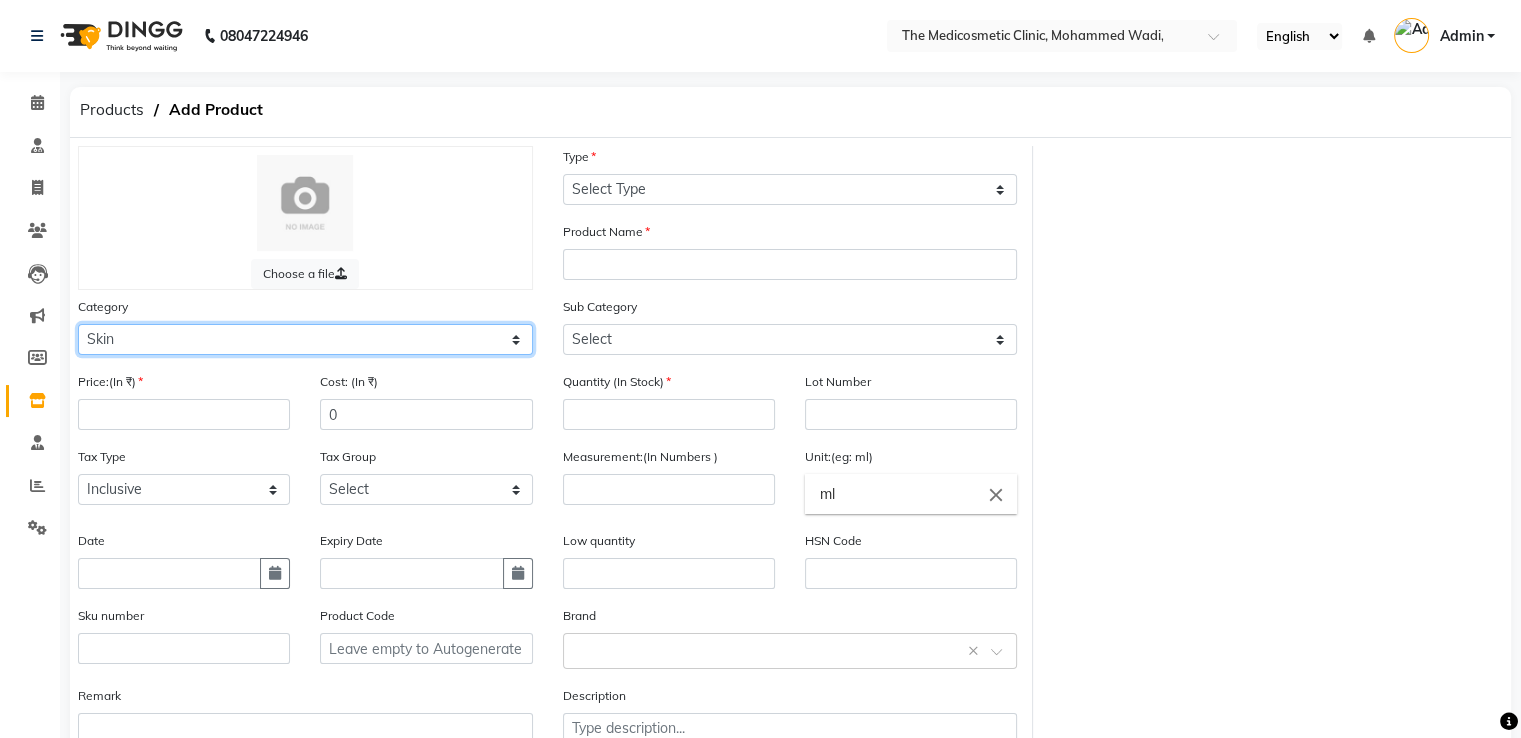 click on "Select Hair Skin Makeup Personal Care Appliances Other" 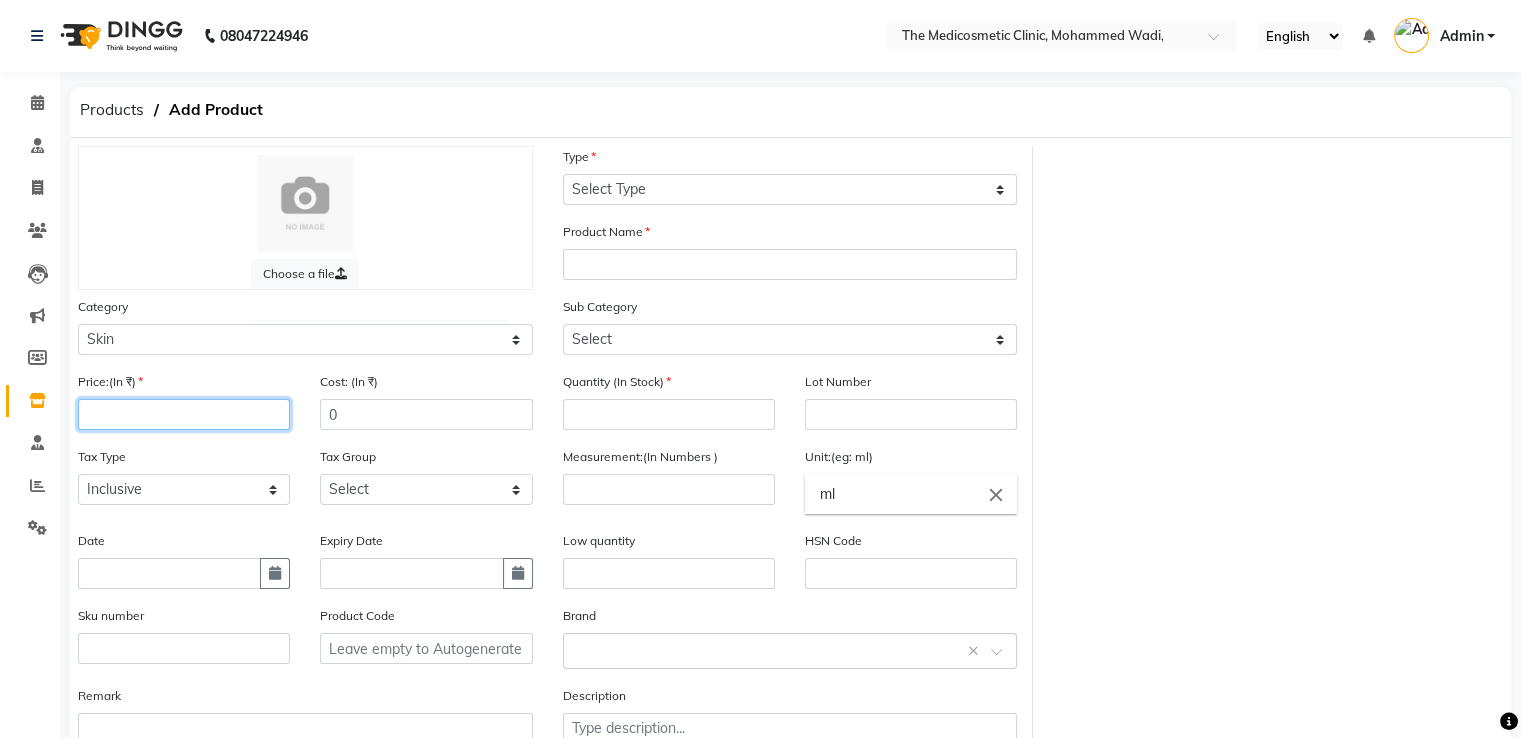 click 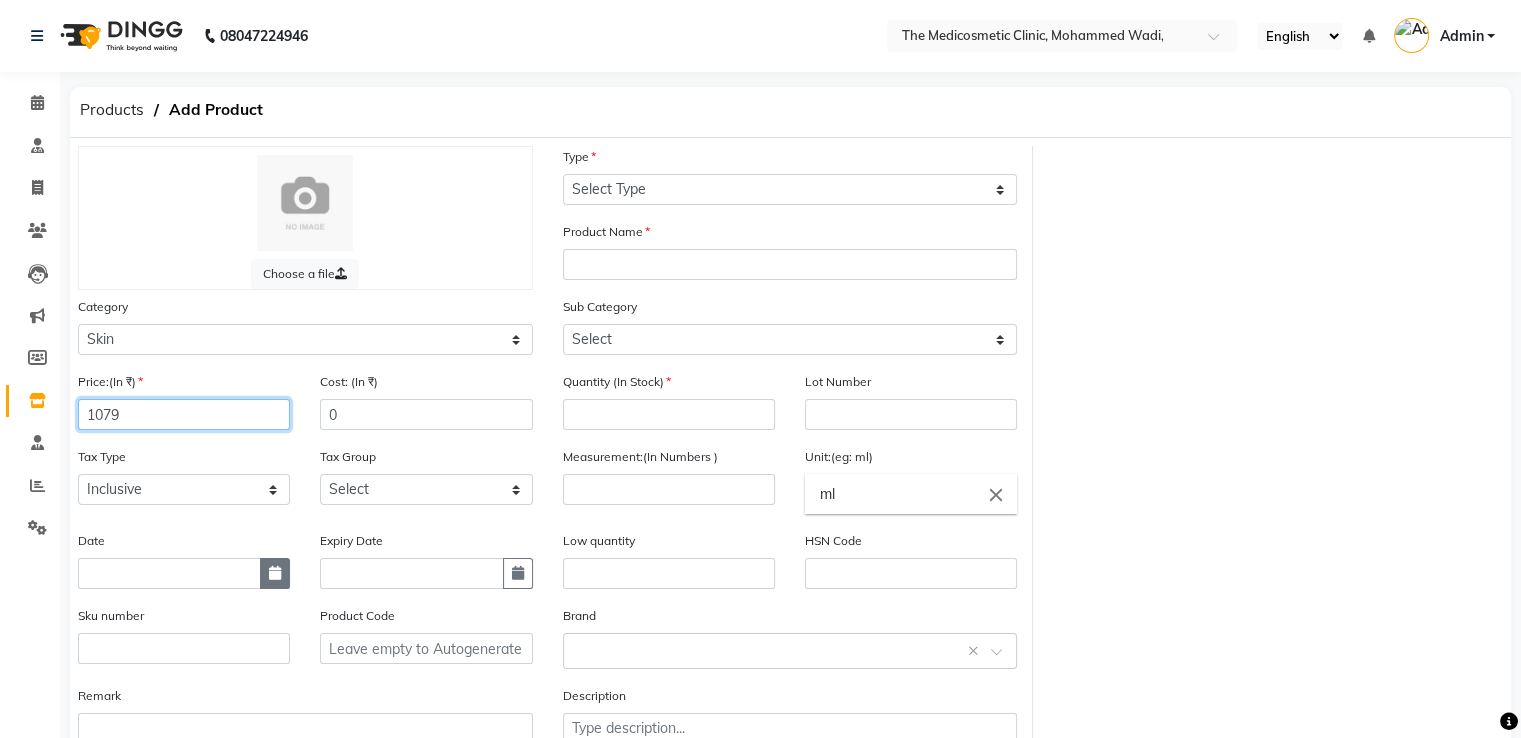 type on "1079" 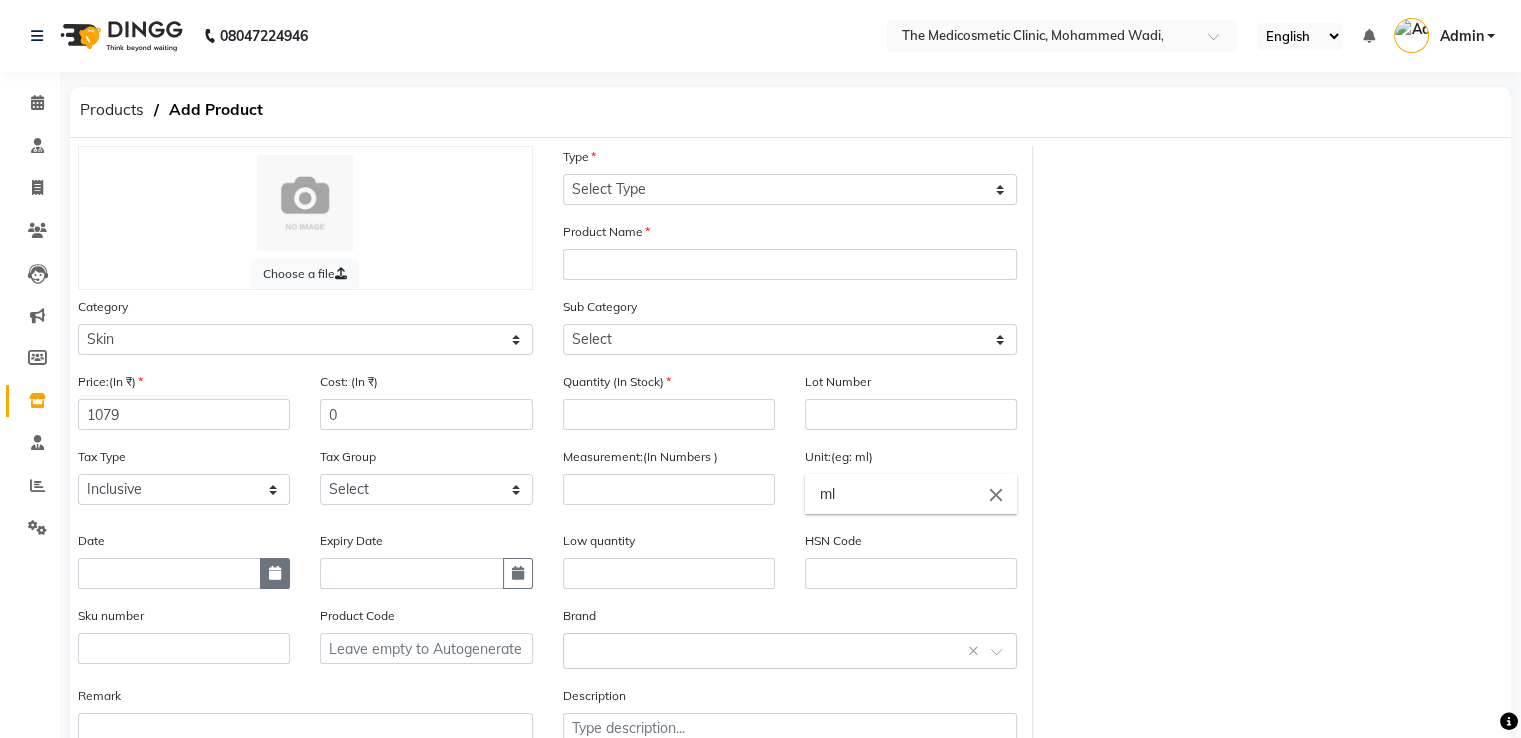 click 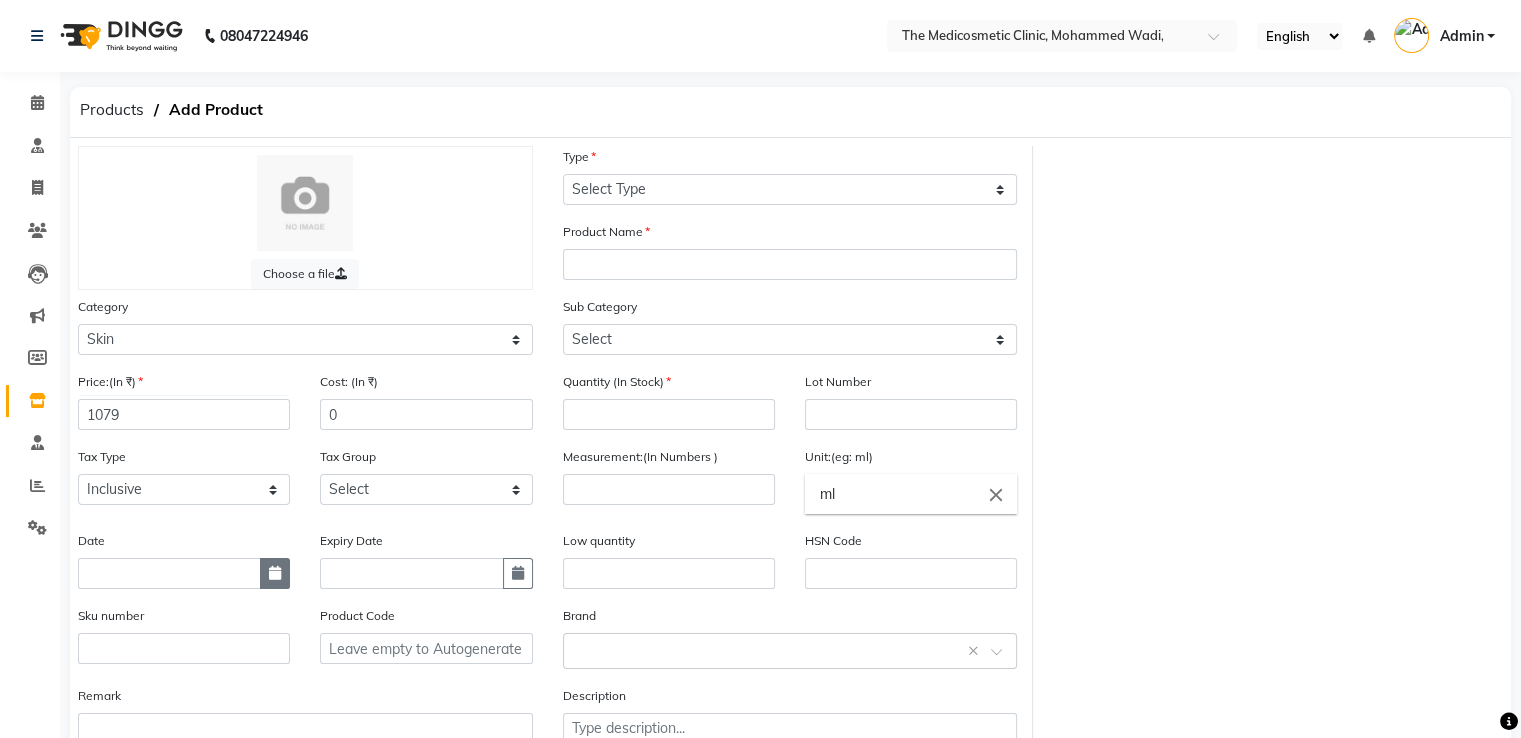select on "8" 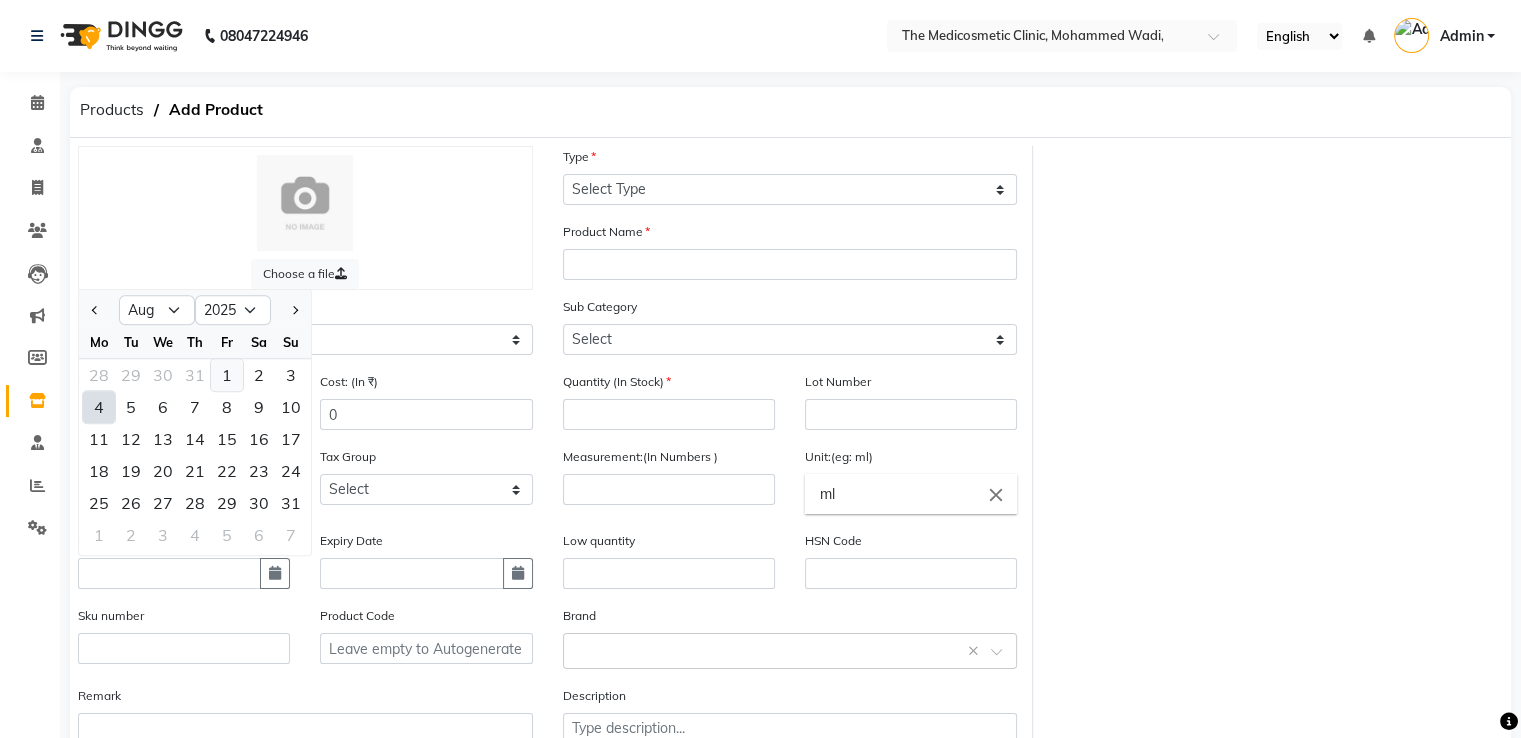 click on "1" 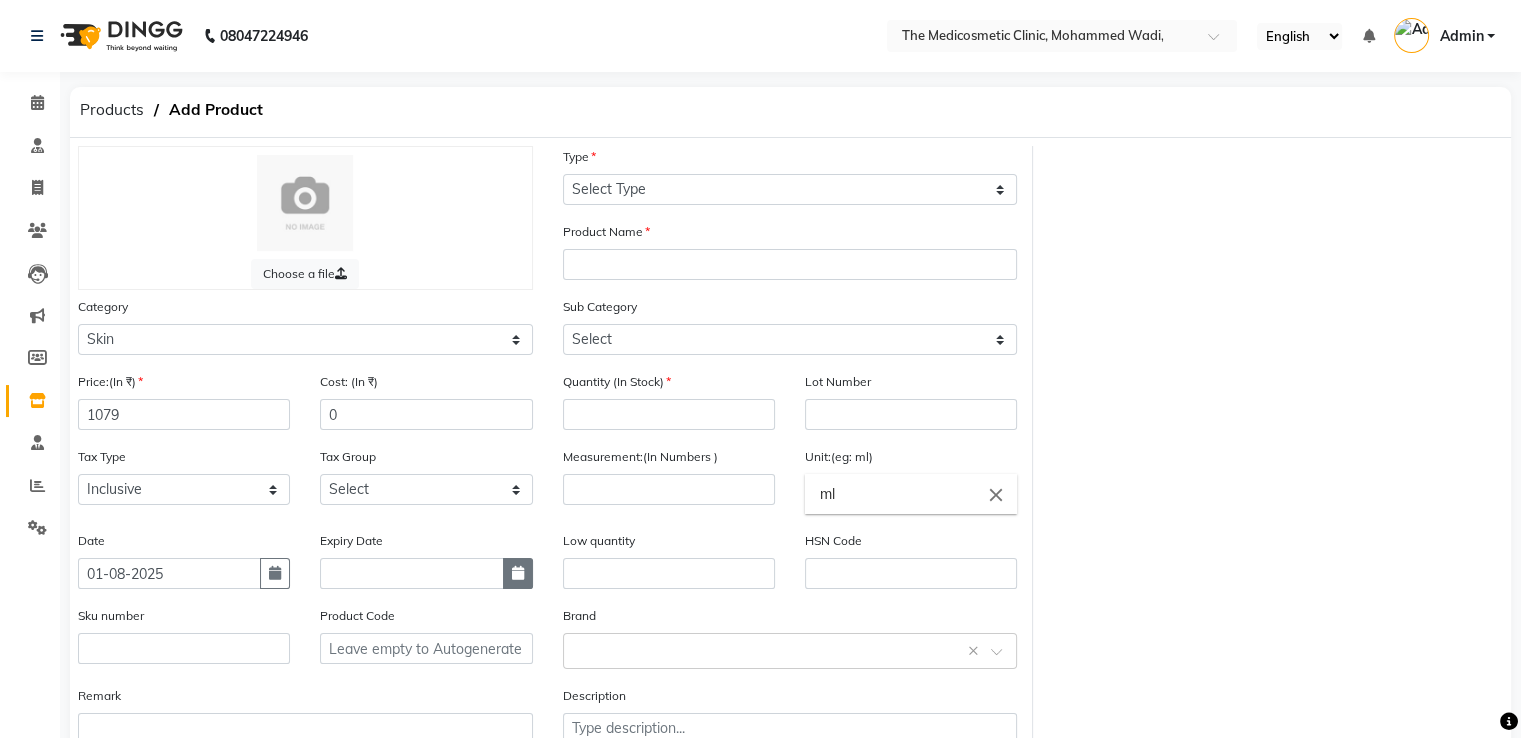 click 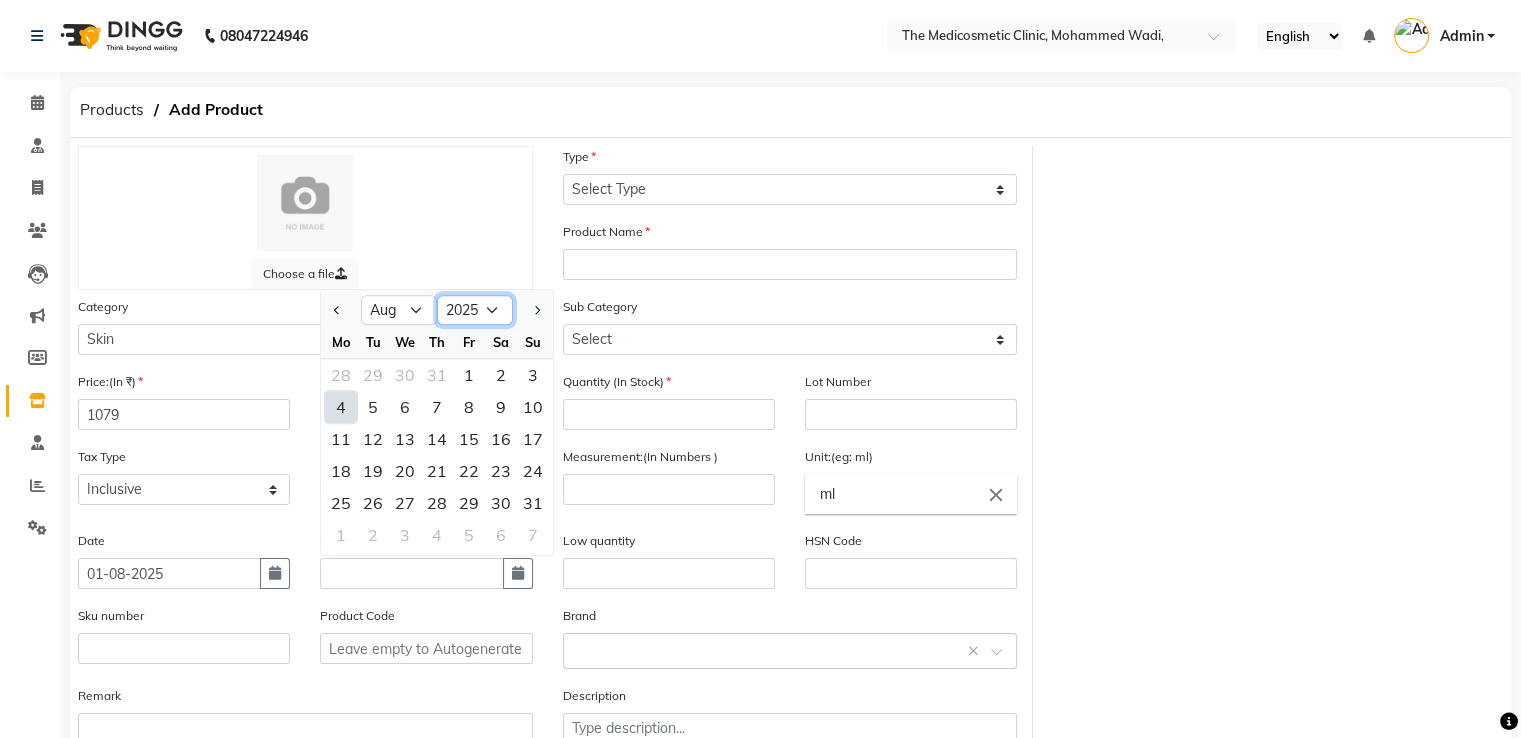click on "2015 2016 2017 2018 2019 2020 2021 2022 2023 2024 2025 2026 2027 2028 2029 2030 2031 2032 2033 2034 2035" 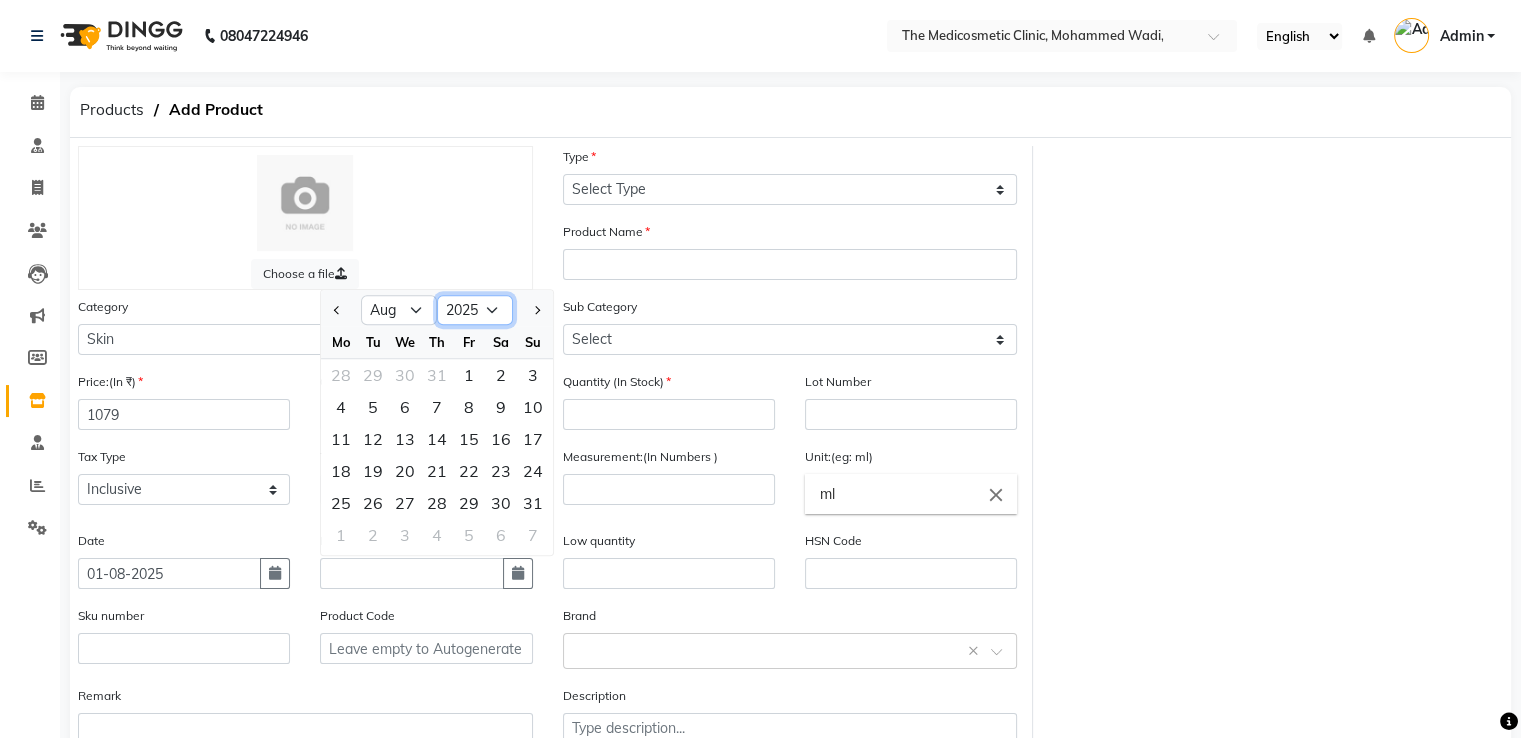 select on "2026" 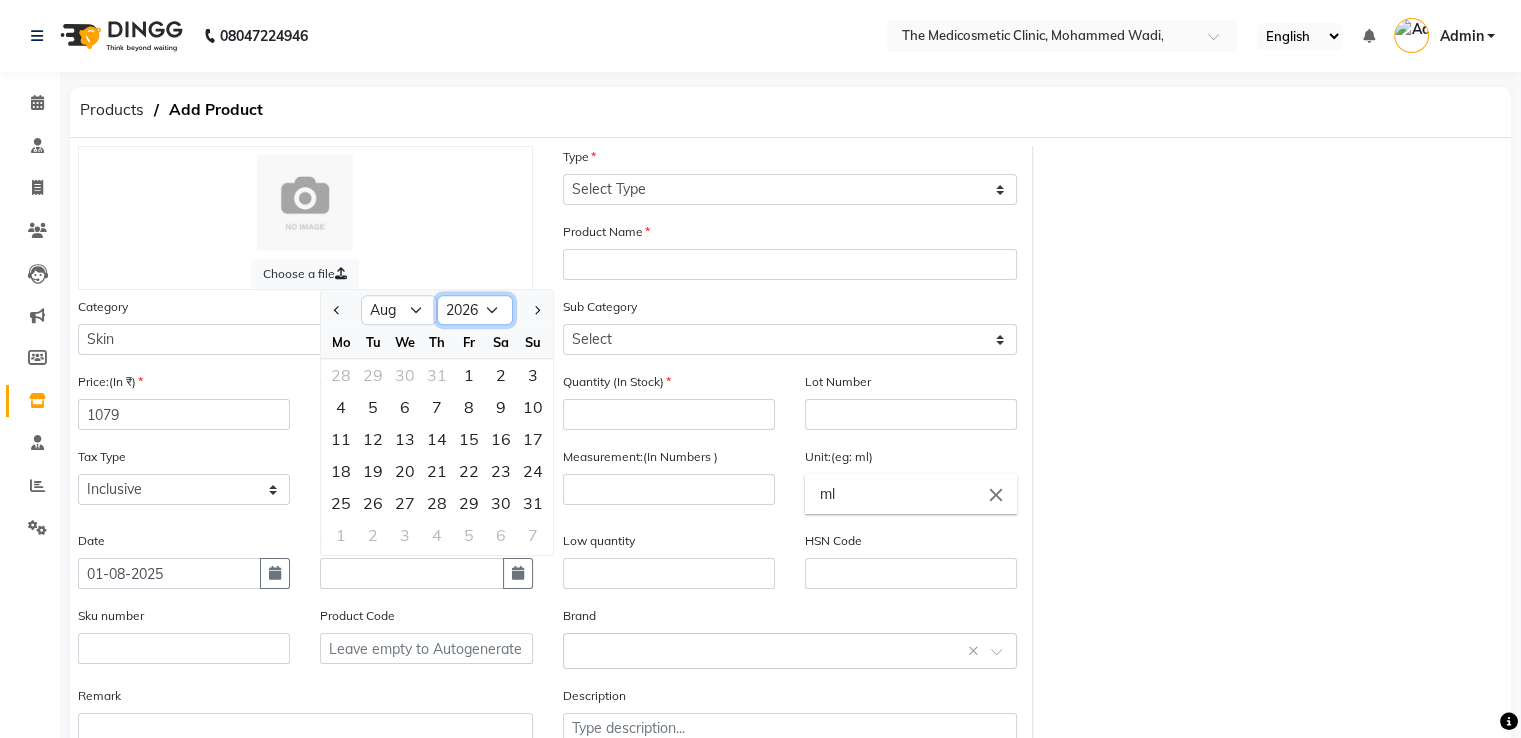 click on "2015 2016 2017 2018 2019 2020 2021 2022 2023 2024 2025 2026 2027 2028 2029 2030 2031 2032 2033 2034 2035" 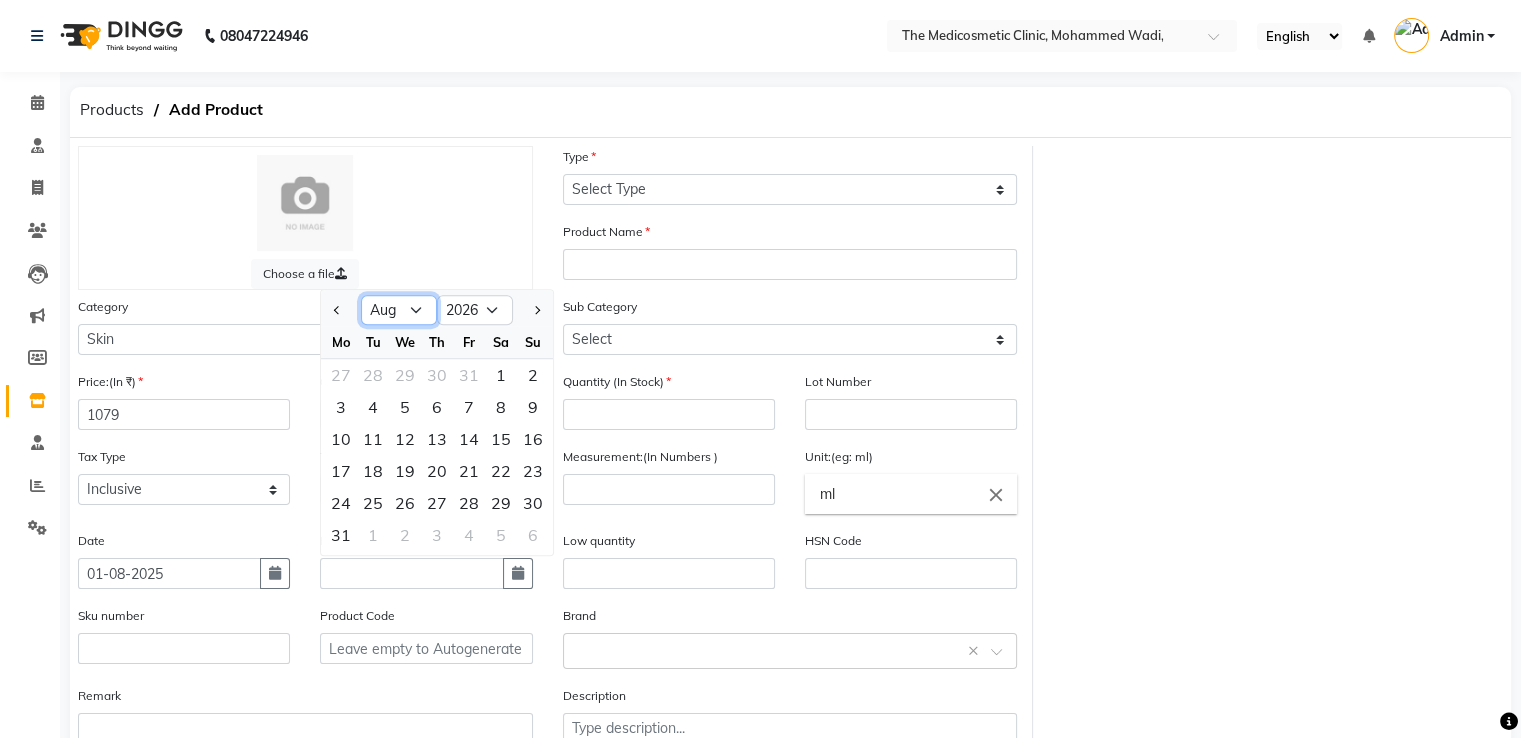 click on "Jan Feb Mar Apr May Jun Jul Aug Sep Oct Nov Dec" 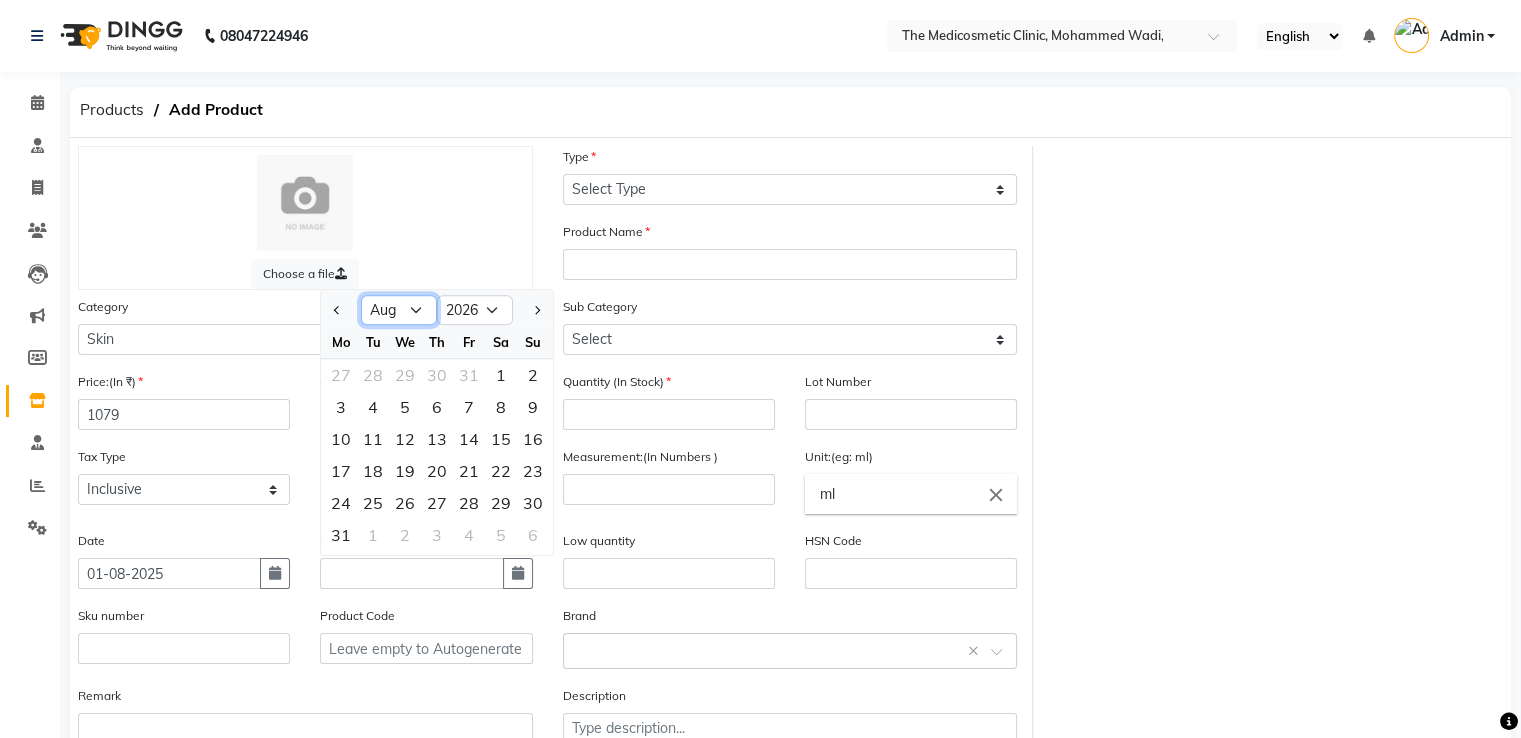 select on "7" 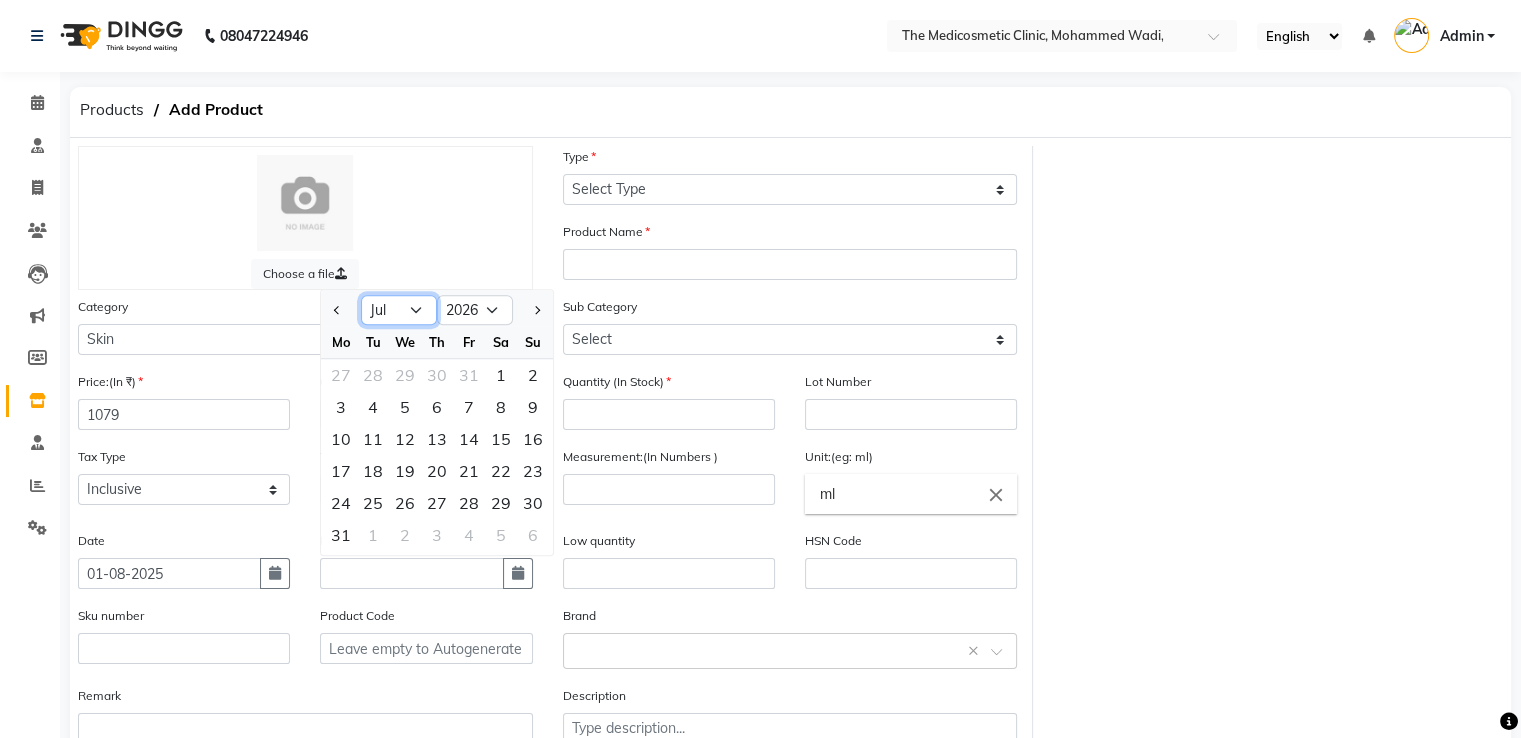 click on "Jan Feb Mar Apr May Jun Jul Aug Sep Oct Nov Dec" 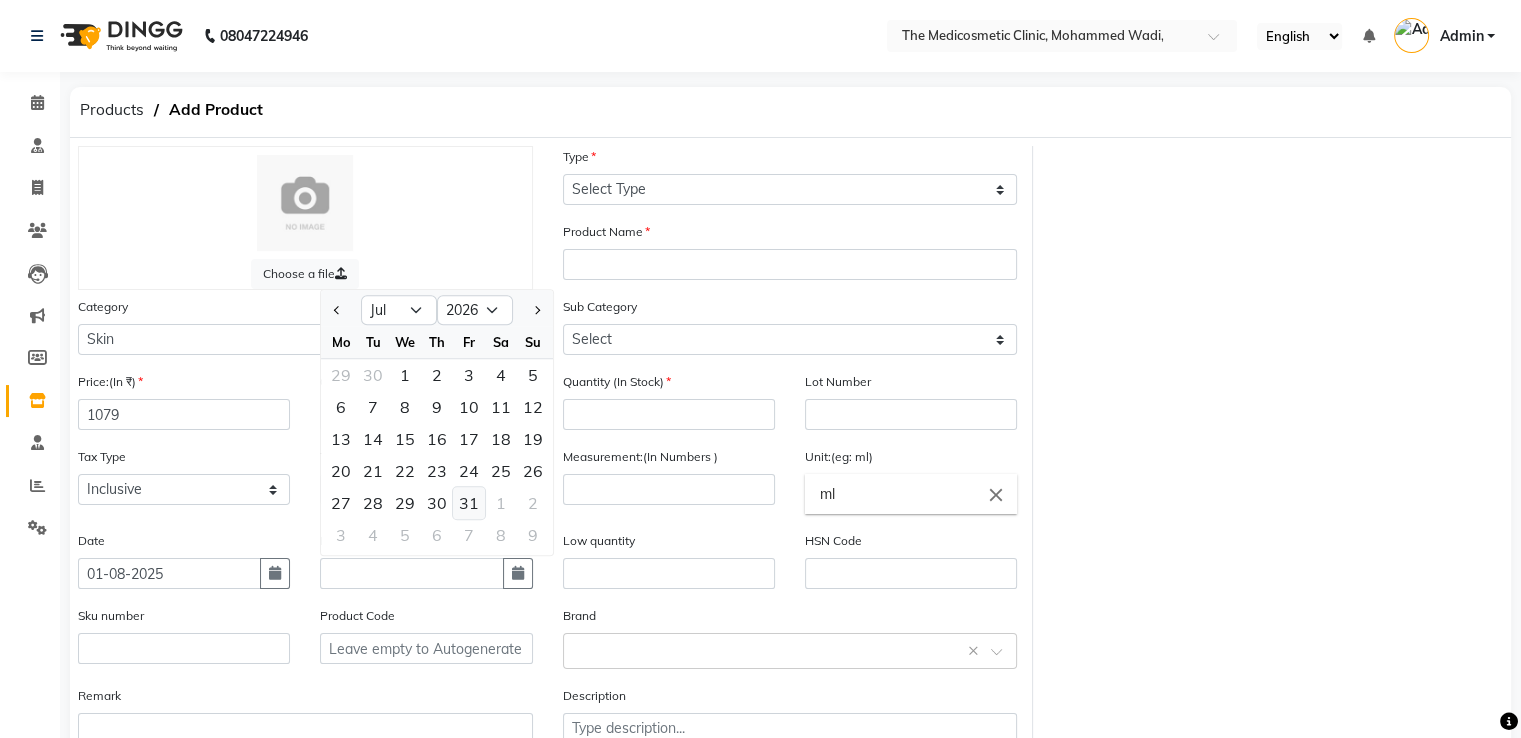 click on "31" 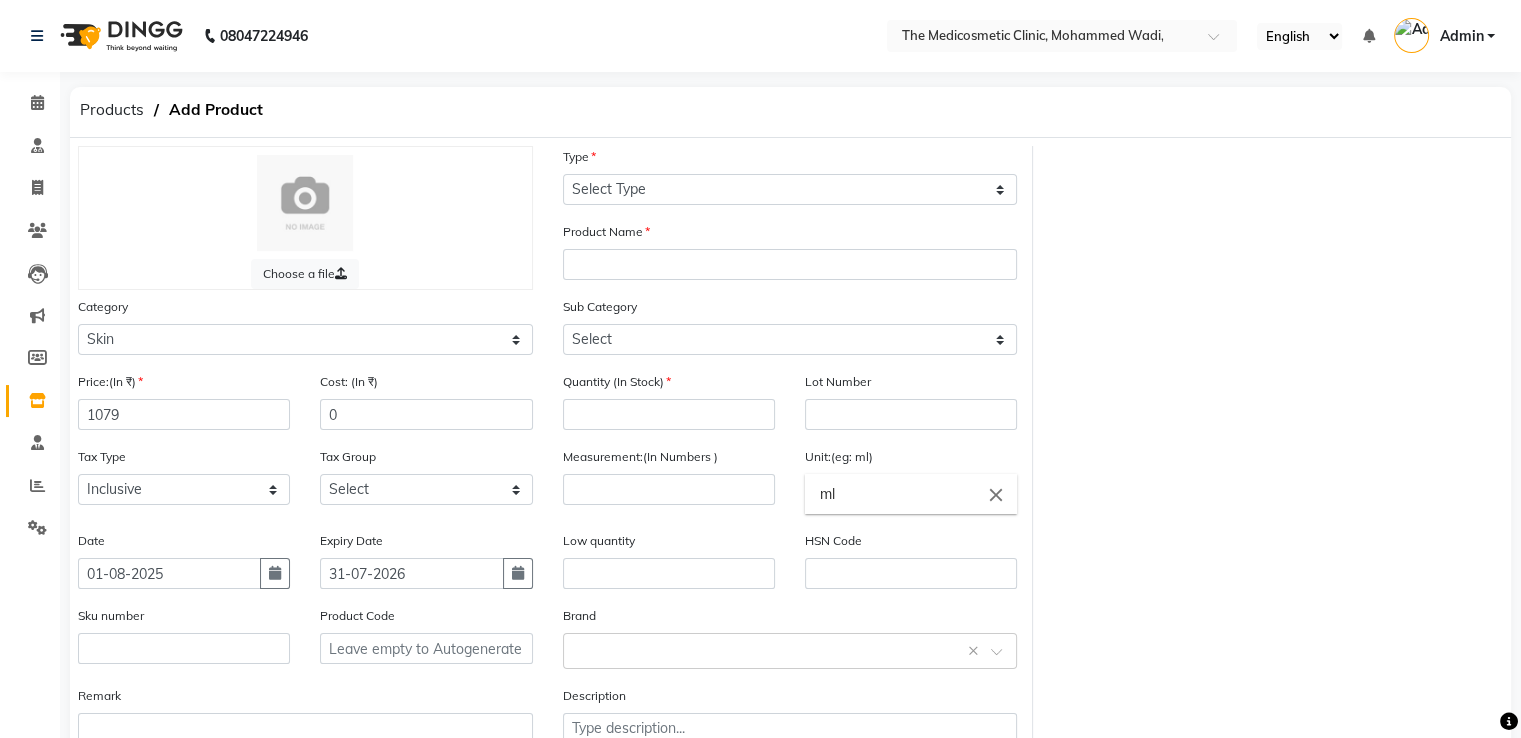scroll, scrollTop: 148, scrollLeft: 0, axis: vertical 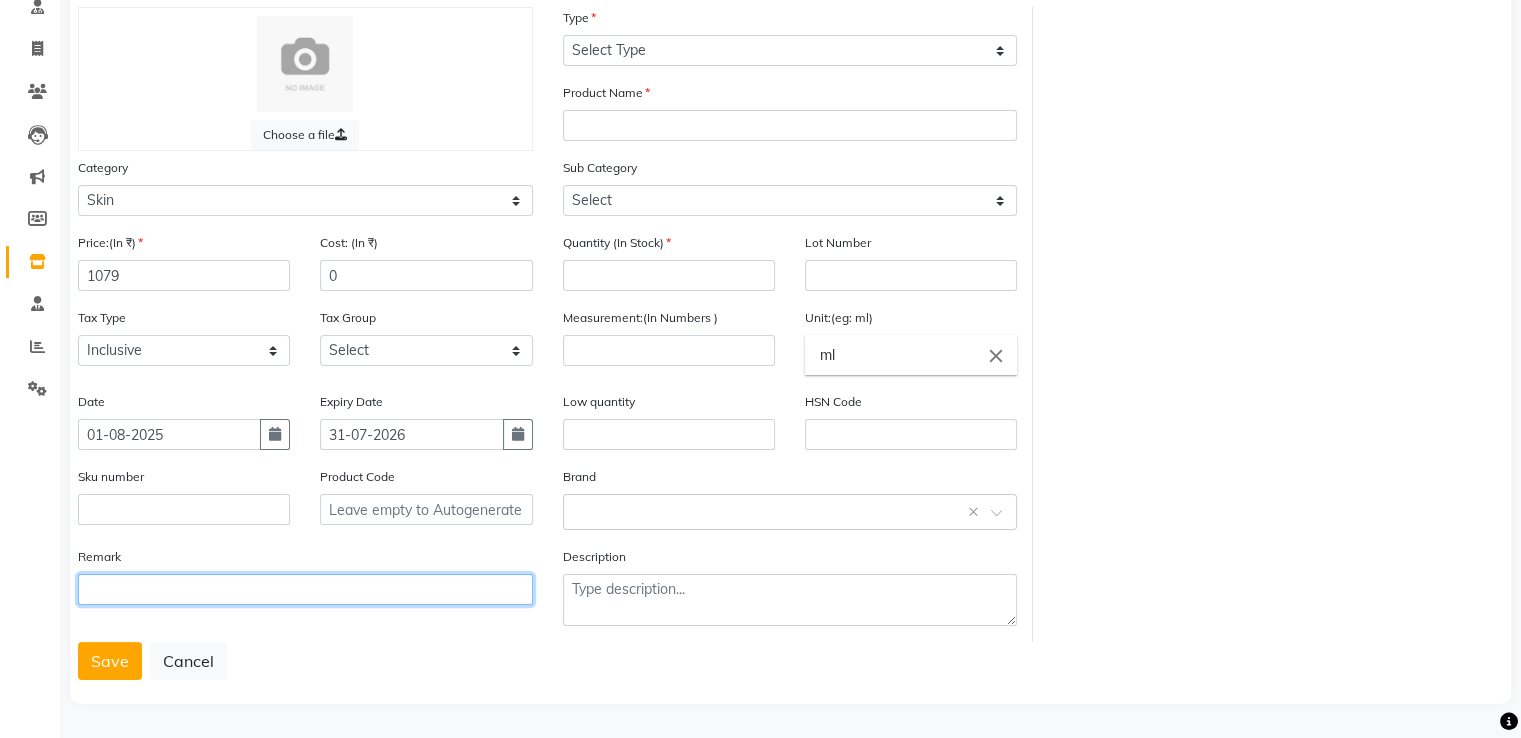 click 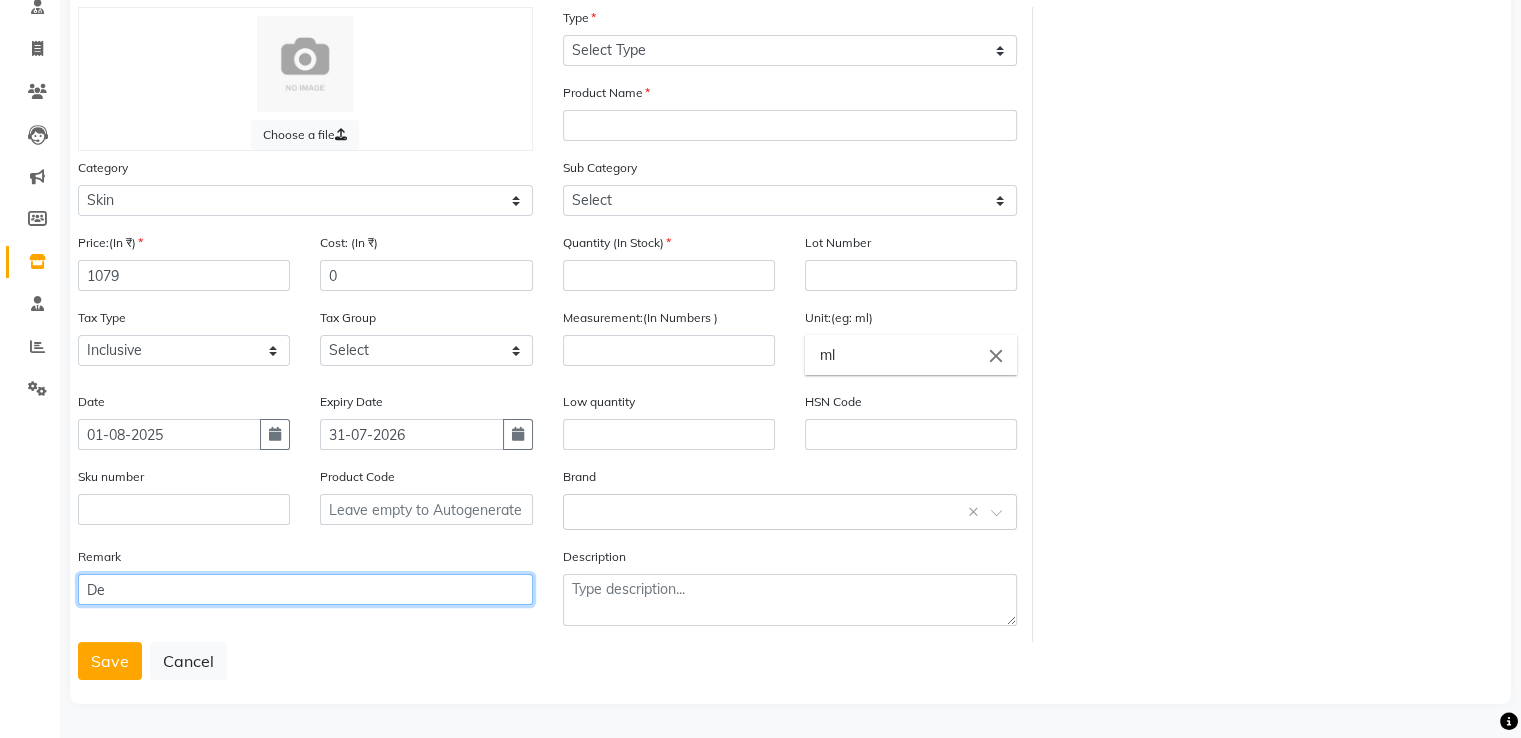 type on "D" 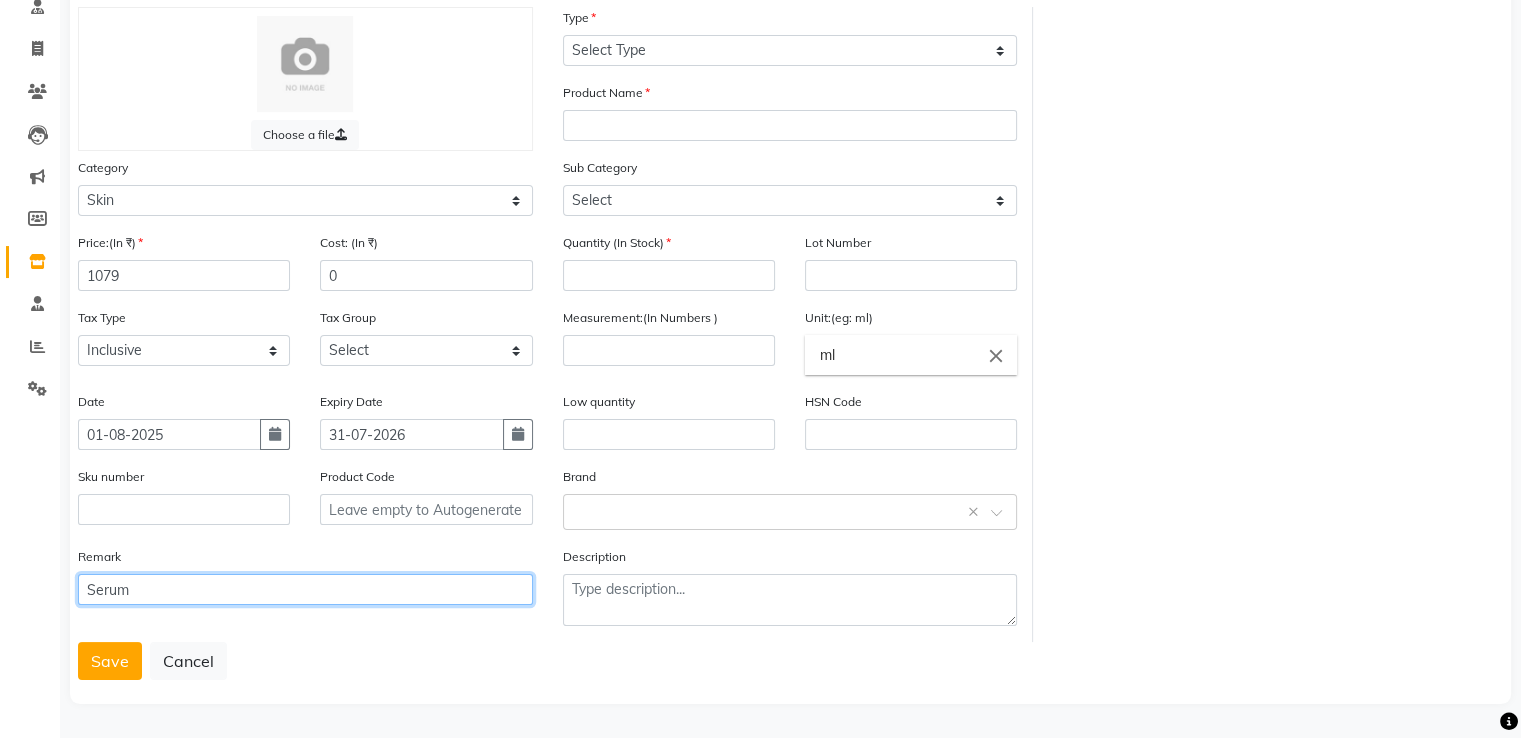 type on "Serum" 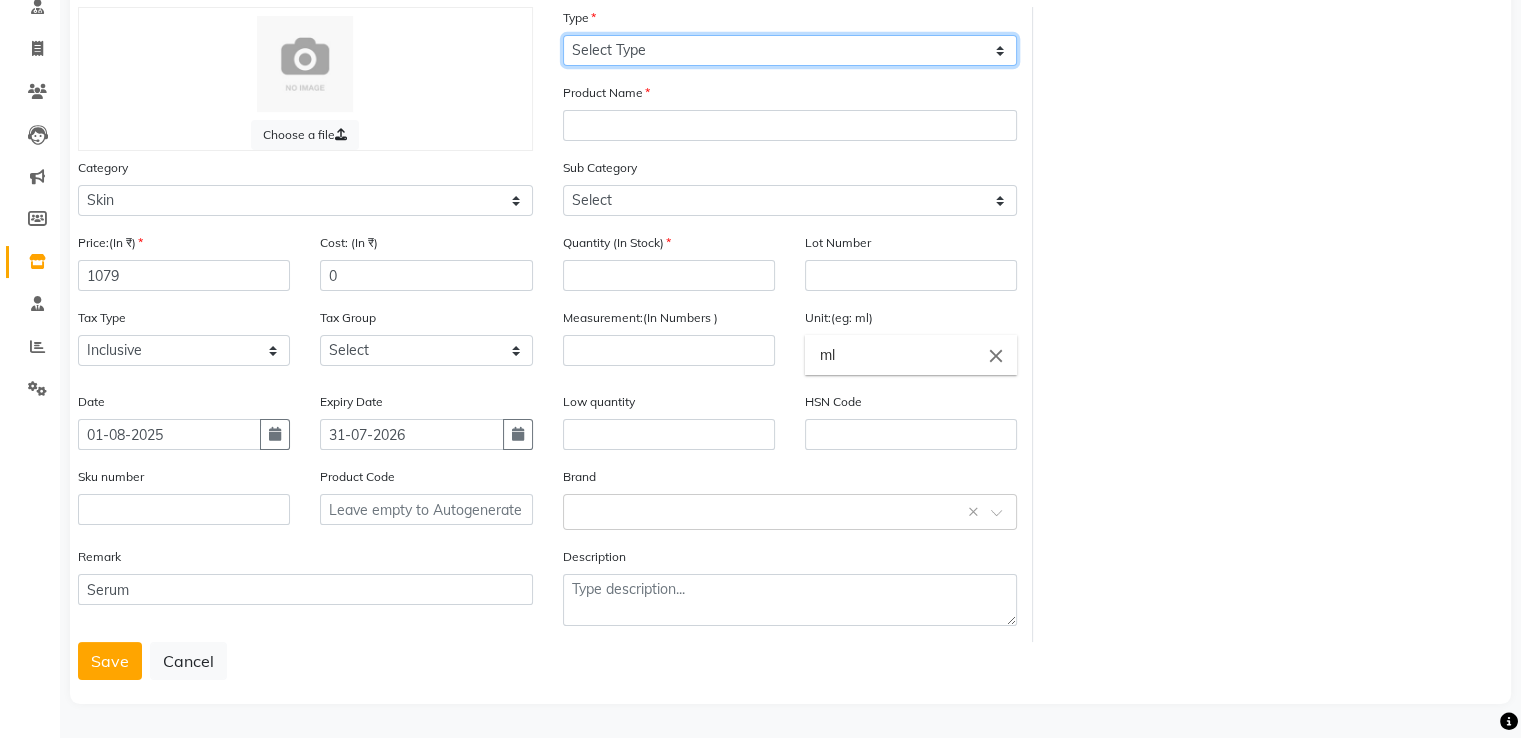 click on "Select Type Both Retail Consumable" 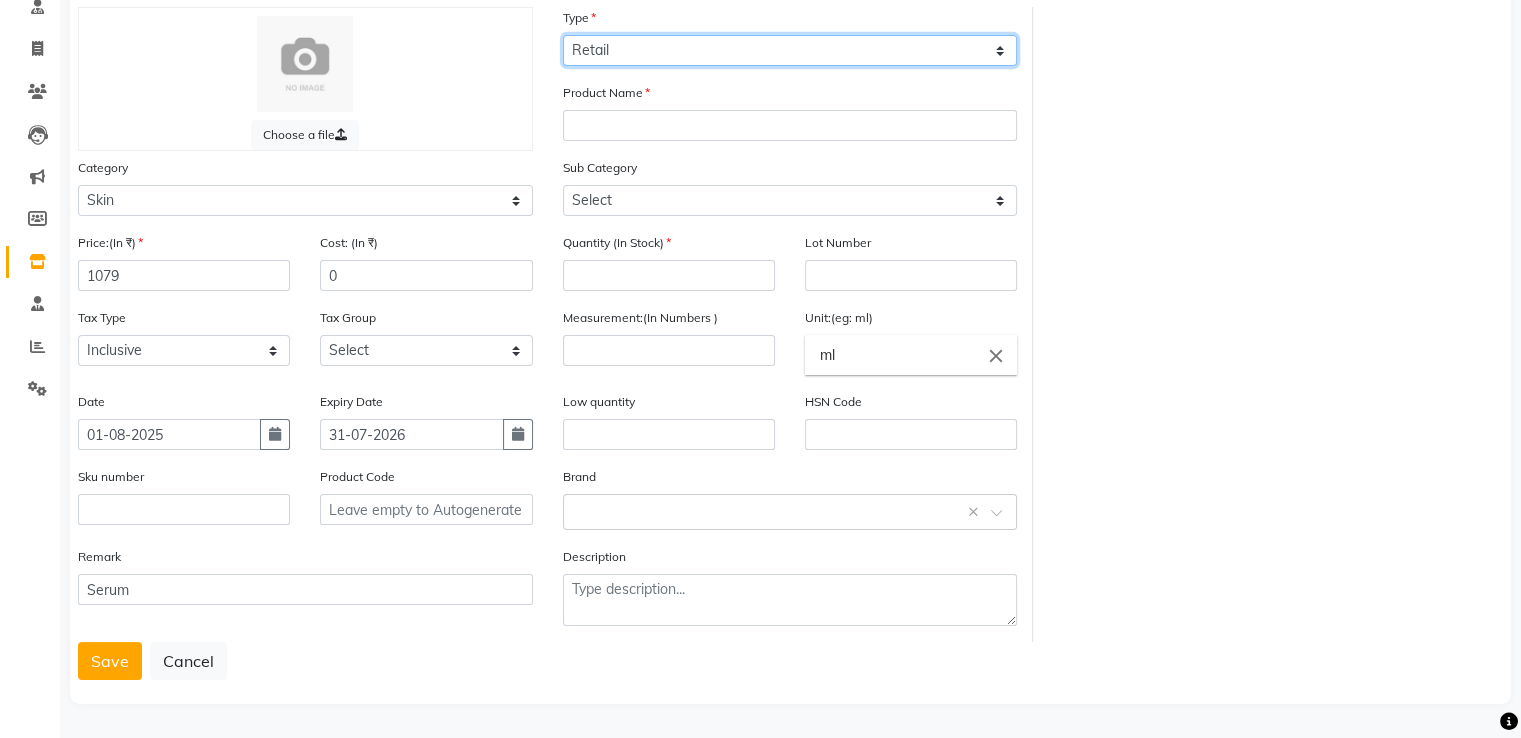click on "Select Type Both Retail Consumable" 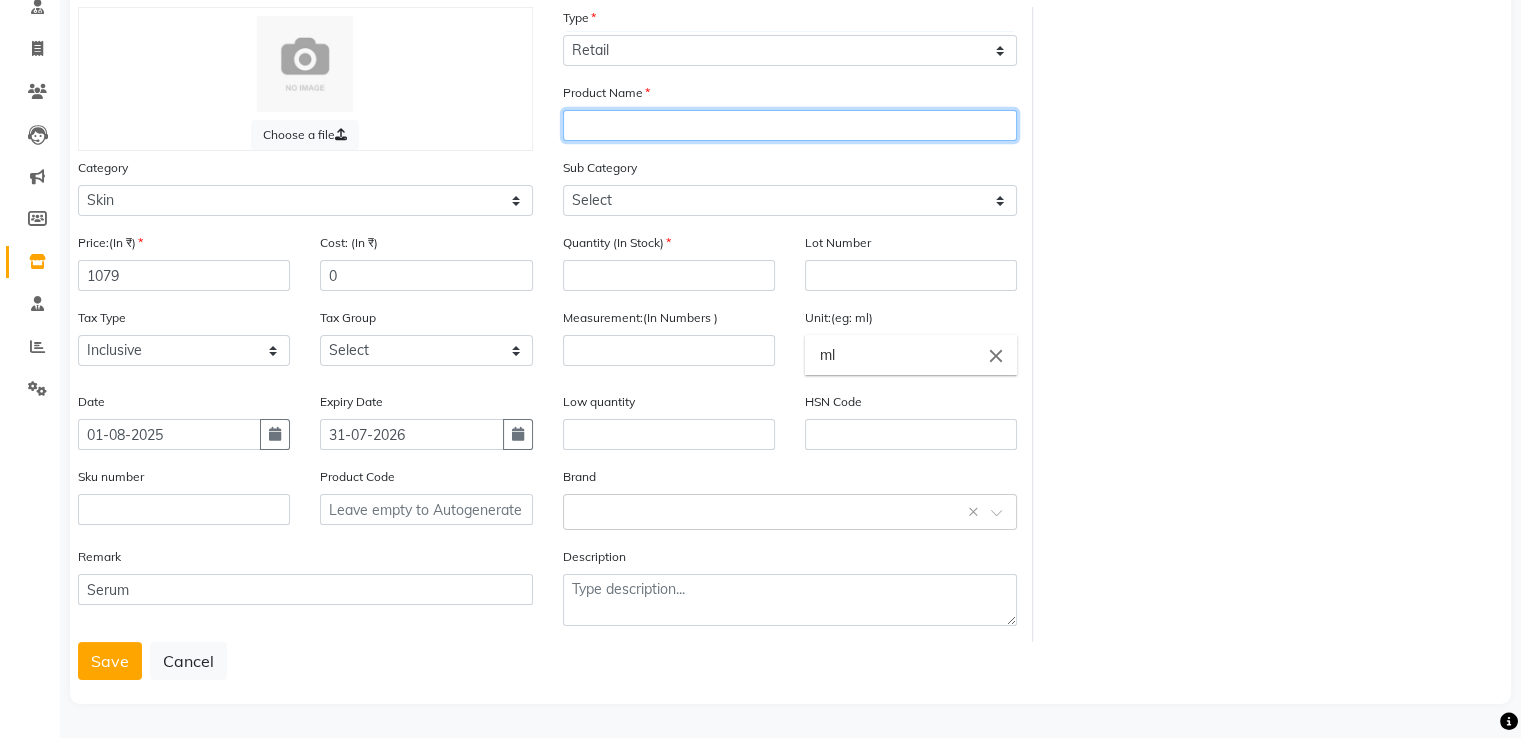 click 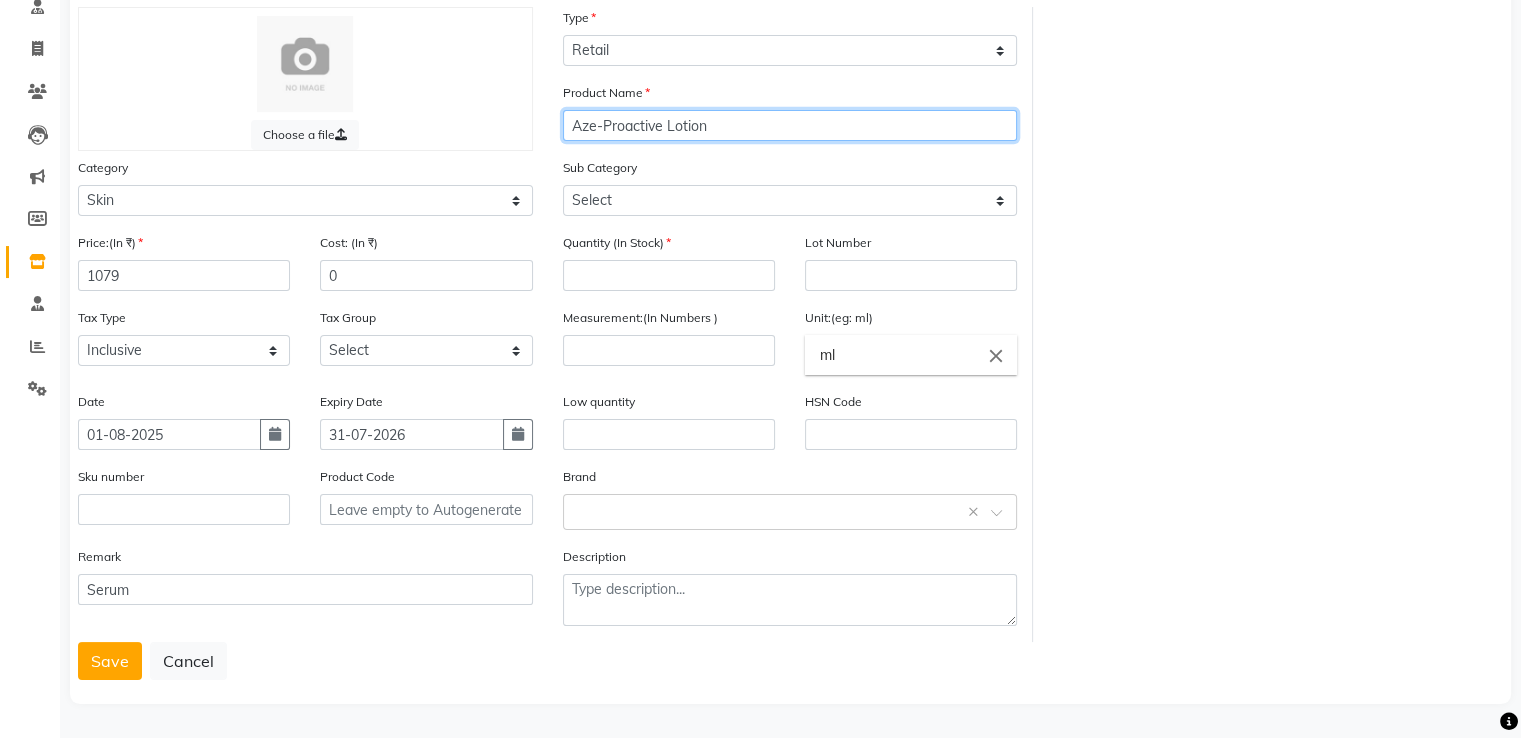 type on "Aze-Proactive Lotion" 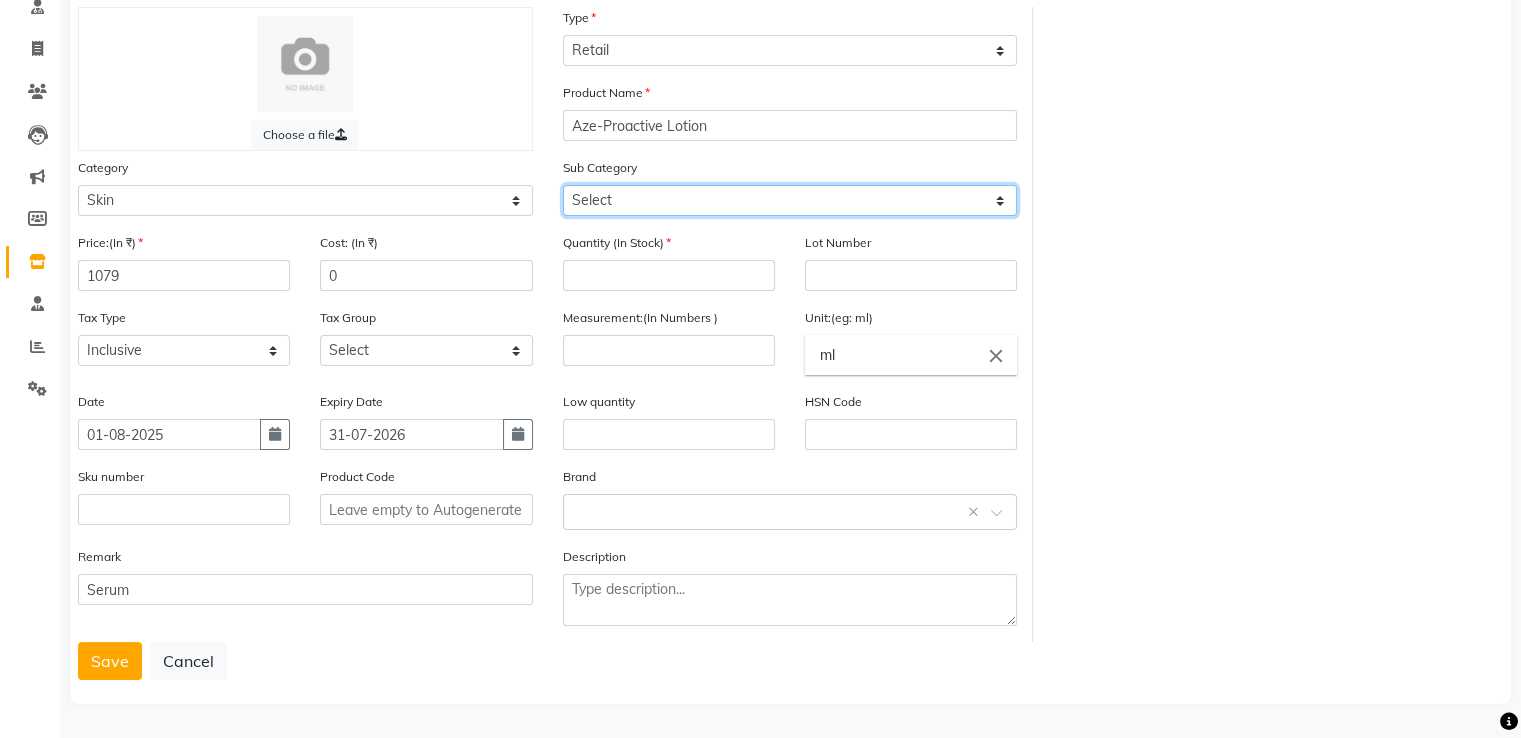 click on "Select Cleanser Facial Moisturiser Serum Toner Sun Care Masks Lip Care Eye Care Body Care Hand & Feet Kit & Combo Treatment Other Skin" 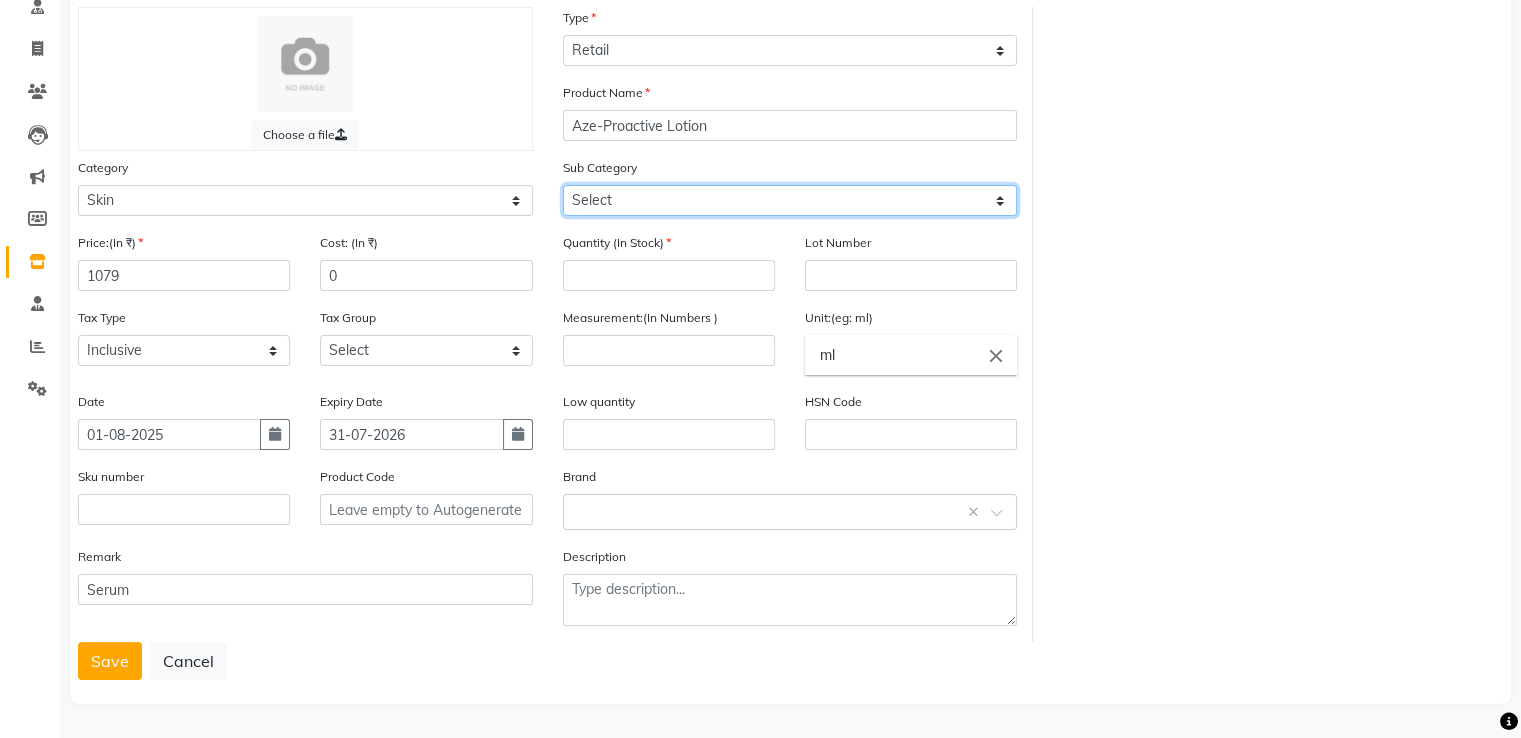 select on "15154" 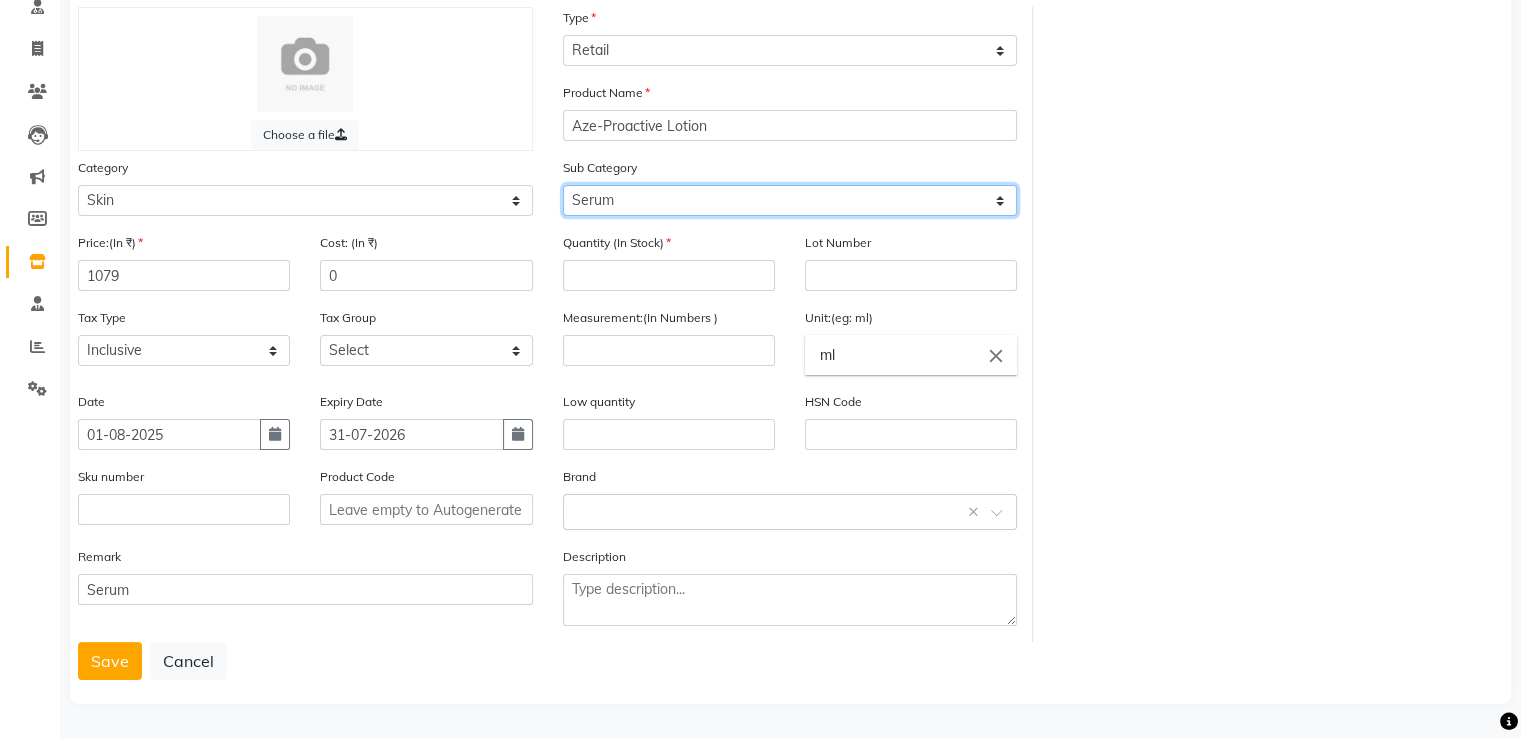 click on "Select Cleanser Facial Moisturiser Serum Toner Sun Care Masks Lip Care Eye Care Body Care Hand & Feet Kit & Combo Treatment Other Skin" 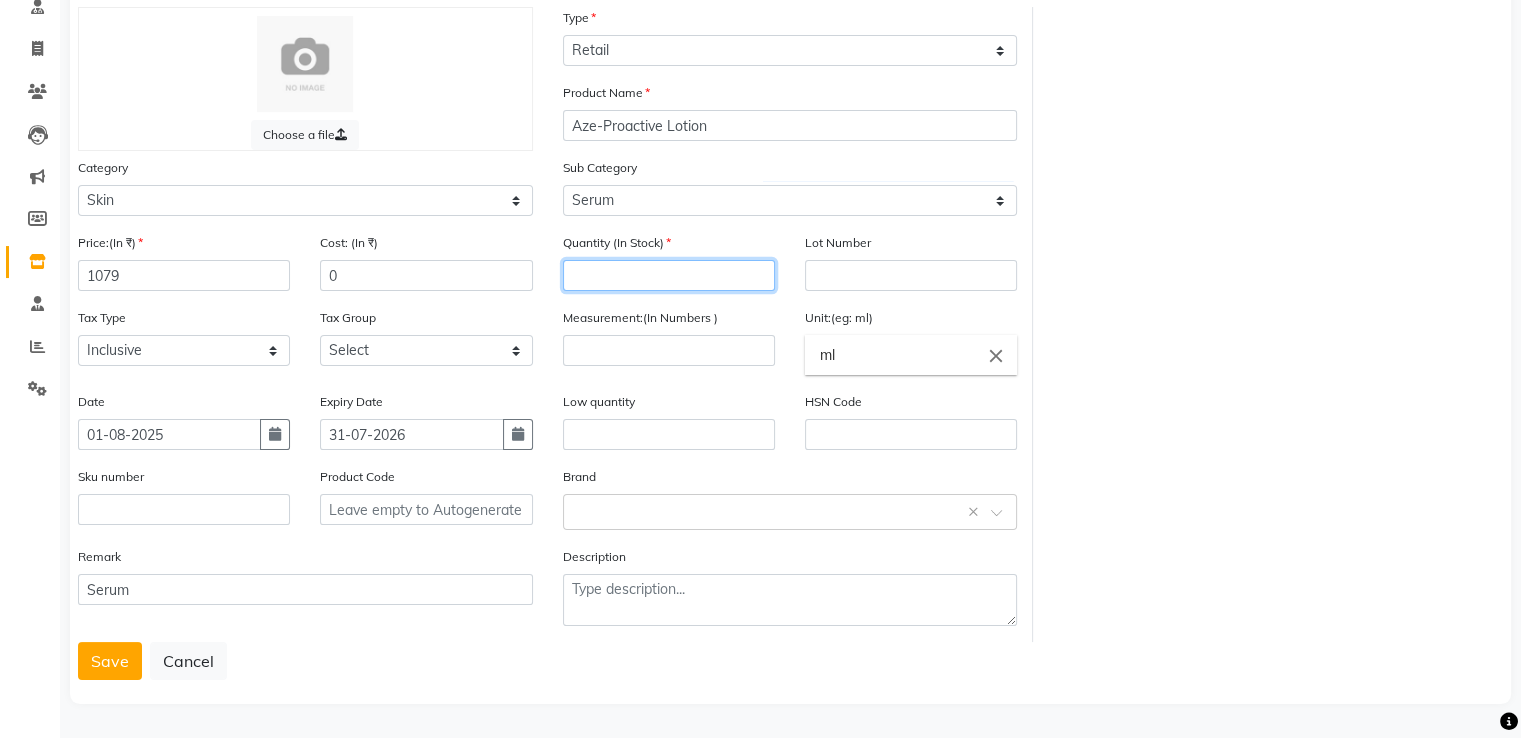 click 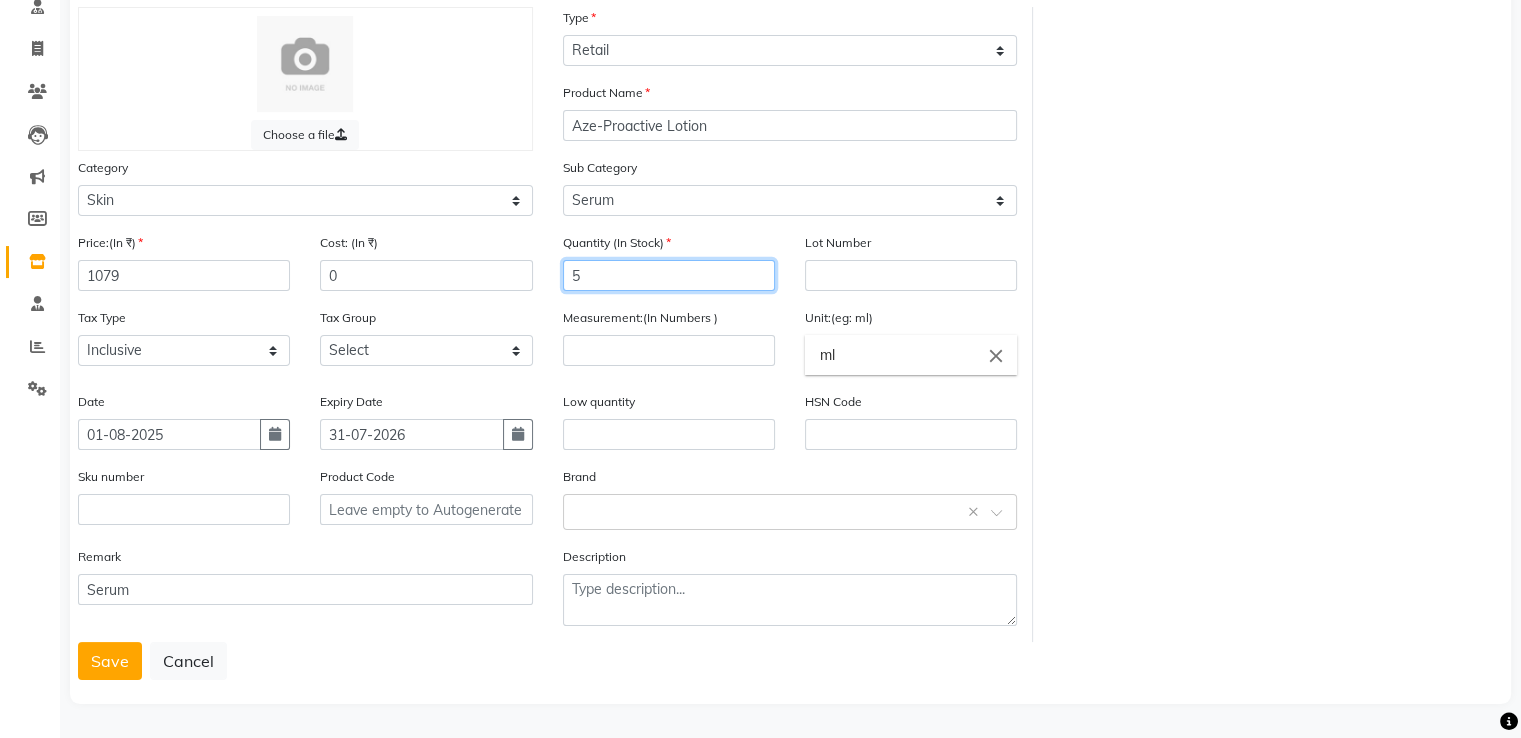 type on "5" 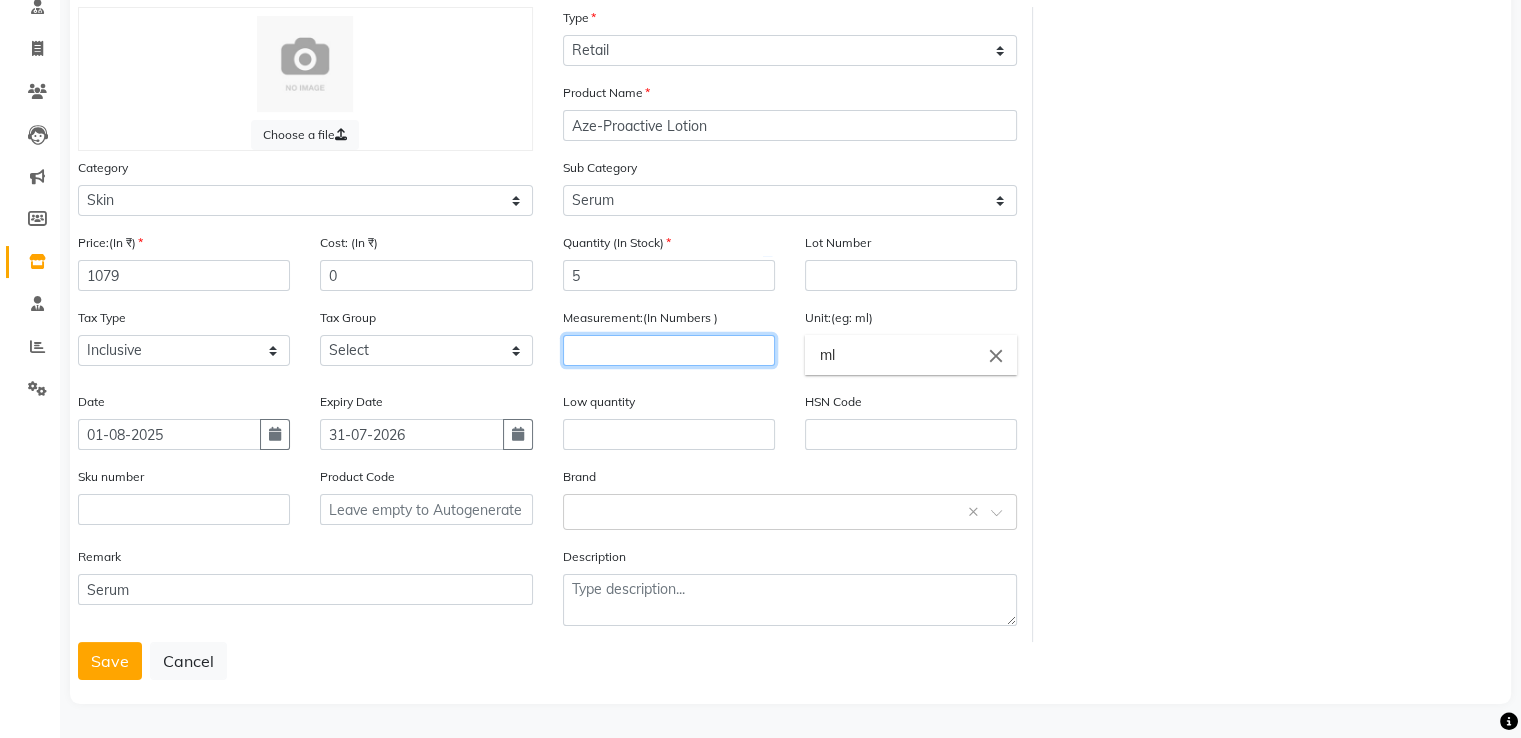 click 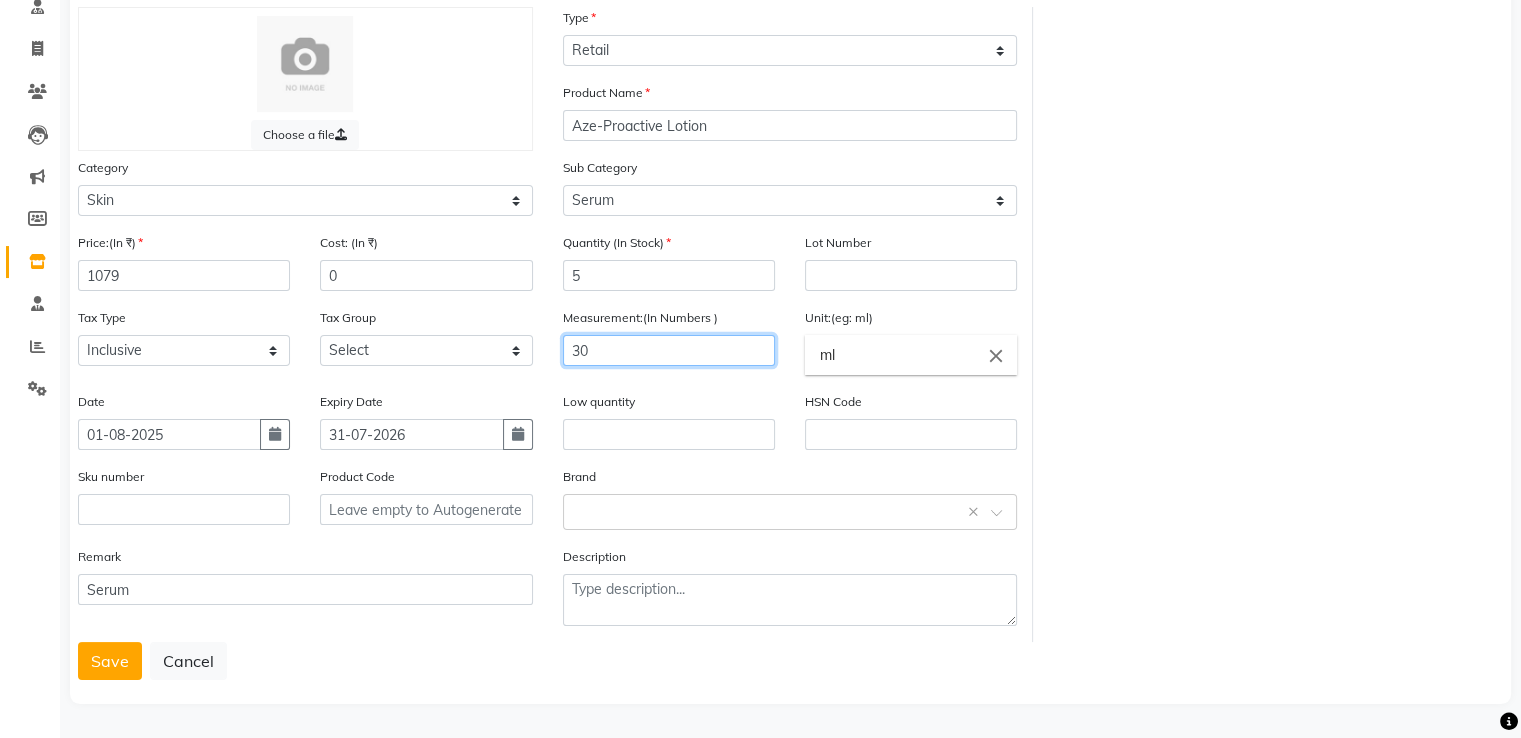 type on "30" 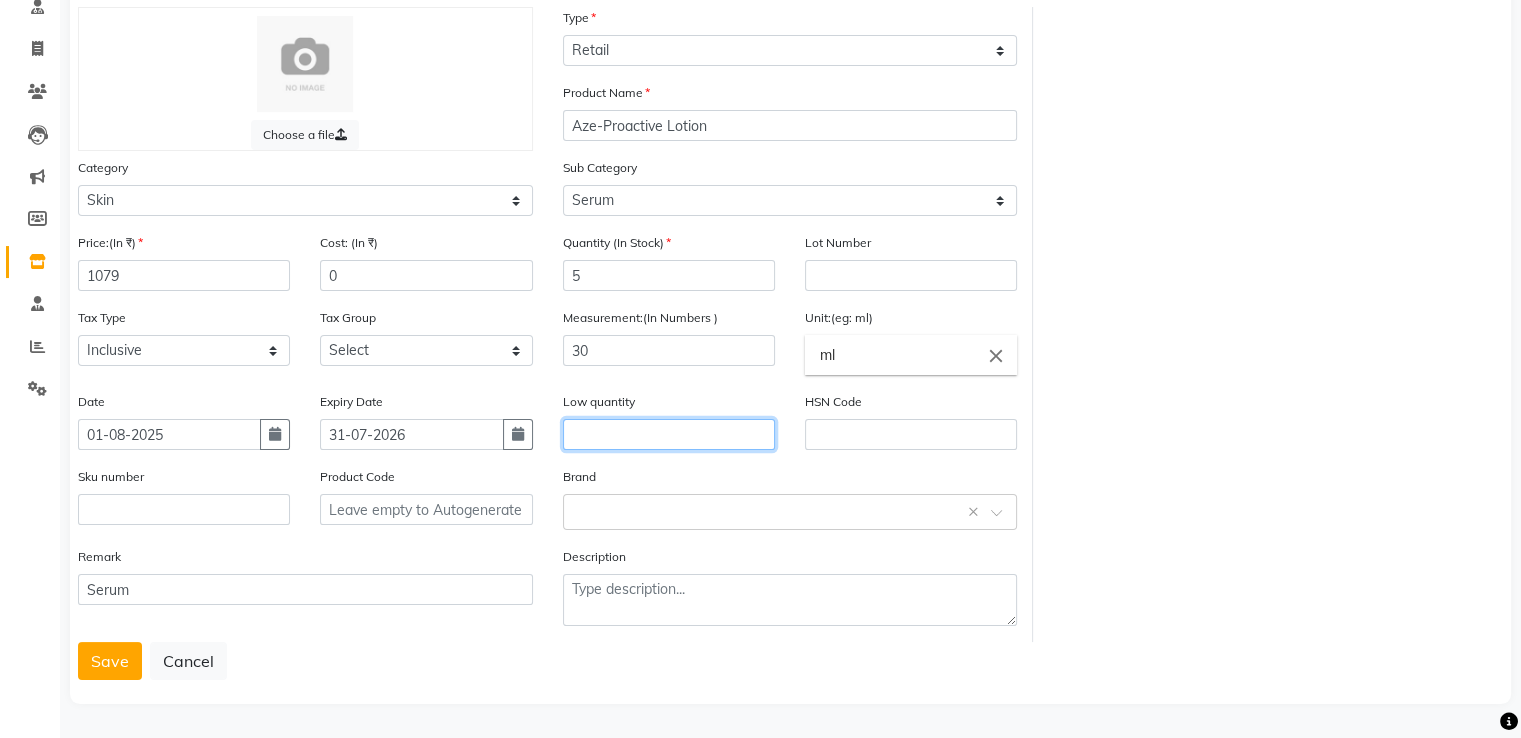 click 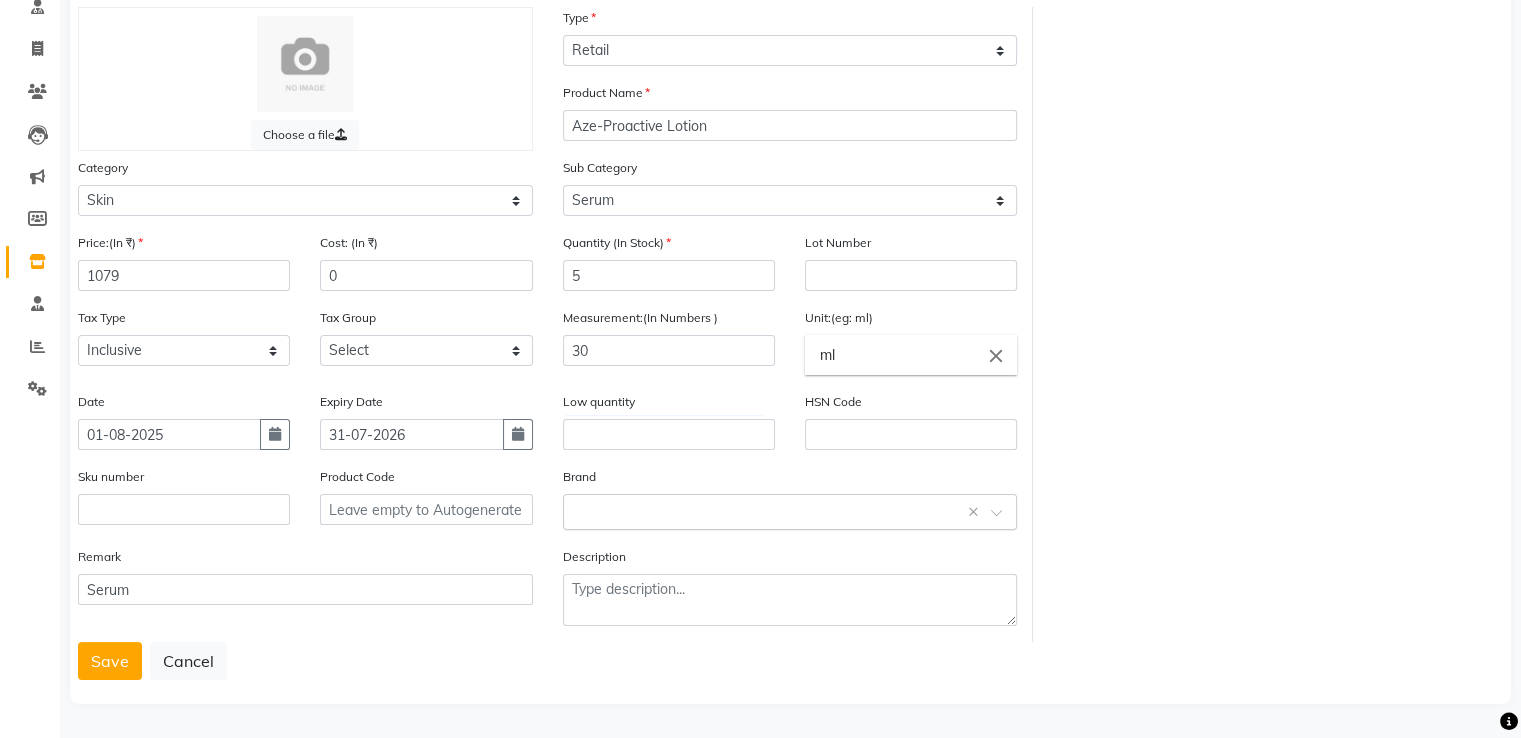 click 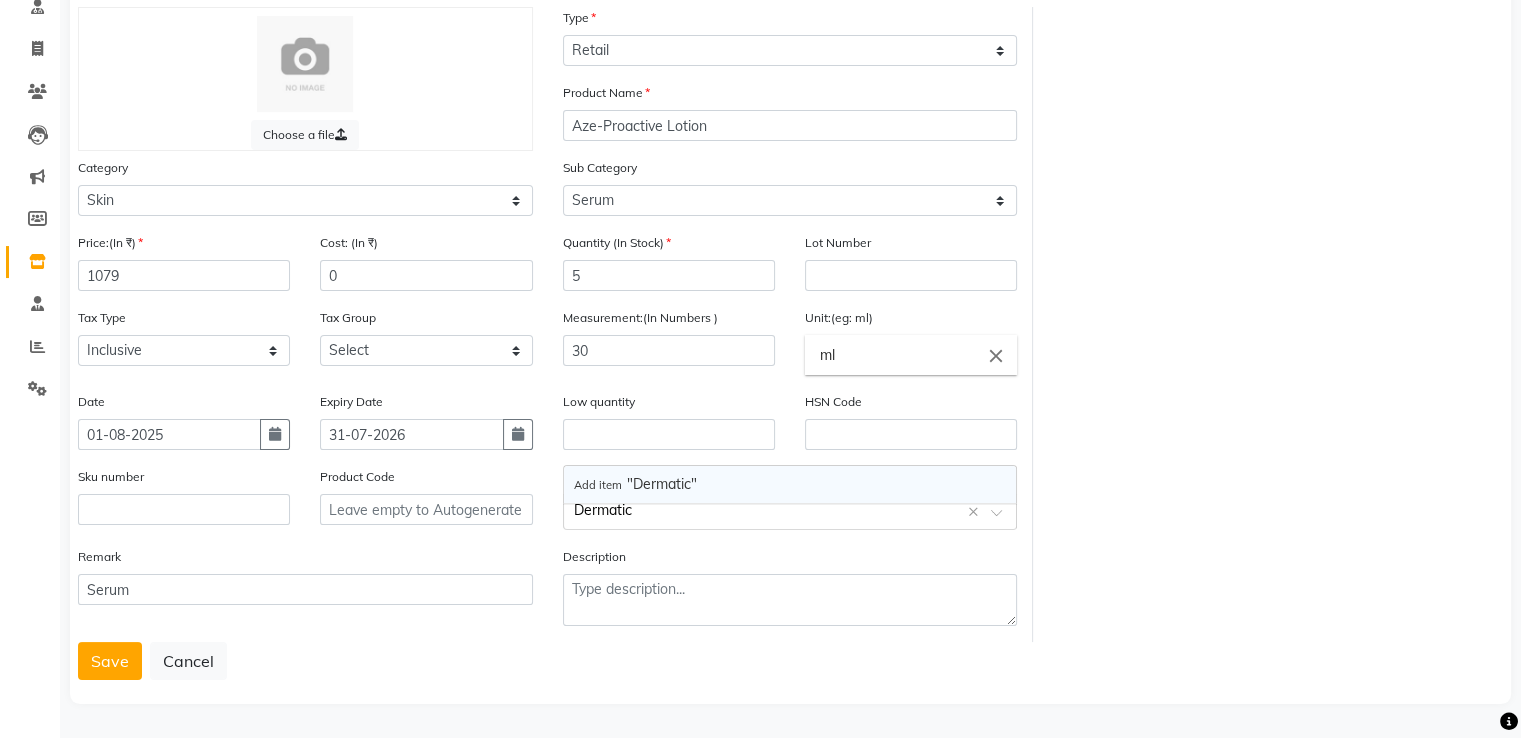 type on "Dermatica" 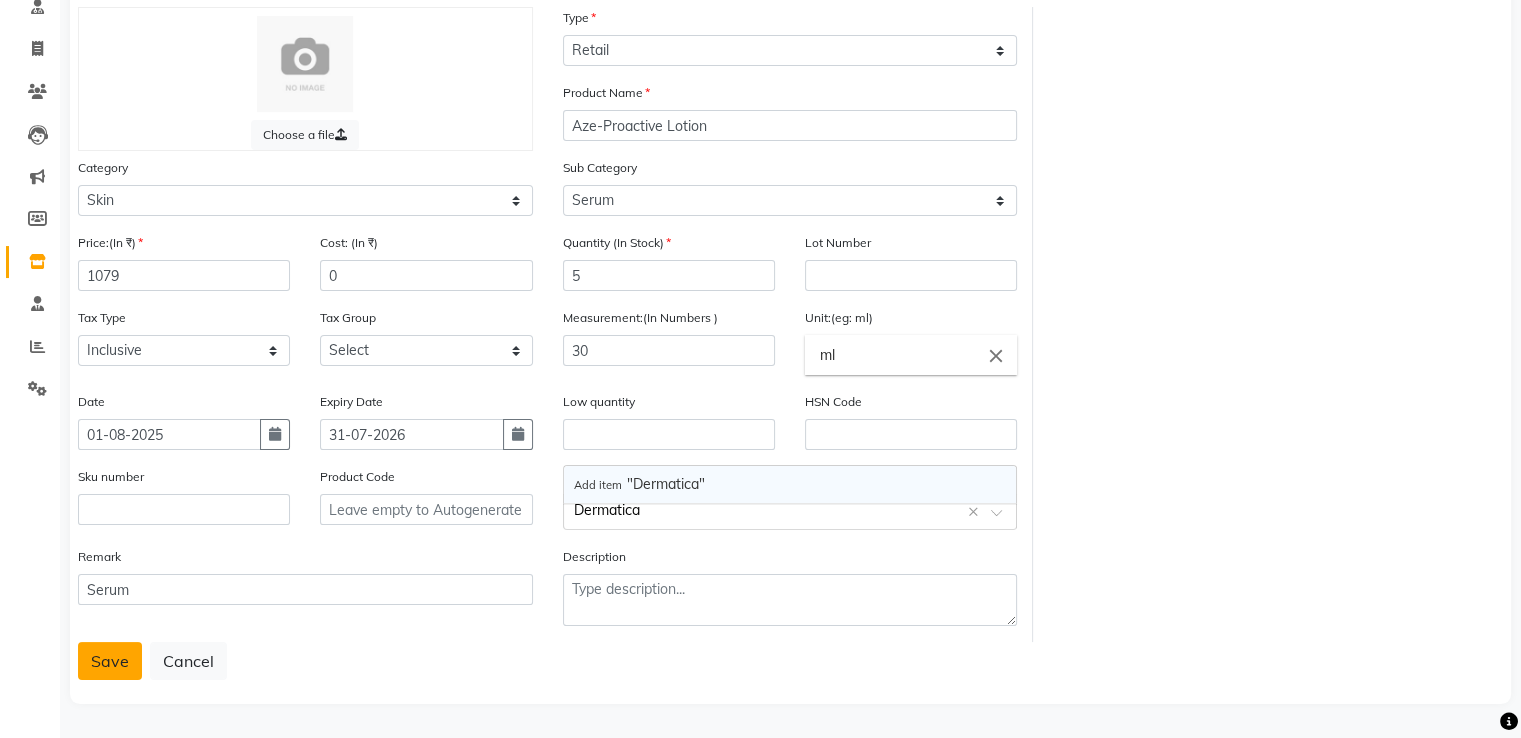 type 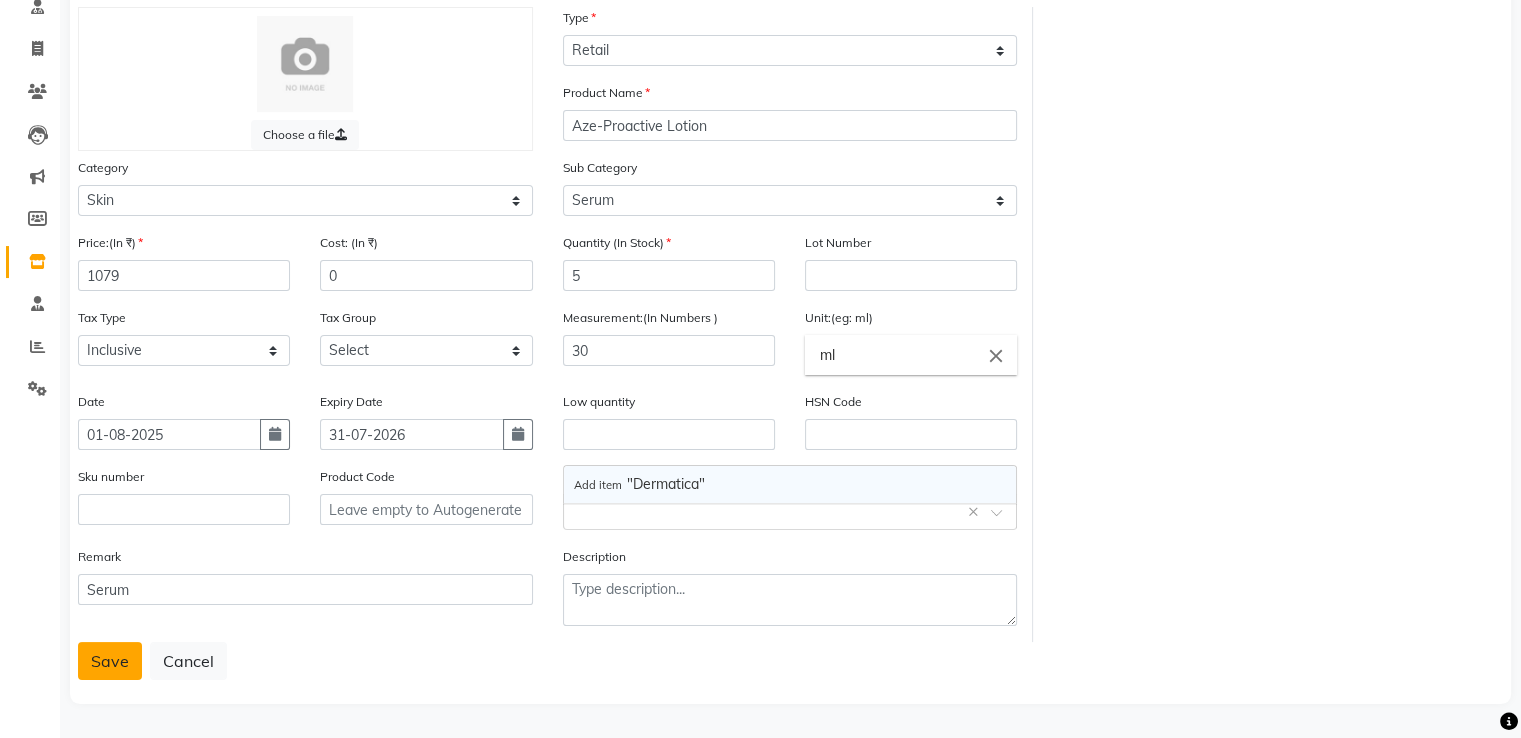 click on "Save" 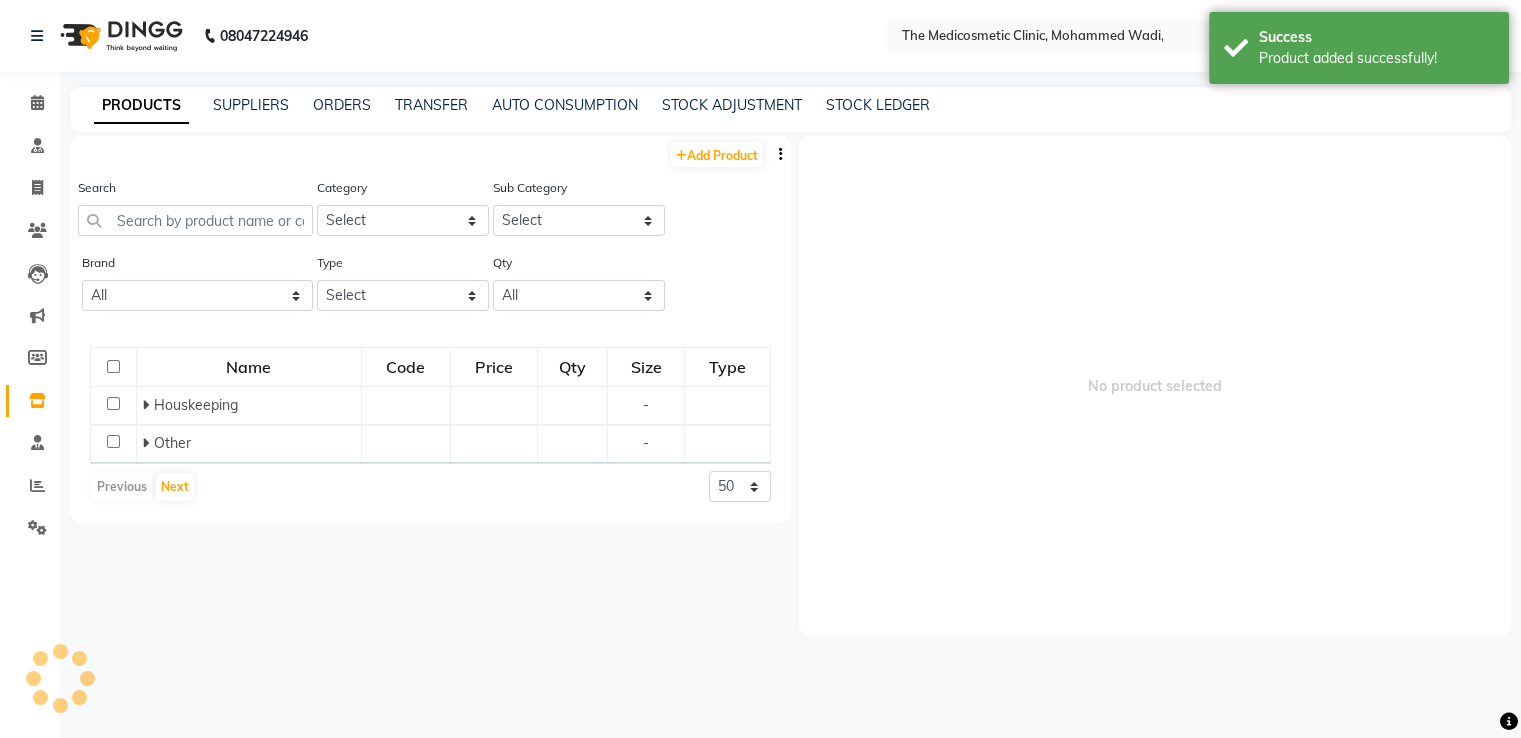 scroll, scrollTop: 0, scrollLeft: 0, axis: both 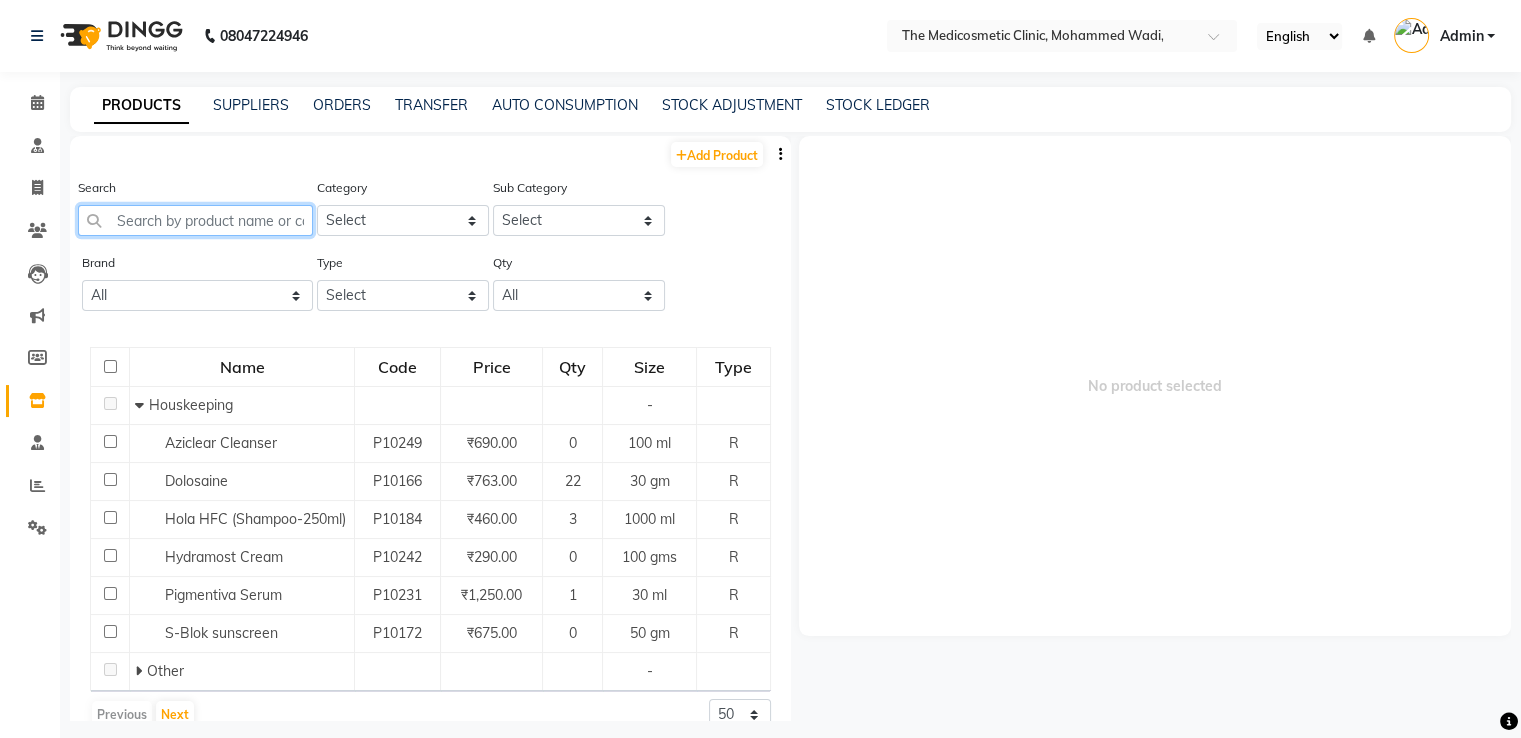click 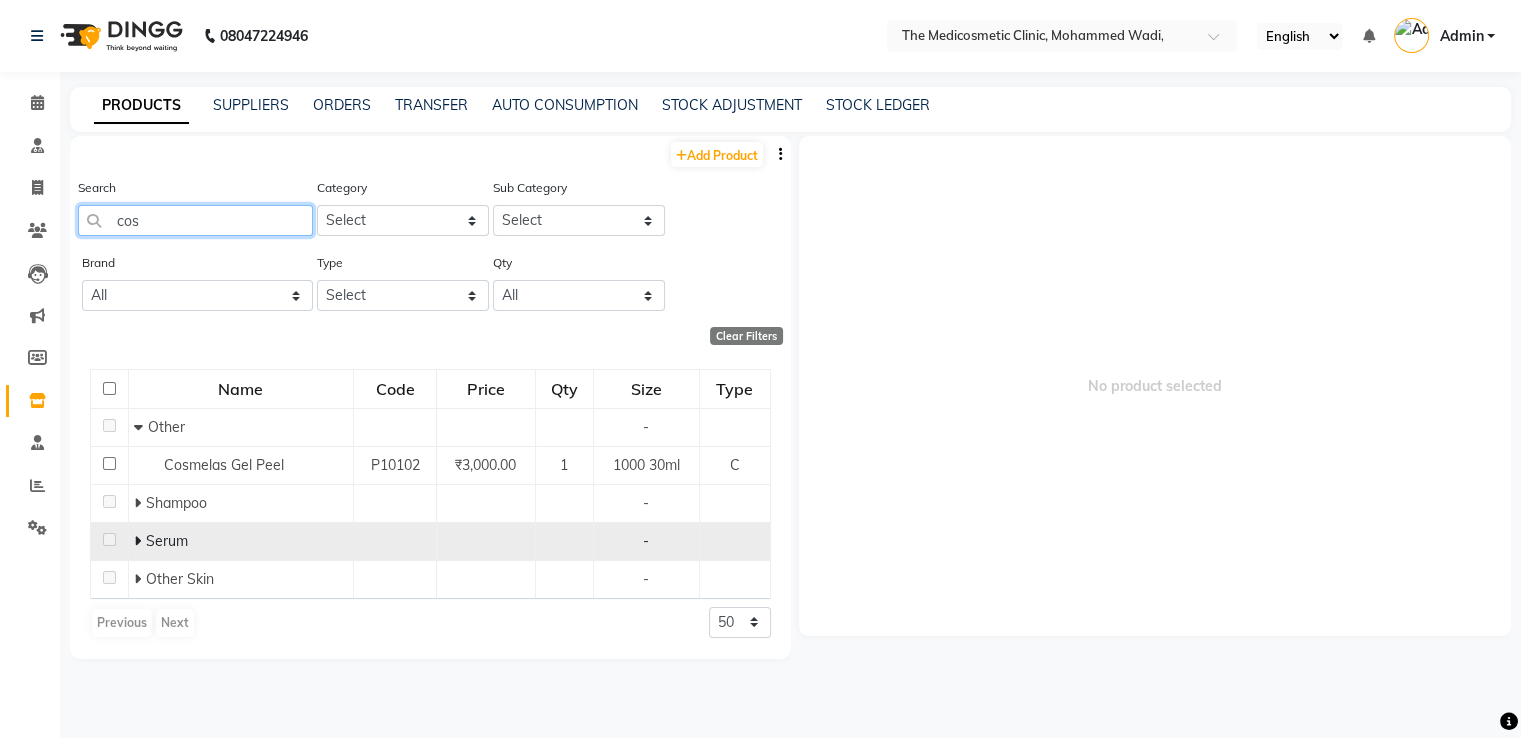 type on "cos" 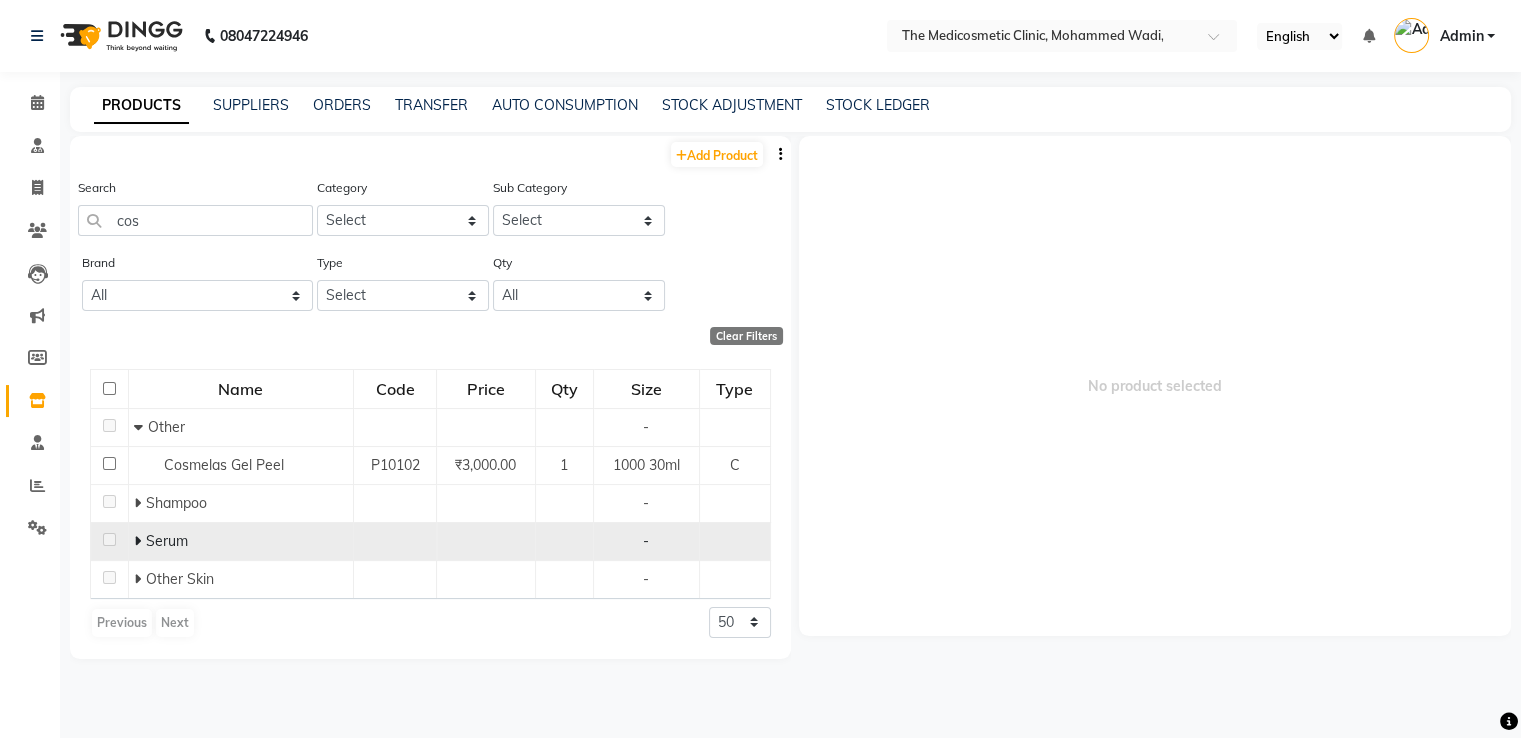 click on "Serum" 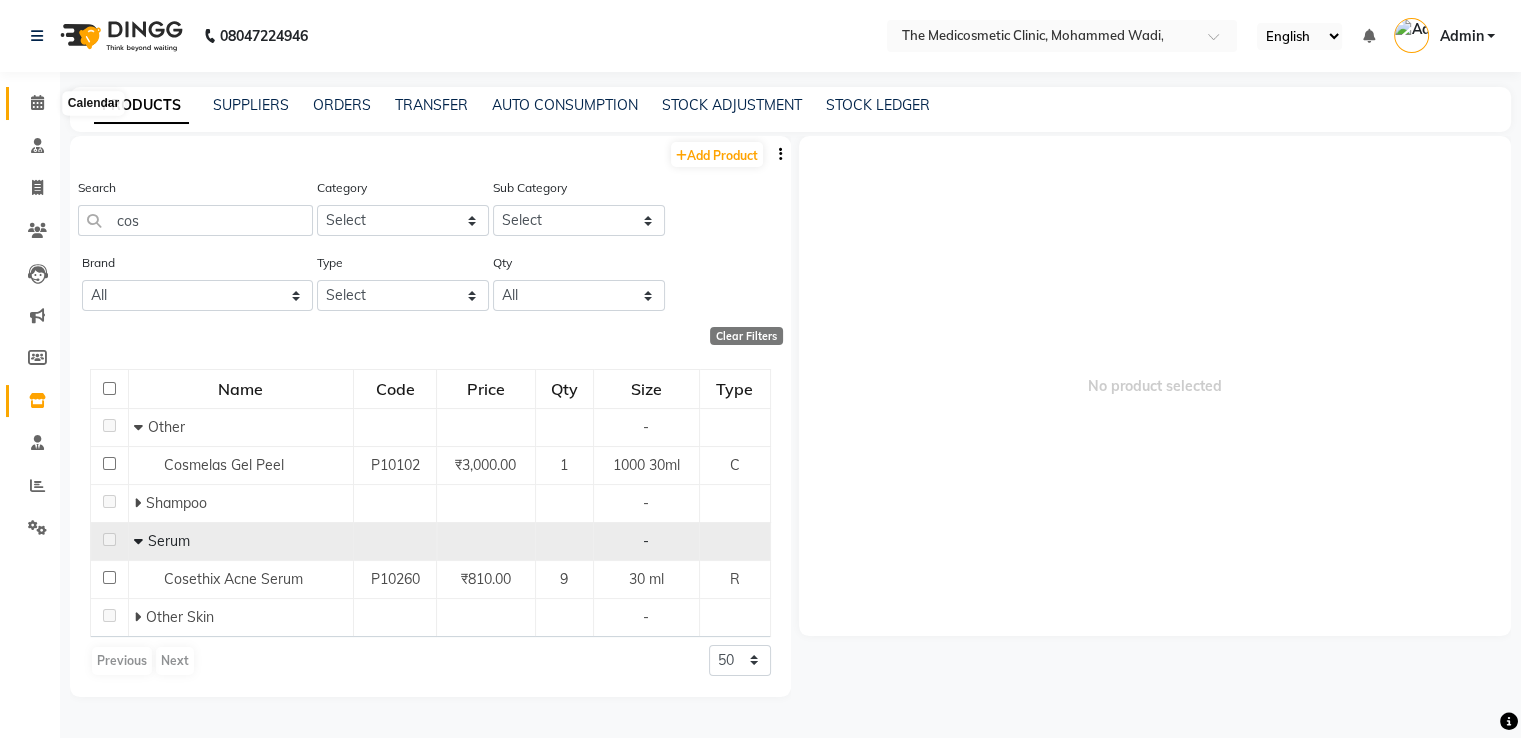 click 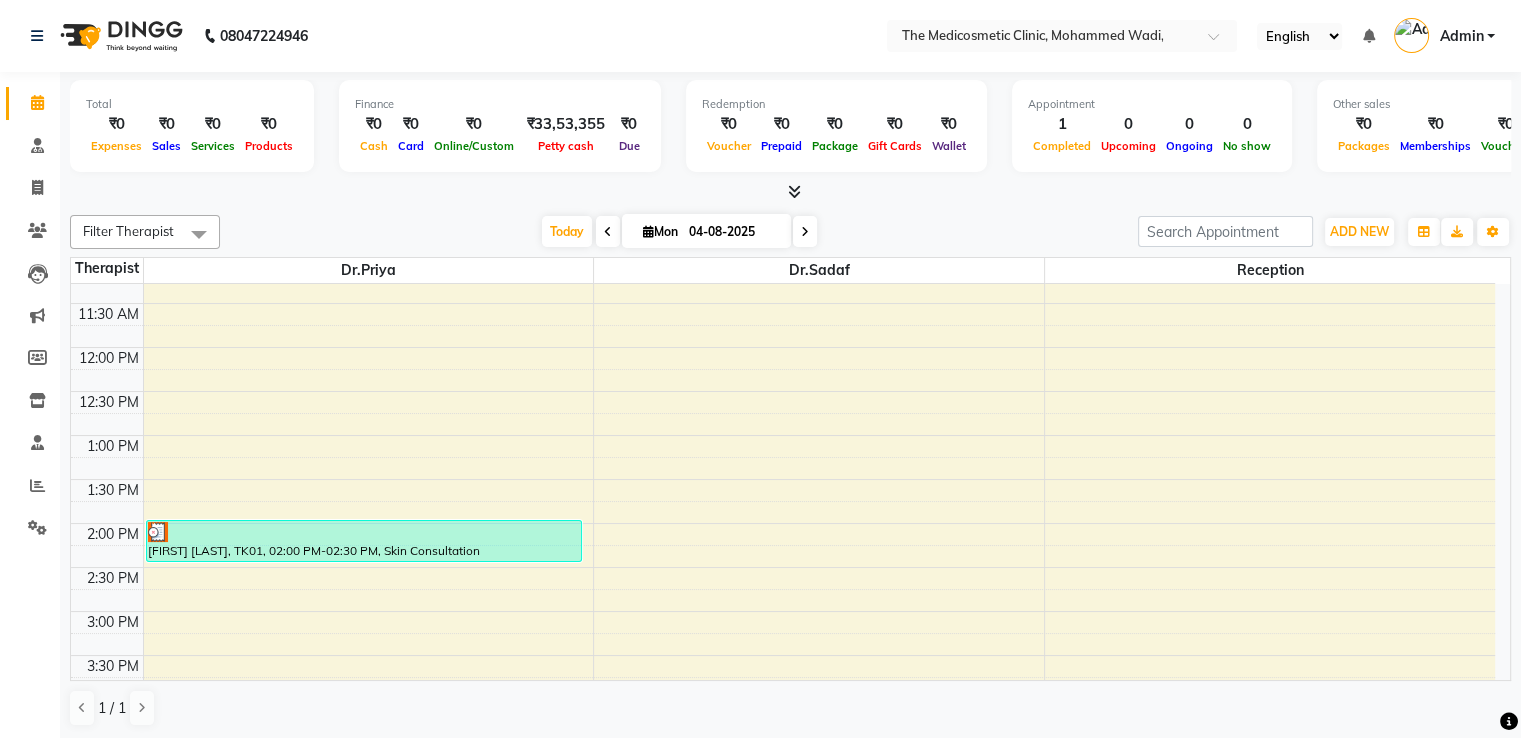 scroll, scrollTop: 400, scrollLeft: 0, axis: vertical 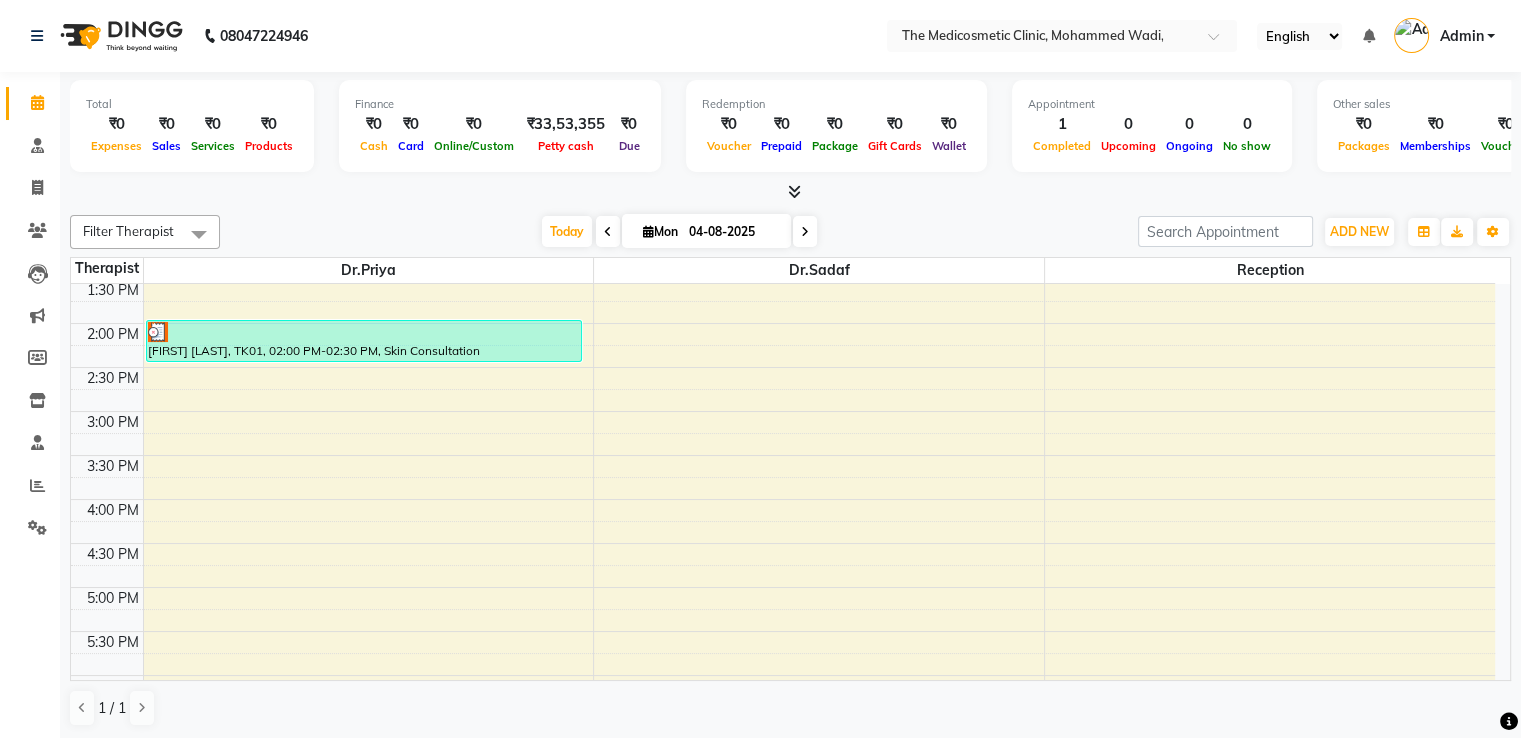 drag, startPoint x: 496, startPoint y: 487, endPoint x: 515, endPoint y: 314, distance: 174.04022 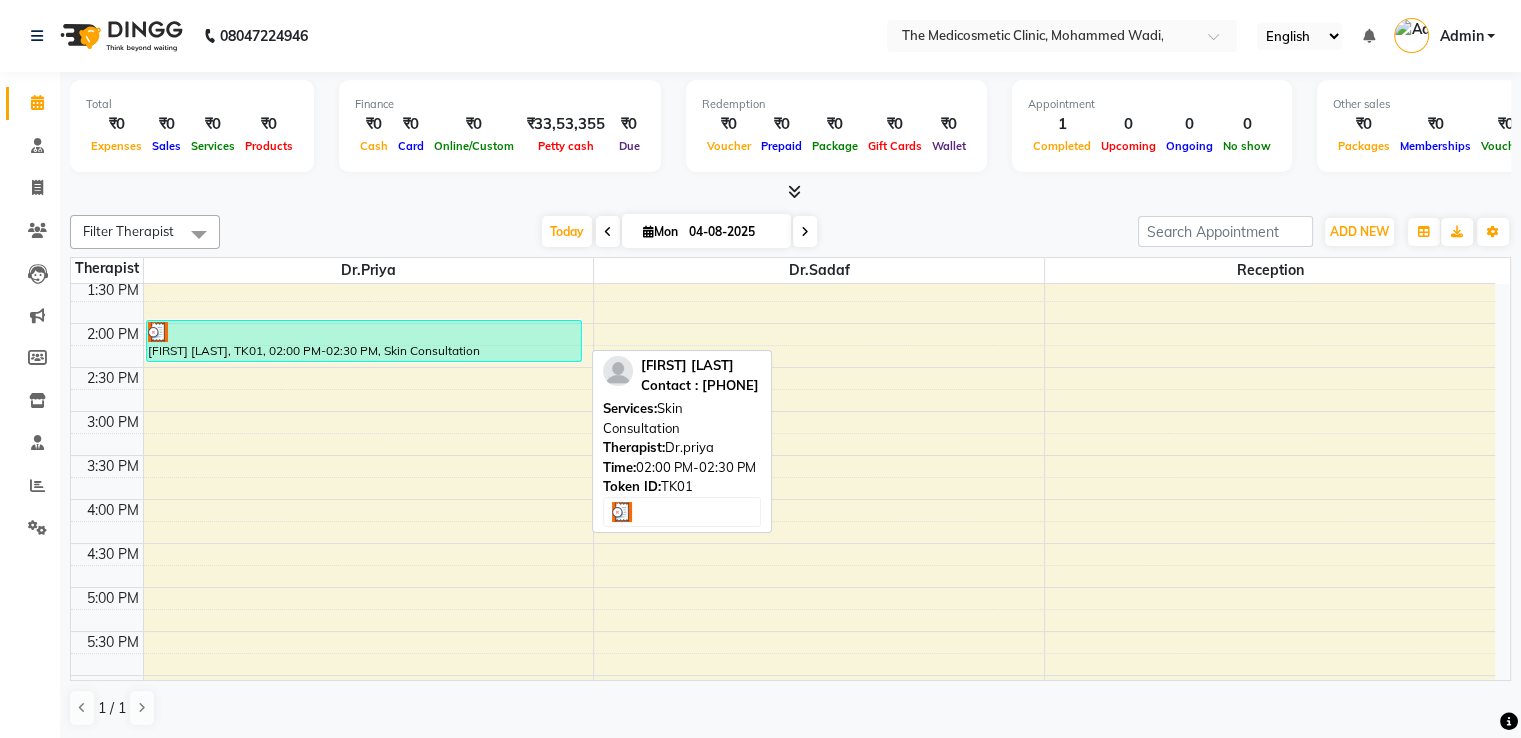 click at bounding box center [364, 332] 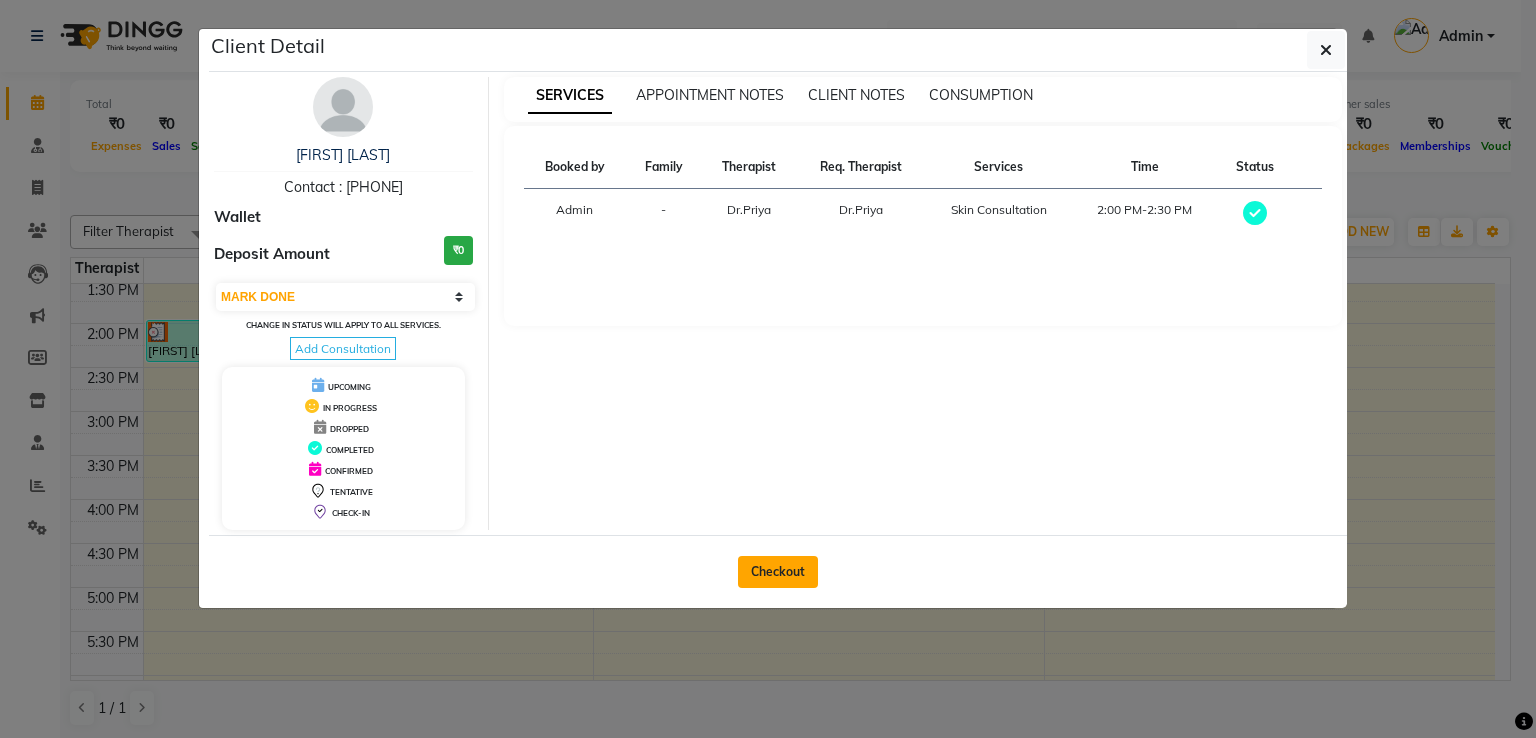 click on "Checkout" 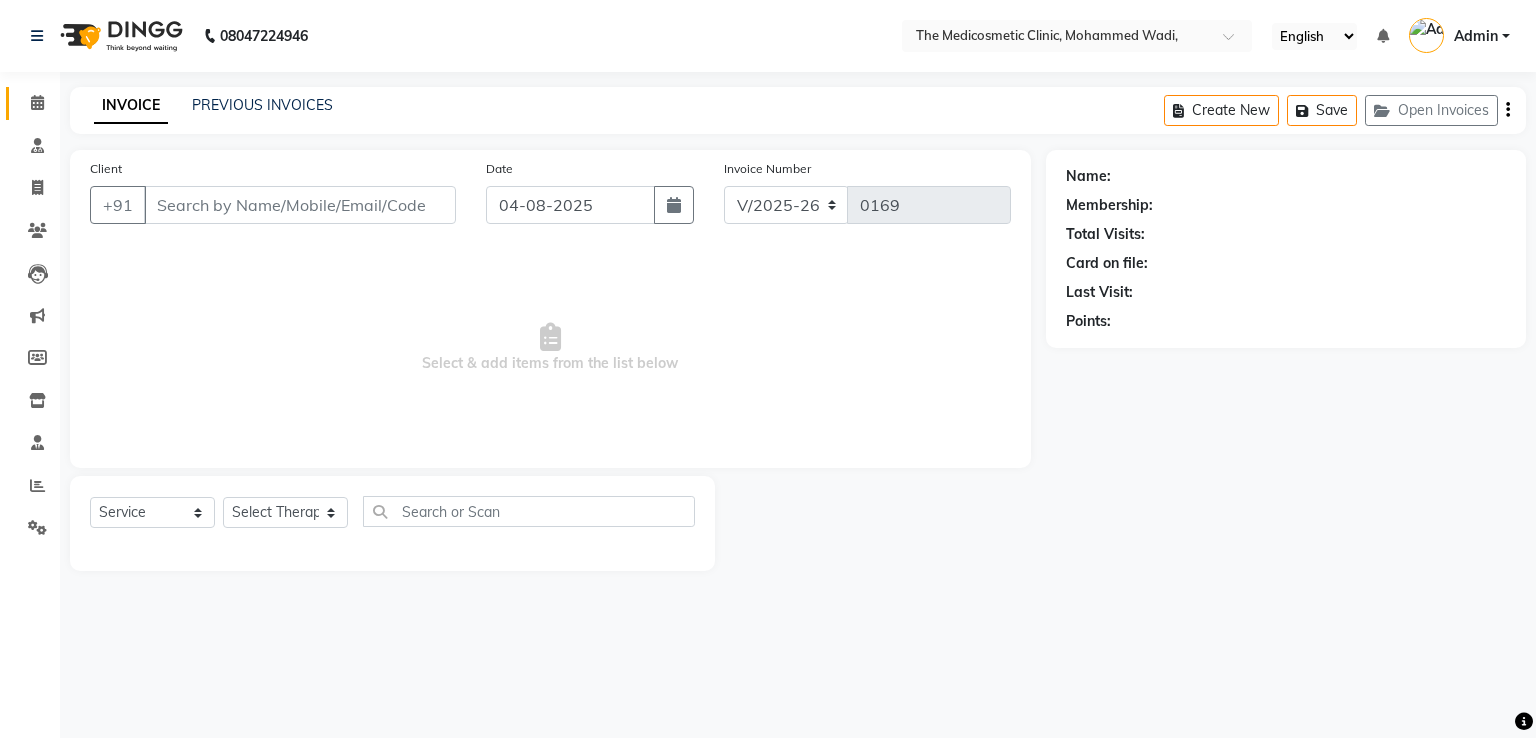 select on "P" 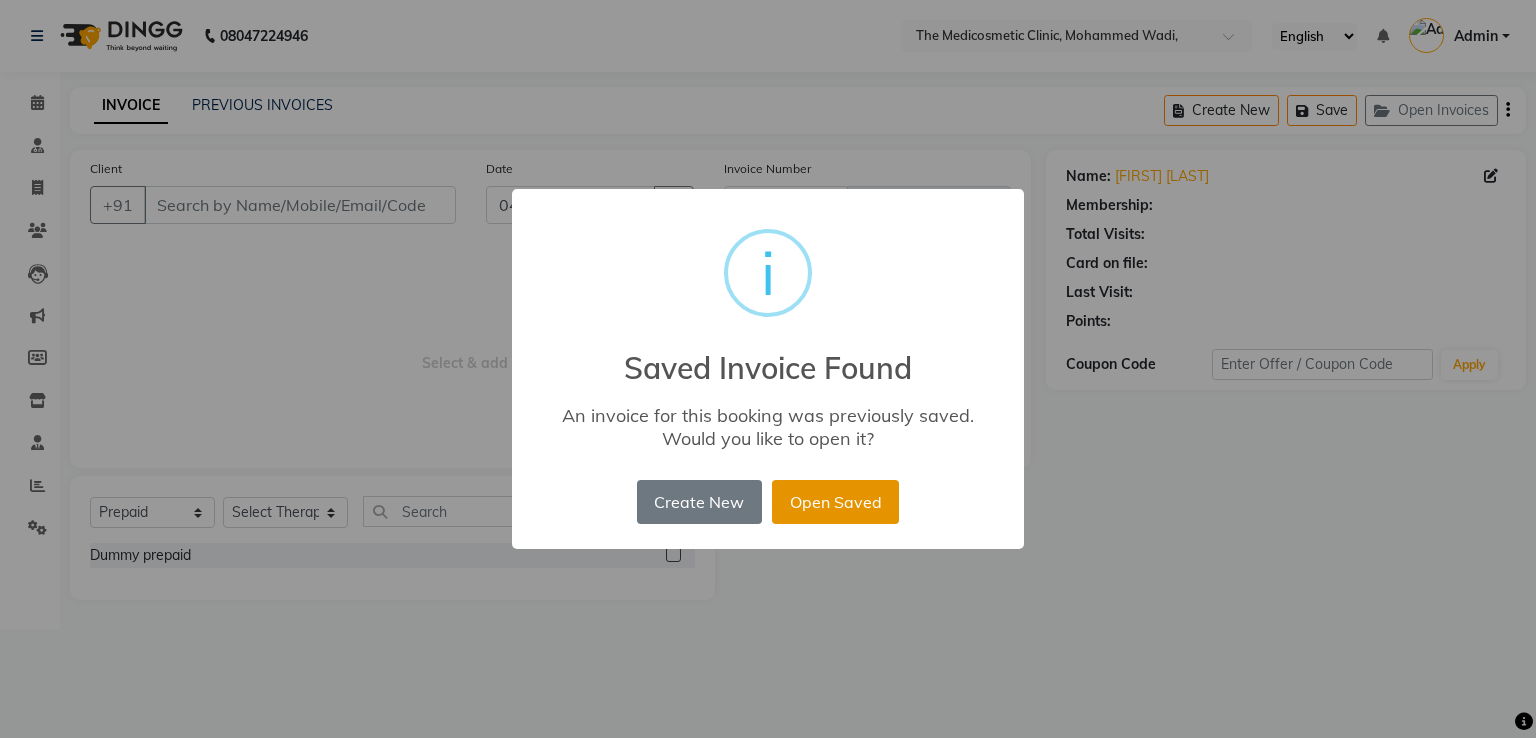 click on "Open Saved" at bounding box center [835, 502] 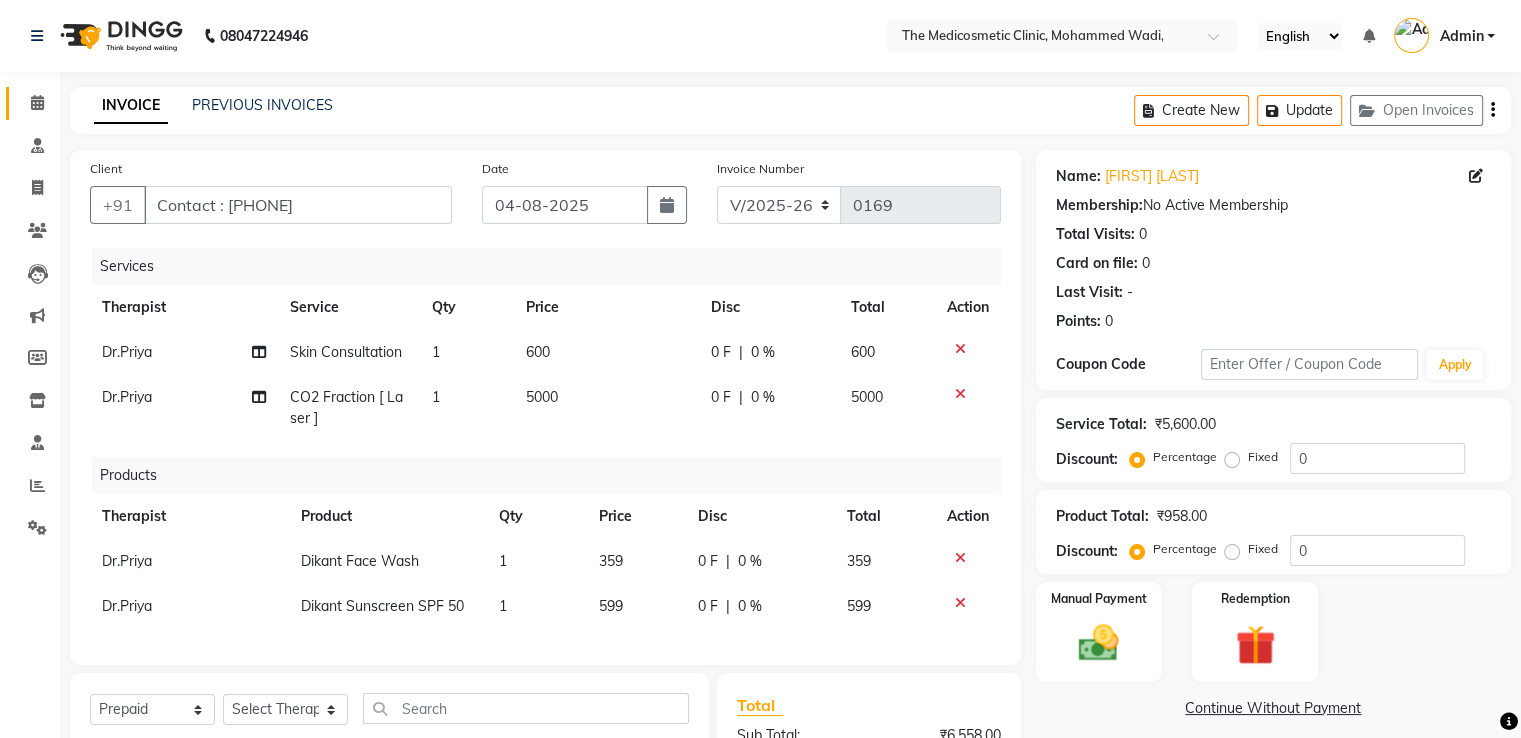 scroll, scrollTop: 232, scrollLeft: 0, axis: vertical 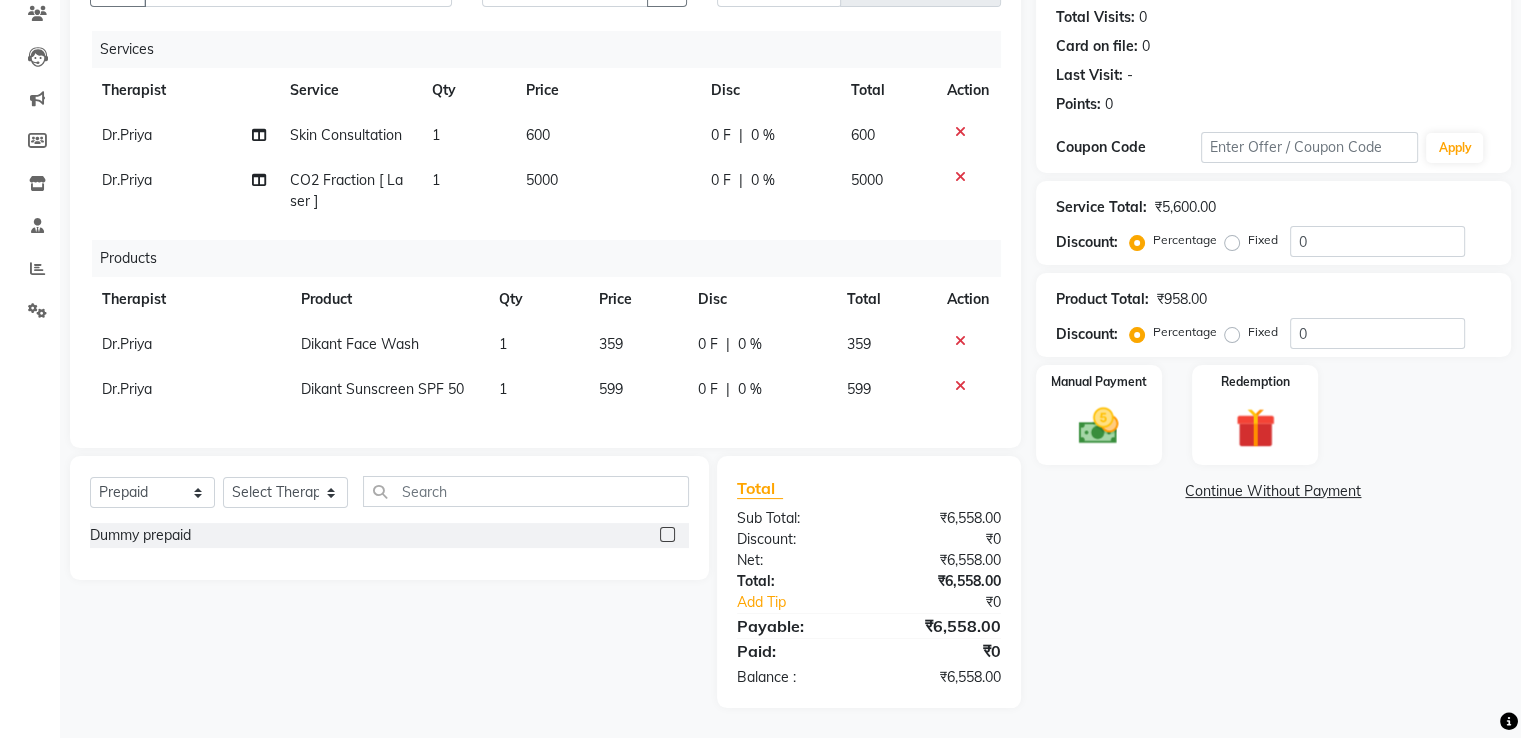 click on "0 %" 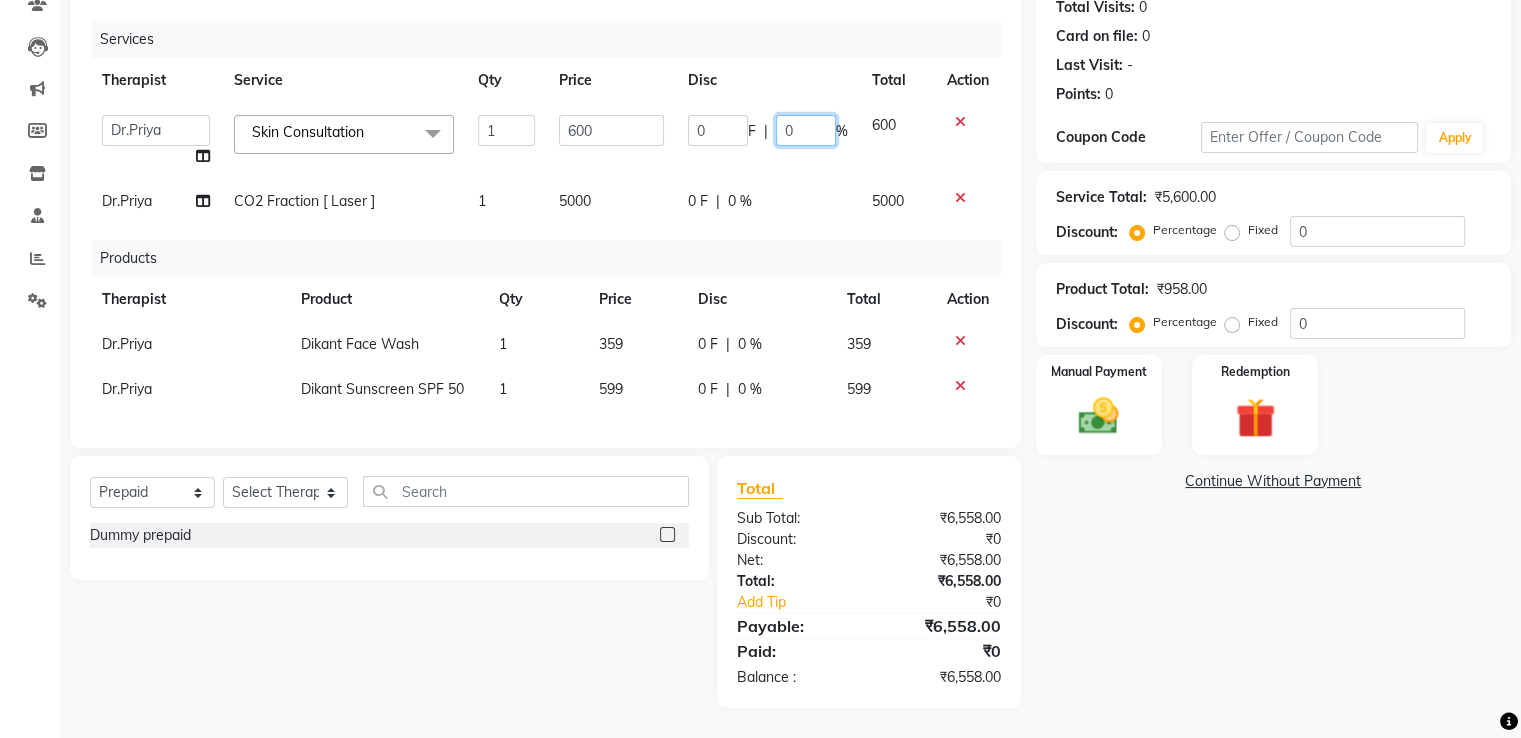 click on "0" 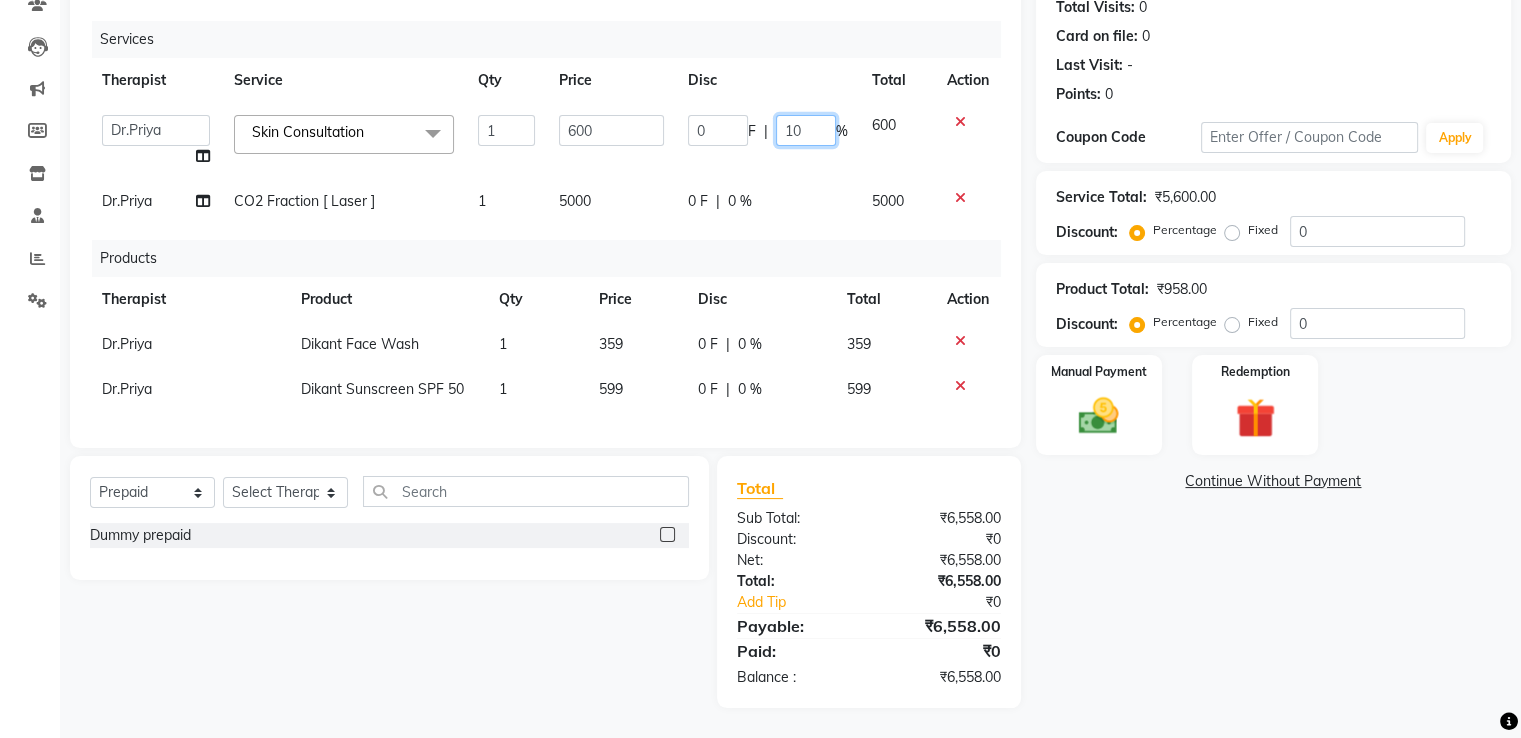 type on "100" 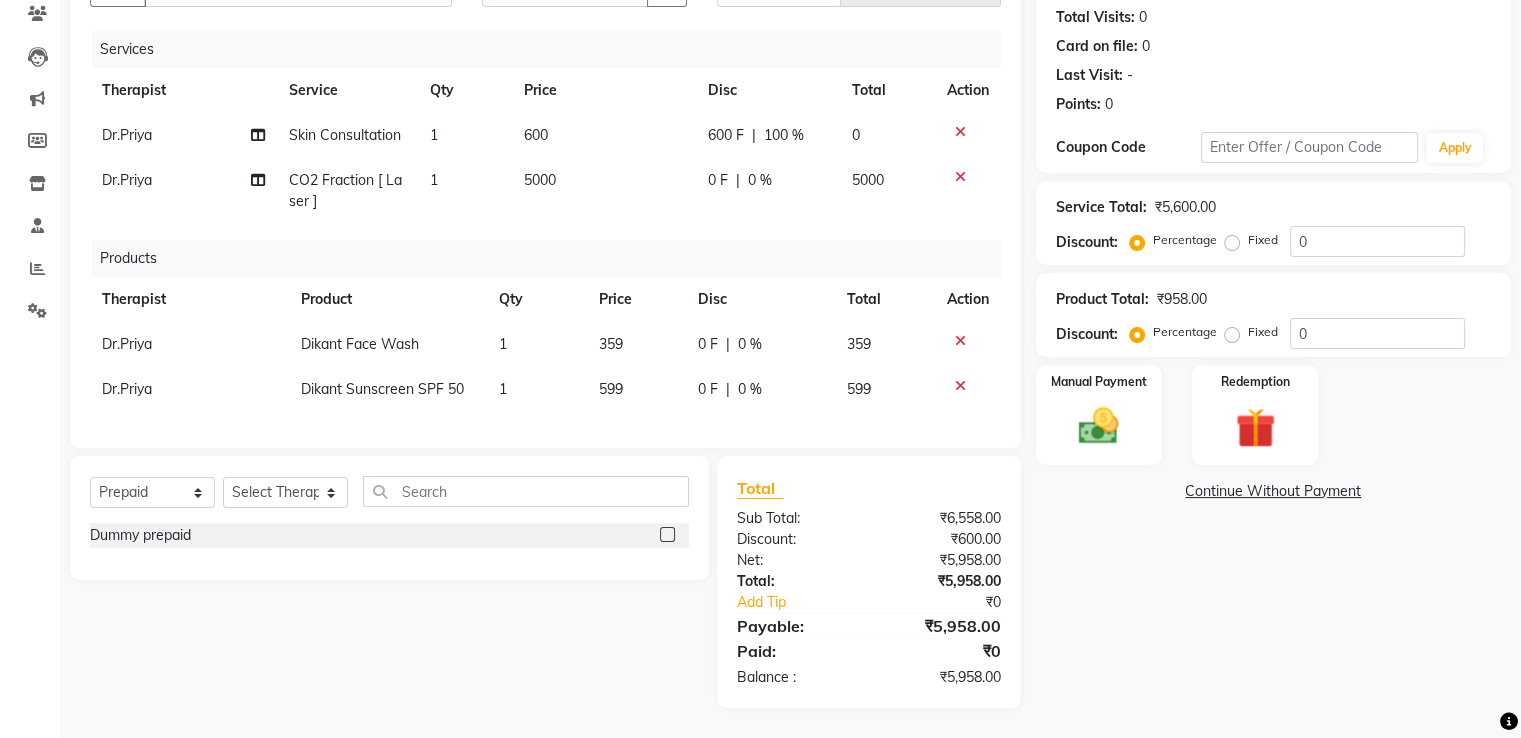 click on "Products" 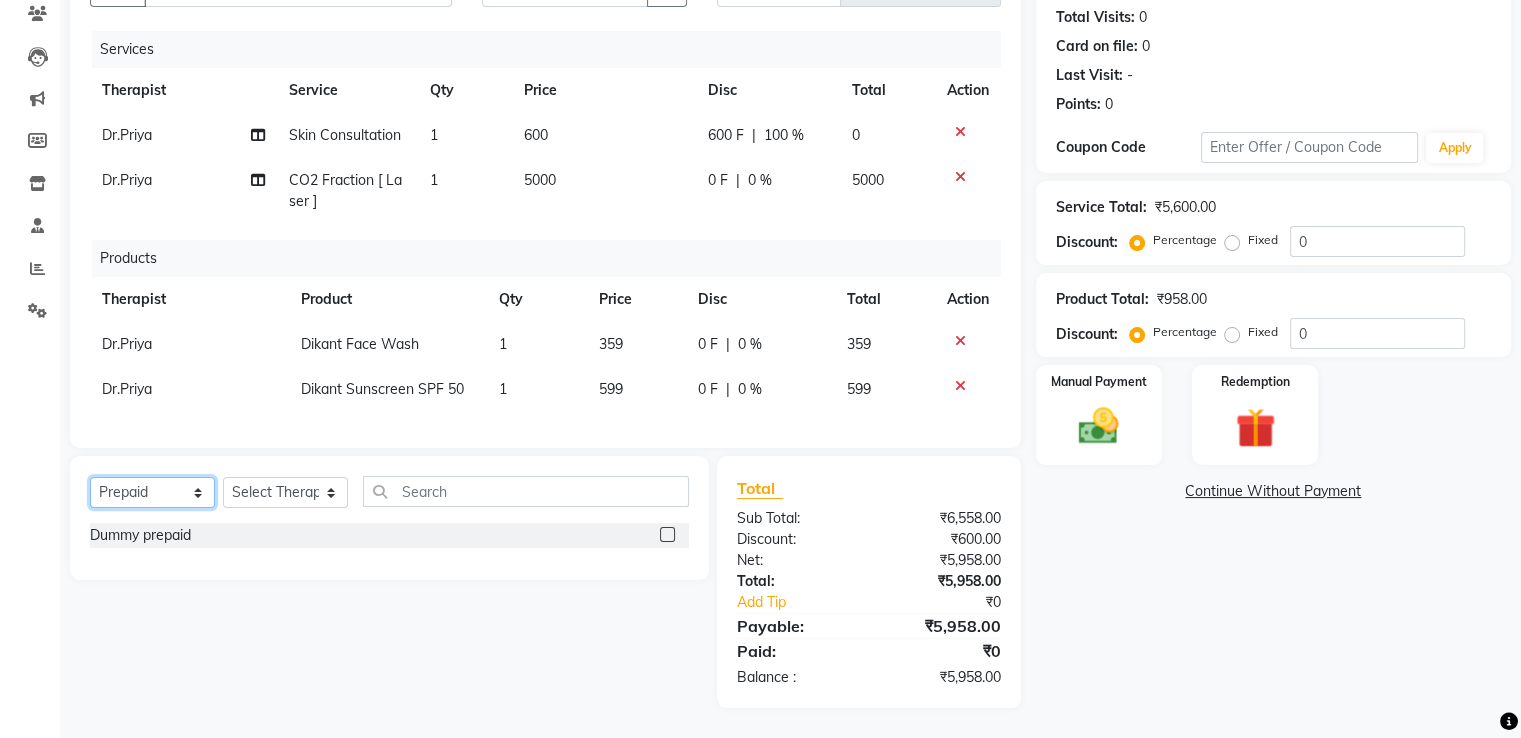 click on "Select  Service  Product  Membership  Package Voucher Prepaid Gift Card" 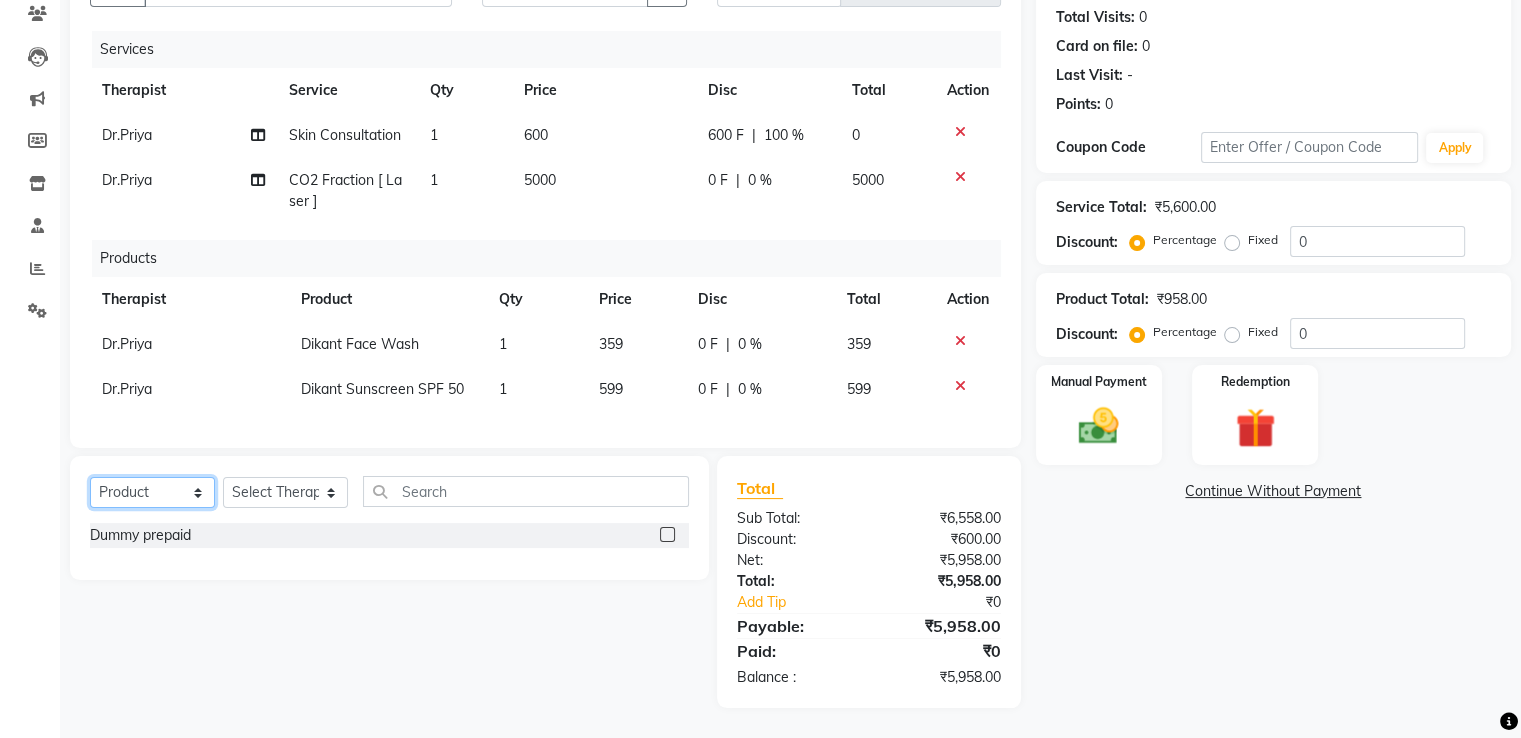 click on "Select  Service  Product  Membership  Package Voucher Prepaid Gift Card" 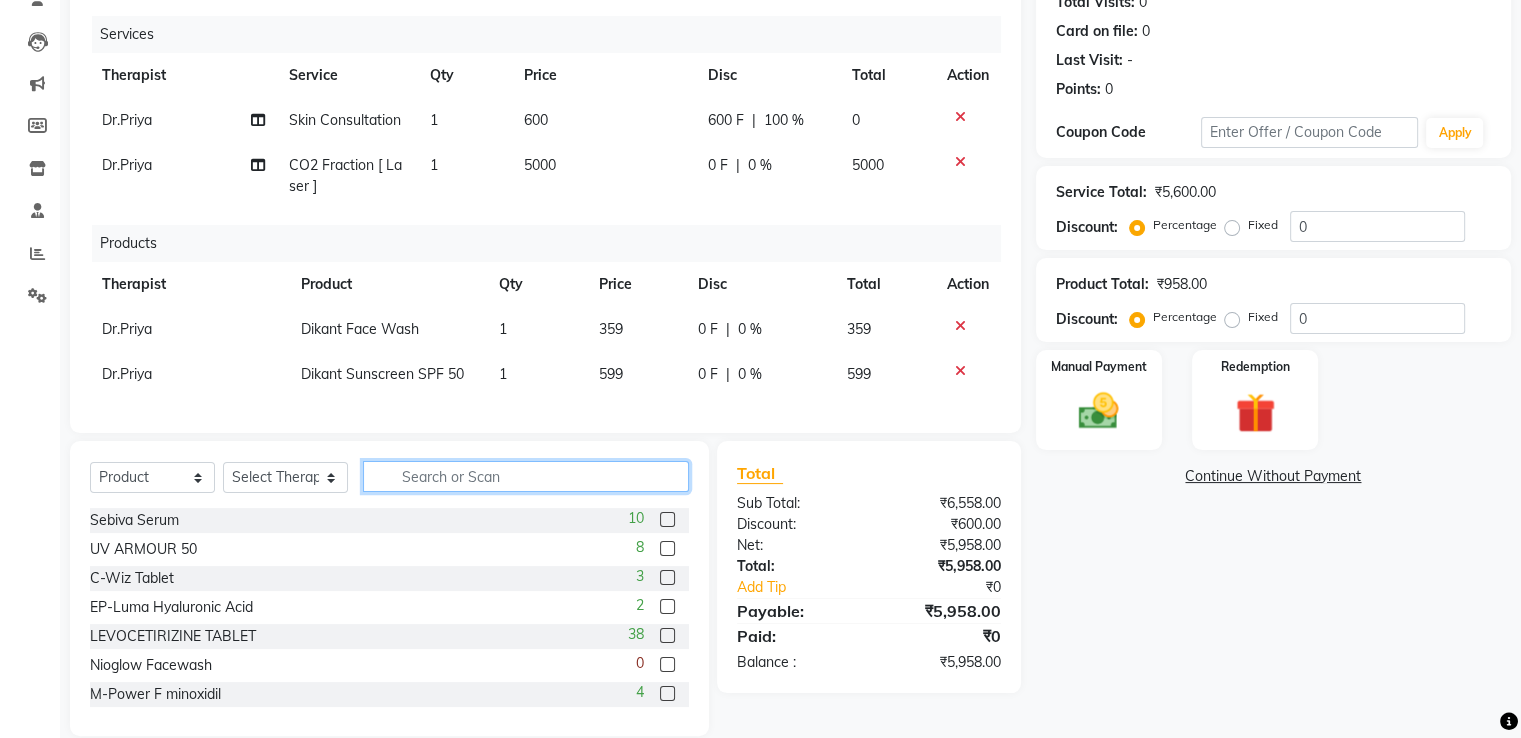 click 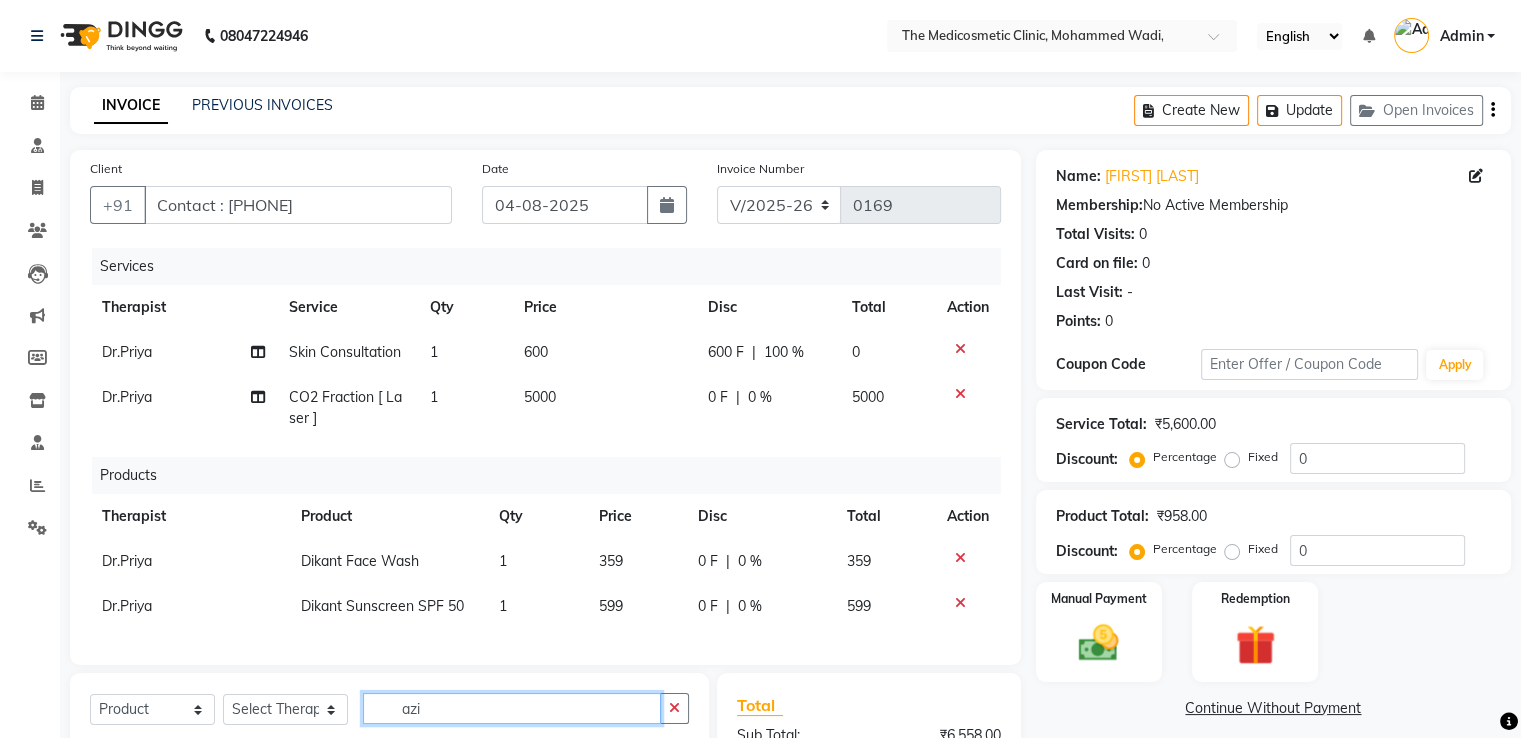 scroll, scrollTop: 232, scrollLeft: 0, axis: vertical 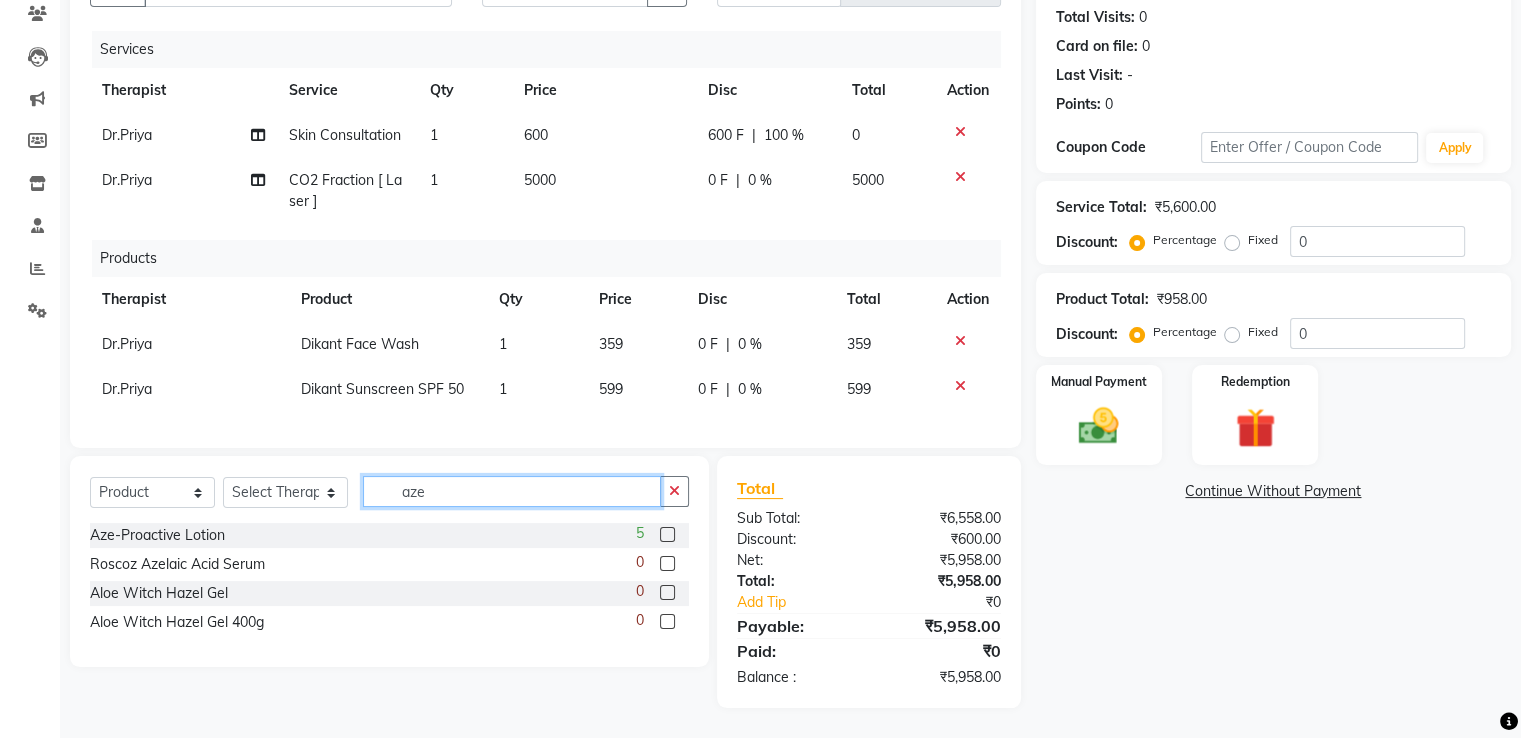 type on "aze" 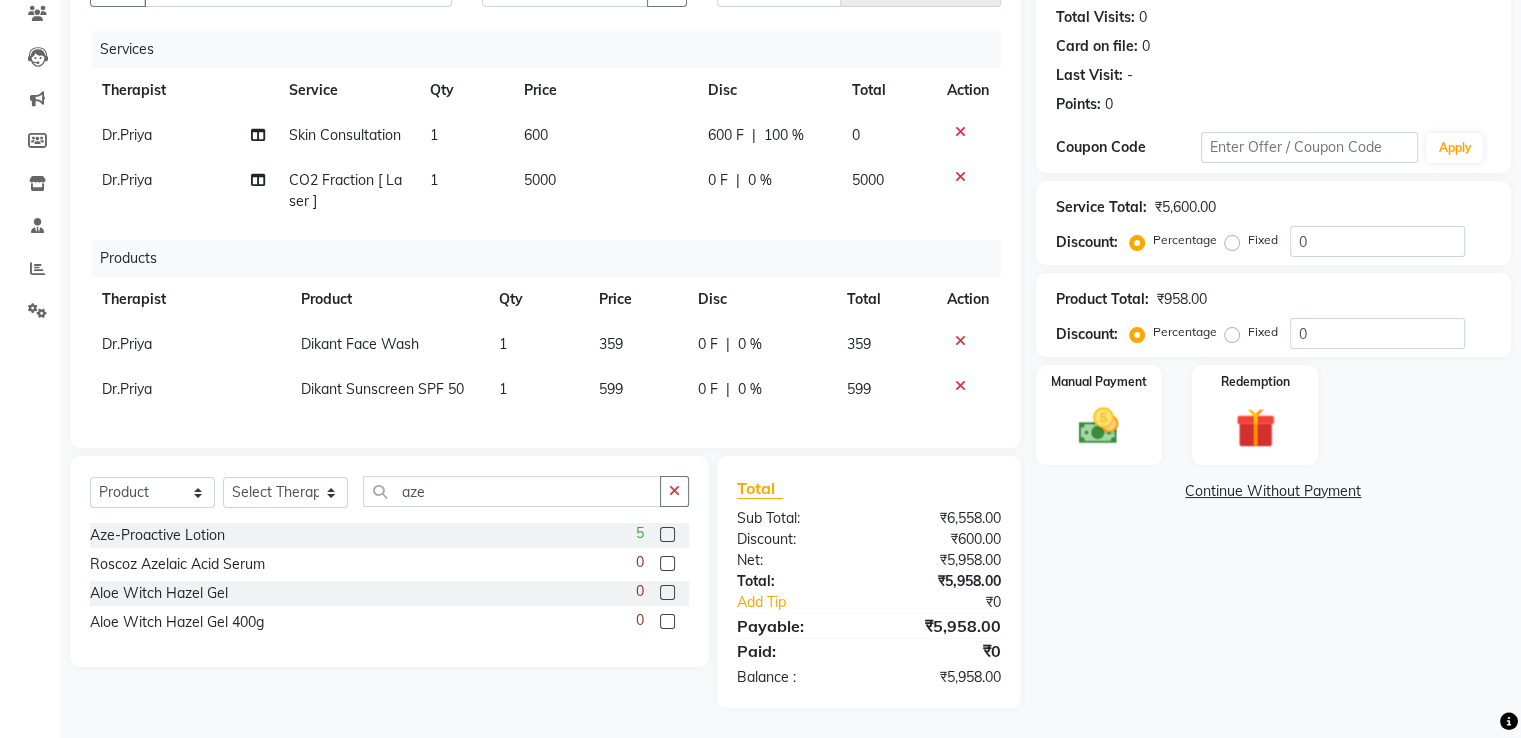 click 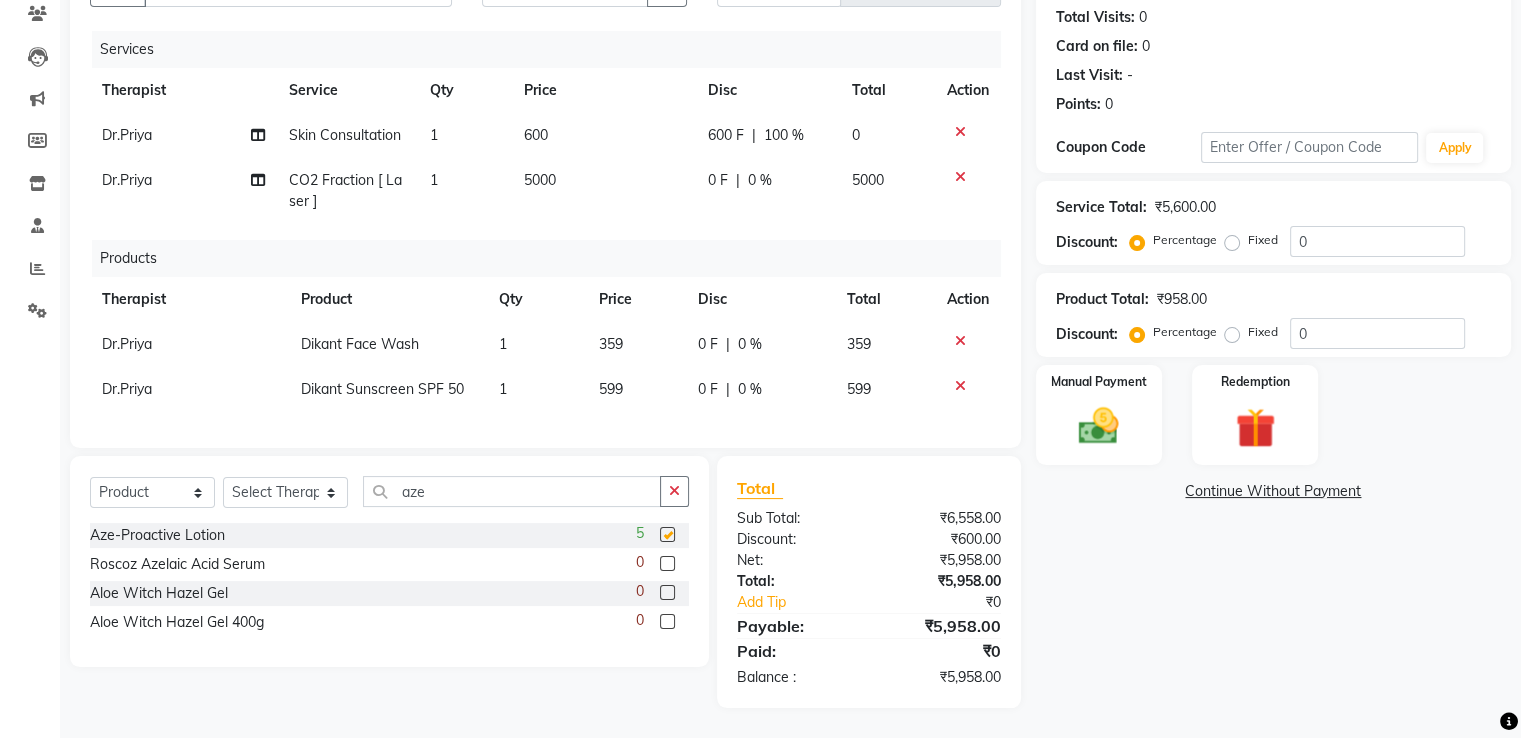 checkbox on "false" 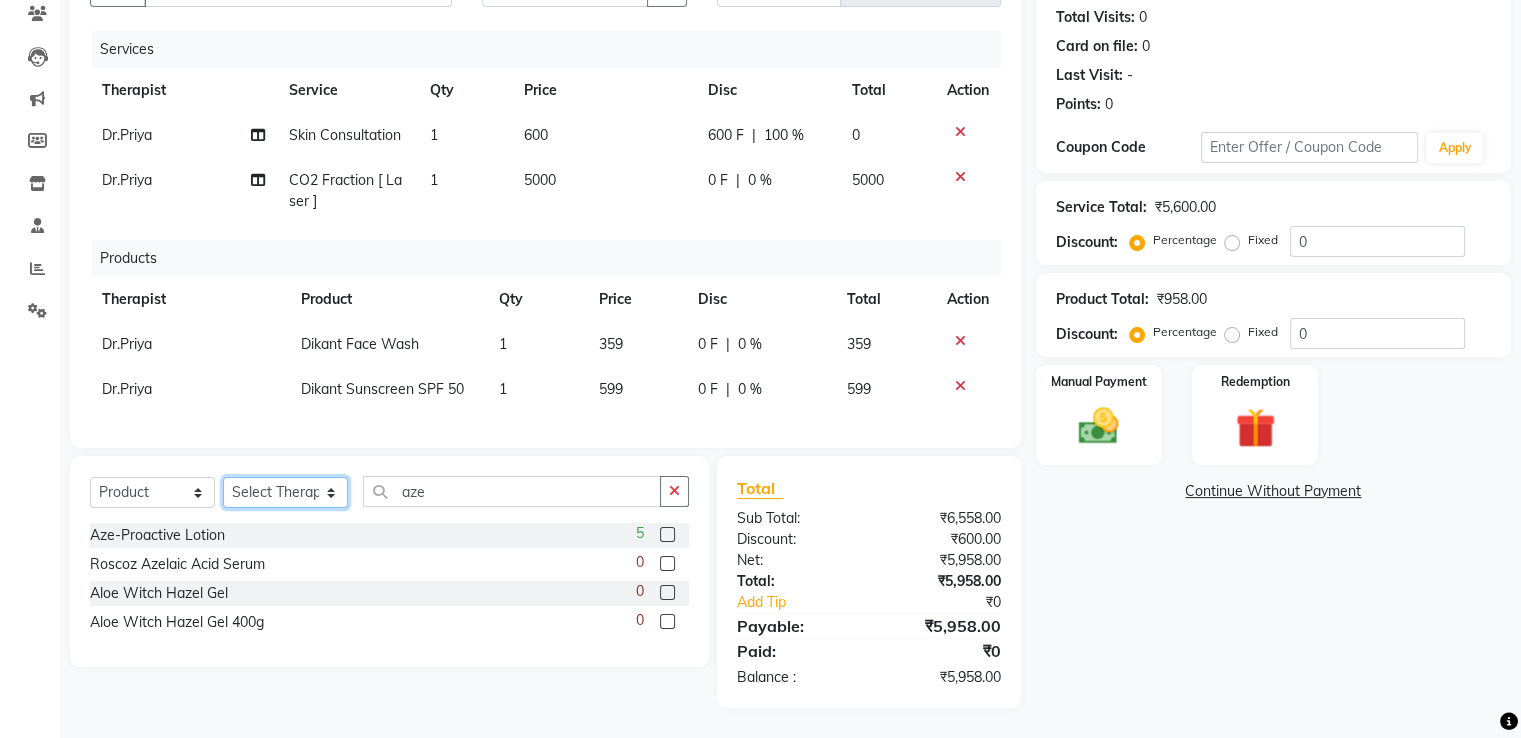 click on "Select Therapist Dr.Priya Dr.Sadaf  Reception" 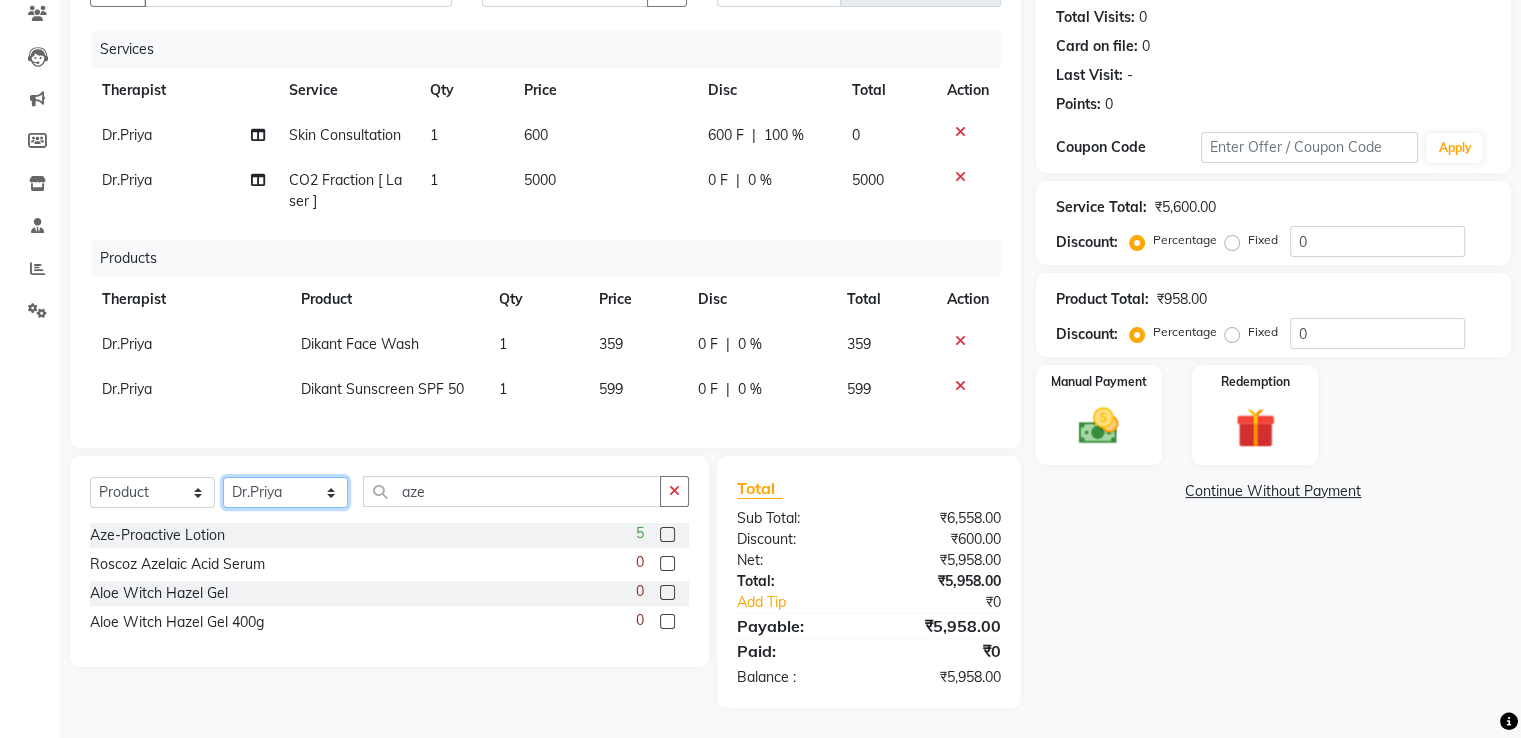click on "Select Therapist Dr.Priya Dr.Sadaf  Reception" 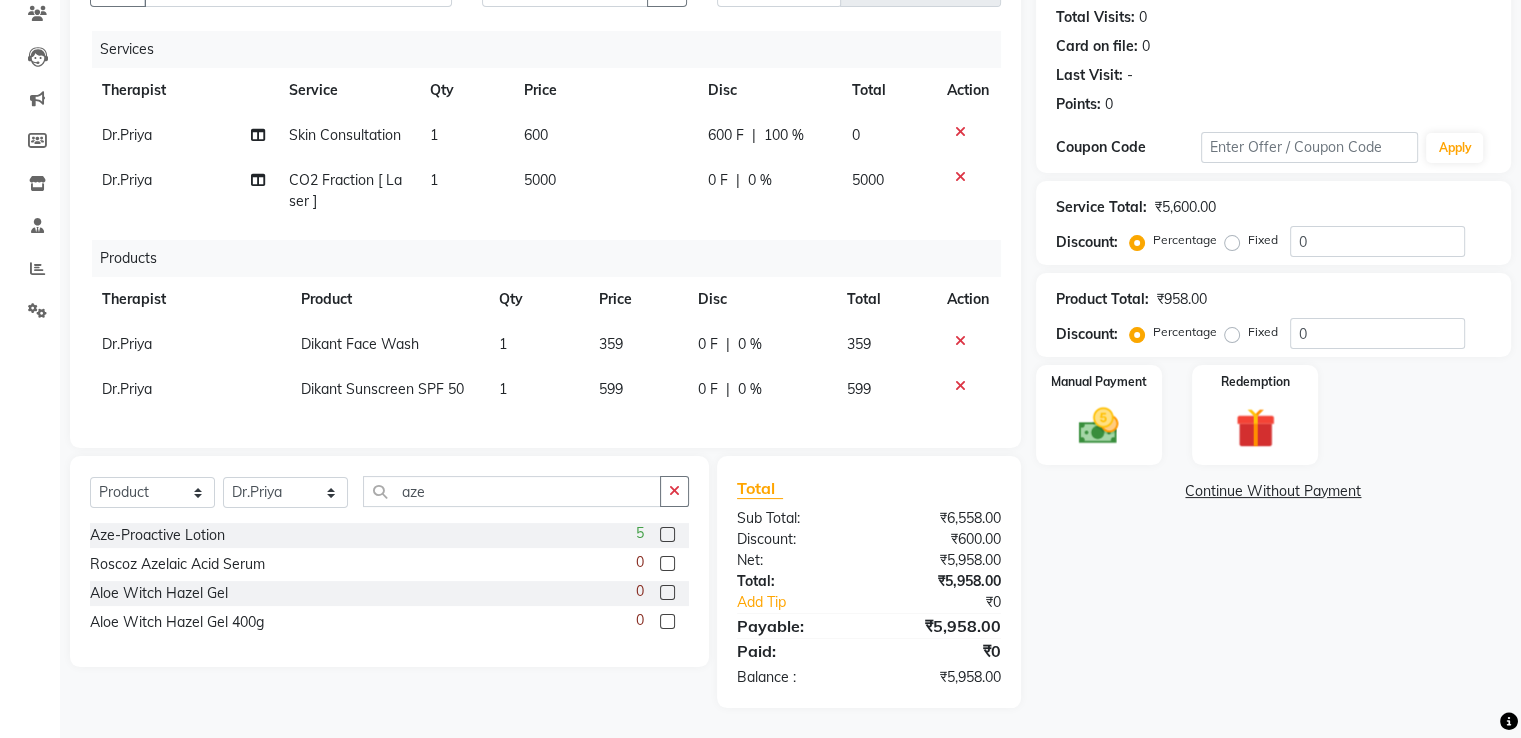 click 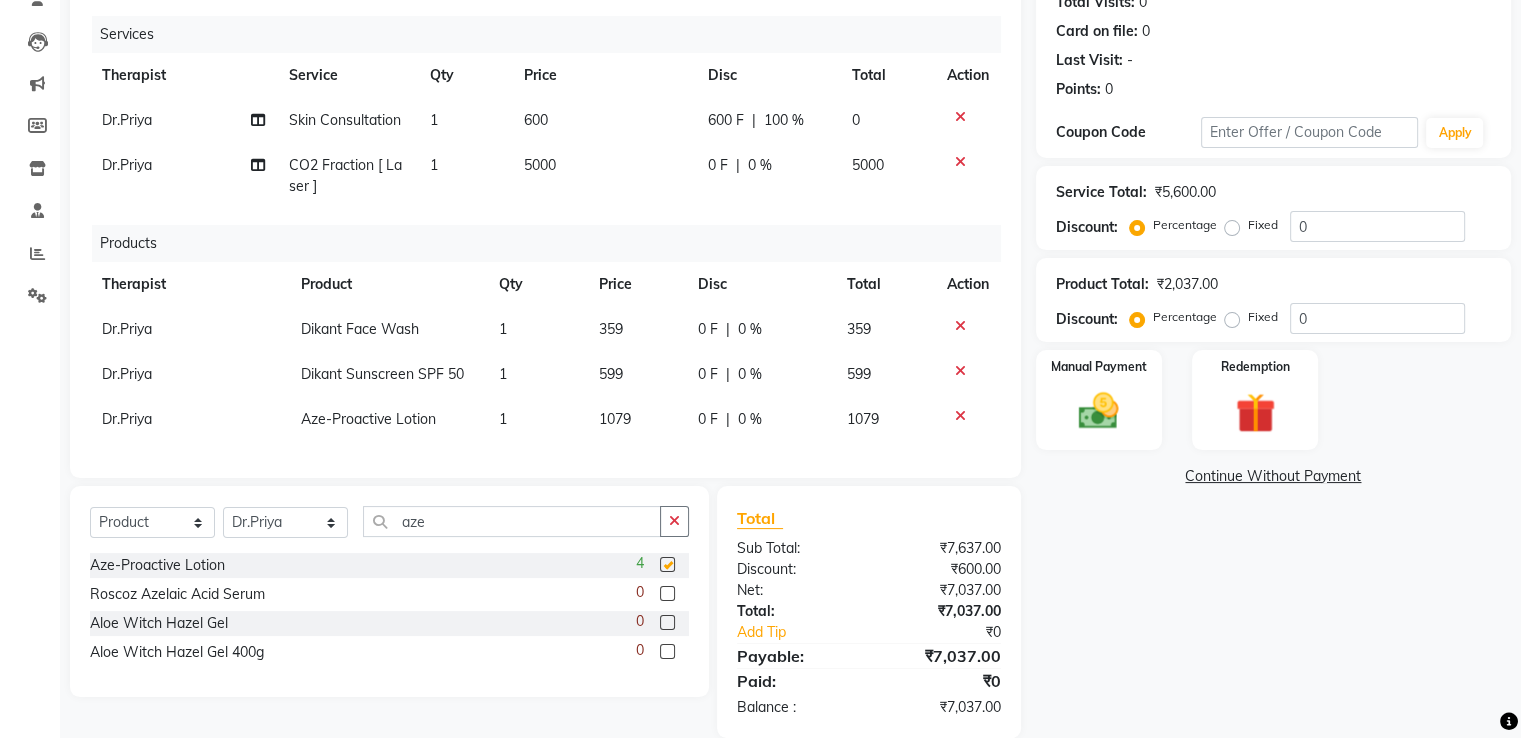 checkbox on "false" 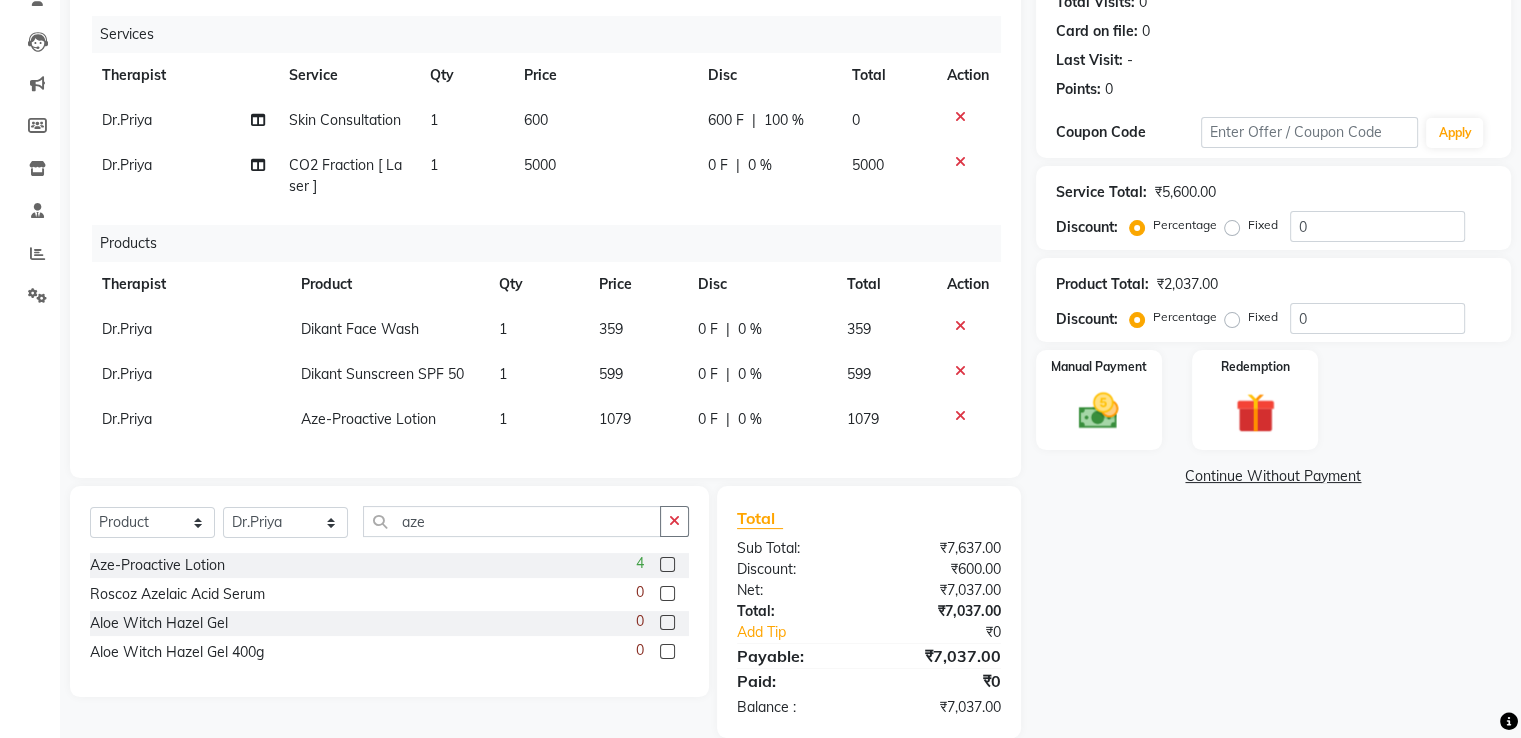 scroll, scrollTop: 278, scrollLeft: 0, axis: vertical 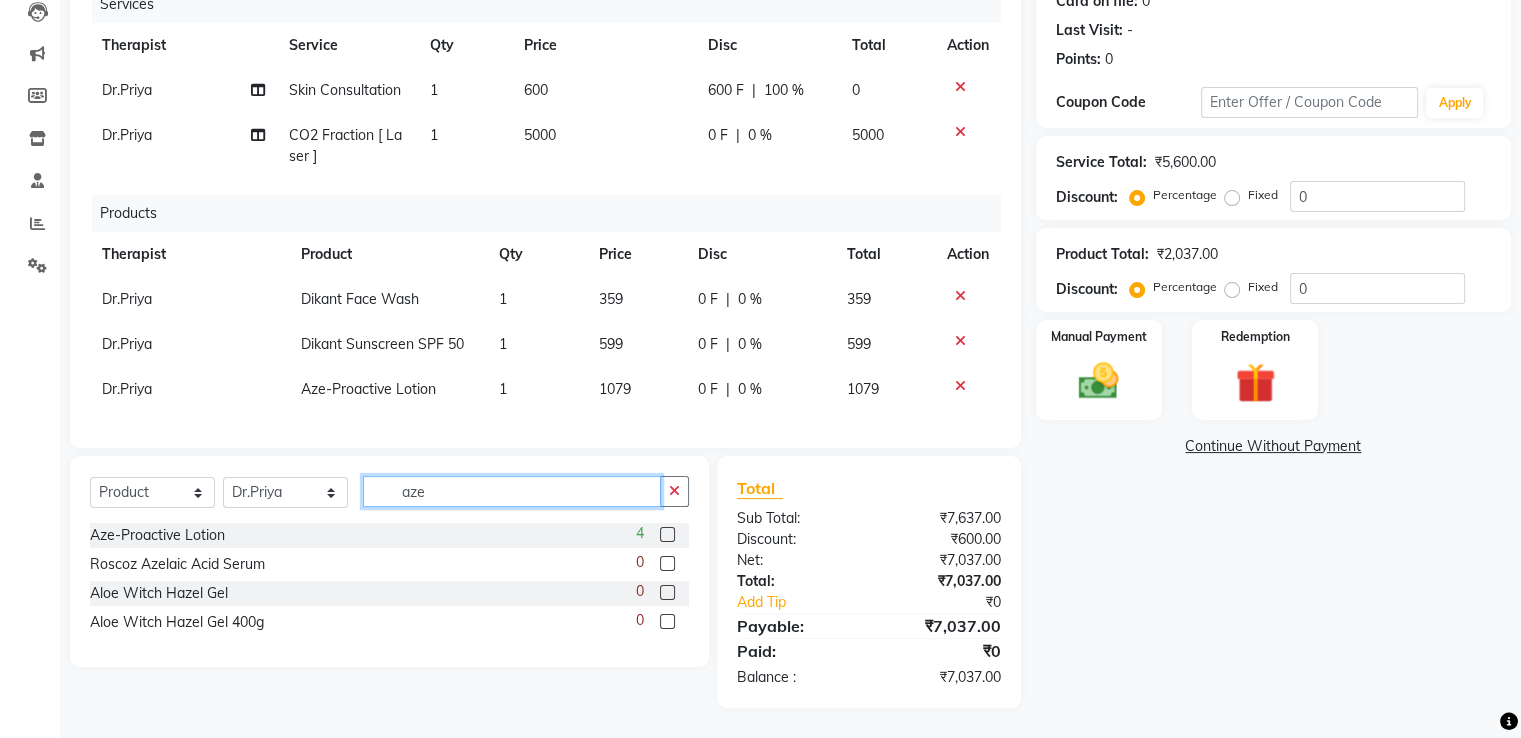 drag, startPoint x: 496, startPoint y: 489, endPoint x: 327, endPoint y: 489, distance: 169 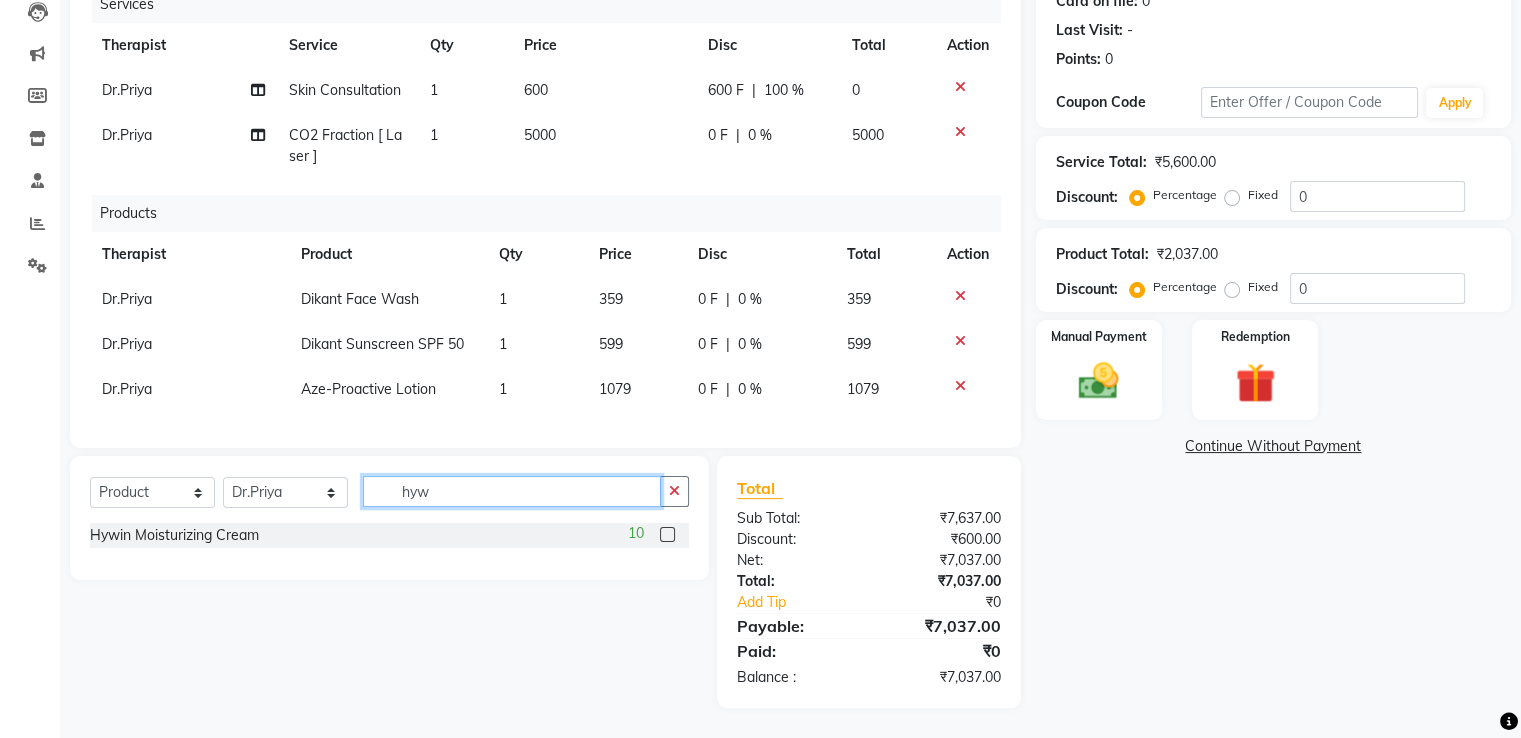 type on "hyw" 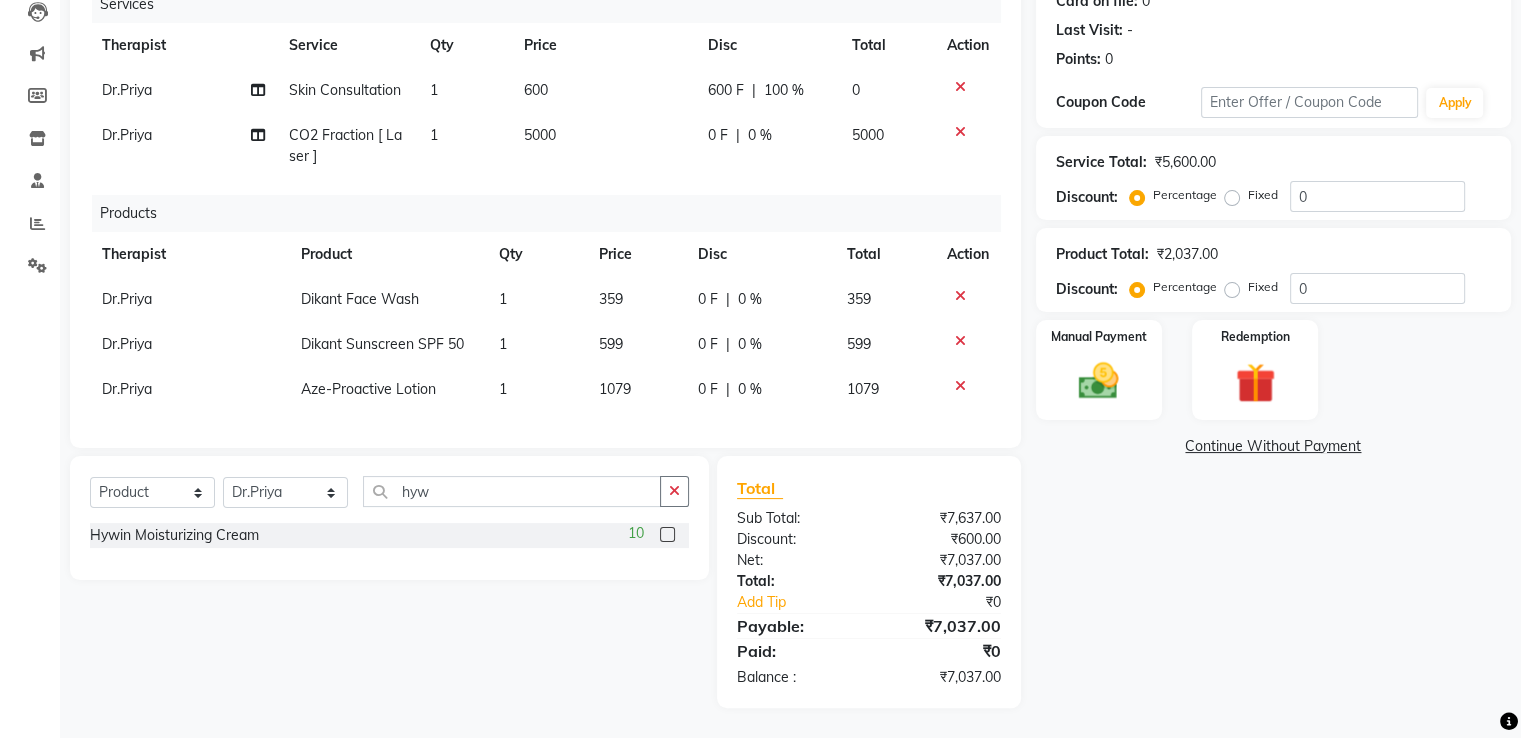 click 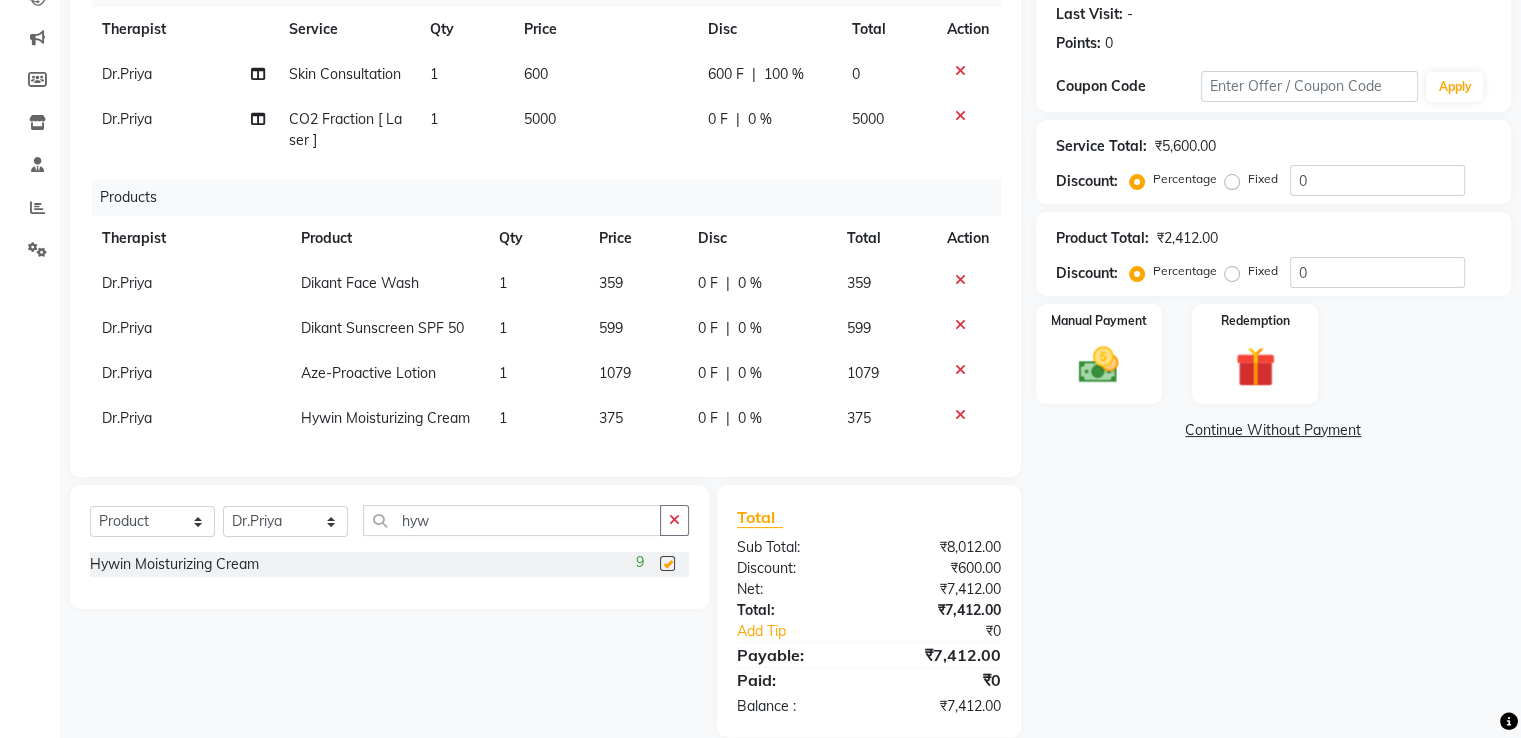 checkbox on "false" 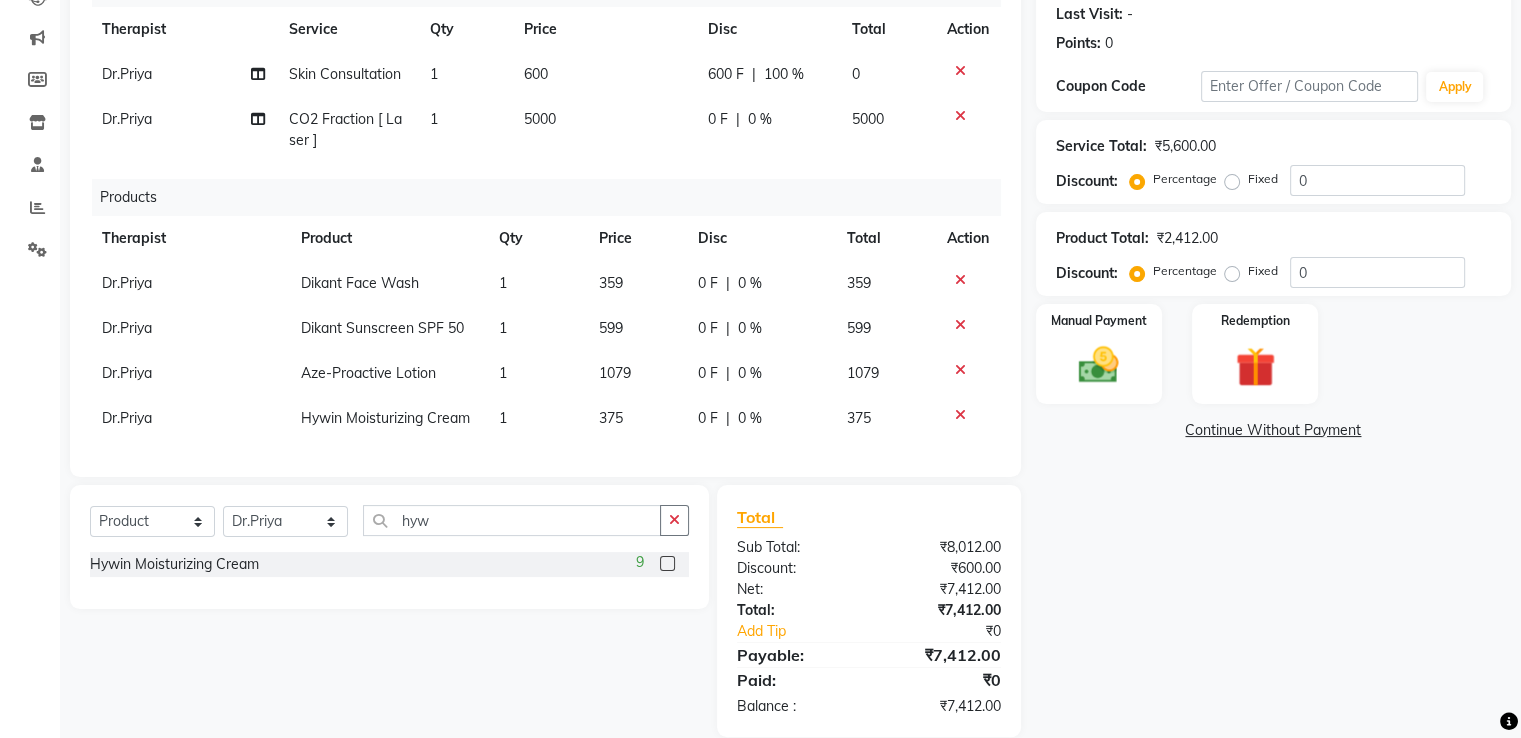 scroll, scrollTop: 23, scrollLeft: 0, axis: vertical 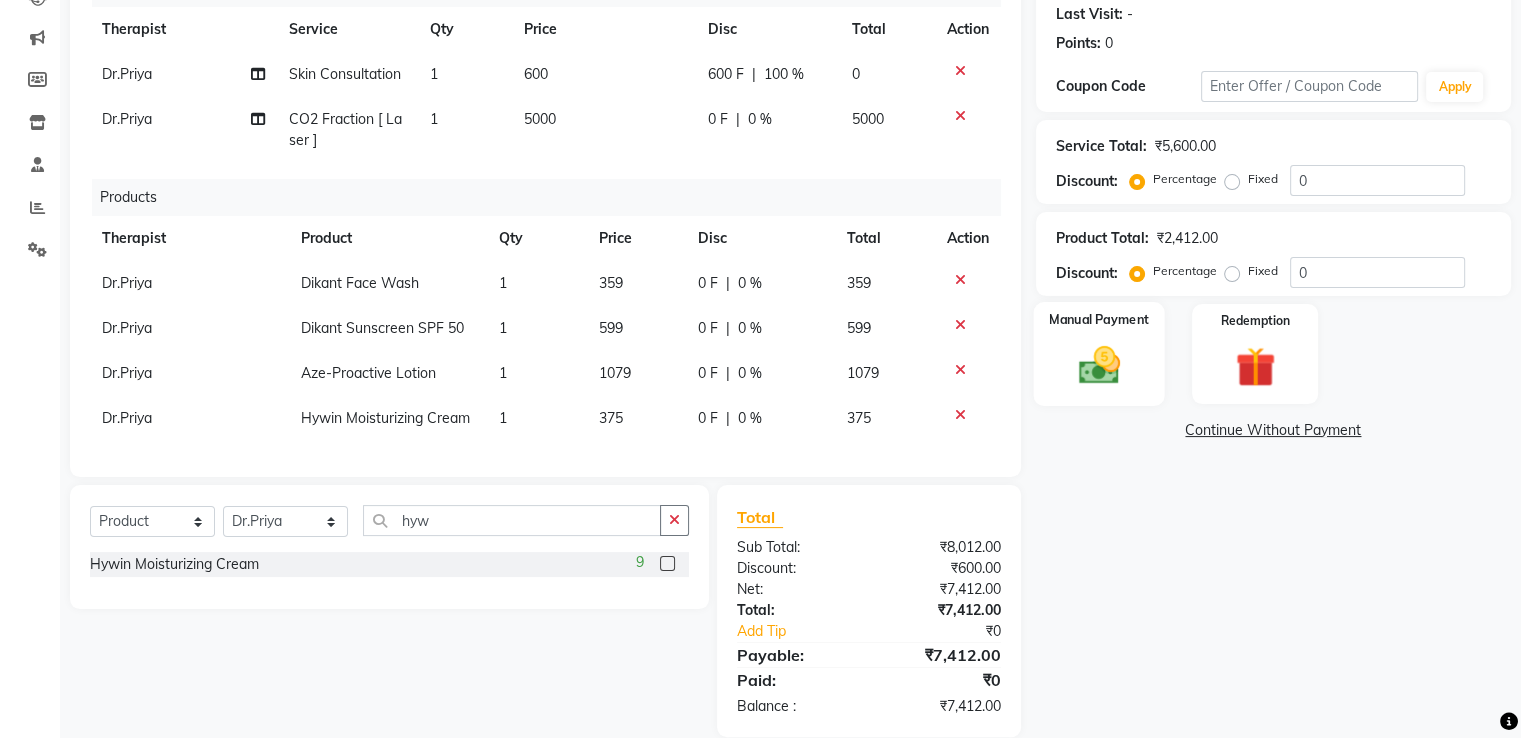 click 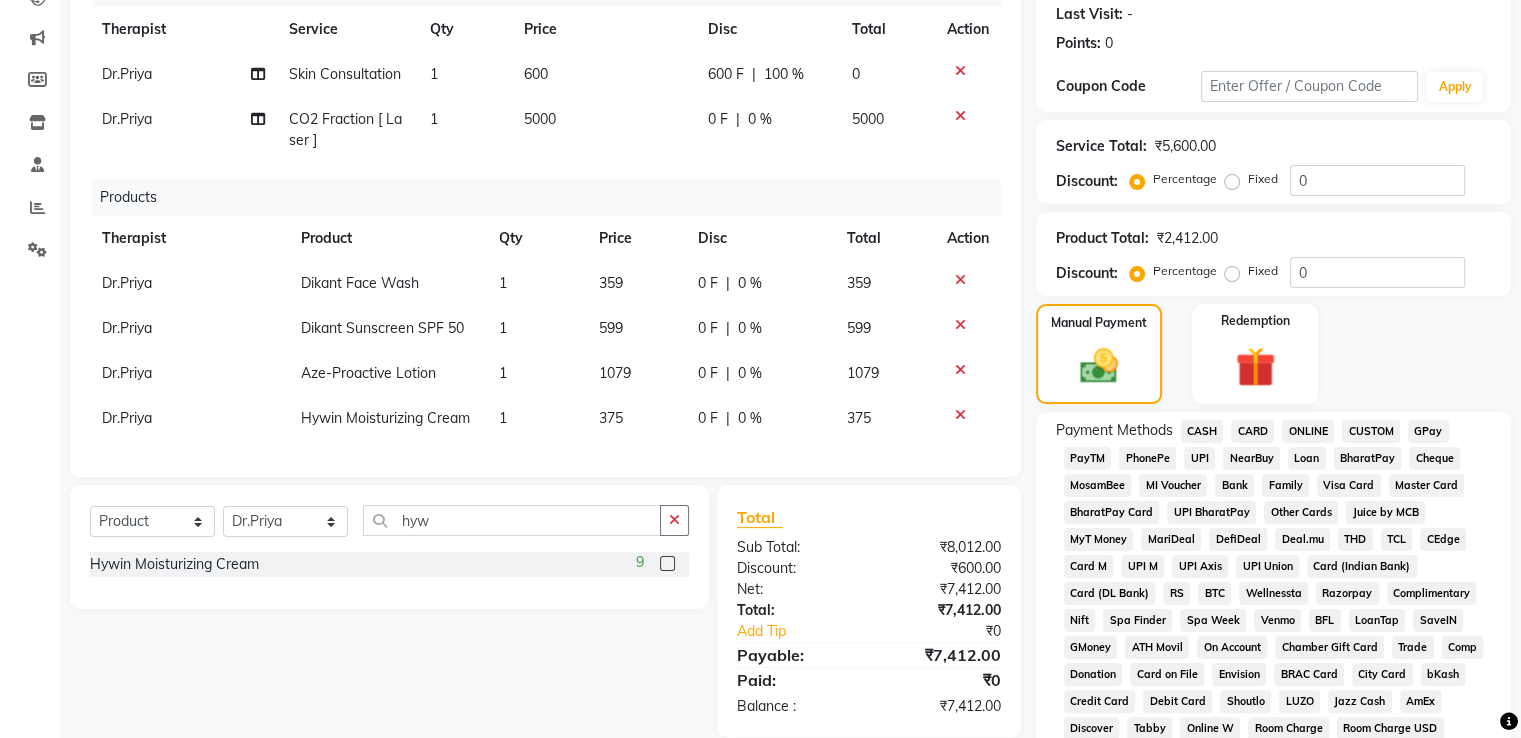 scroll, scrollTop: 478, scrollLeft: 0, axis: vertical 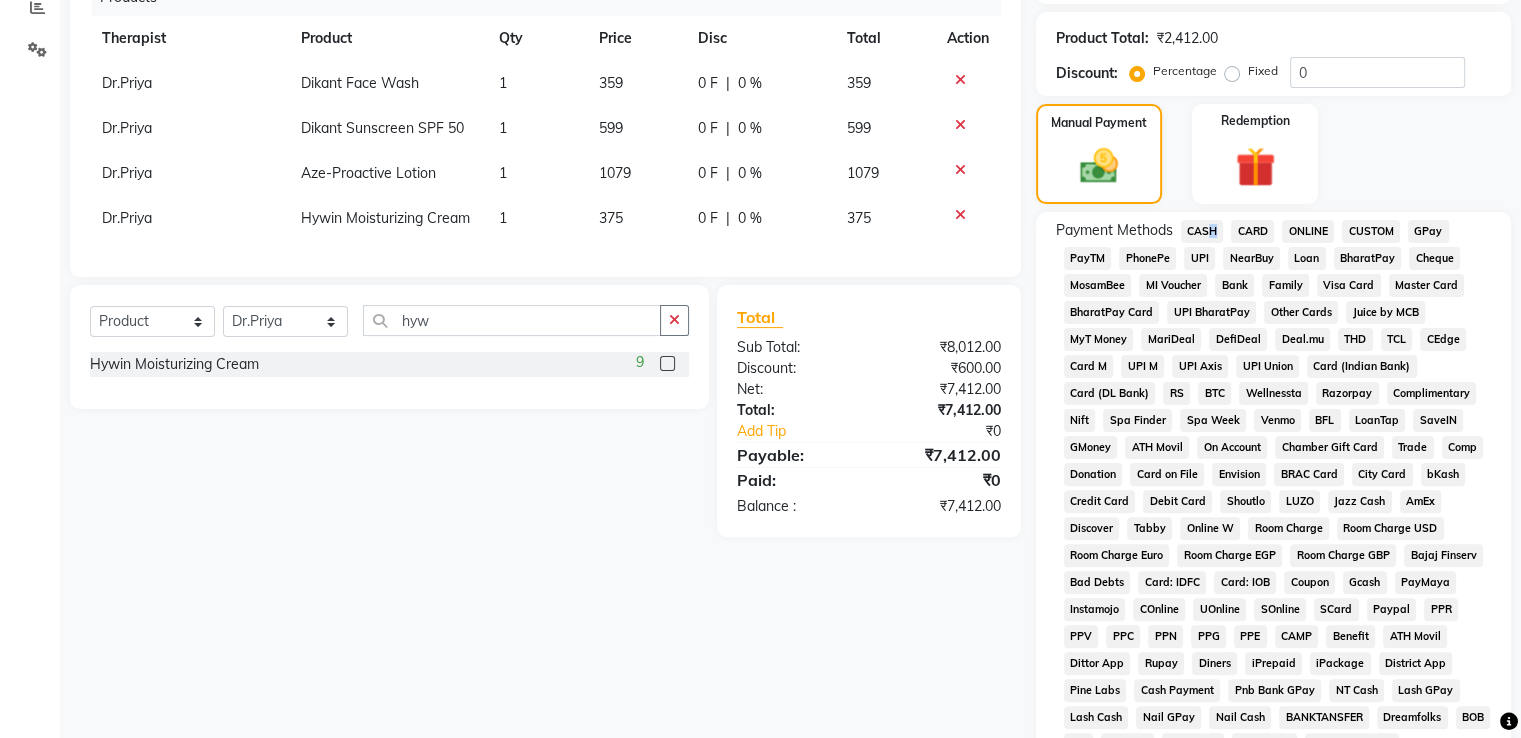 click on "CASH" 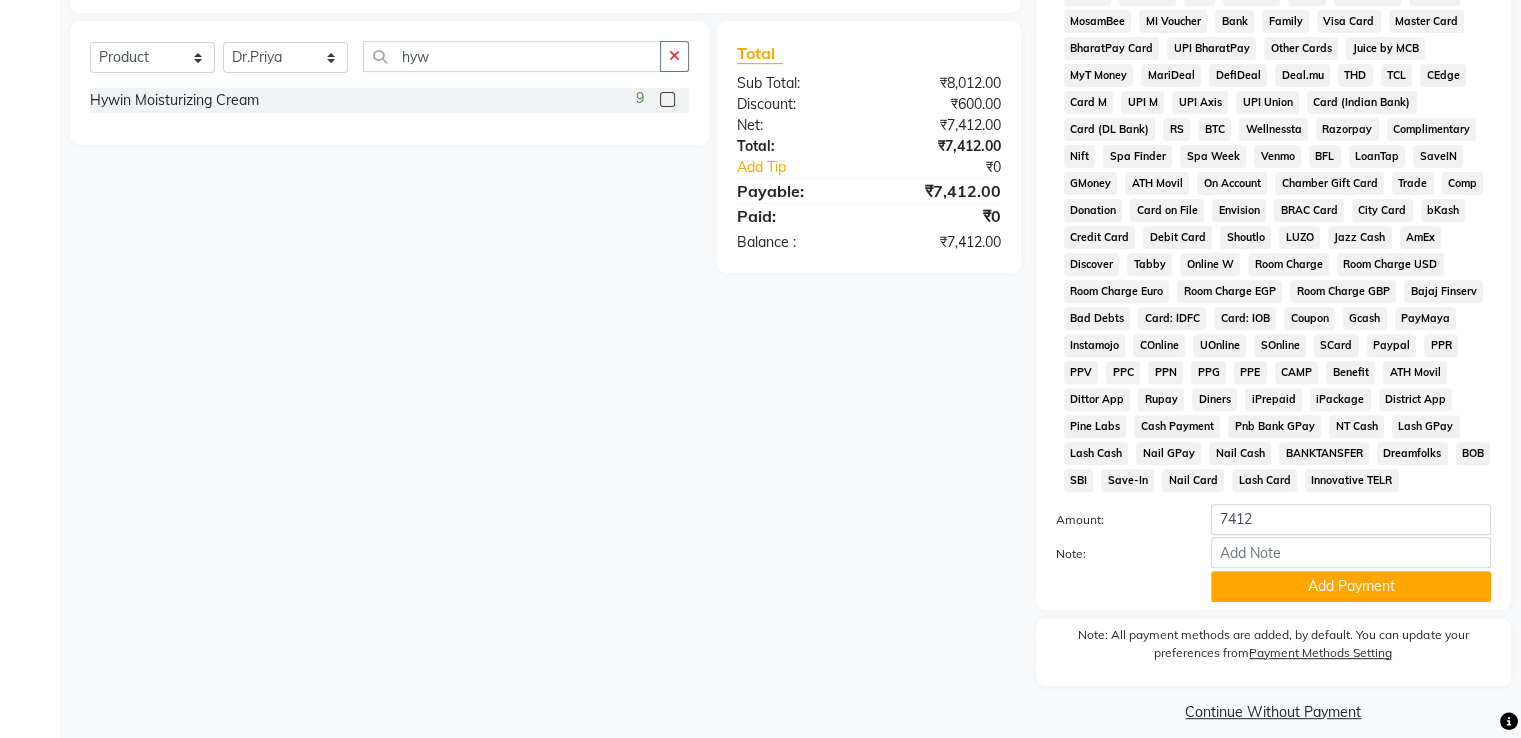 scroll, scrollTop: 777, scrollLeft: 0, axis: vertical 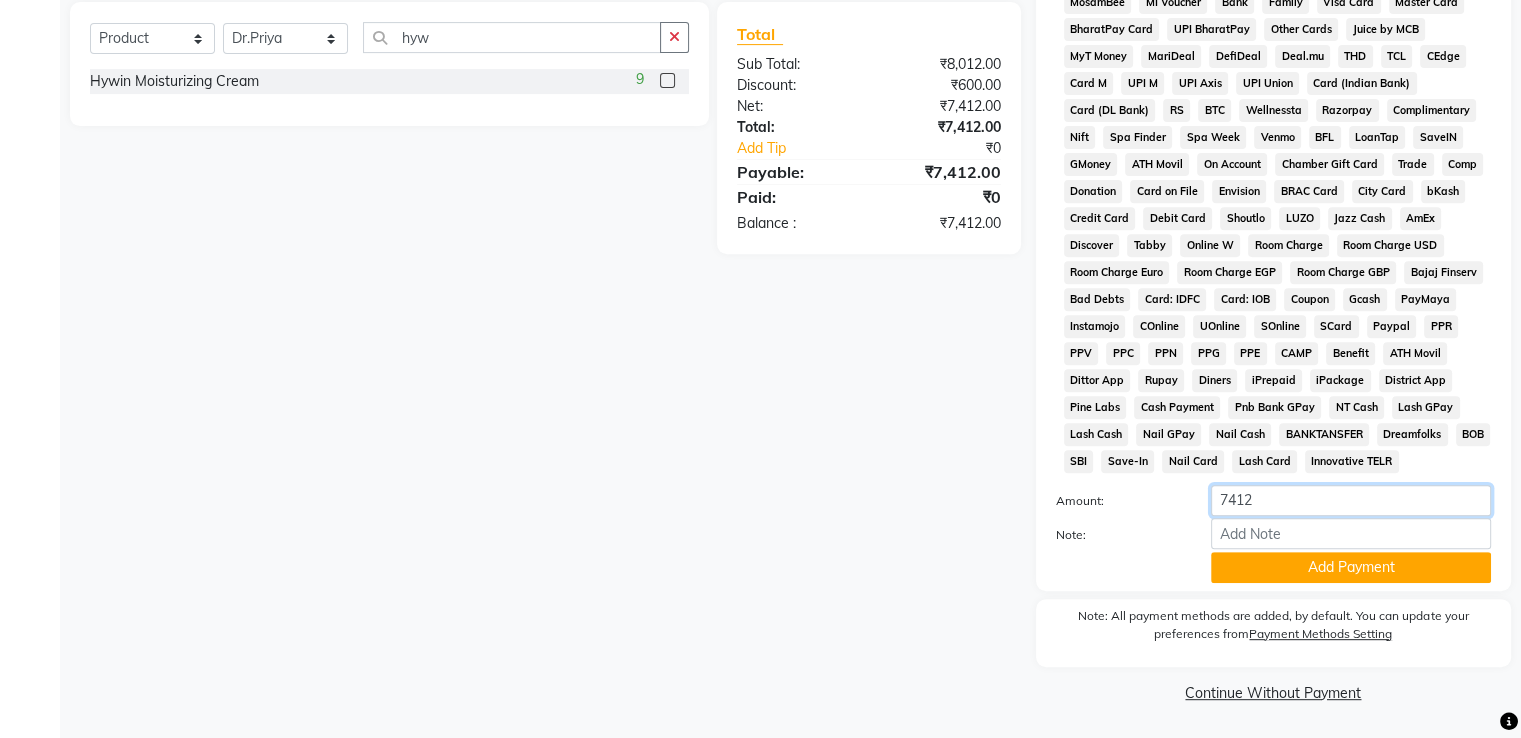 drag, startPoint x: 1261, startPoint y: 504, endPoint x: 1180, endPoint y: 499, distance: 81.154175 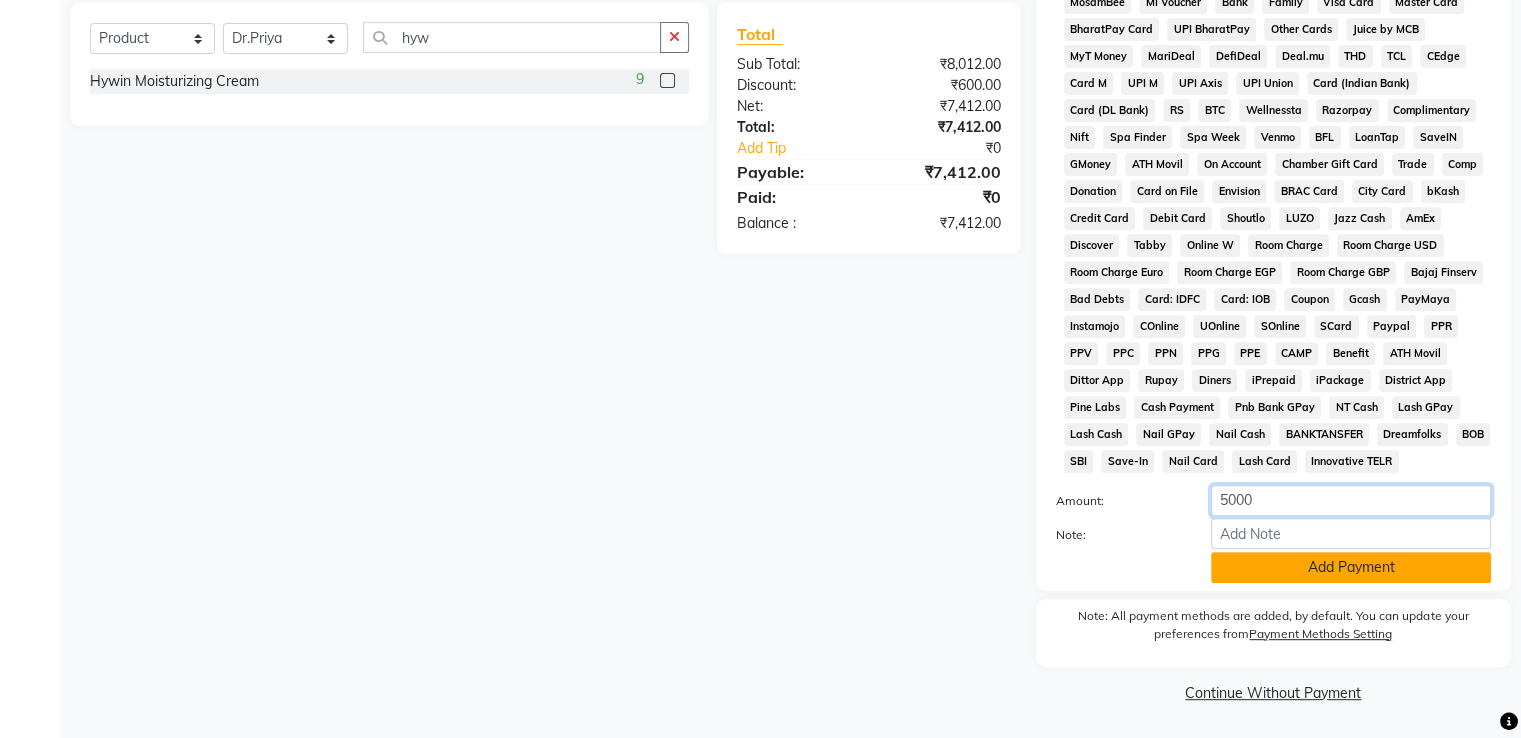 type on "5000" 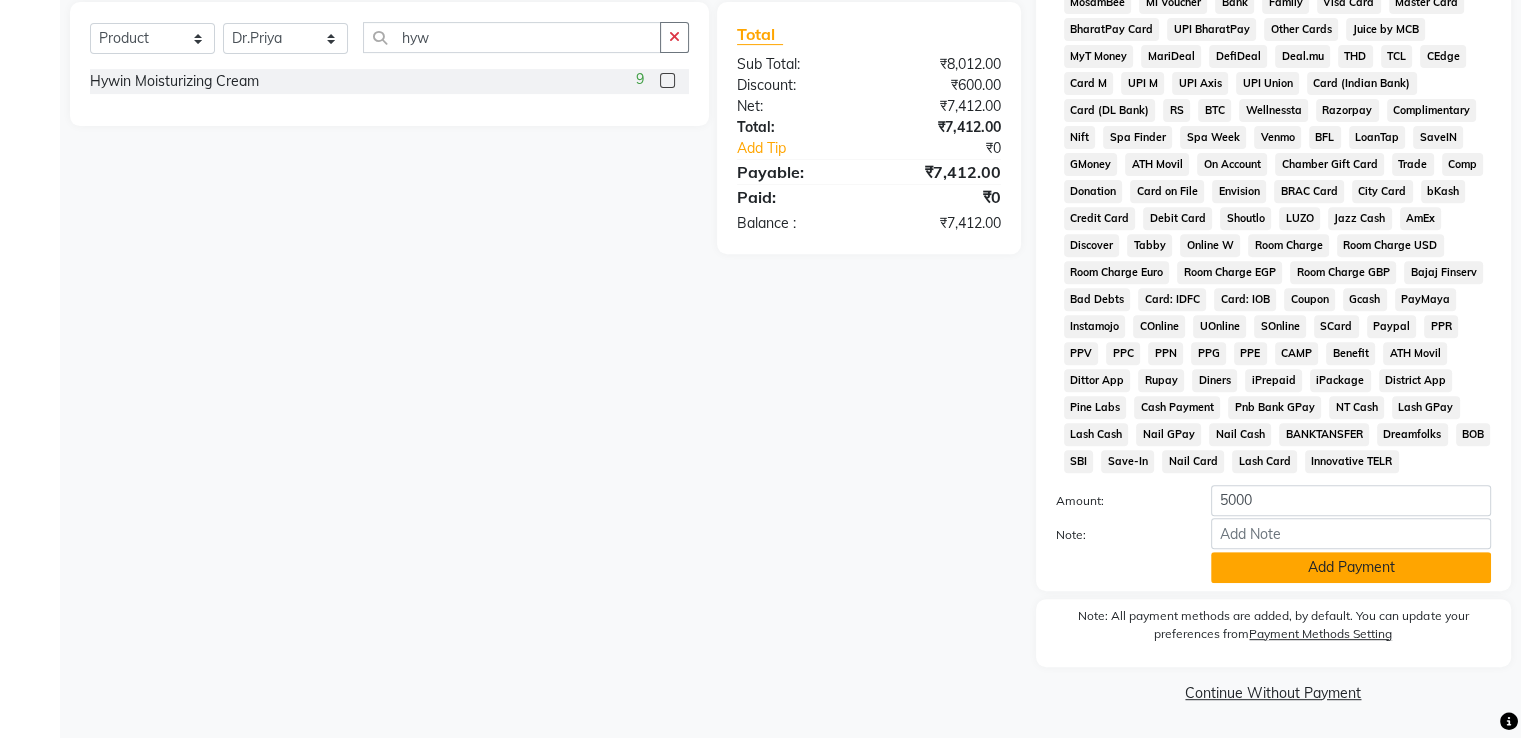 click on "Add Payment" 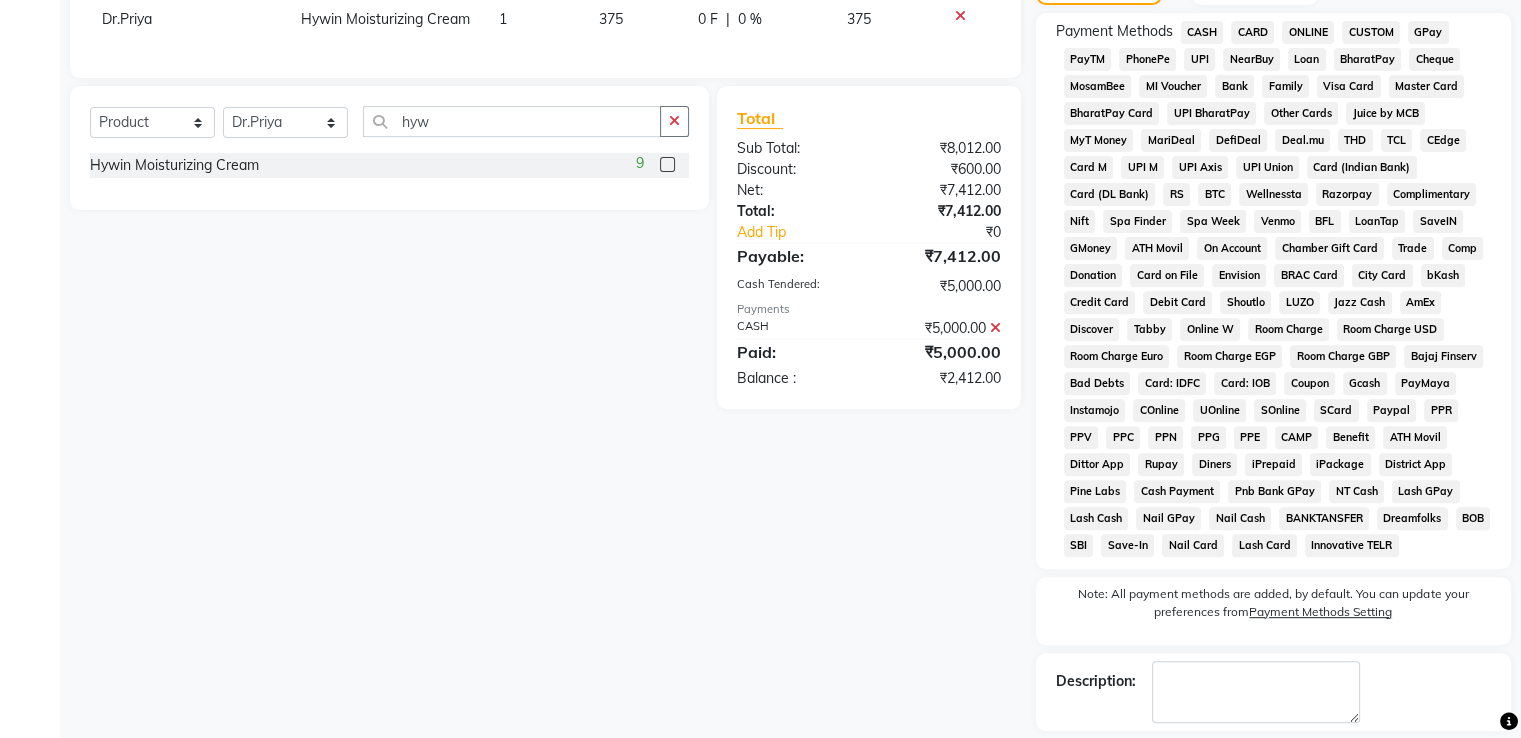 scroll, scrollTop: 477, scrollLeft: 0, axis: vertical 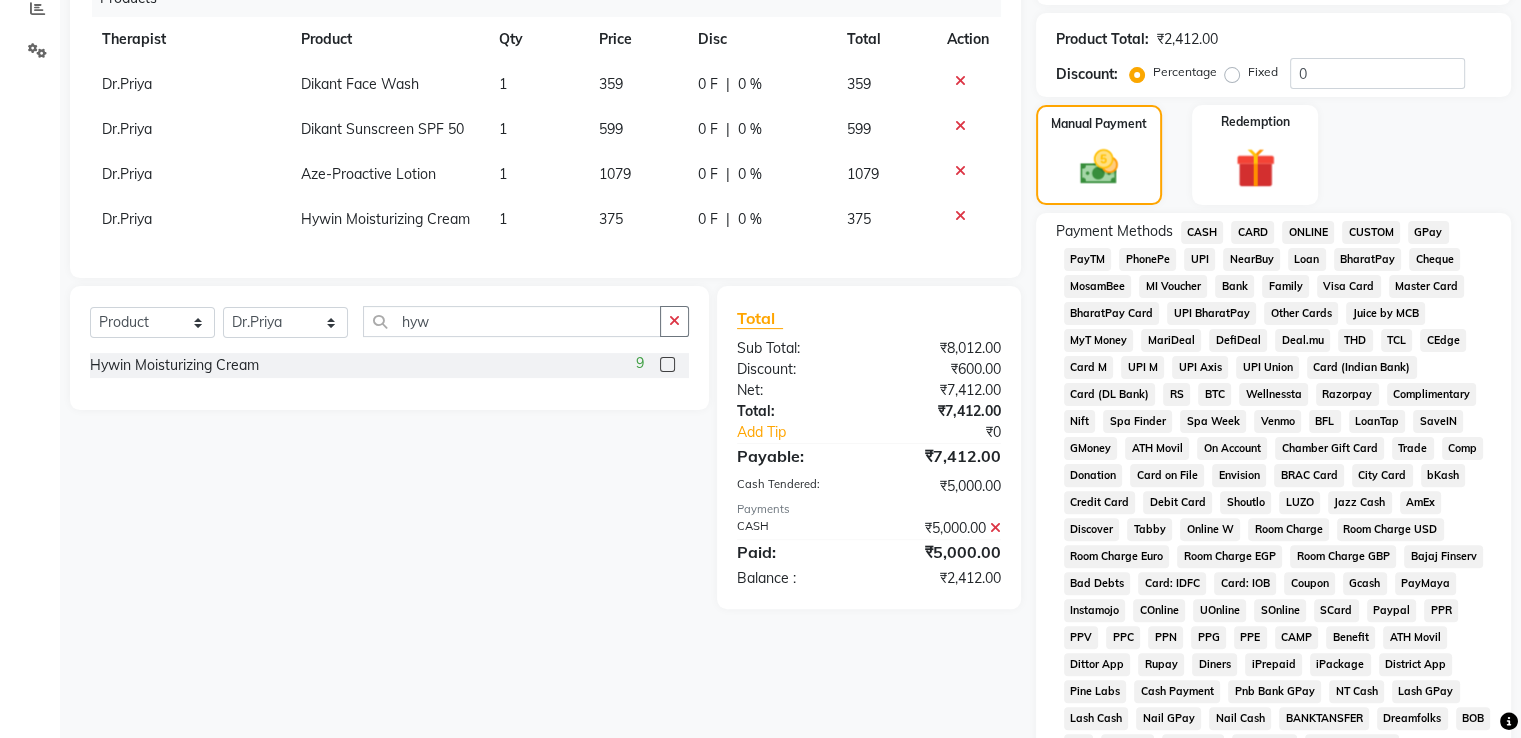 click on "GPay" 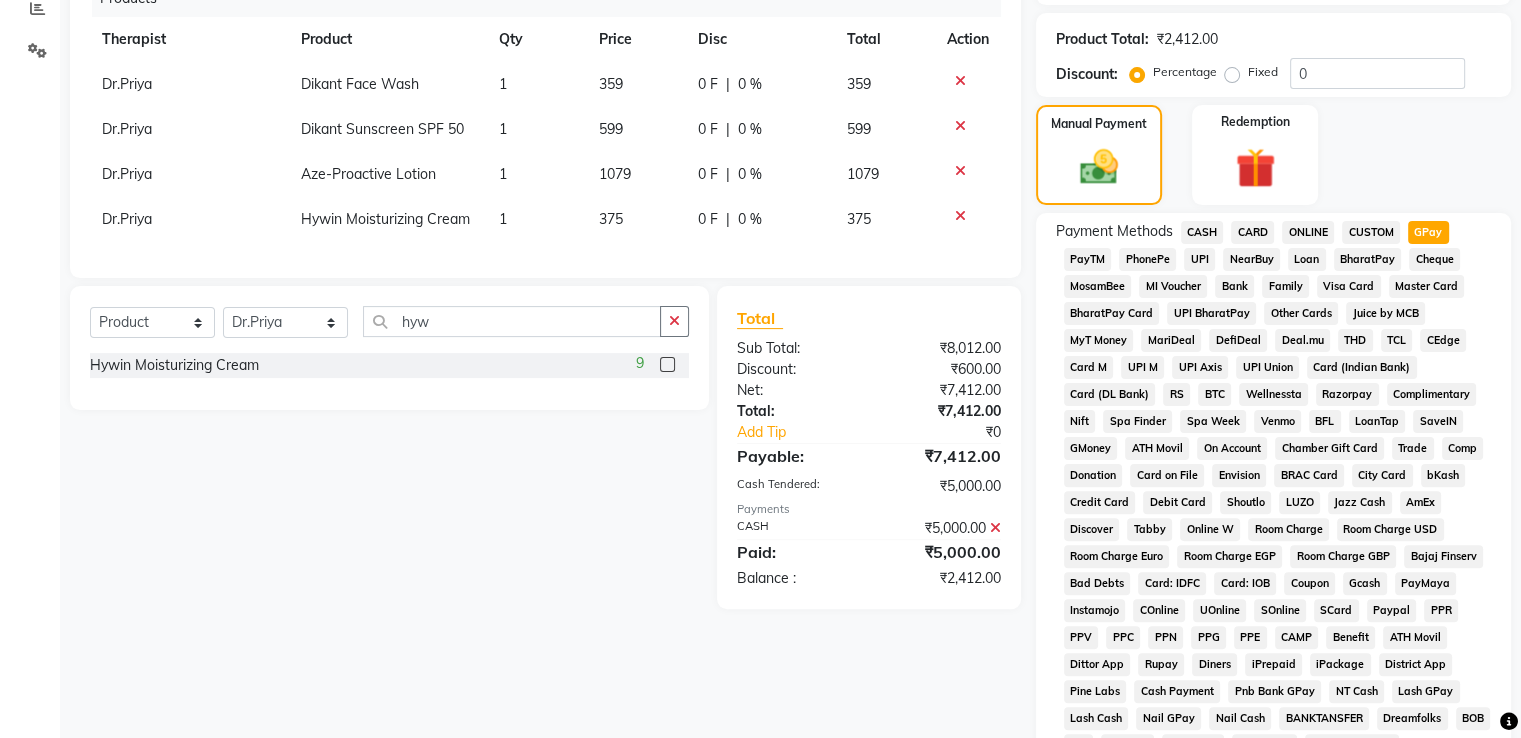 scroll, scrollTop: 890, scrollLeft: 0, axis: vertical 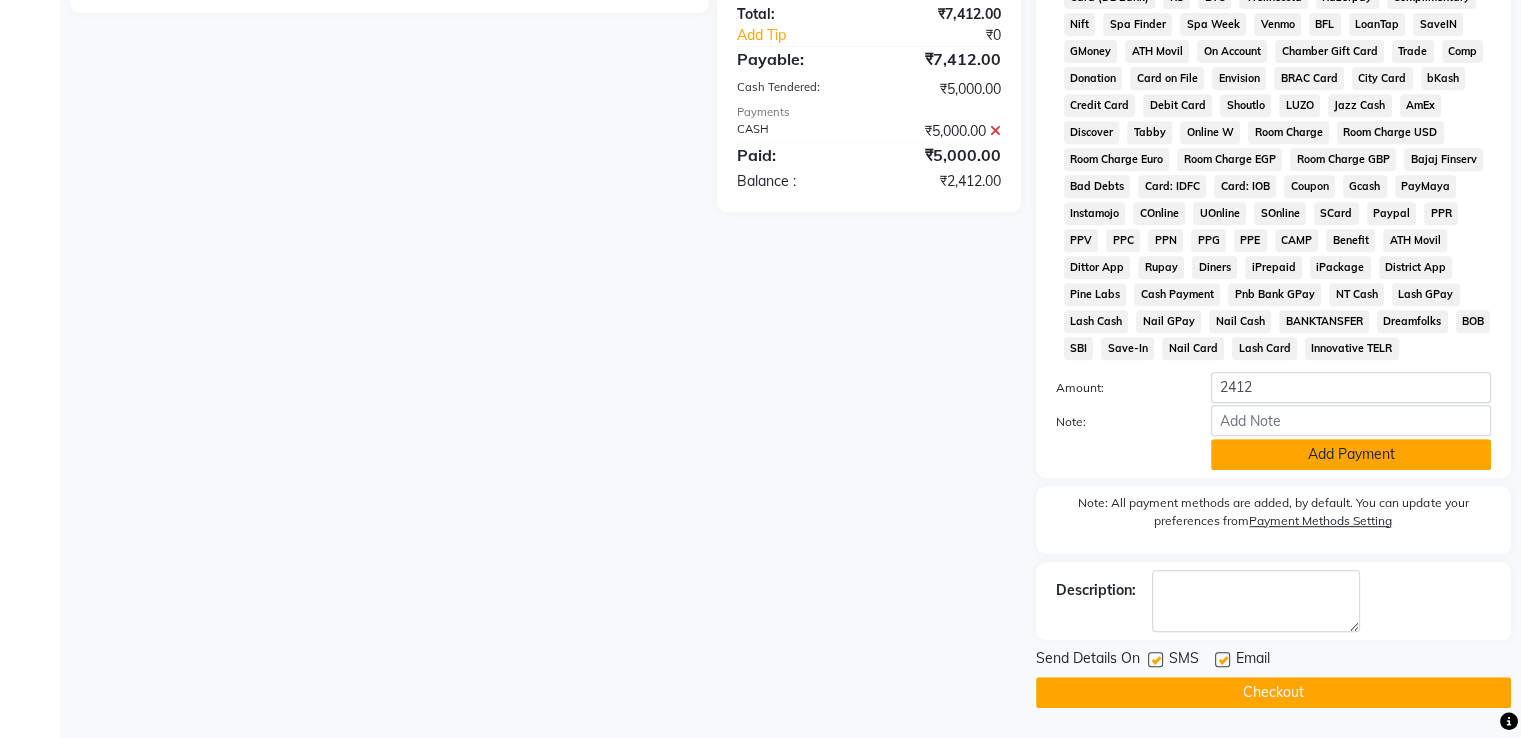 click on "Add Payment" 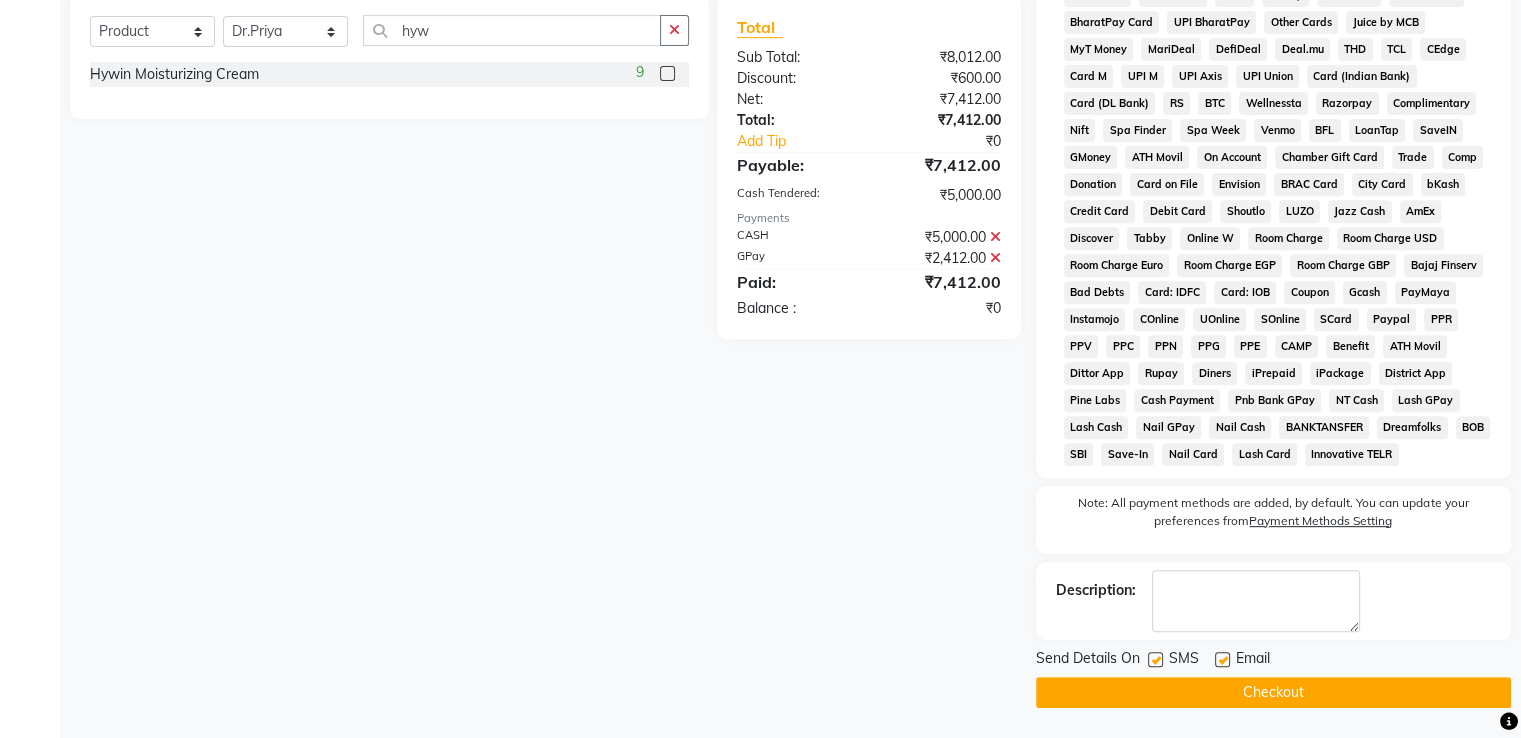 click 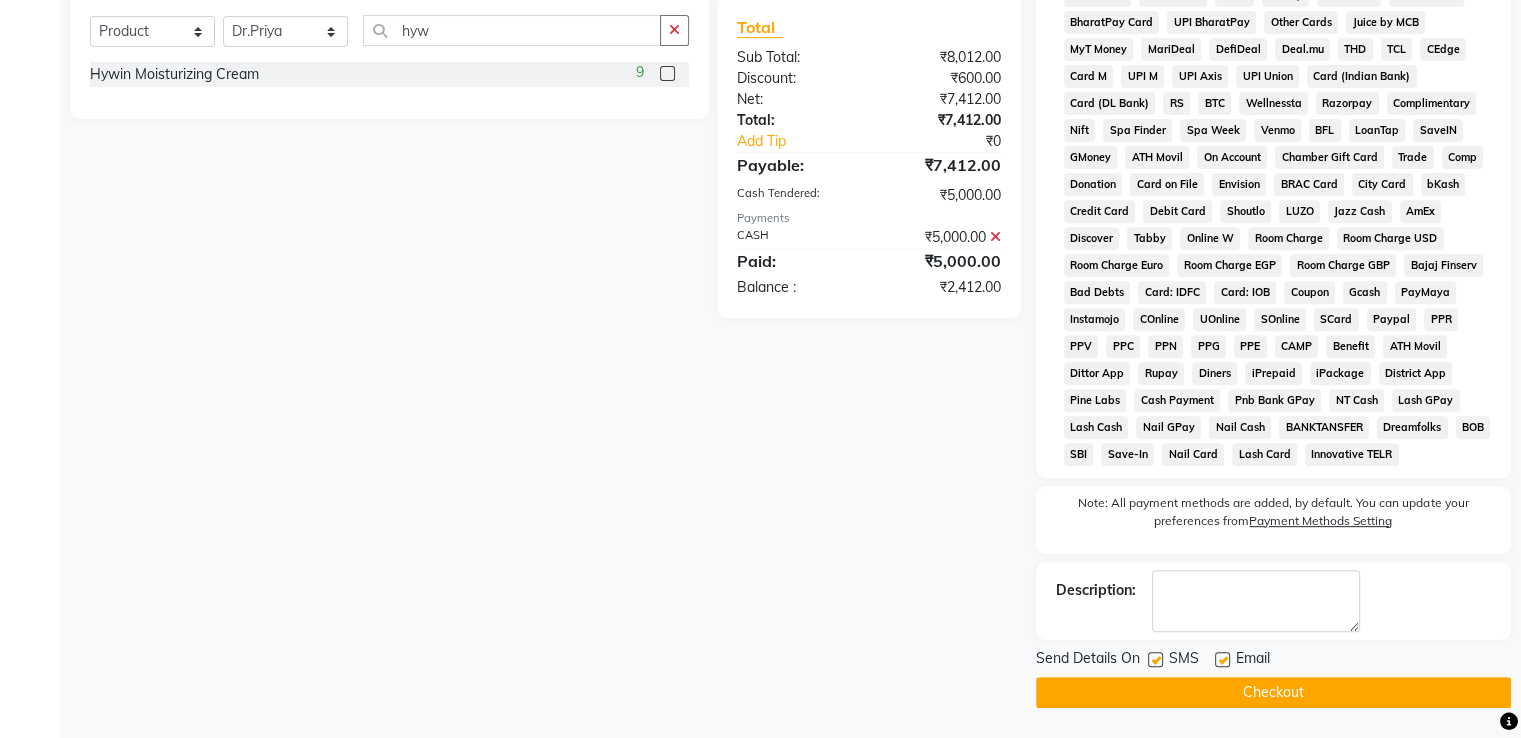 click 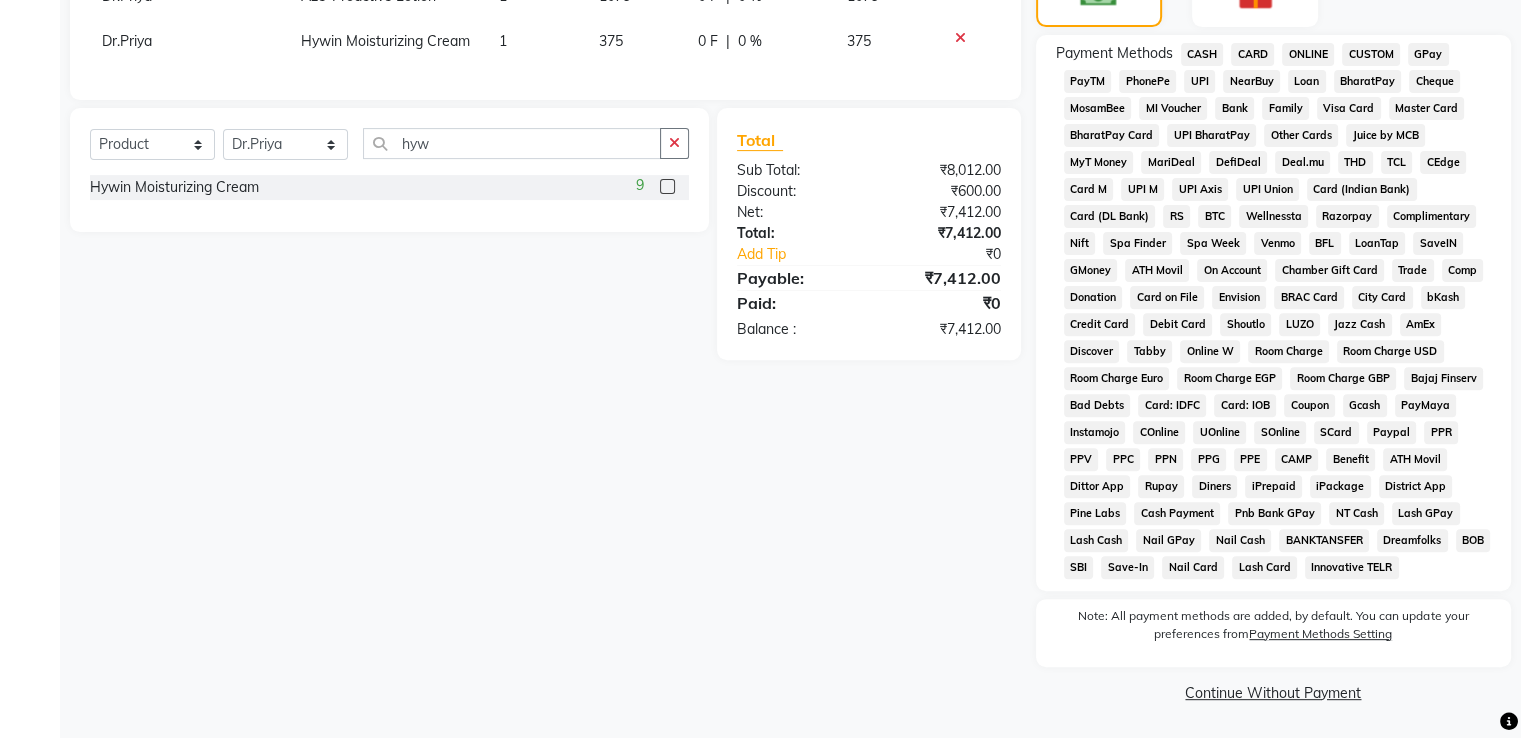 scroll, scrollTop: 470, scrollLeft: 0, axis: vertical 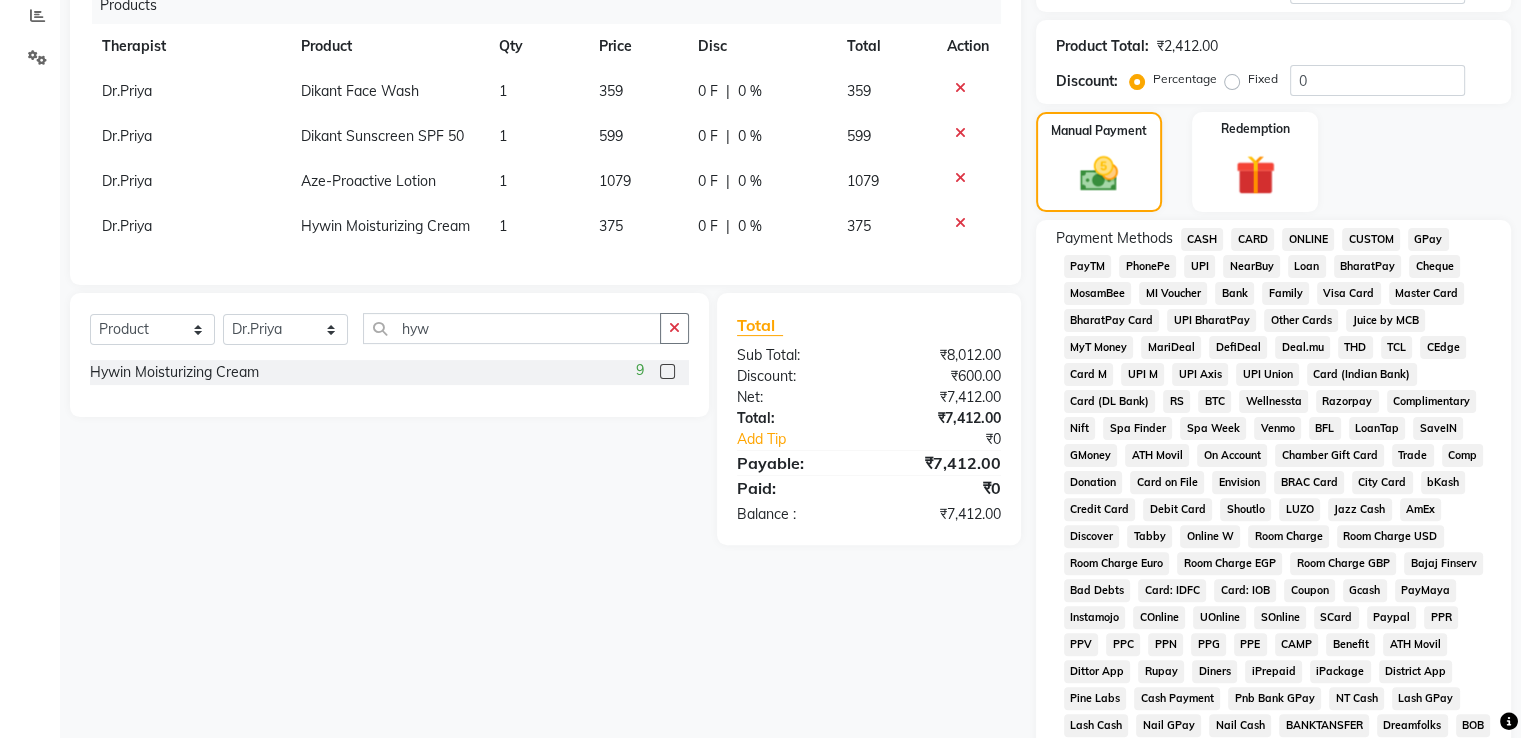 click on "GPay" 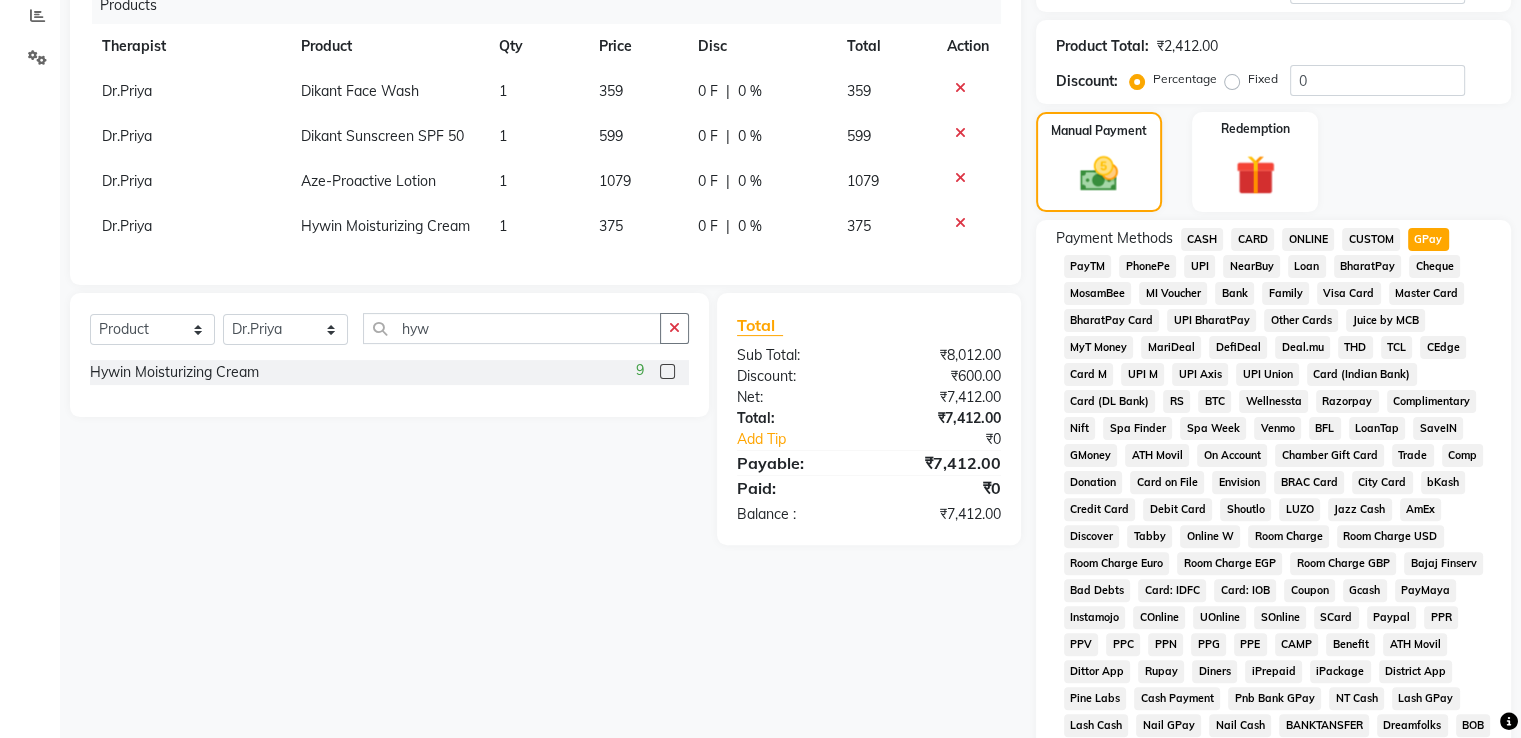 scroll, scrollTop: 770, scrollLeft: 0, axis: vertical 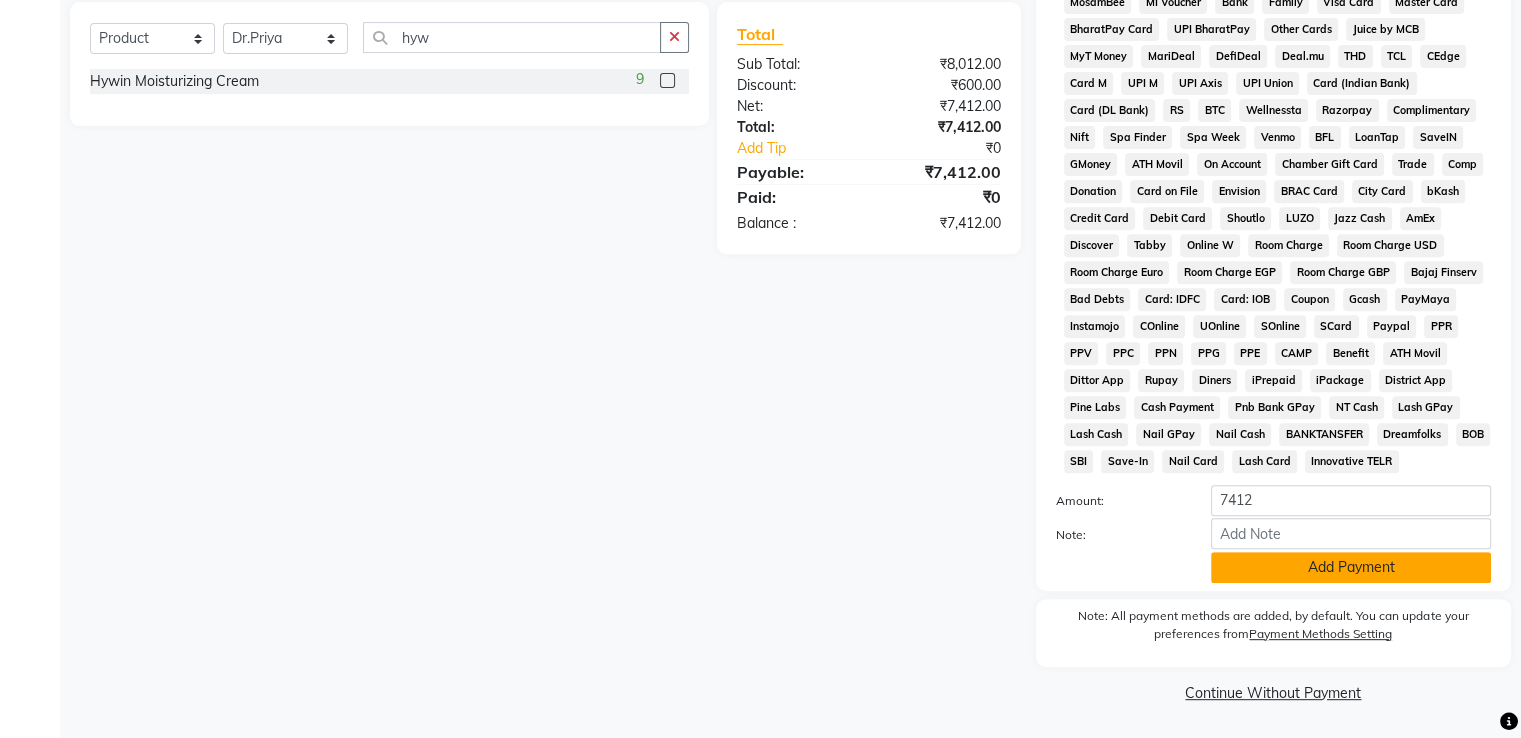click on "Add Payment" 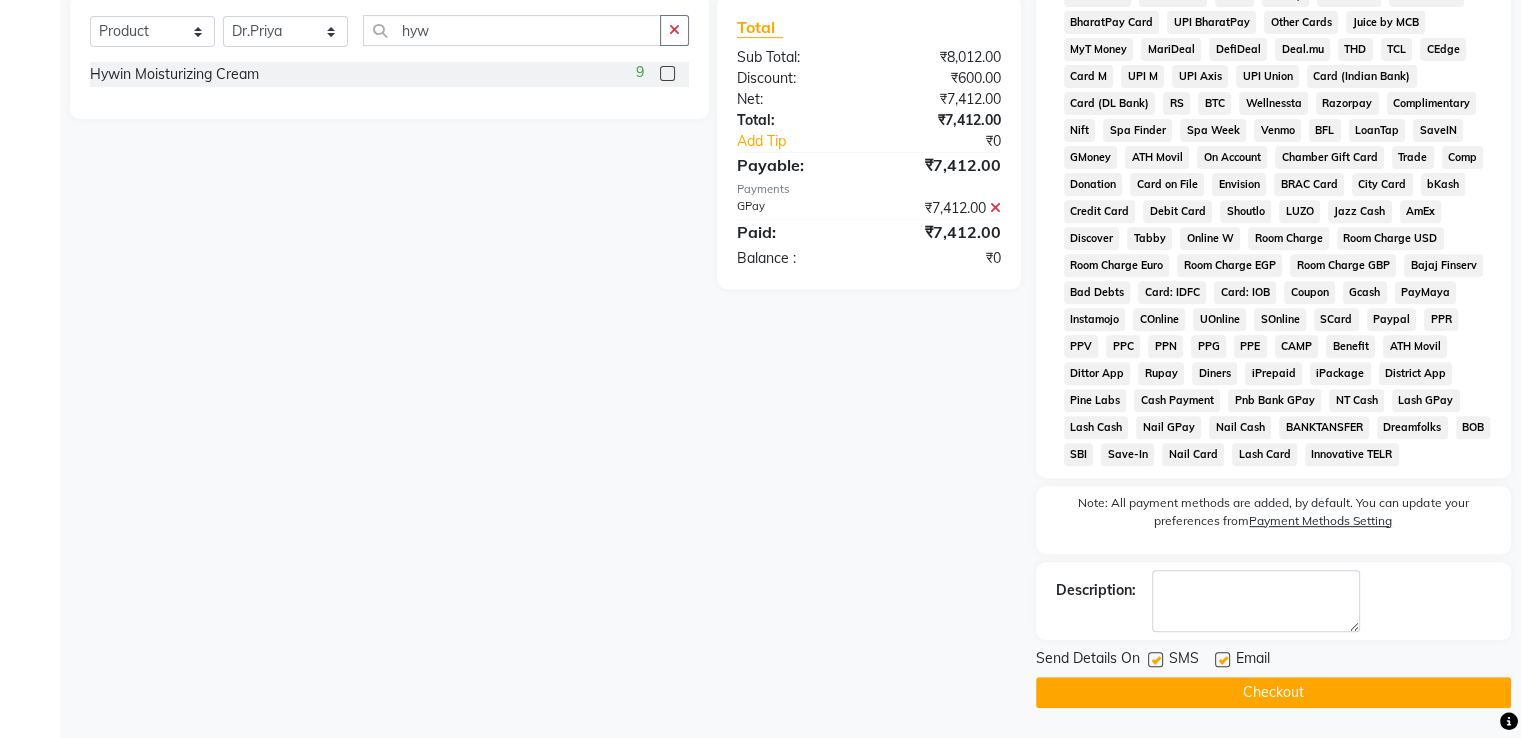 scroll, scrollTop: 783, scrollLeft: 0, axis: vertical 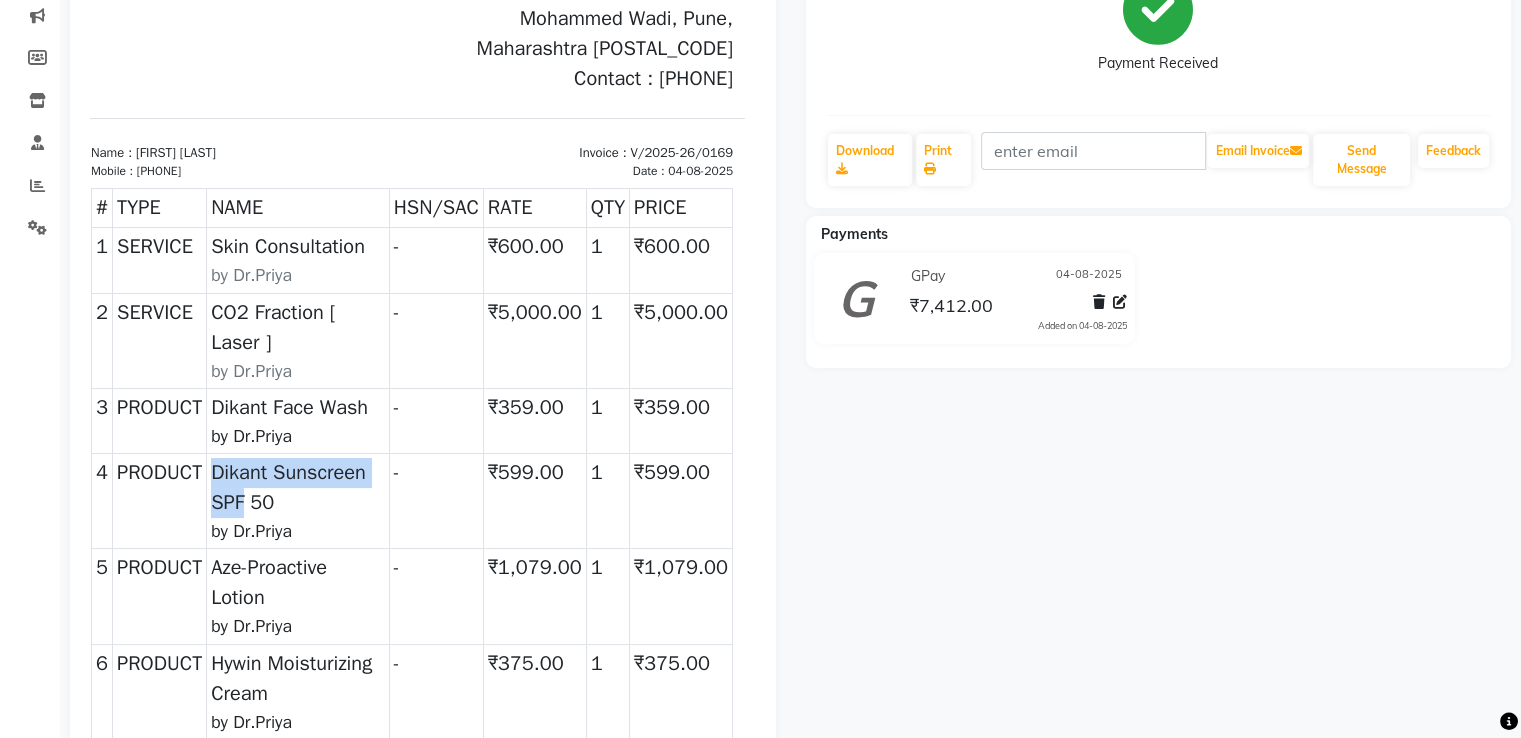 drag, startPoint x: 212, startPoint y: 396, endPoint x: 335, endPoint y: 406, distance: 123.40584 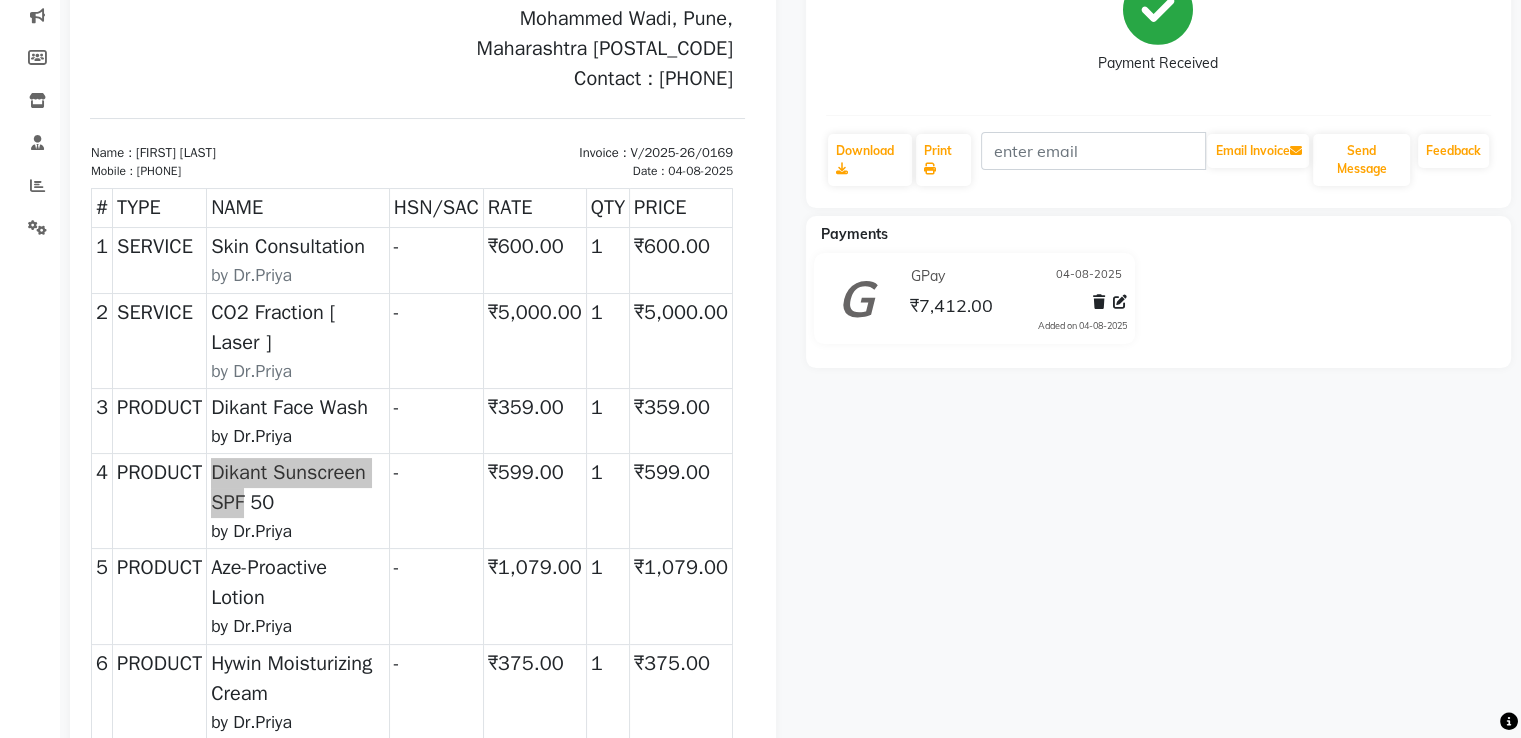 click on "[FIRST] [LAST] Prebook Payment Received Download Print Email Invoice Send Message Feedback Payments GPay 04-08-2025 ₹7,412.00 Added on 04-08-2025" 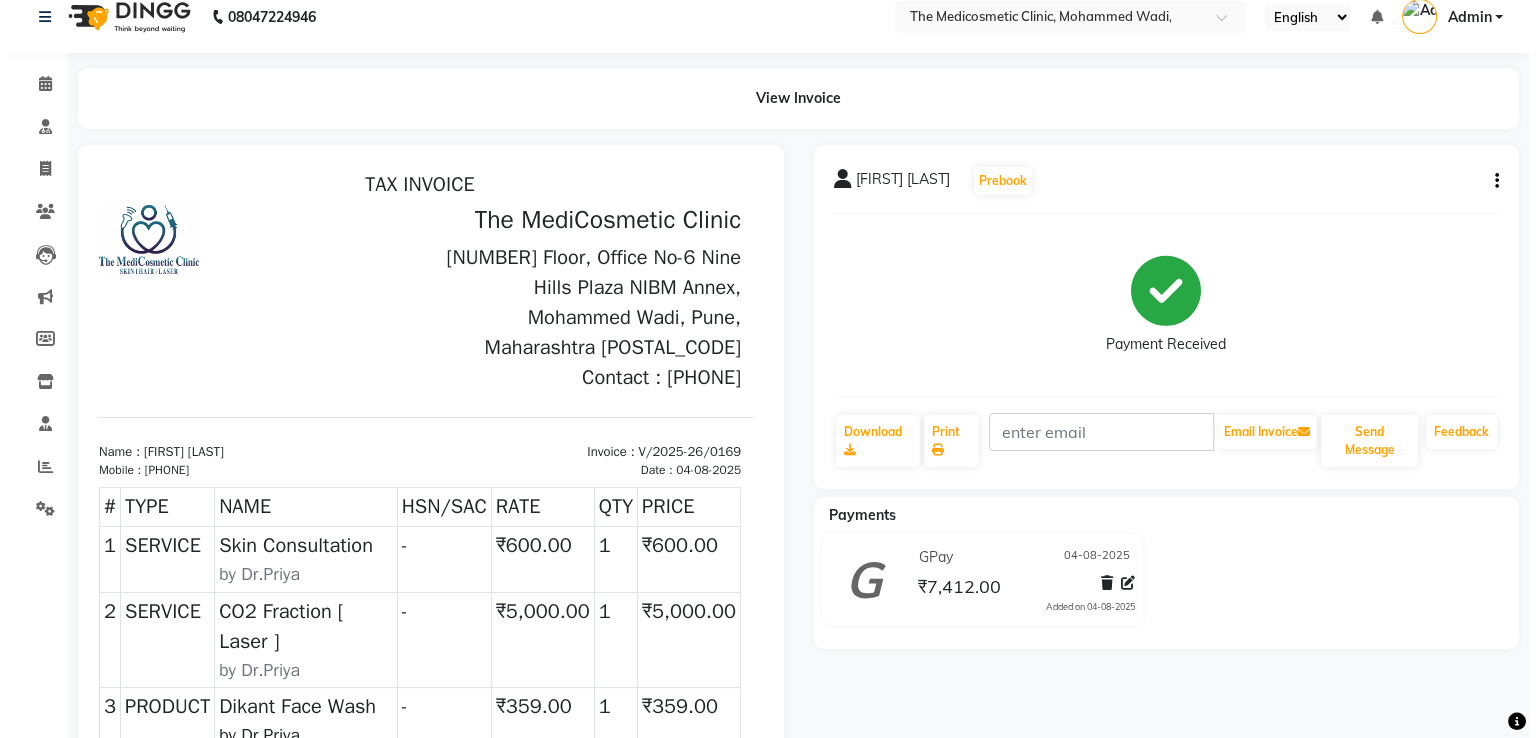 scroll, scrollTop: 0, scrollLeft: 0, axis: both 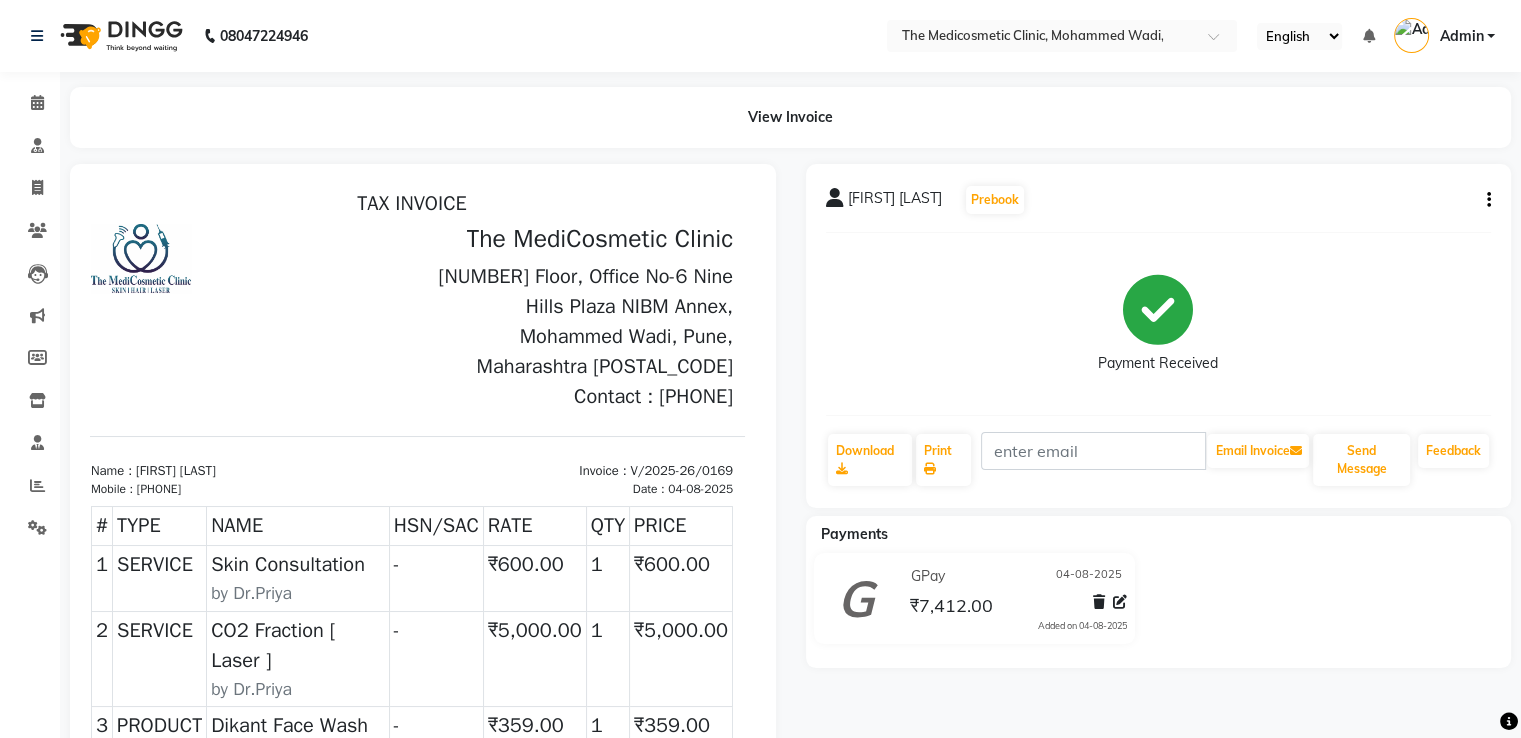 click on "Admin" at bounding box center [1461, 36] 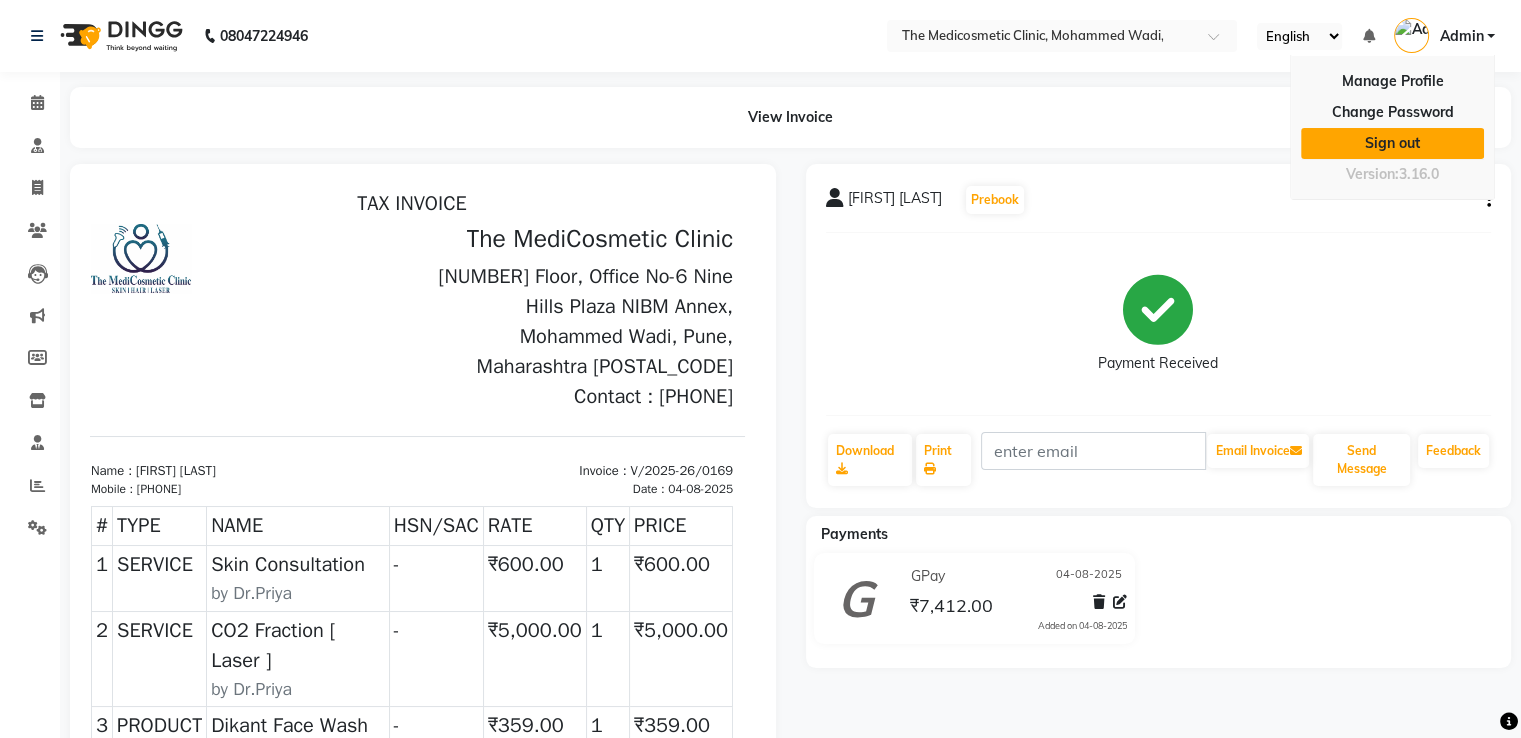 click on "Sign out" at bounding box center [1392, 143] 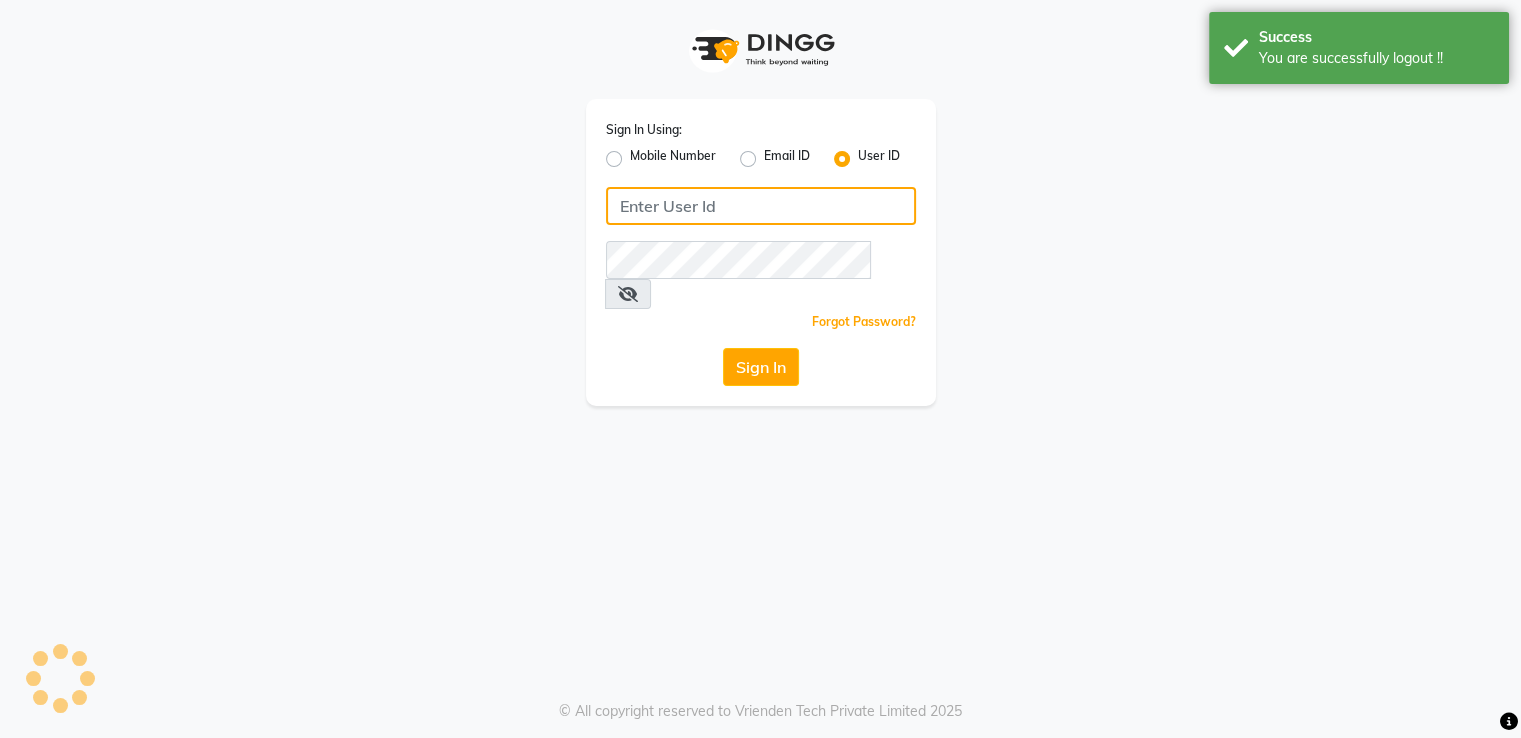 type on "8080071147" 